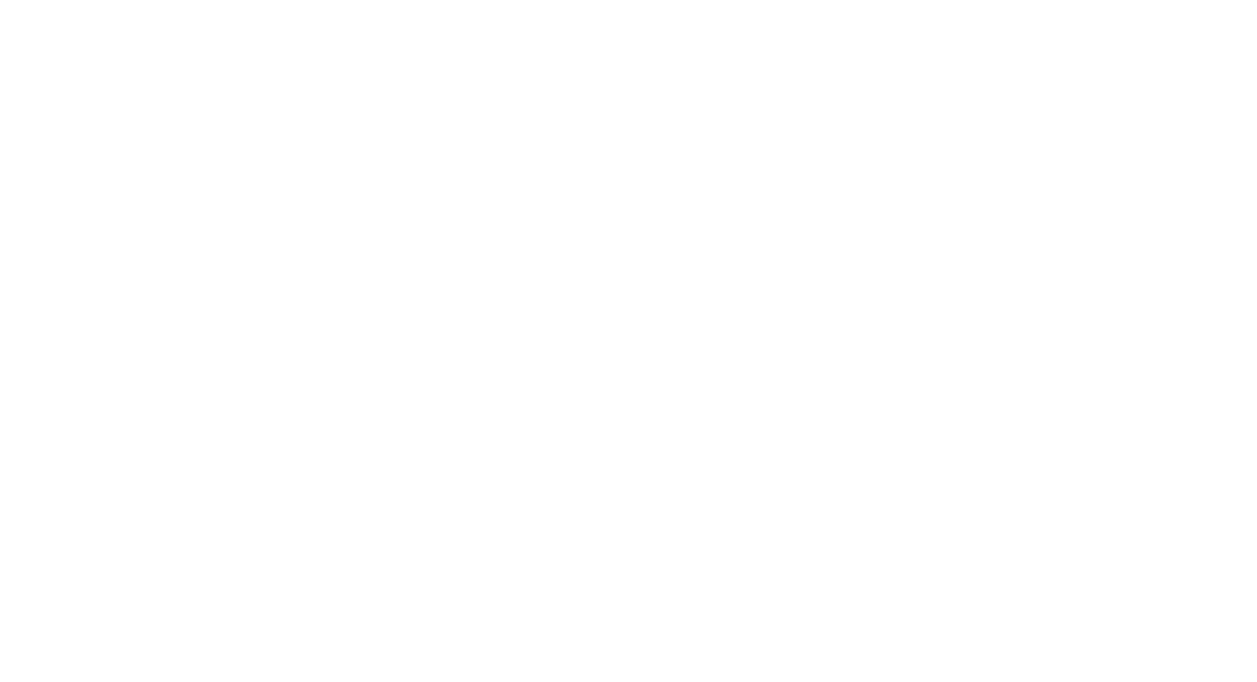 scroll, scrollTop: 0, scrollLeft: 0, axis: both 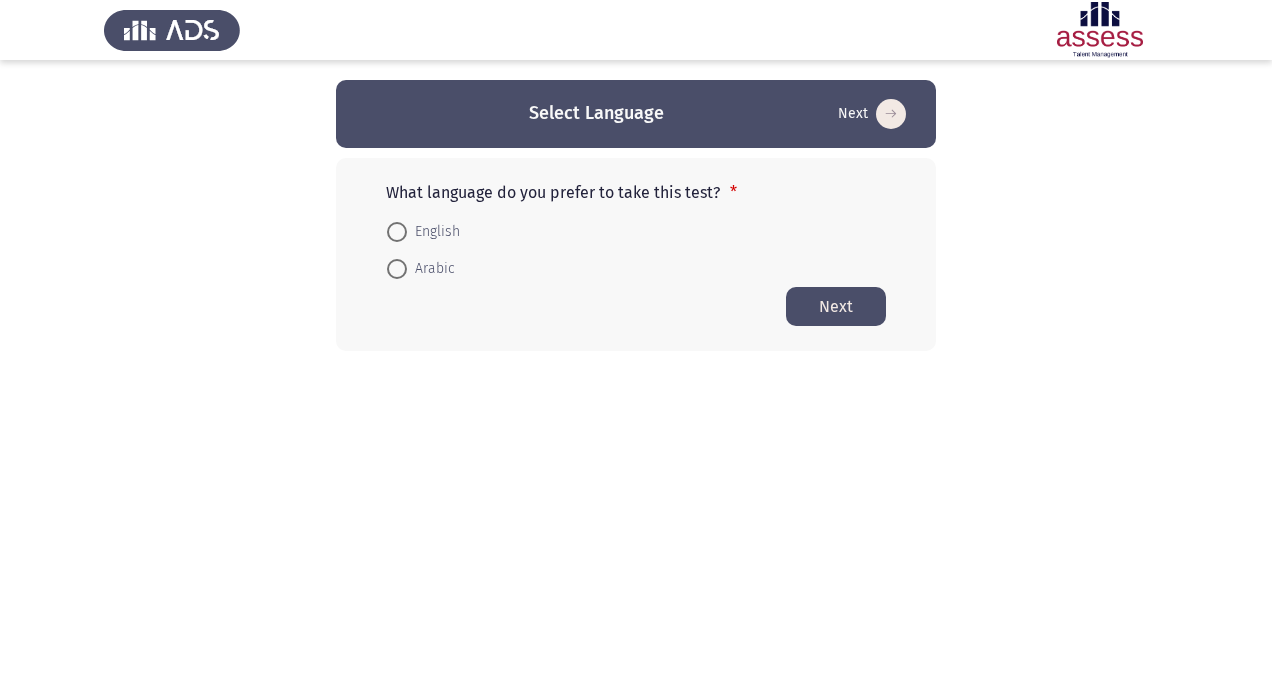 click on "English" at bounding box center [433, 232] 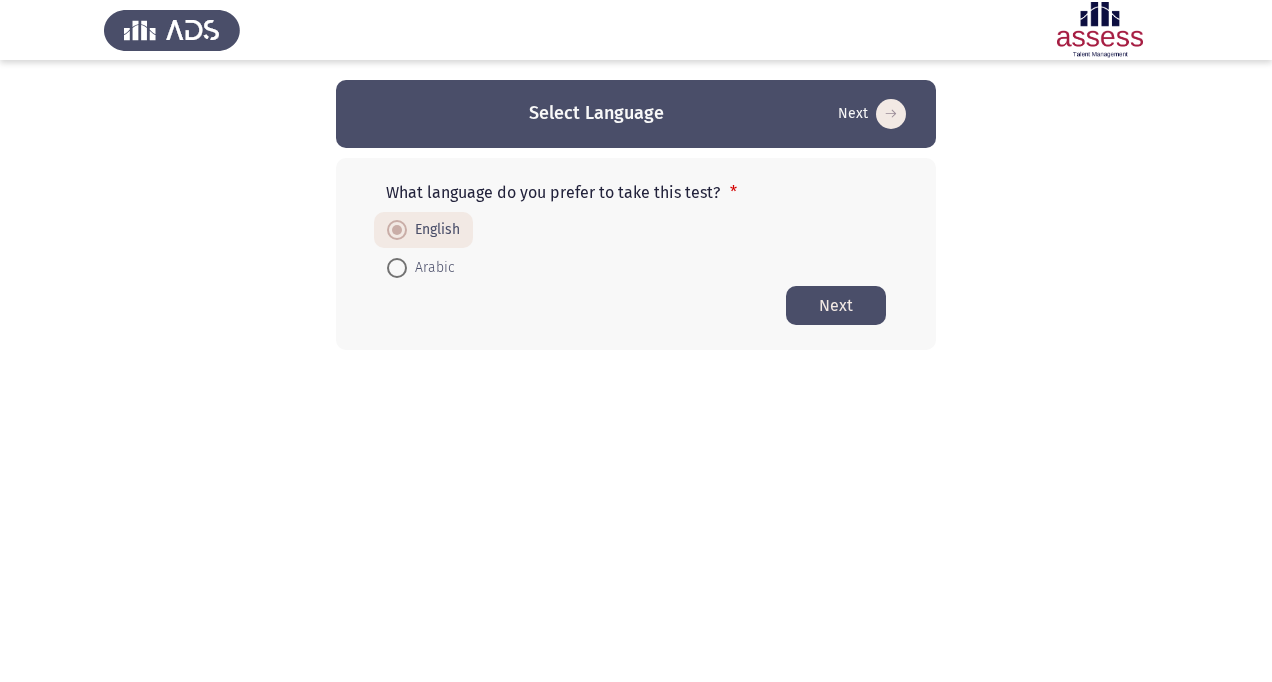 click on "Next" 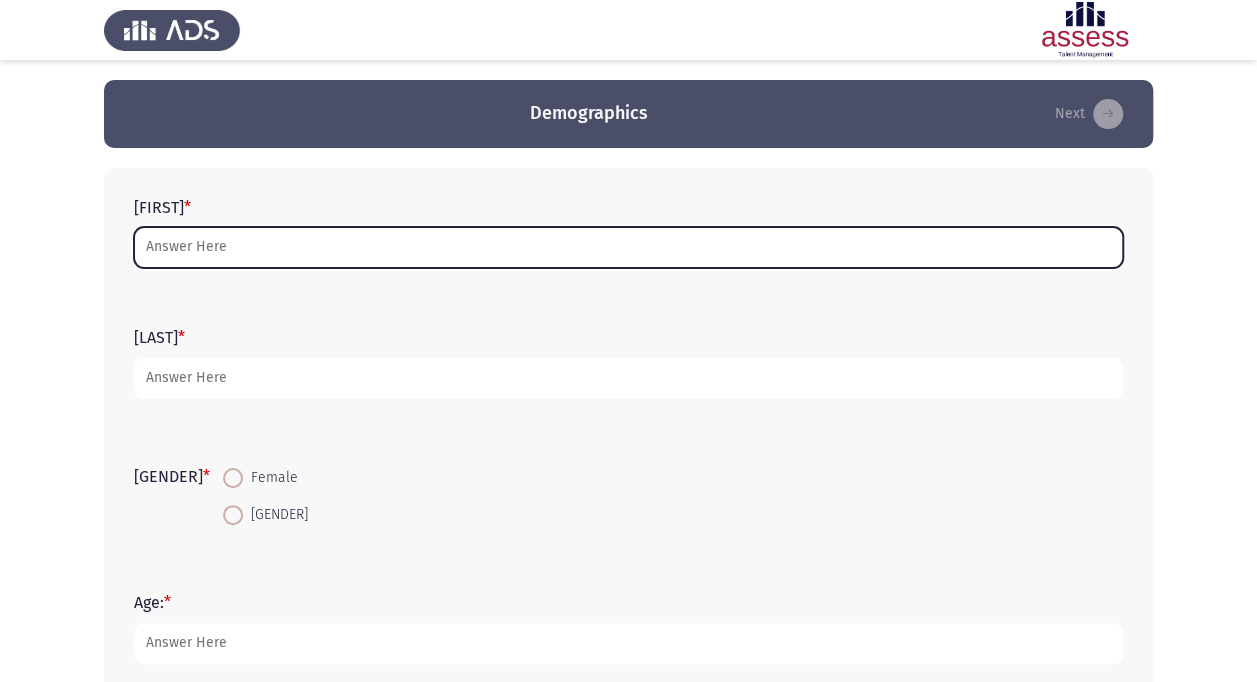 click on "First Name:   *" at bounding box center (628, 247) 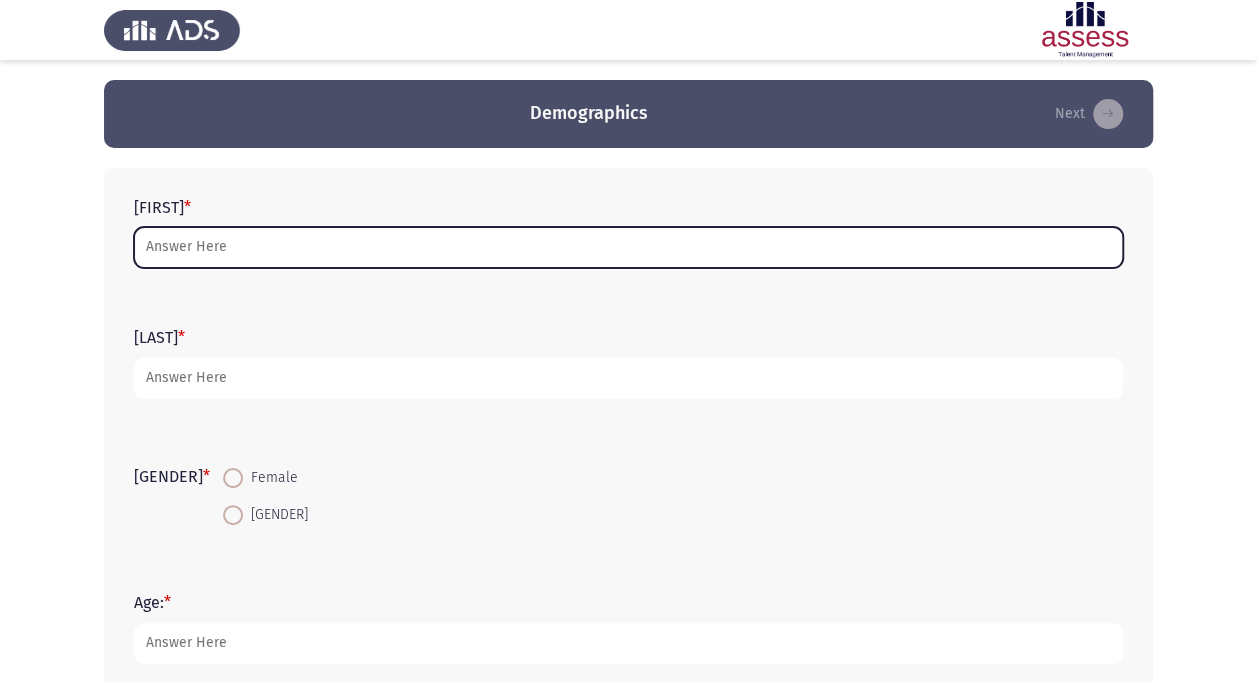 type on "[NAME]" 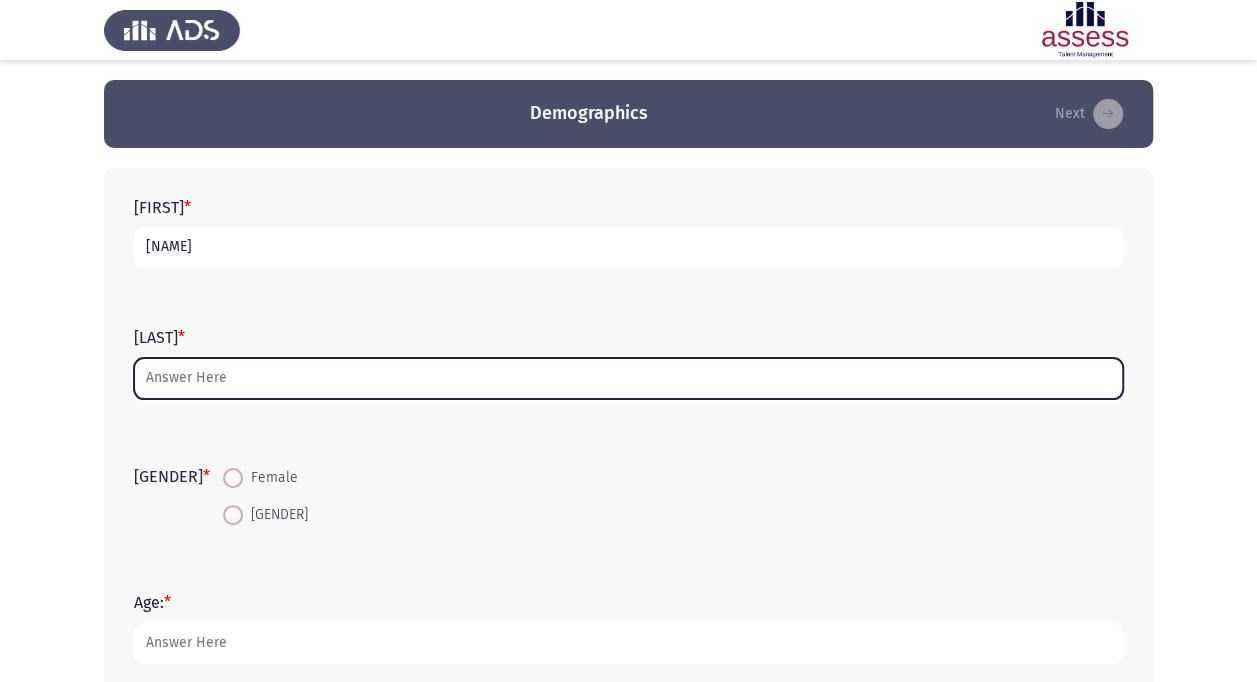 click on "[LAST]" at bounding box center (628, 378) 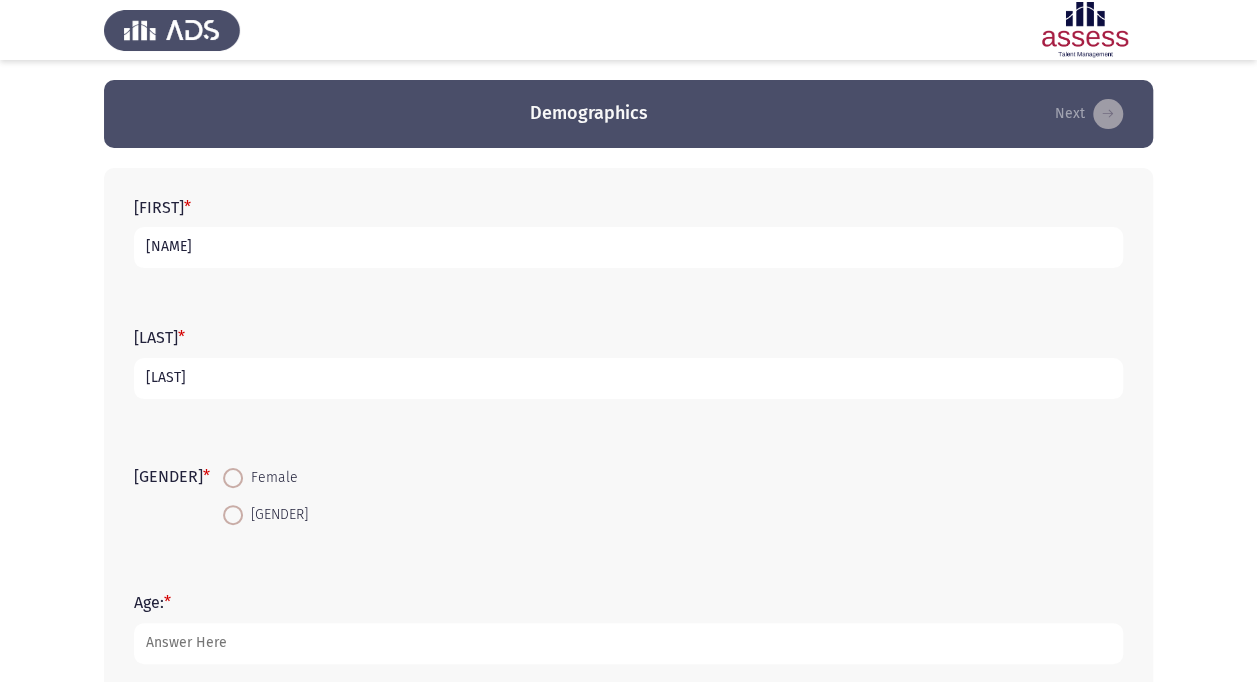 click at bounding box center (233, 478) 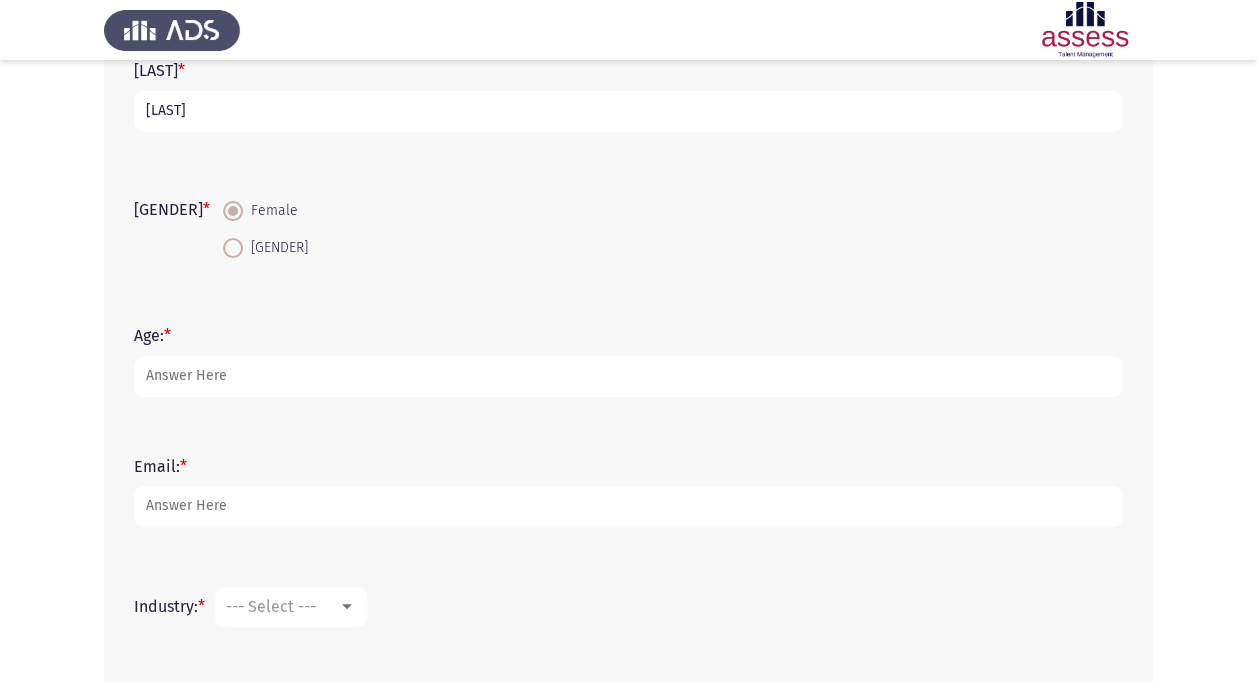 scroll, scrollTop: 268, scrollLeft: 0, axis: vertical 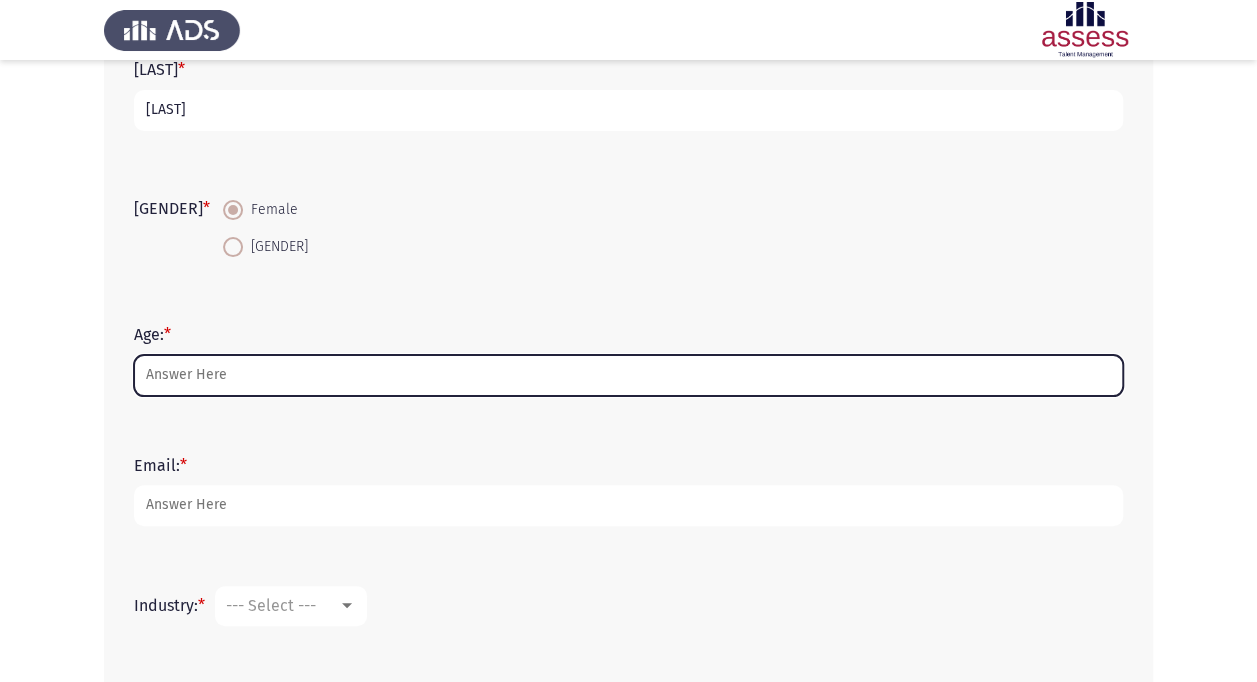 click on "[AGE]" at bounding box center (628, 375) 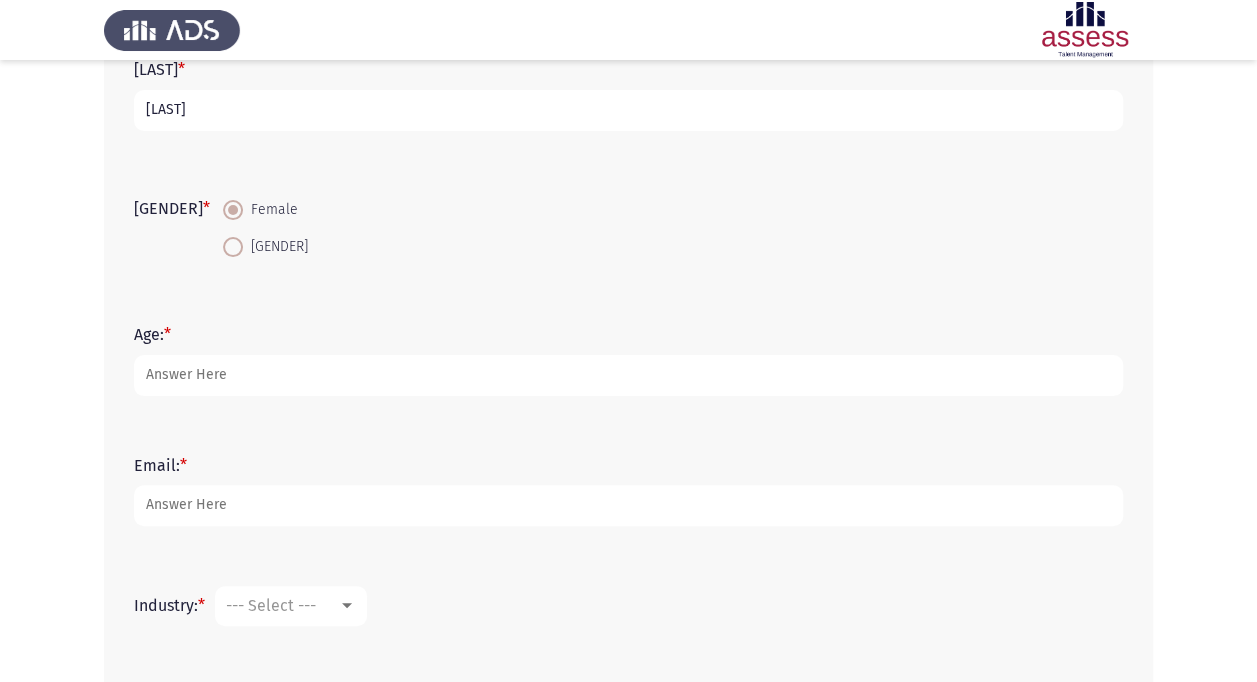 type on "[NUMBER]" 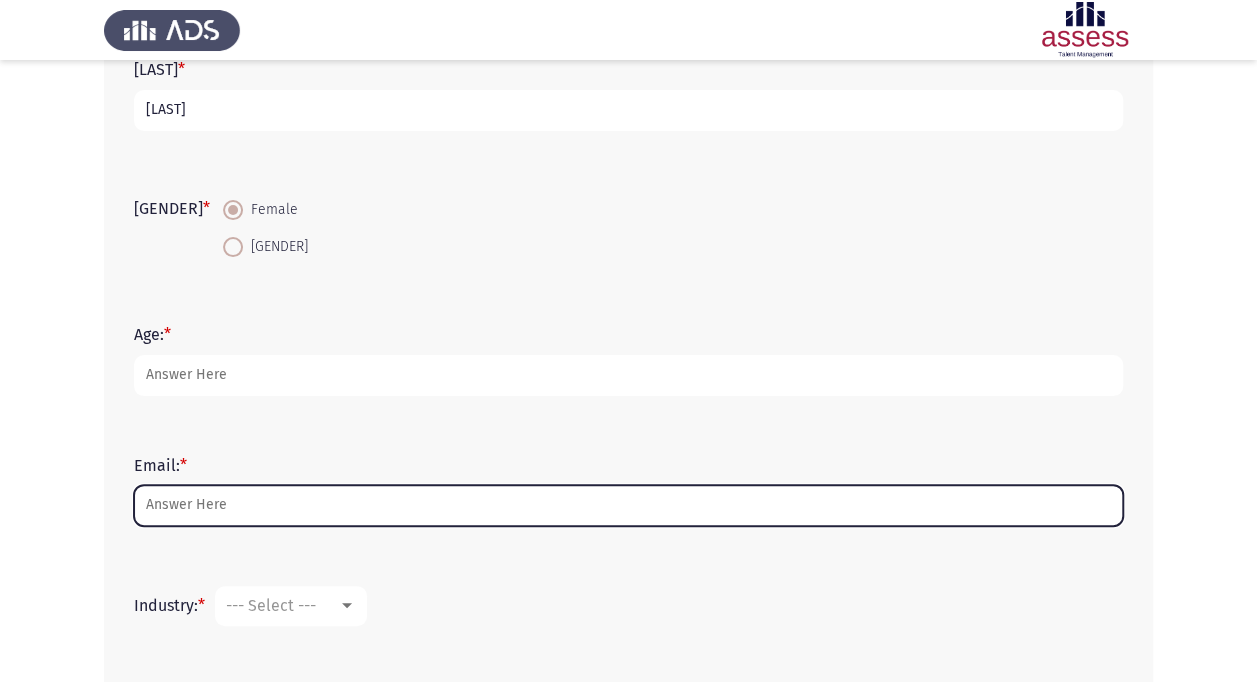 click on "Email:   *" at bounding box center [628, 505] 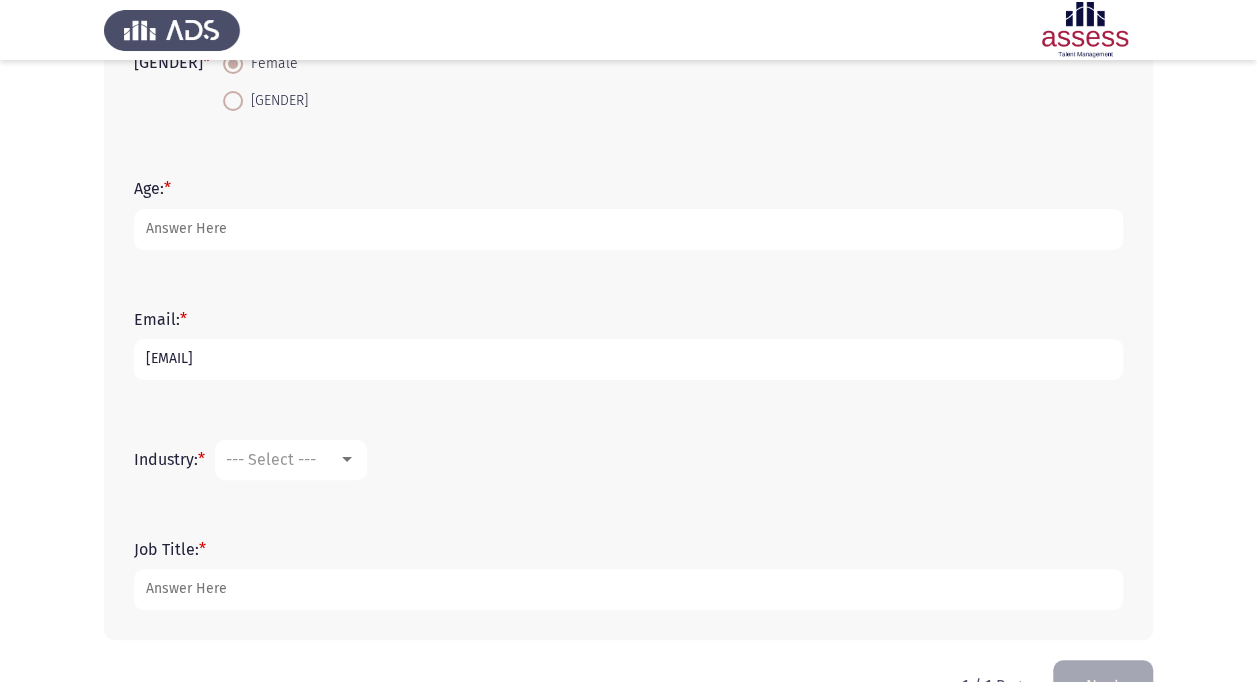 scroll, scrollTop: 430, scrollLeft: 0, axis: vertical 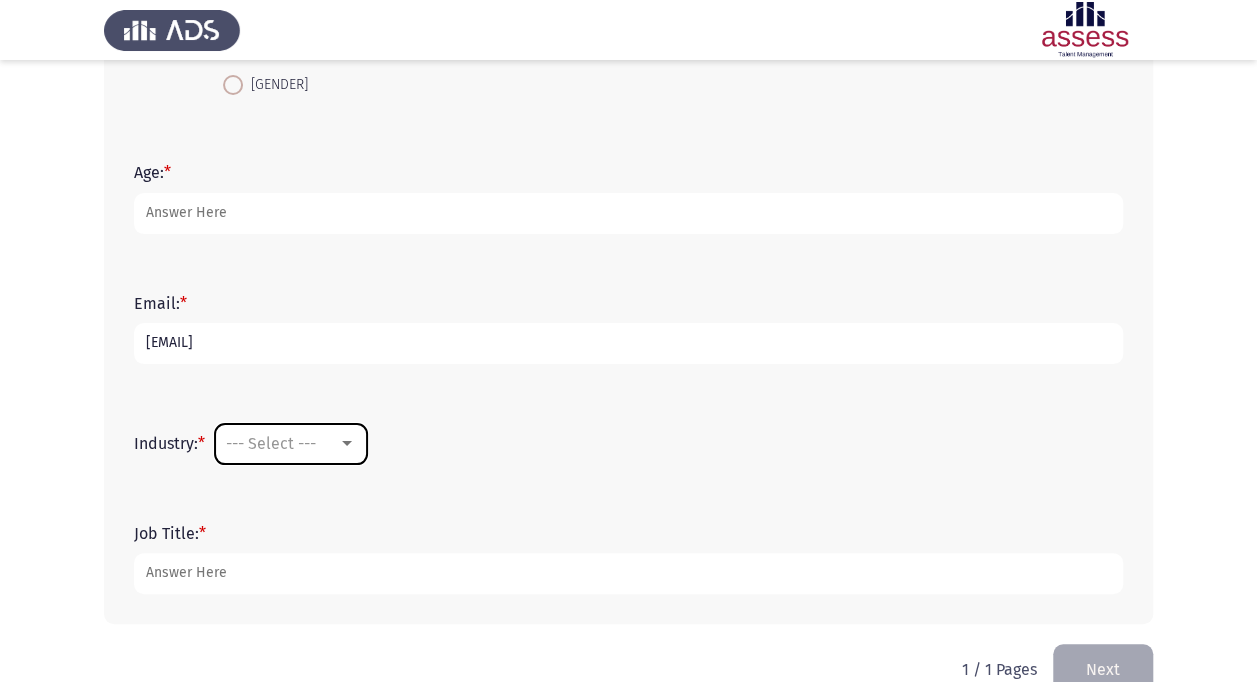 click on "--- Select ---" at bounding box center (282, 443) 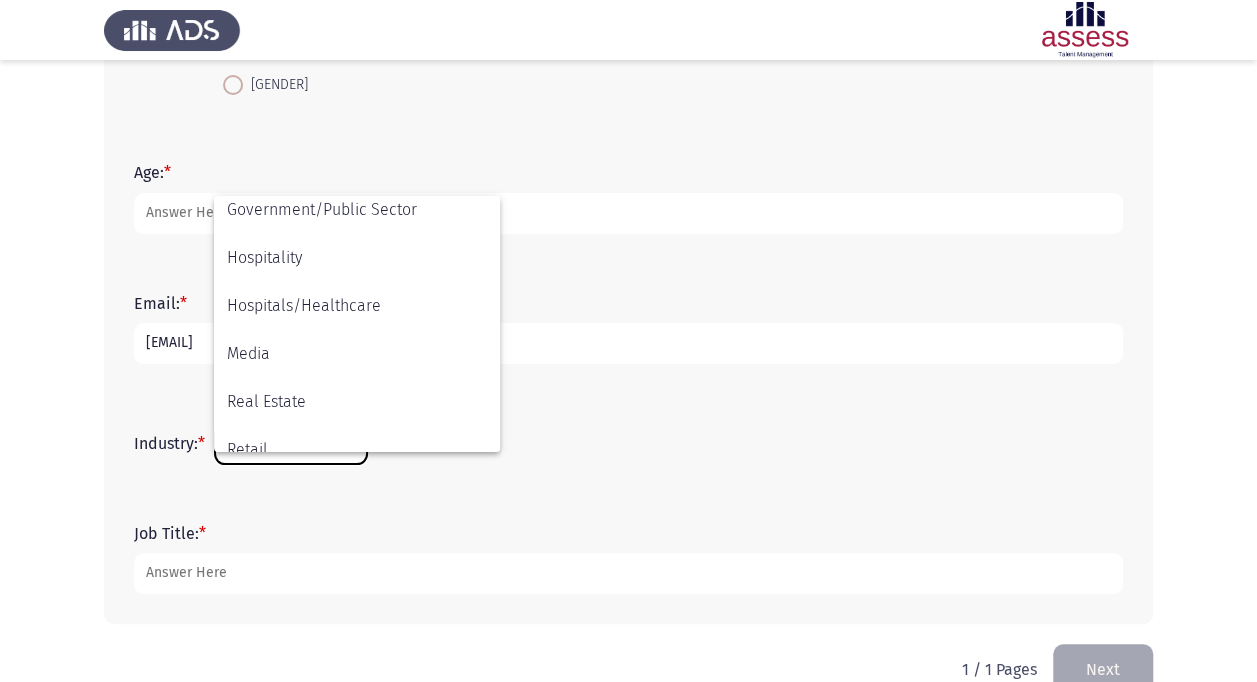scroll, scrollTop: 656, scrollLeft: 0, axis: vertical 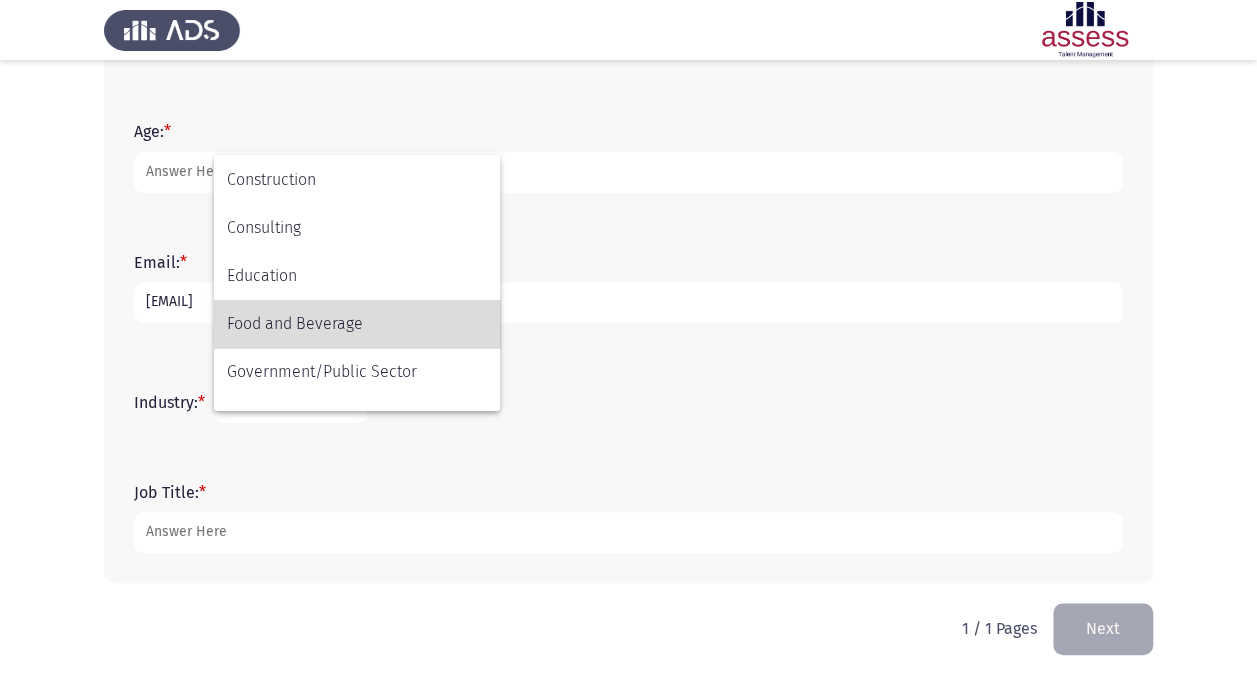 click on "Food and Beverage" at bounding box center [357, 324] 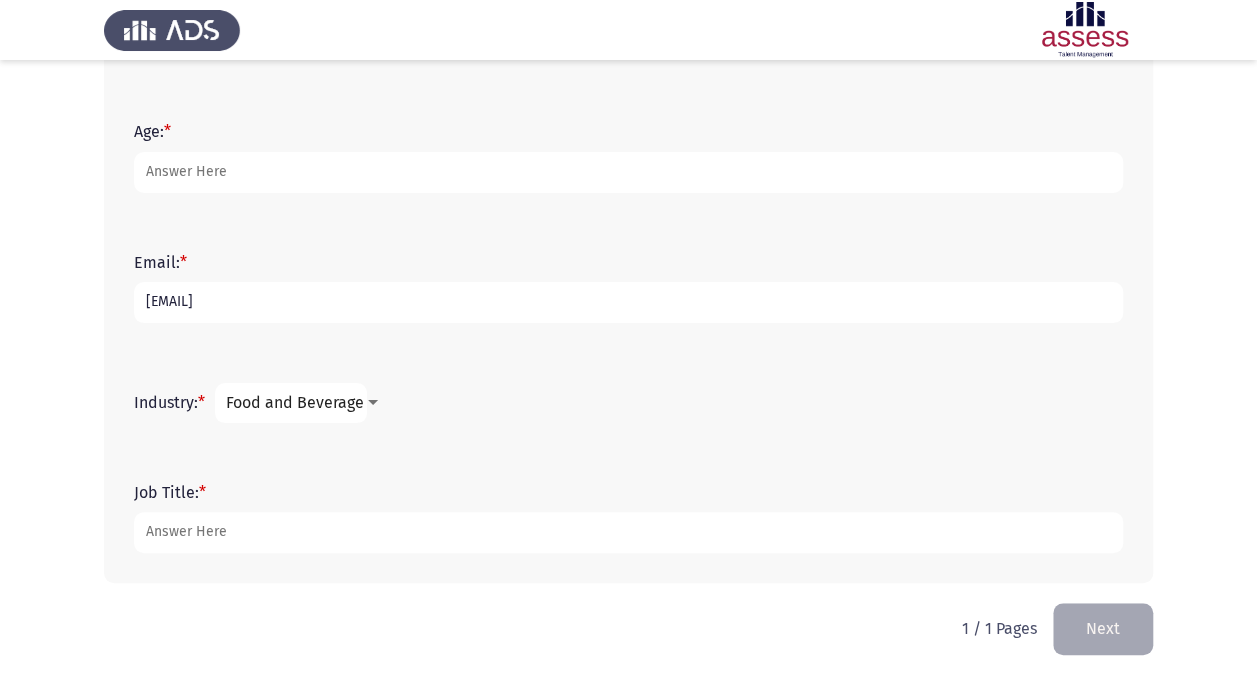 click on "[EMAIL]" at bounding box center [628, 302] 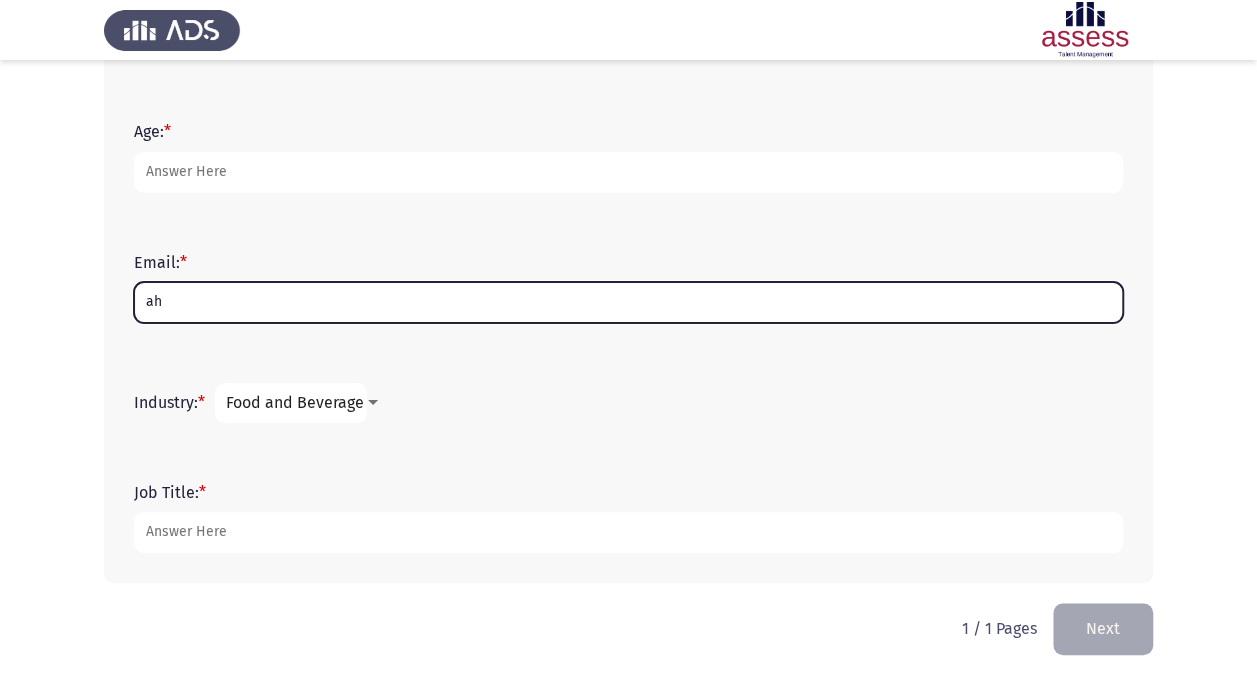 type on "a" 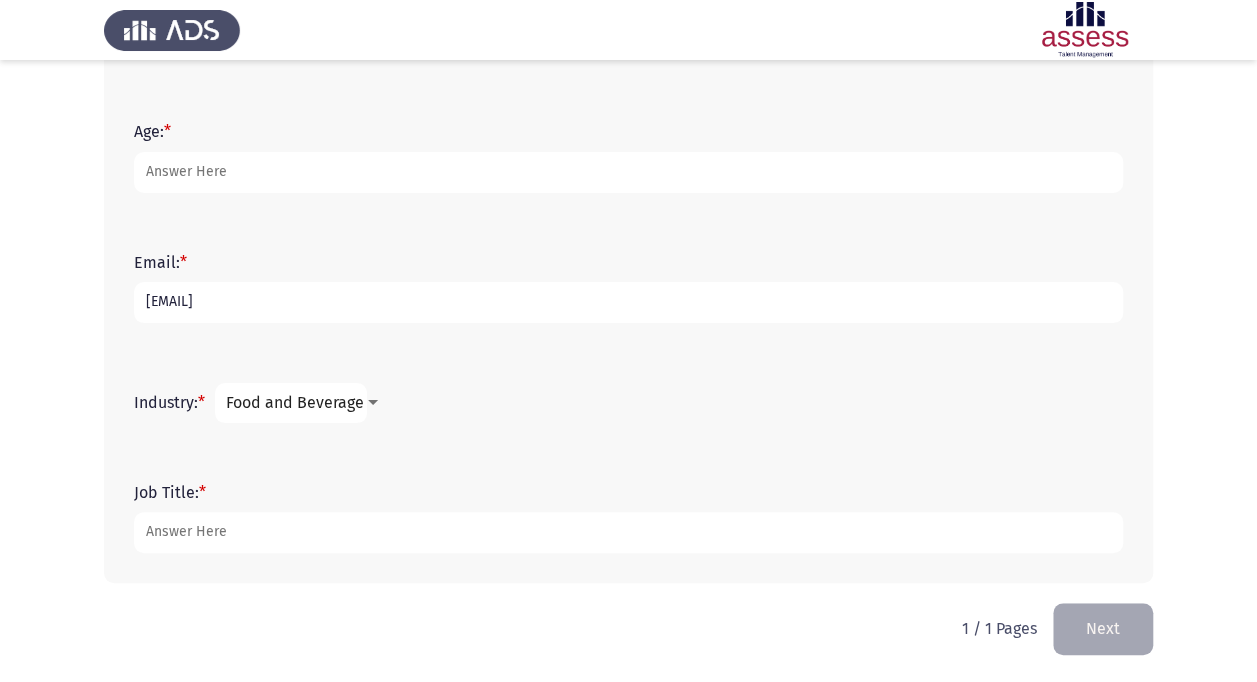 click on "[EMAIL]" at bounding box center [628, 302] 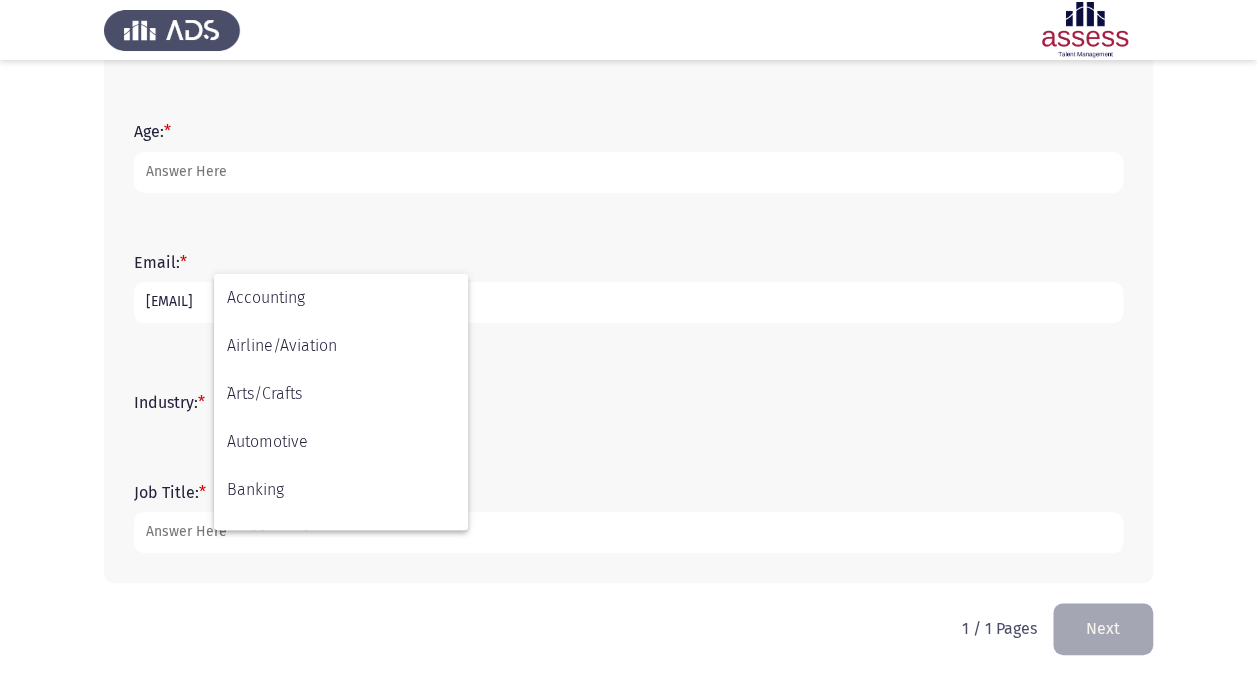 scroll, scrollTop: 376, scrollLeft: 0, axis: vertical 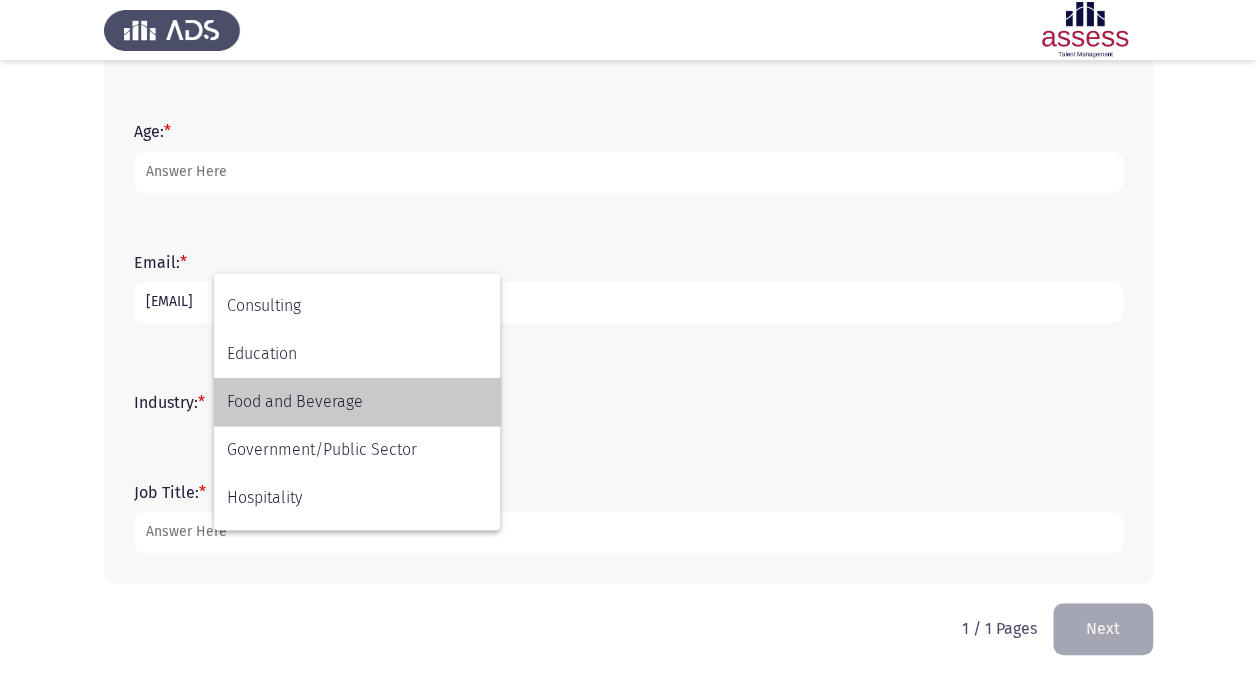 click on "Food and Beverage" at bounding box center [357, 402] 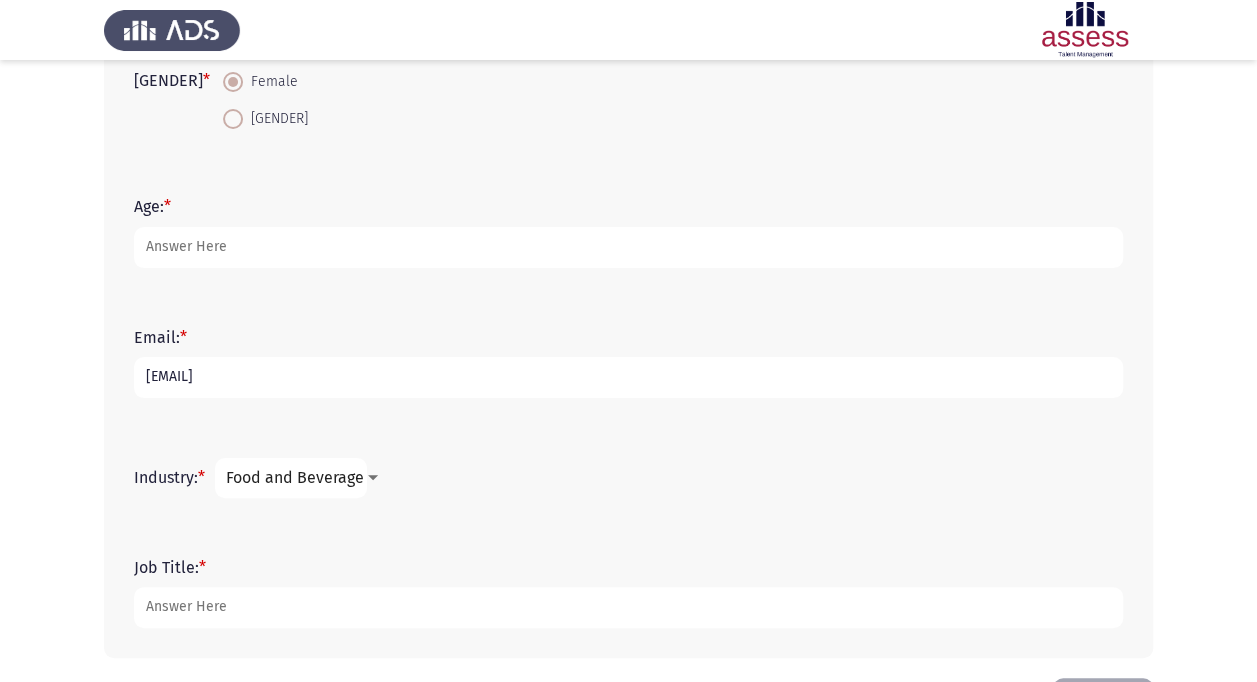 scroll, scrollTop: 400, scrollLeft: 0, axis: vertical 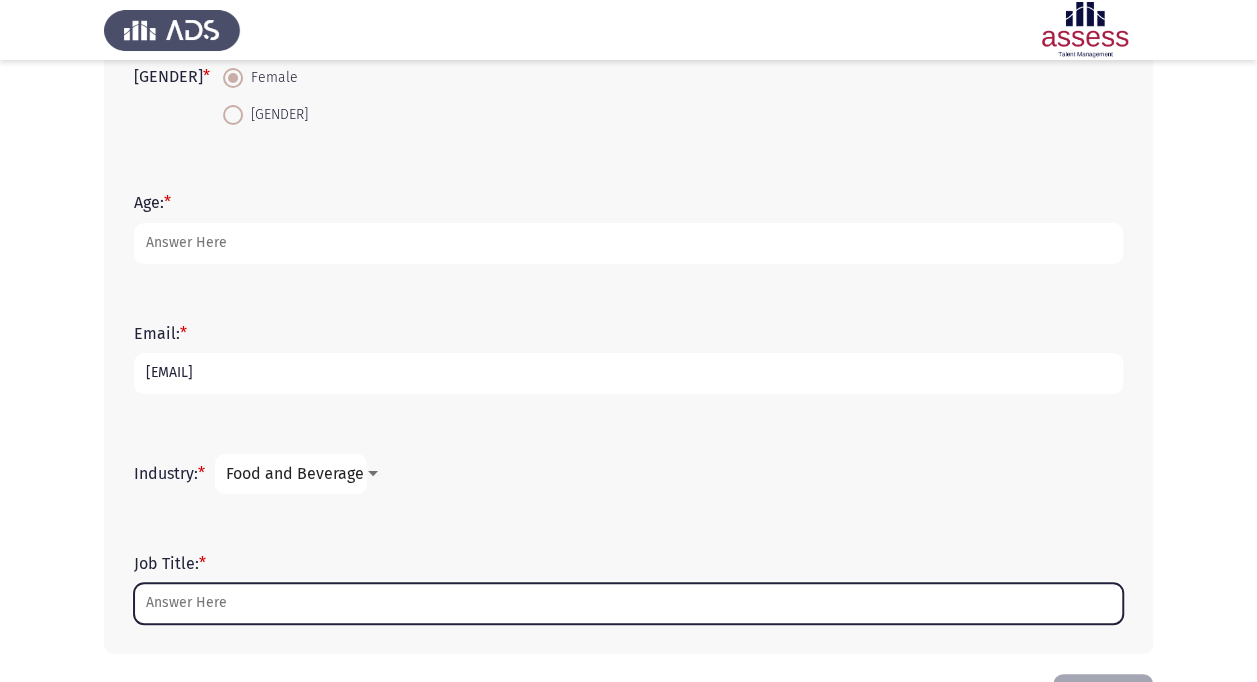 click on "Job Title:   *" at bounding box center (628, 603) 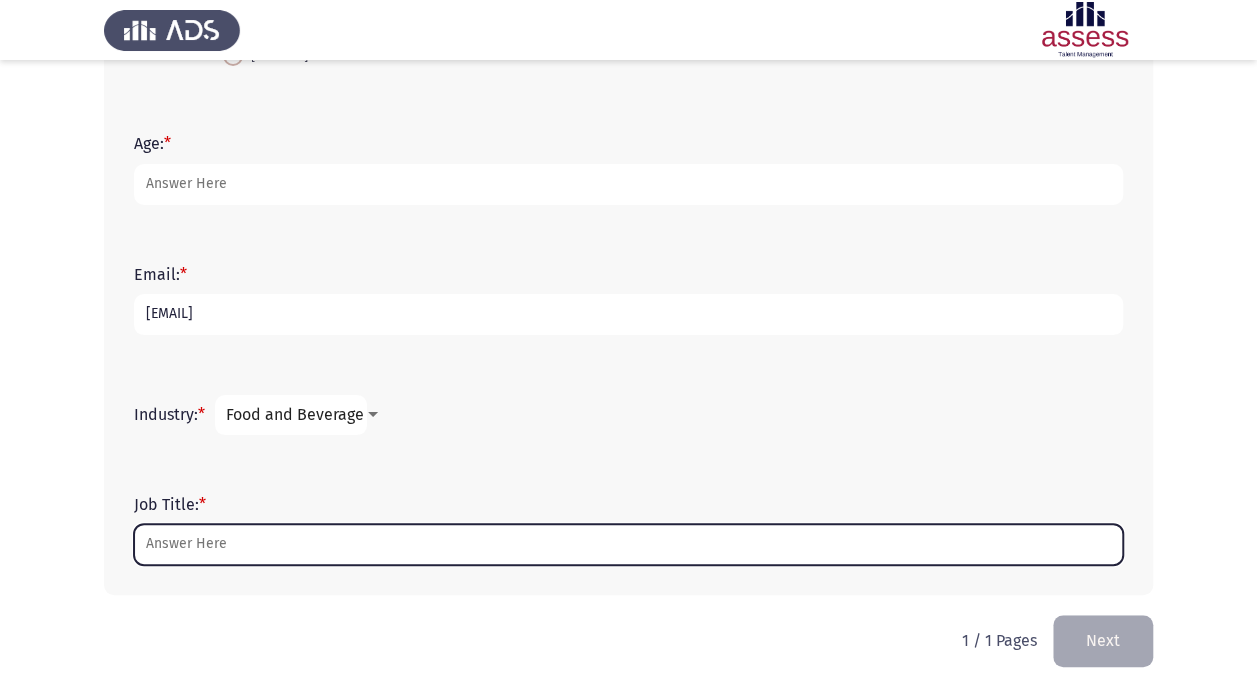 scroll, scrollTop: 471, scrollLeft: 0, axis: vertical 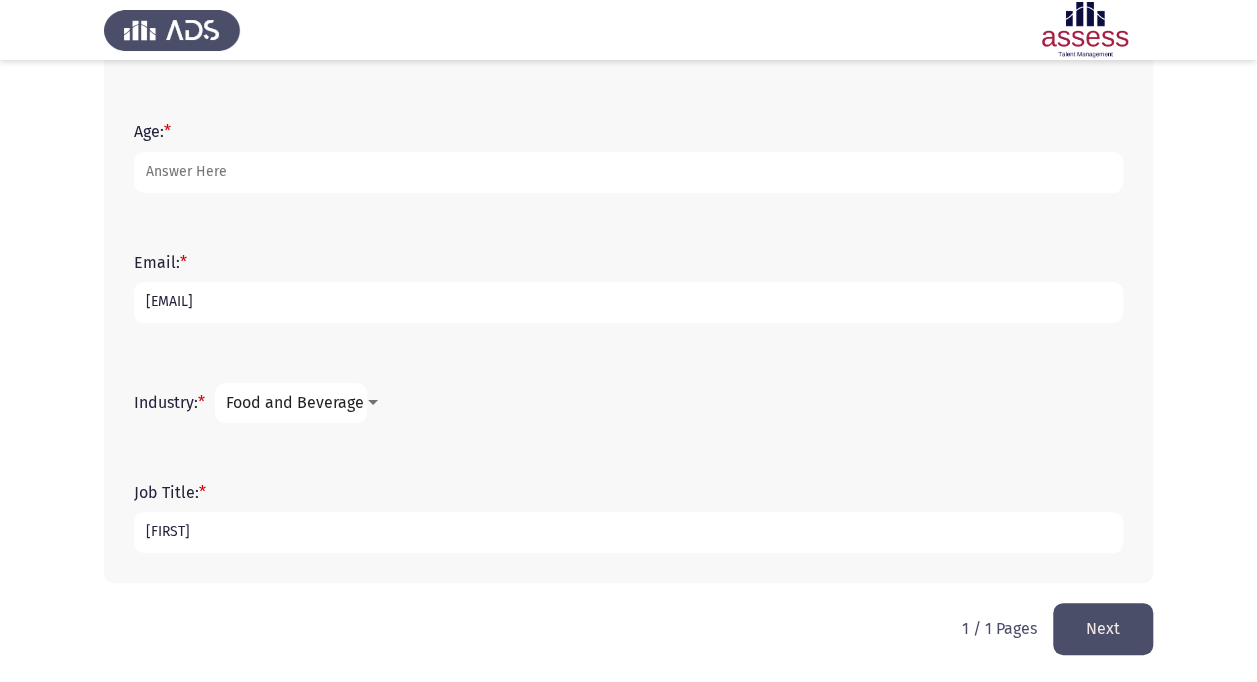 type on "[FIRST]" 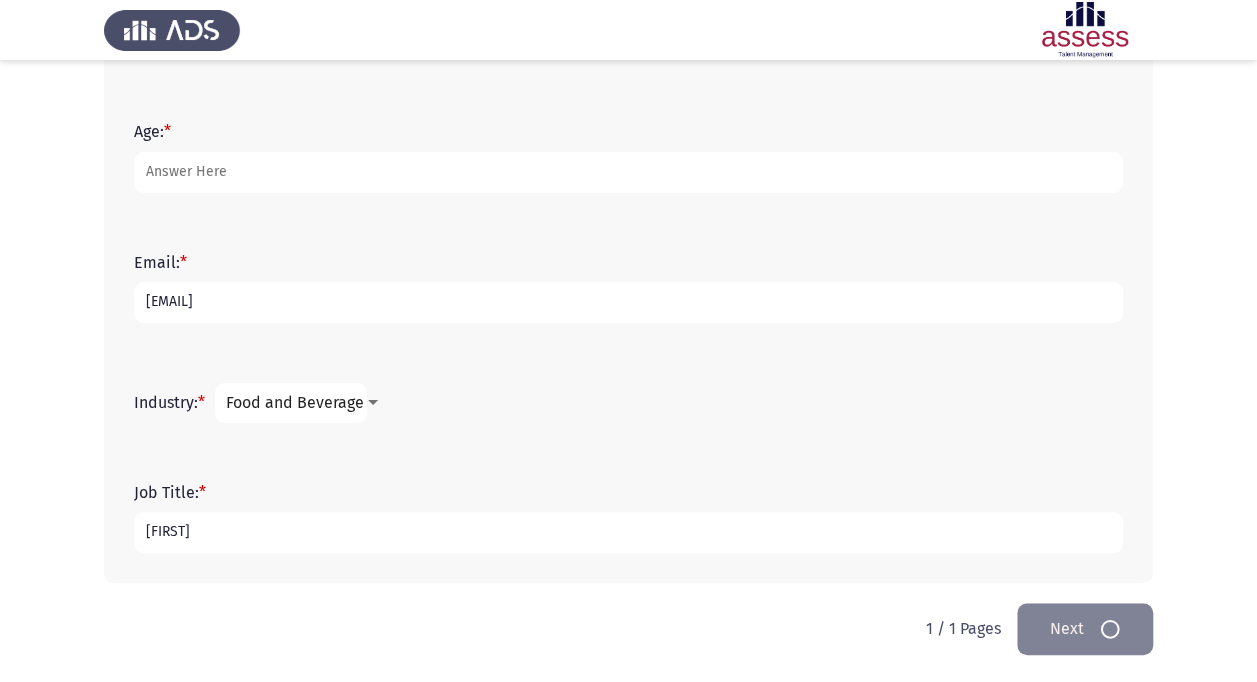 scroll, scrollTop: 0, scrollLeft: 0, axis: both 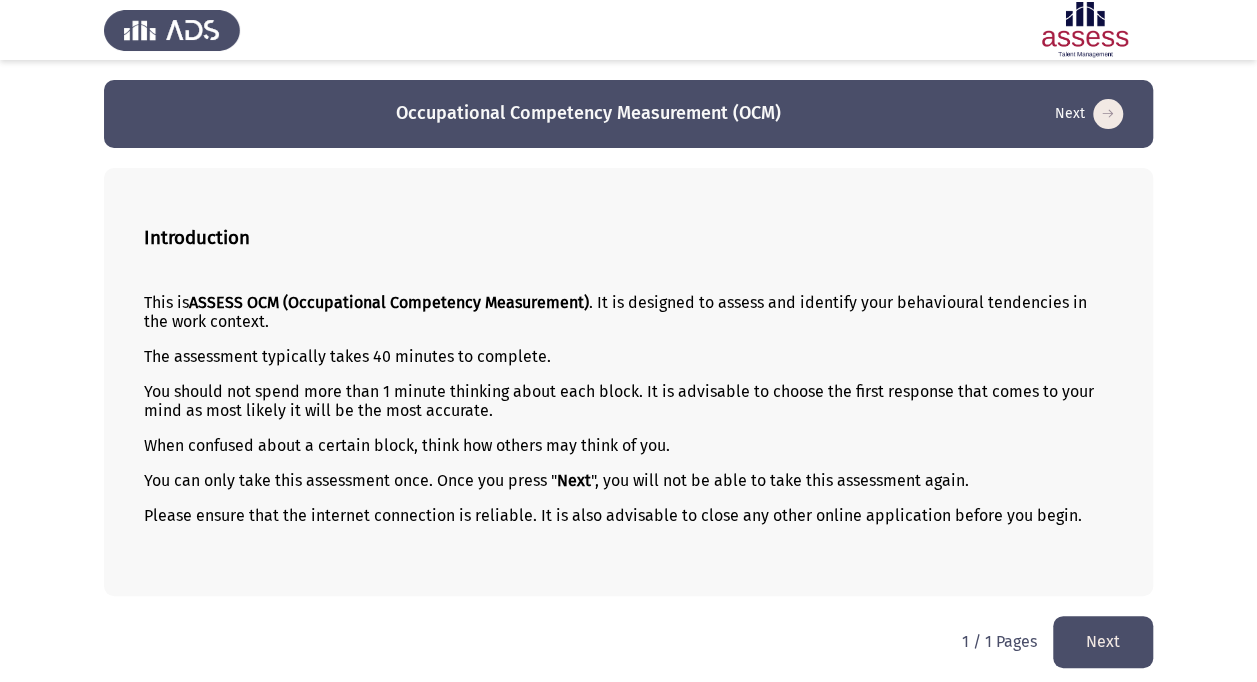 click on "Next" 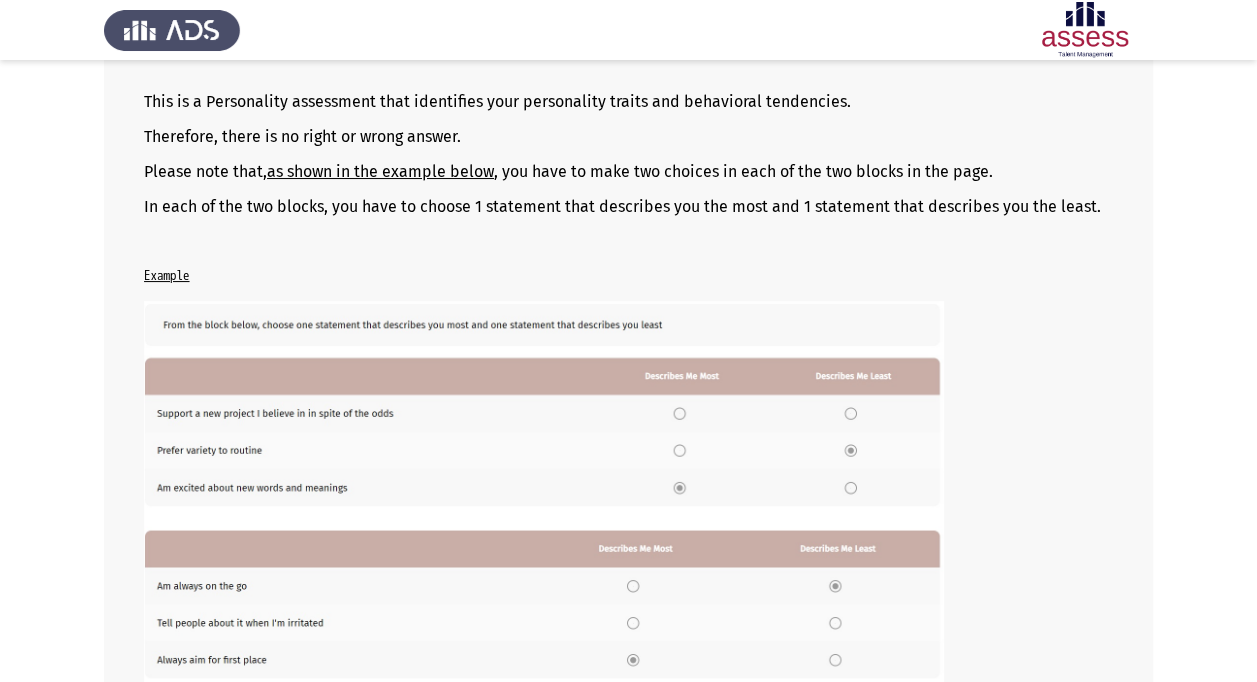 scroll, scrollTop: 363, scrollLeft: 0, axis: vertical 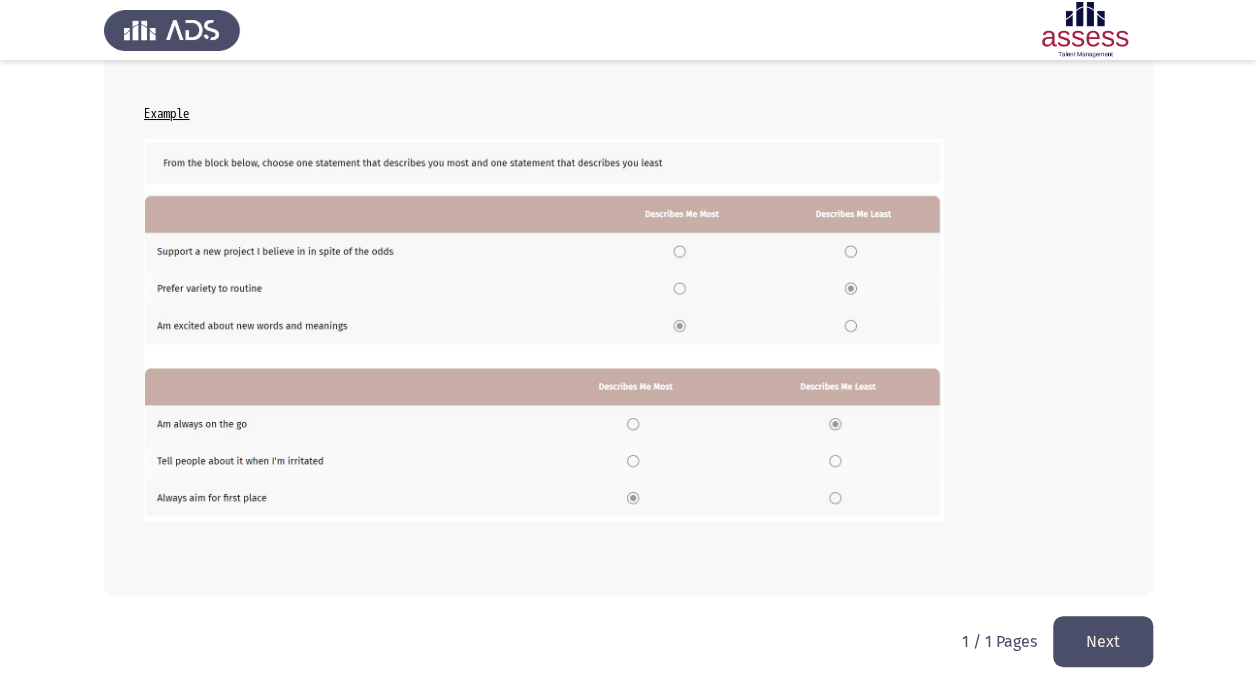 click on "Next" 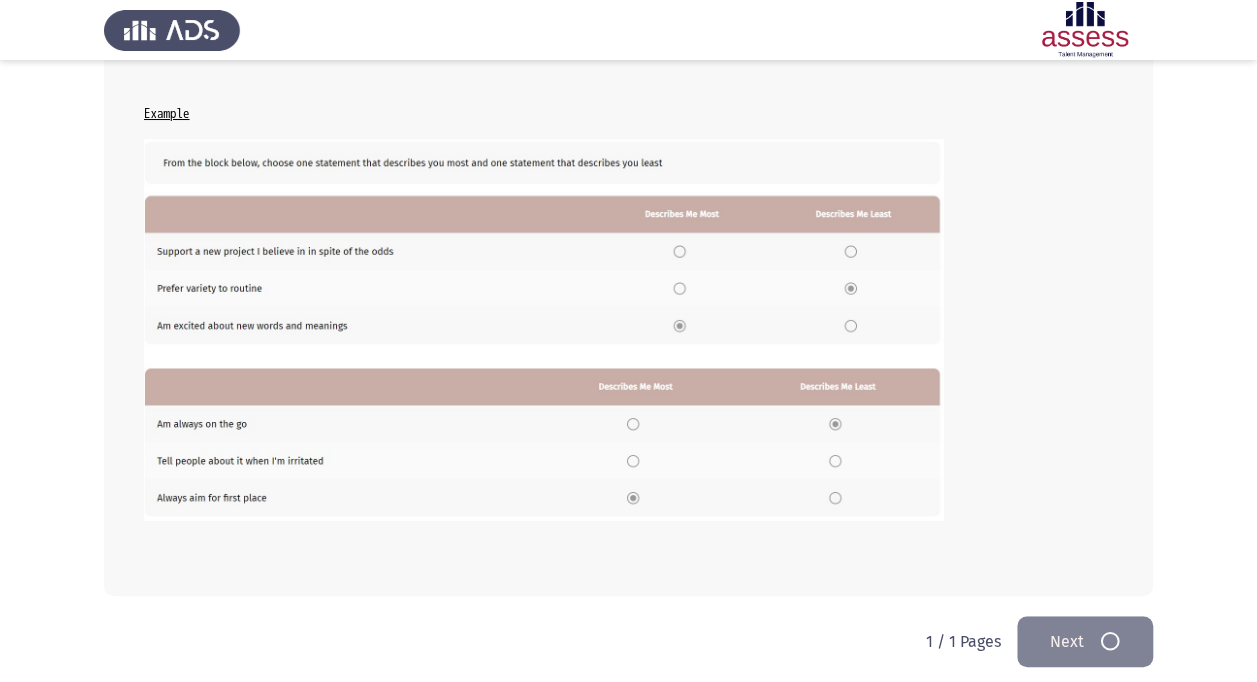 scroll, scrollTop: 0, scrollLeft: 0, axis: both 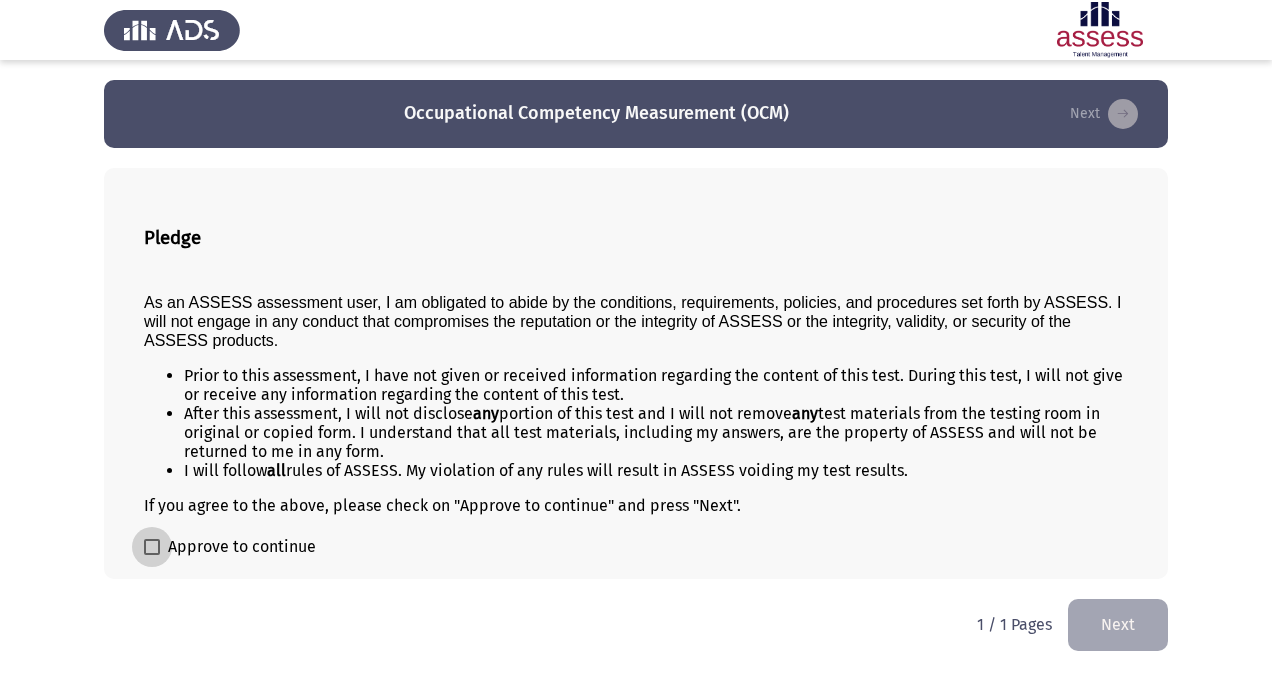 click at bounding box center (152, 547) 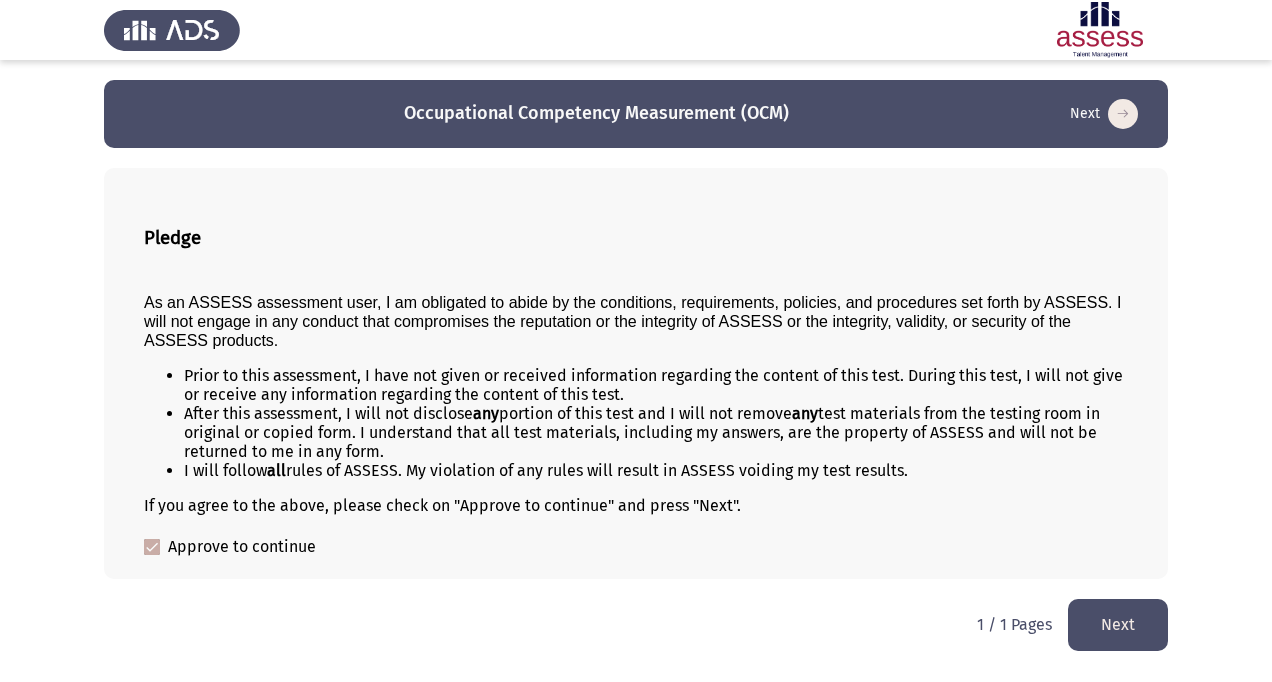 click on "Next" 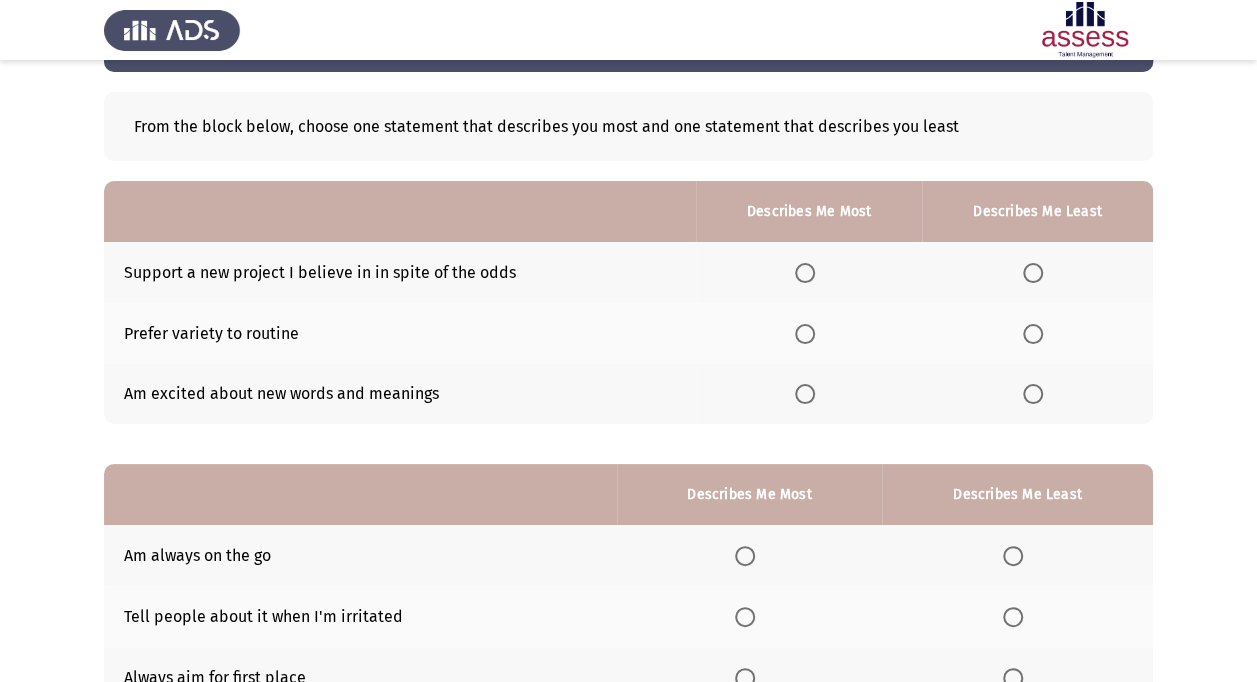 scroll, scrollTop: 75, scrollLeft: 0, axis: vertical 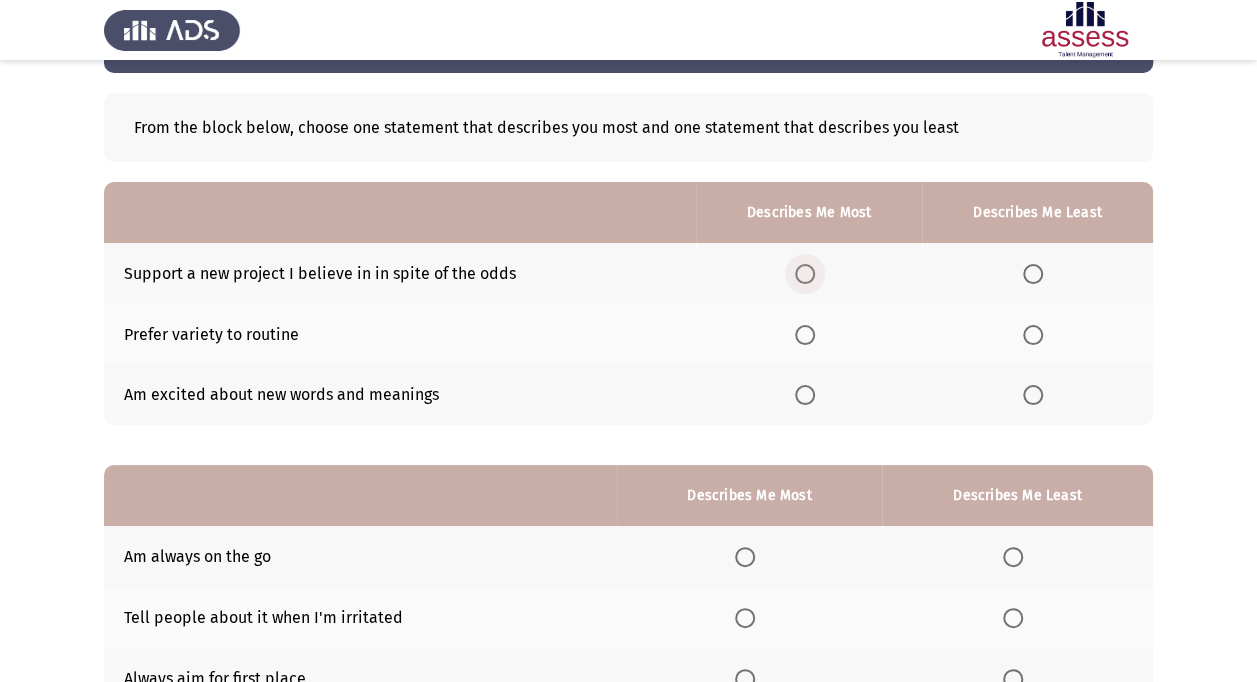 click at bounding box center (805, 274) 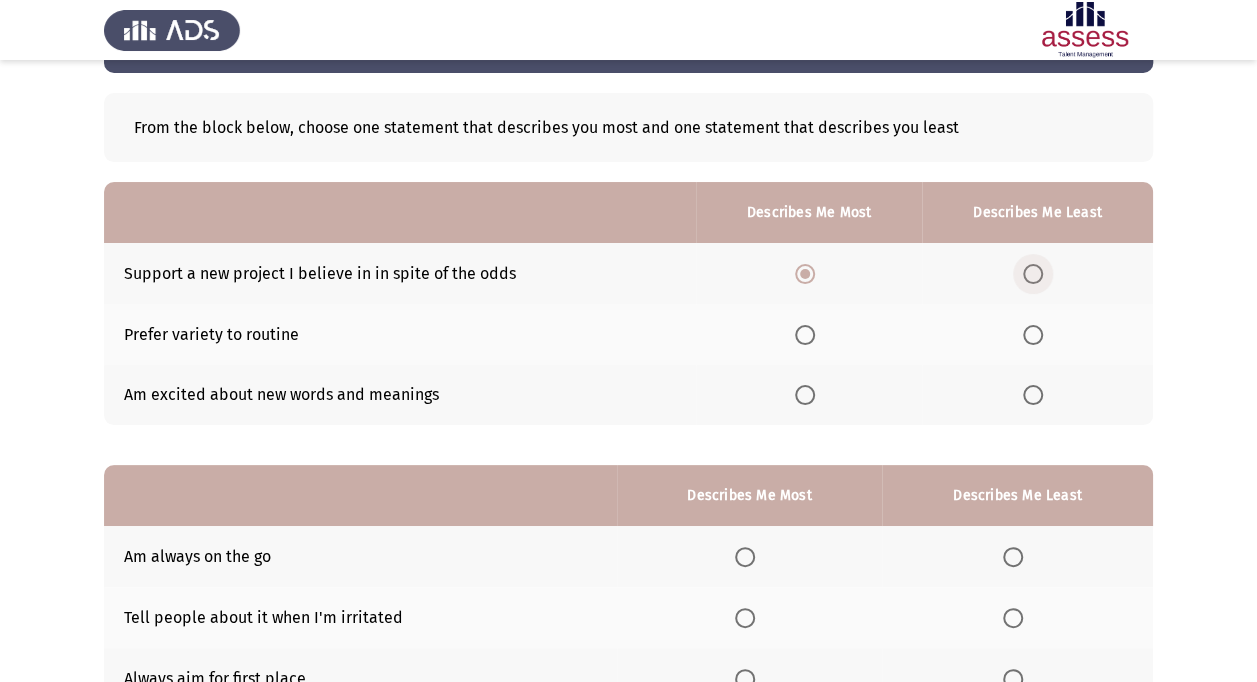 click at bounding box center [1033, 274] 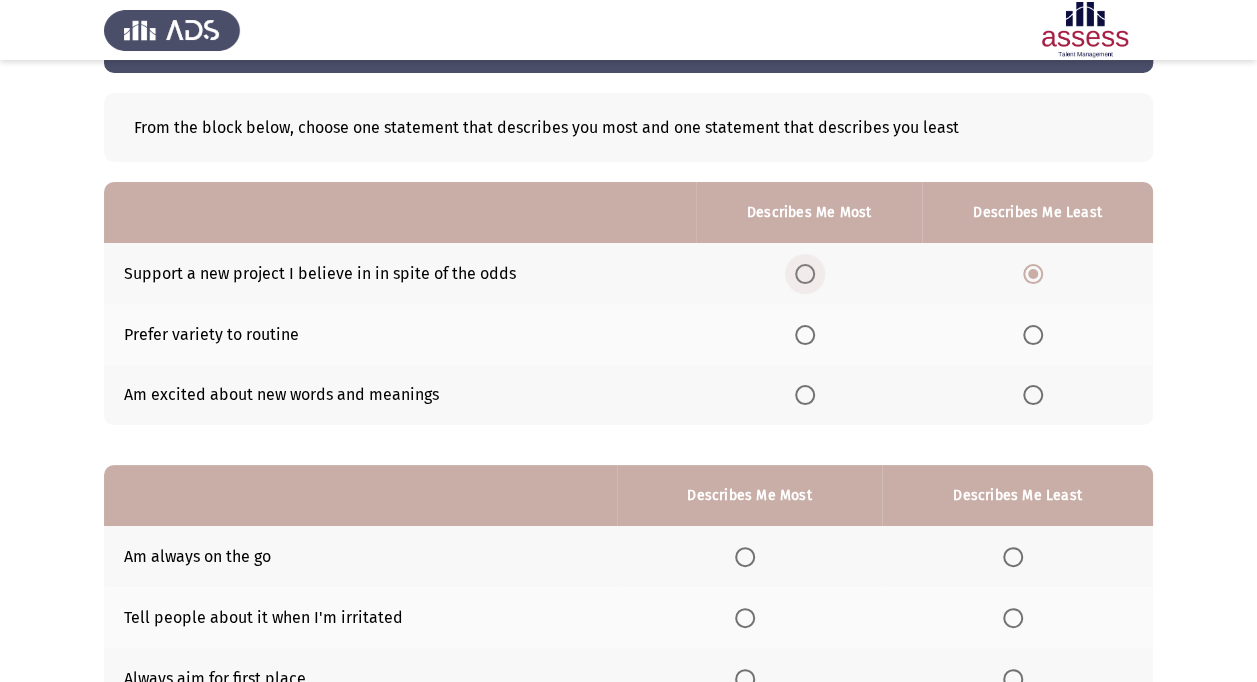 click at bounding box center (805, 274) 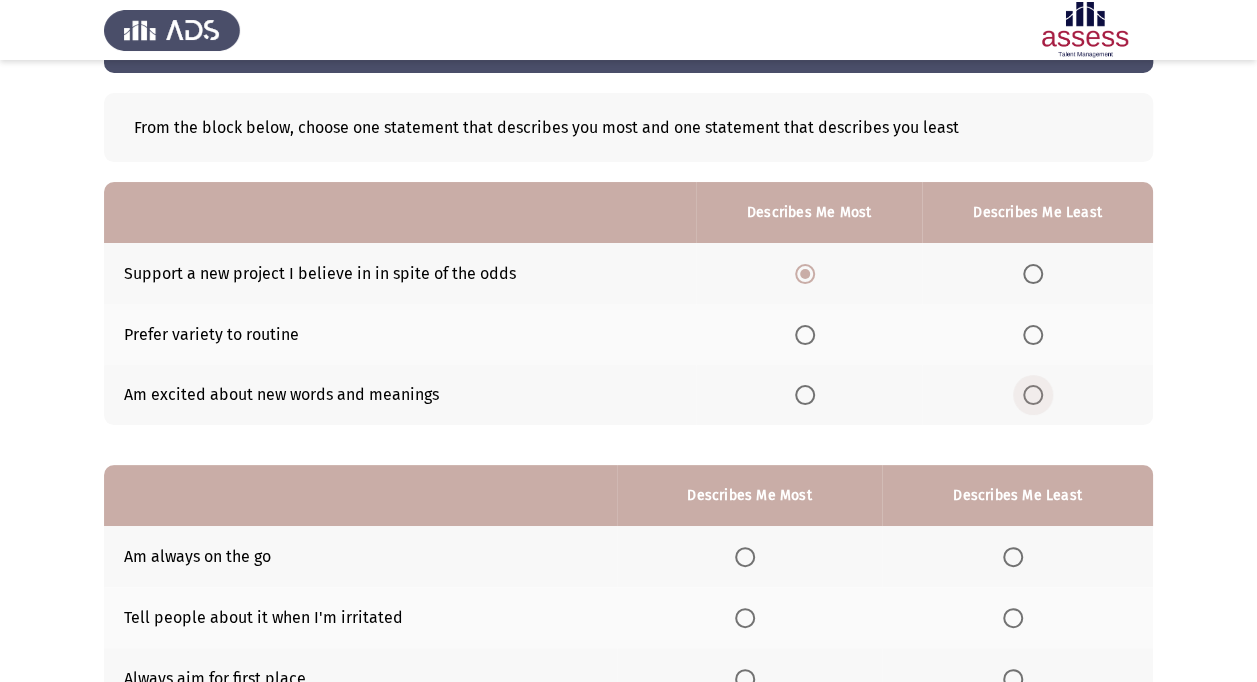 click at bounding box center [1033, 395] 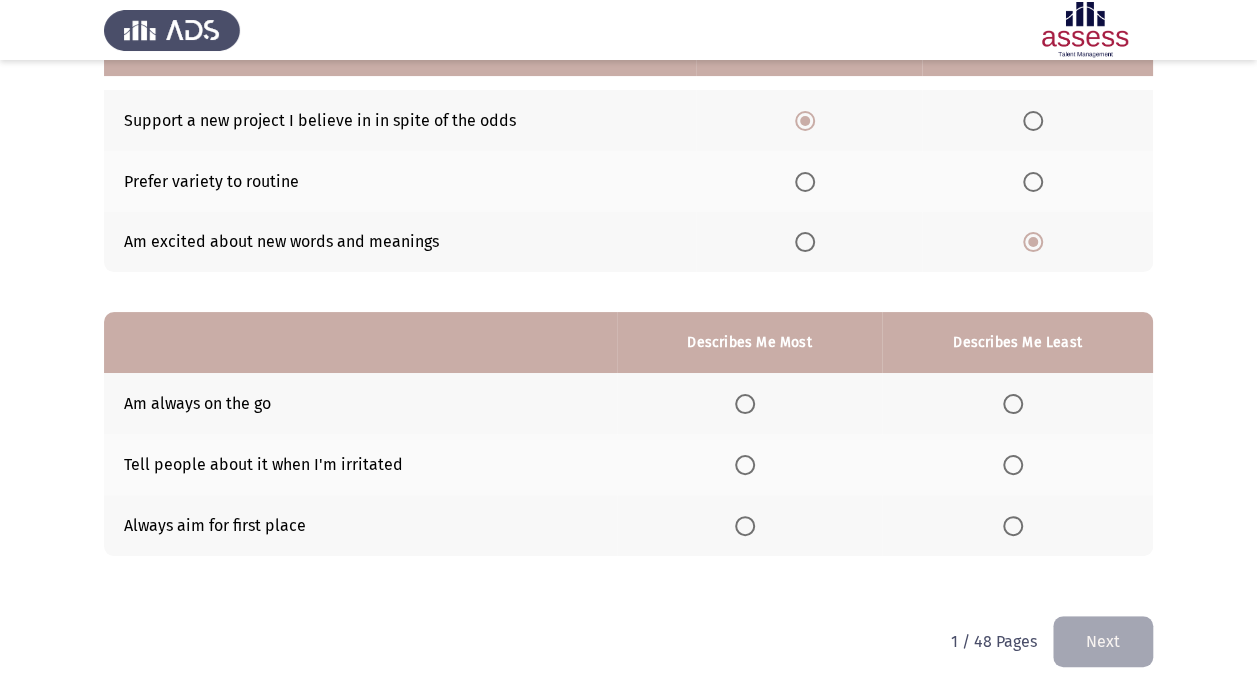 scroll, scrollTop: 230, scrollLeft: 0, axis: vertical 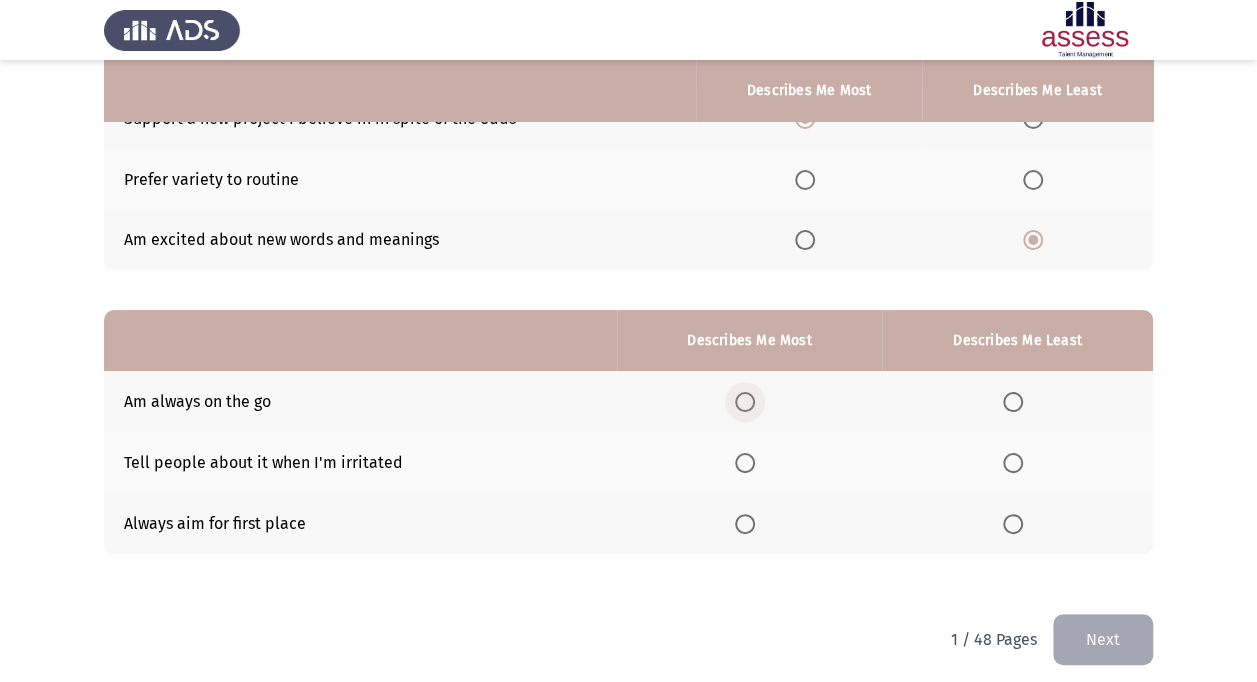 click at bounding box center [745, 402] 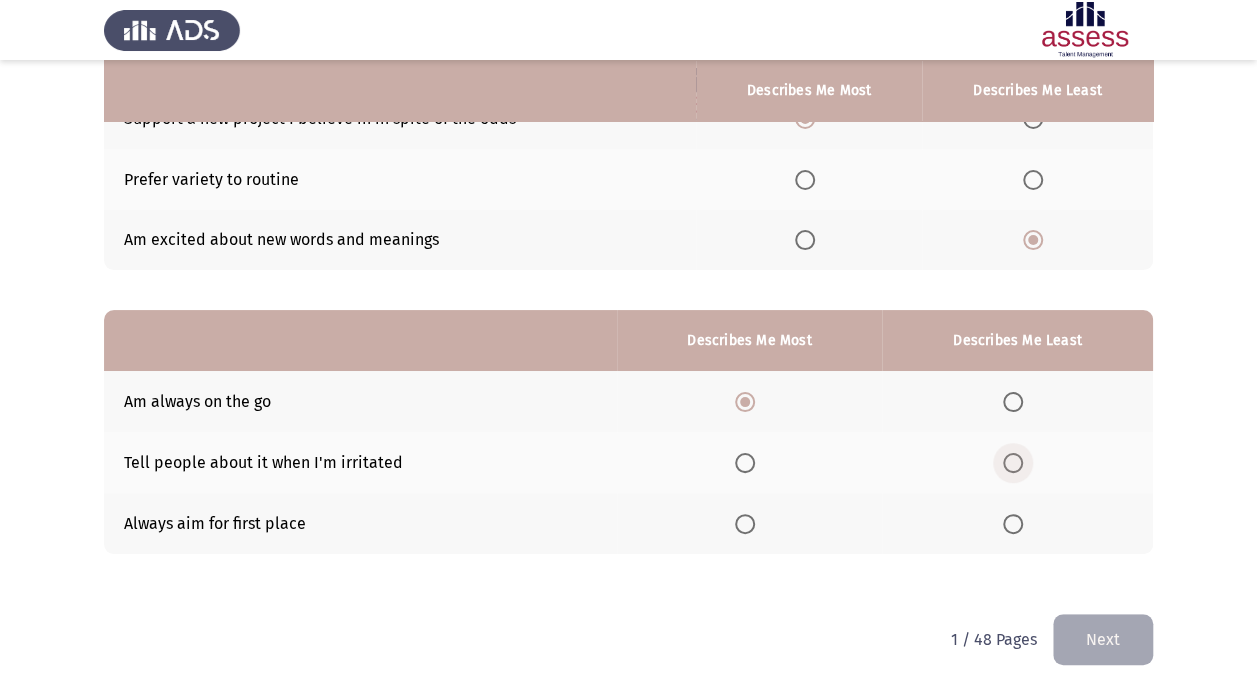 click at bounding box center (1013, 463) 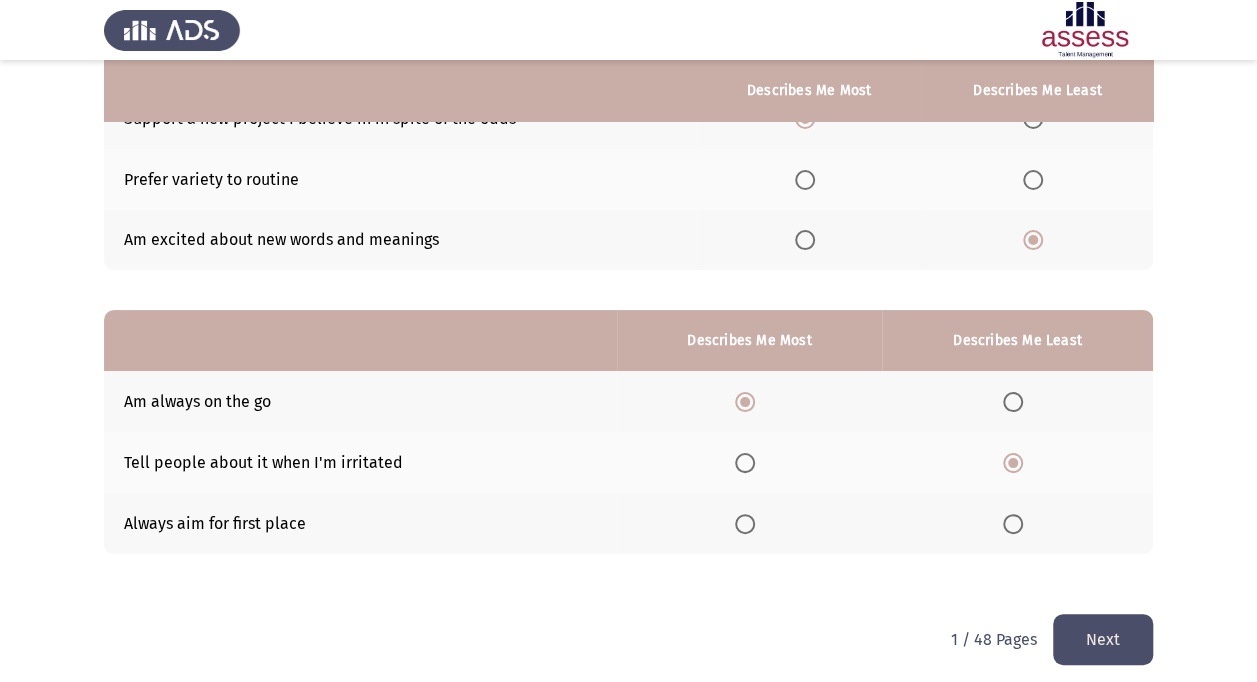 click on "Next" 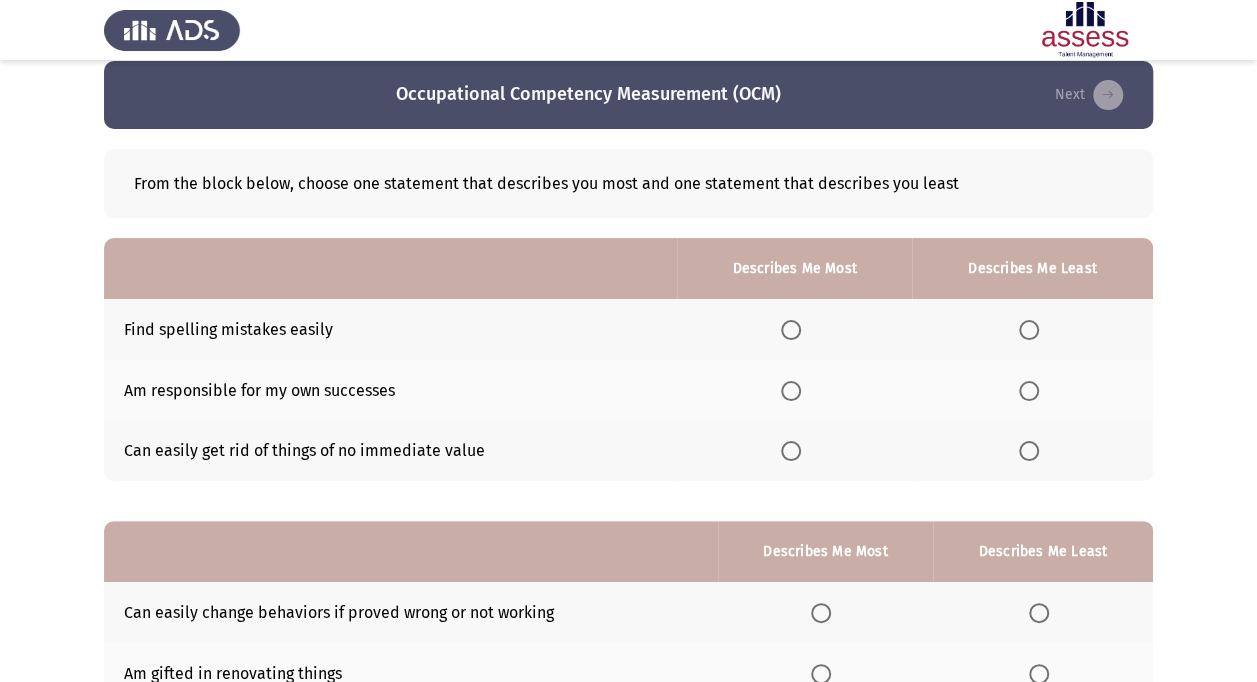 scroll, scrollTop: 16, scrollLeft: 0, axis: vertical 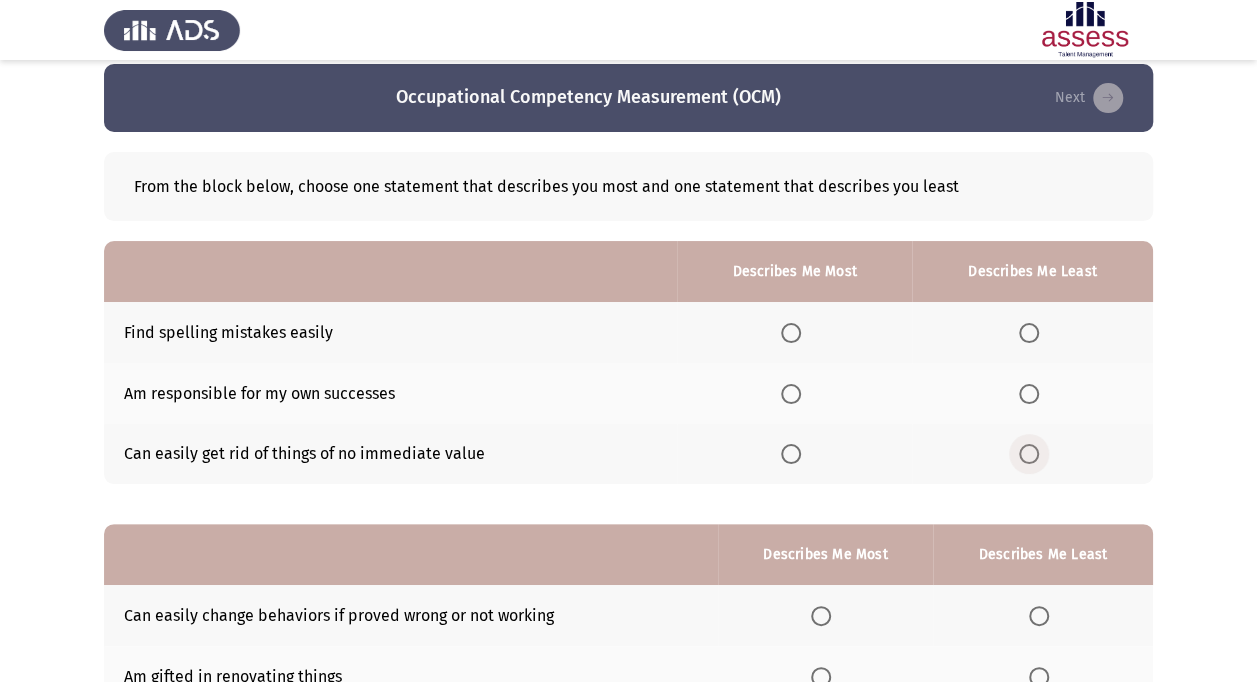 click at bounding box center [1029, 454] 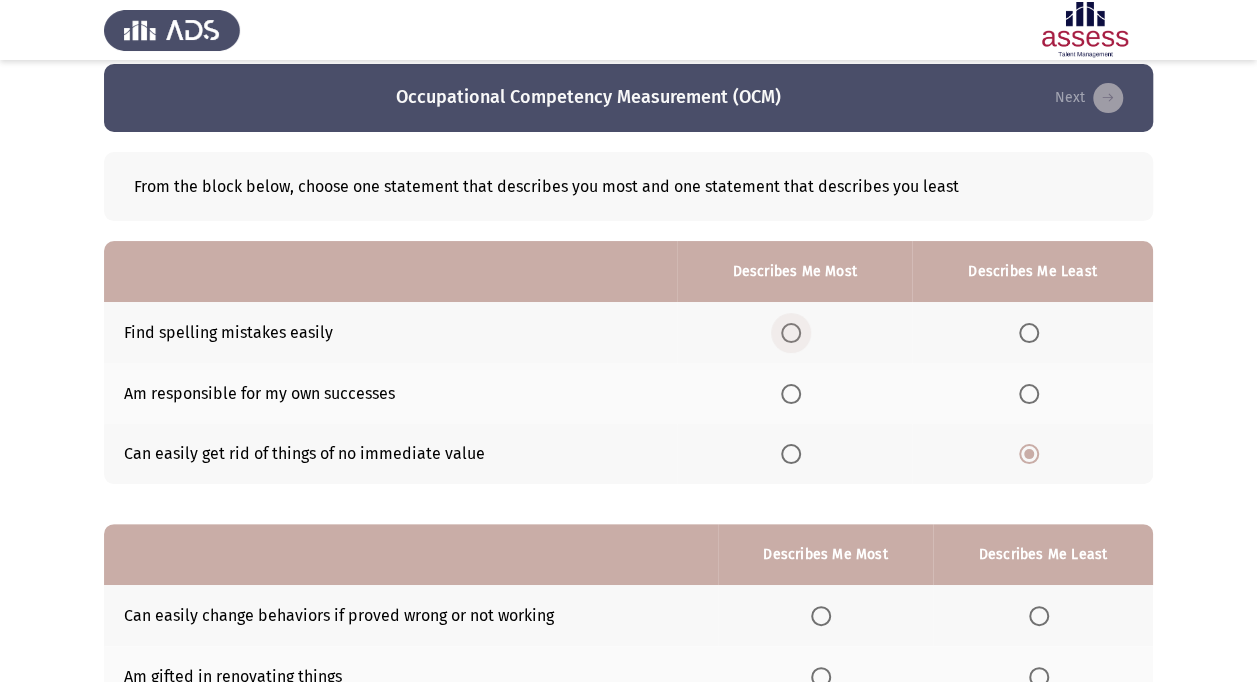 click at bounding box center (791, 333) 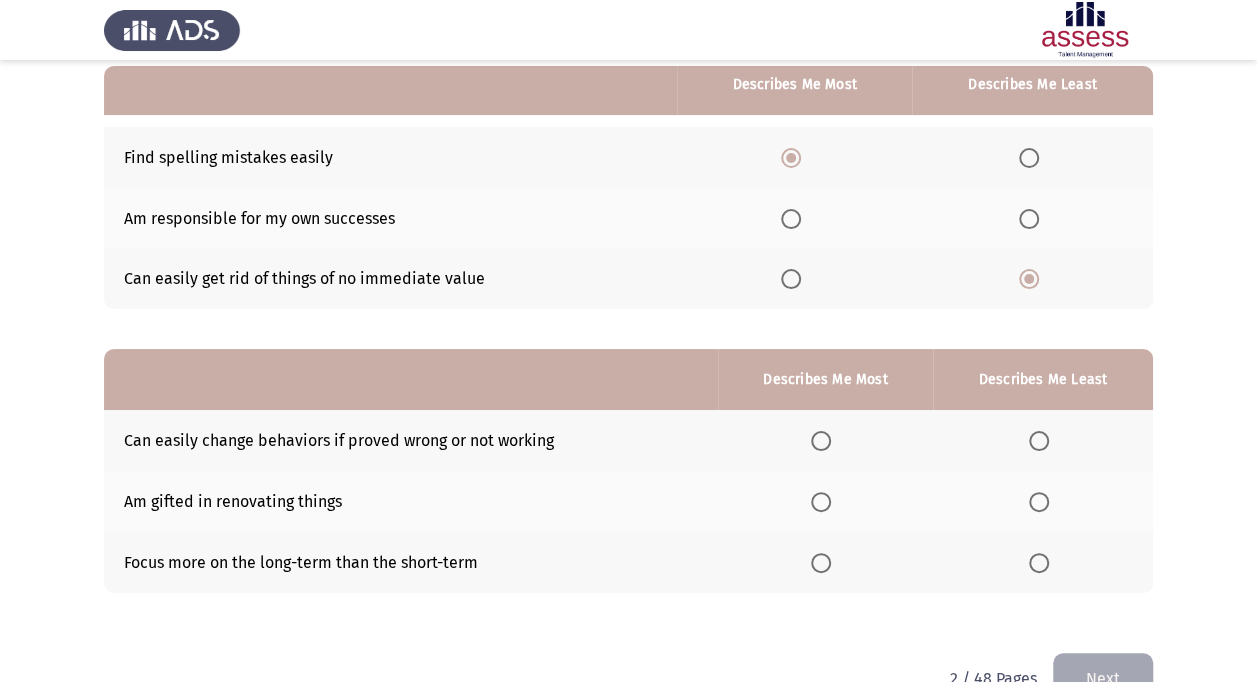 scroll, scrollTop: 200, scrollLeft: 0, axis: vertical 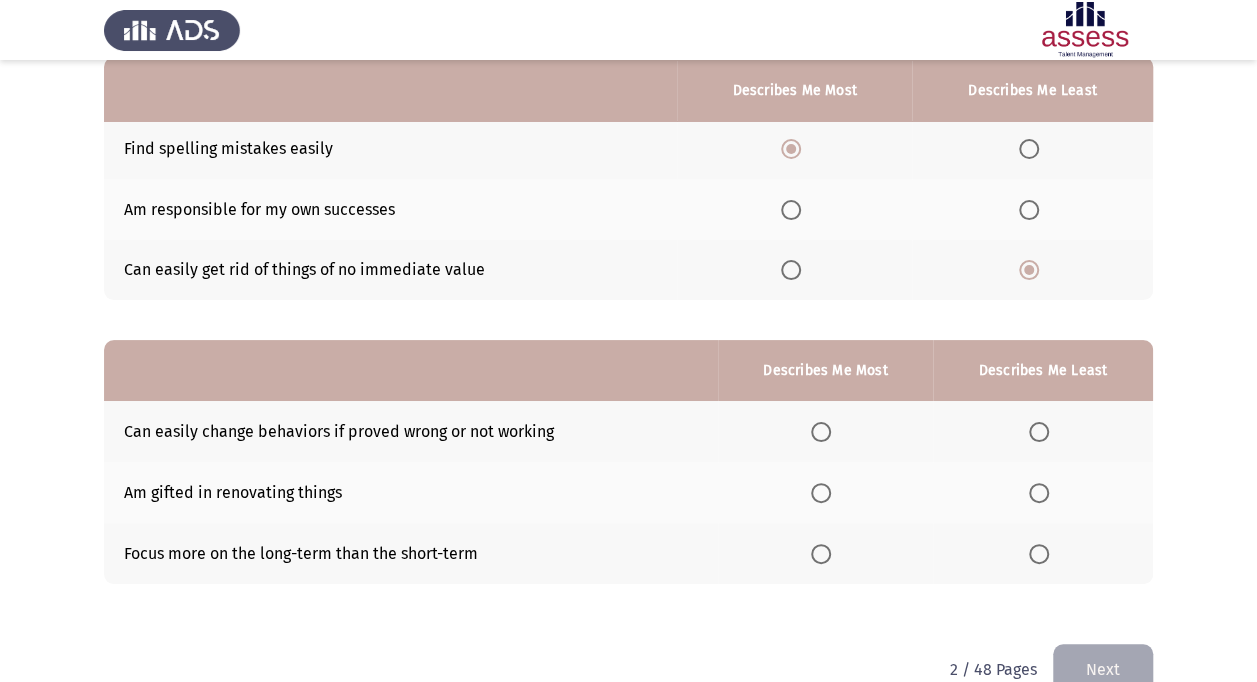click 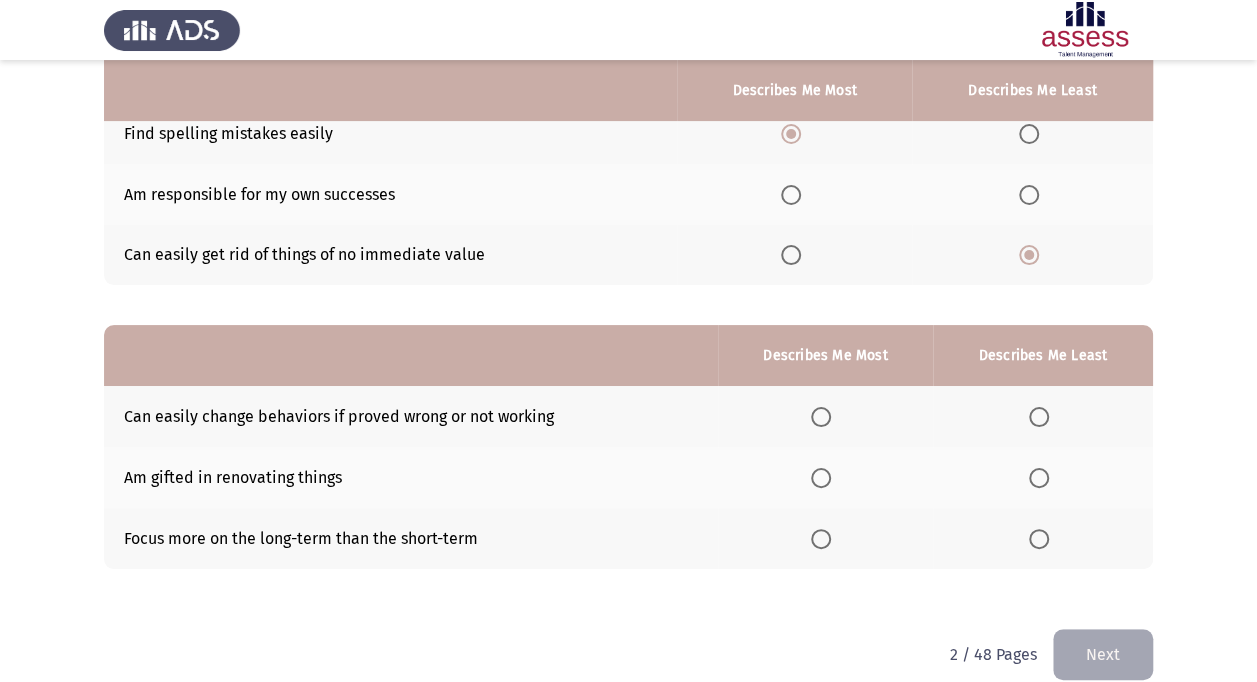 scroll, scrollTop: 216, scrollLeft: 0, axis: vertical 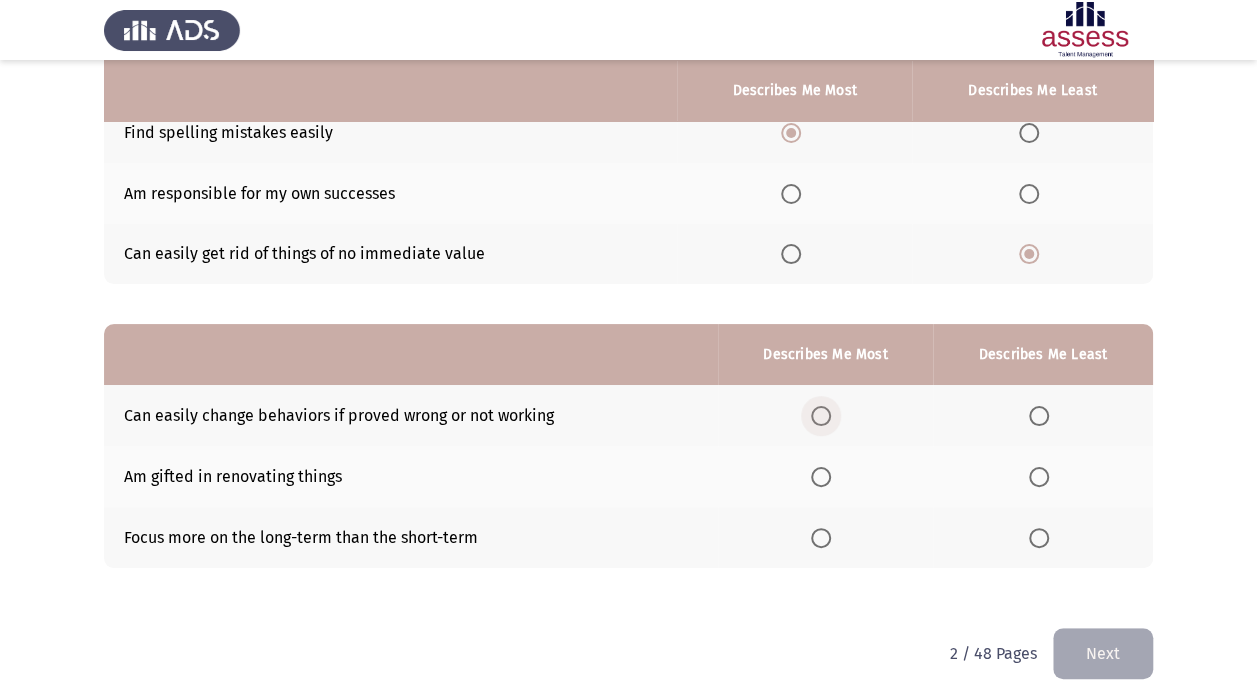 click at bounding box center [821, 416] 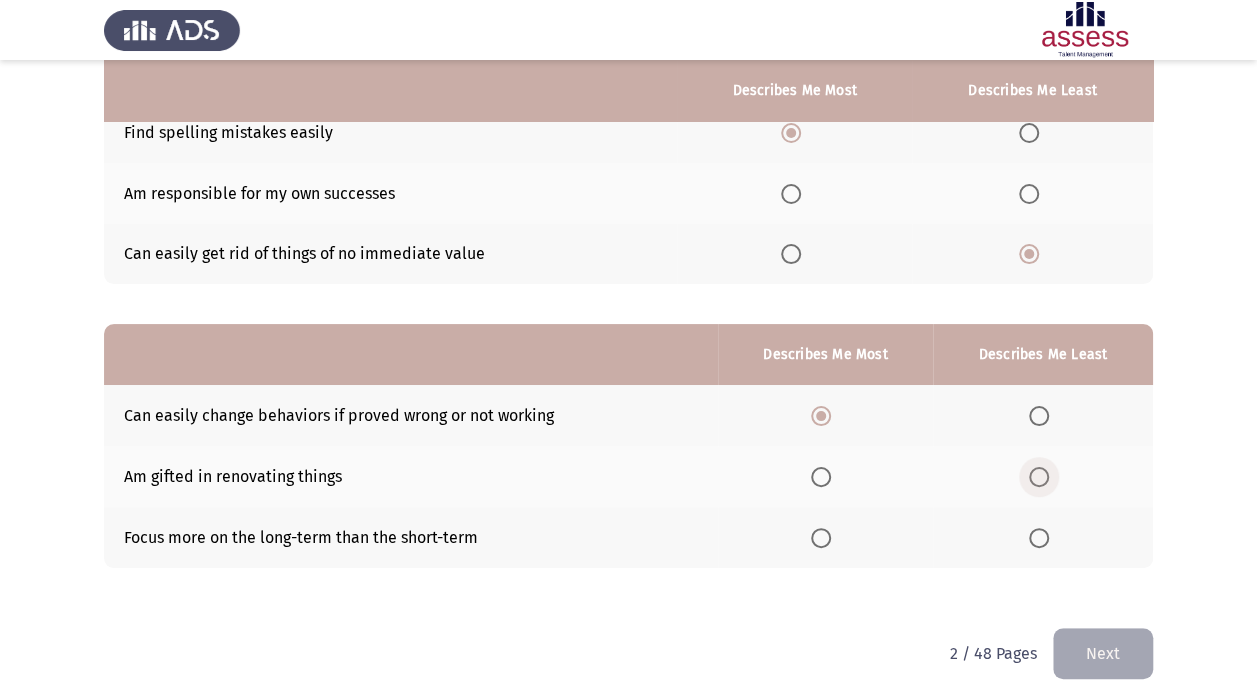 click at bounding box center (1039, 477) 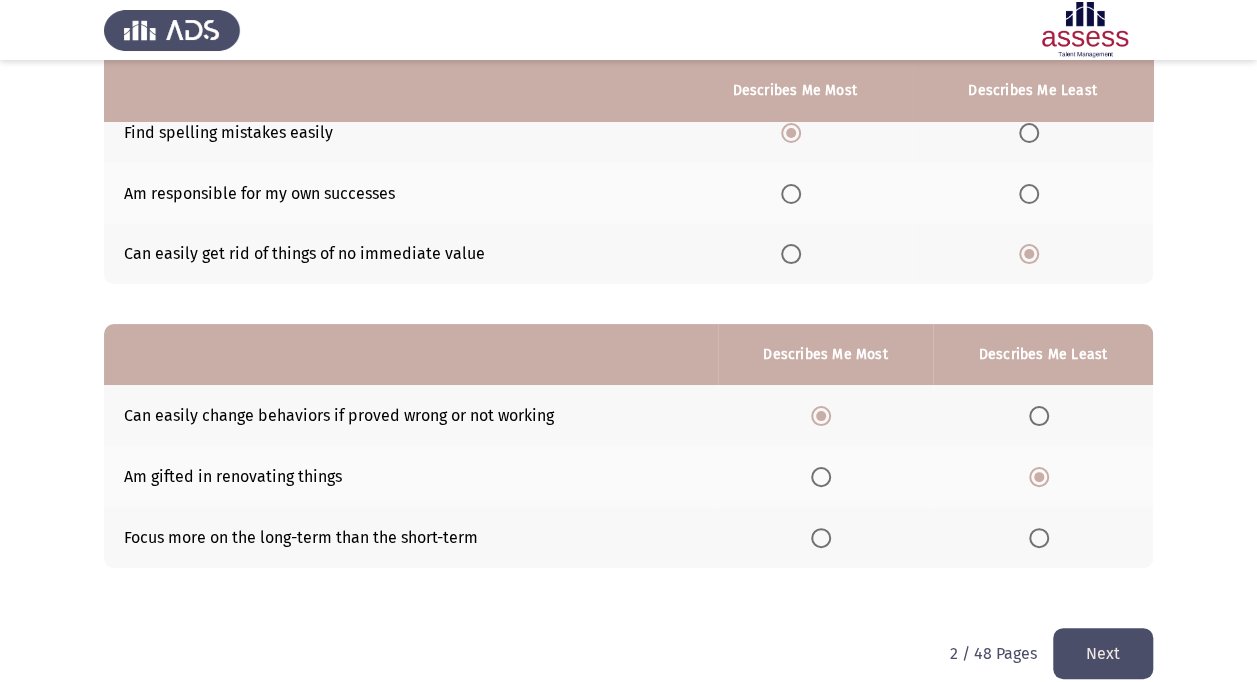 click on "Next" 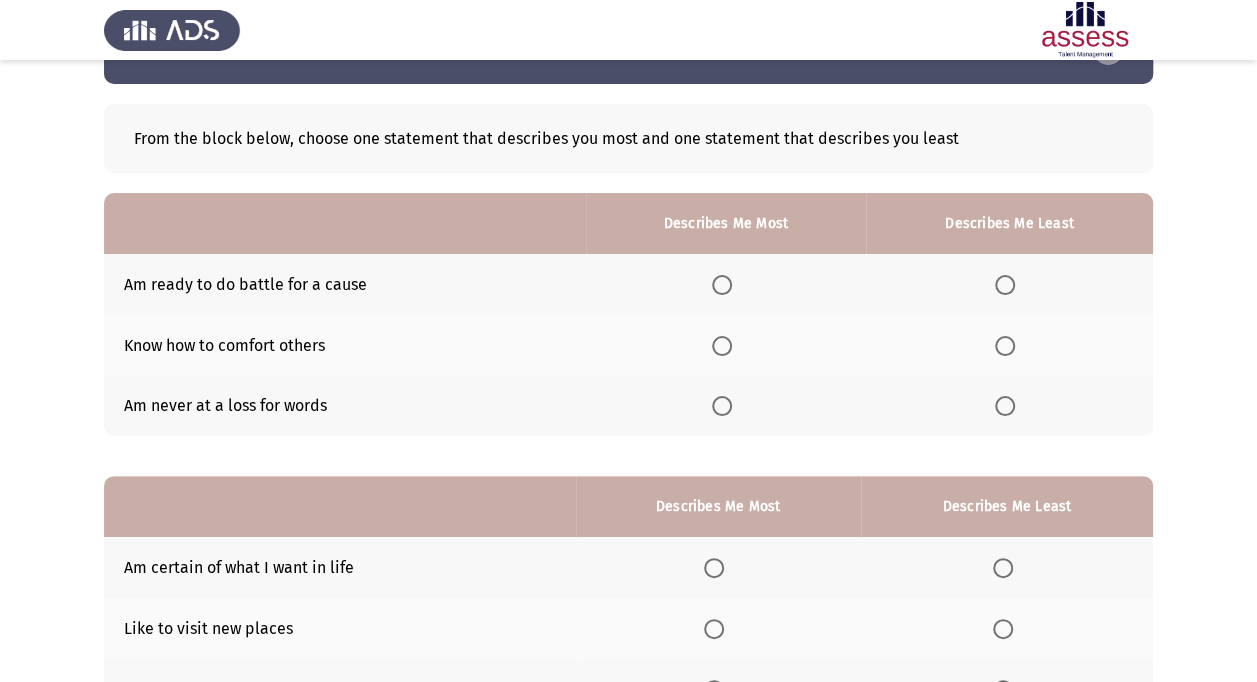 scroll, scrollTop: 68, scrollLeft: 0, axis: vertical 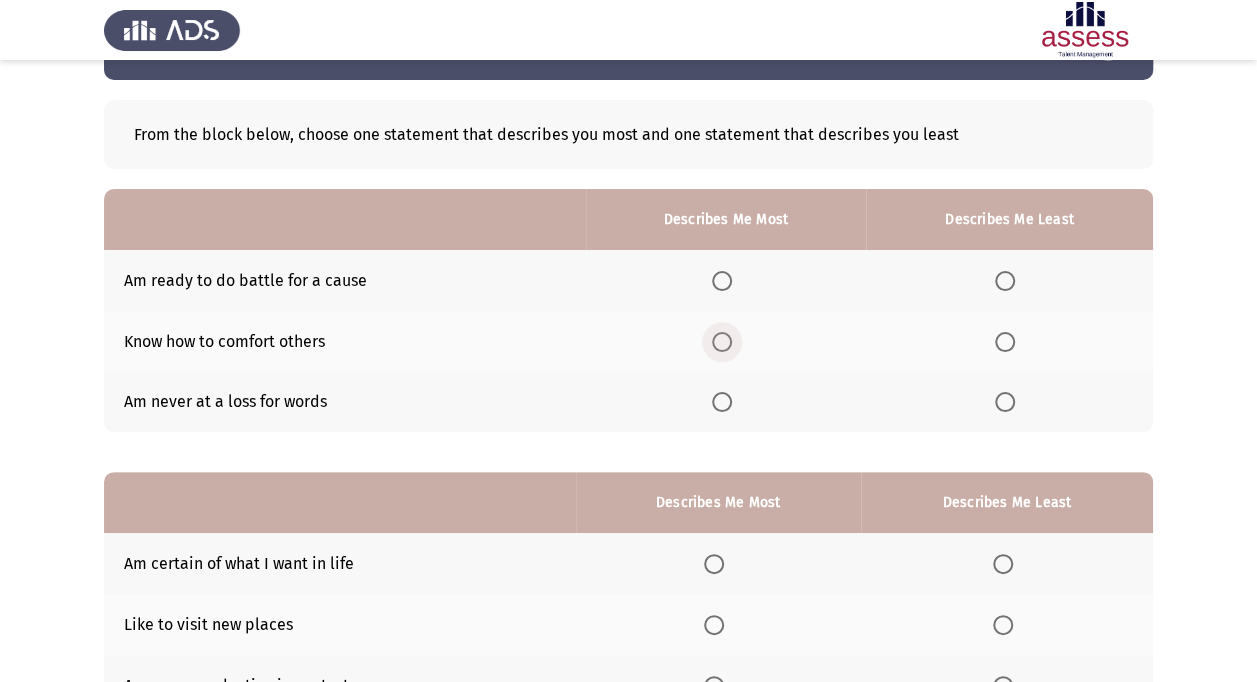 click at bounding box center (722, 342) 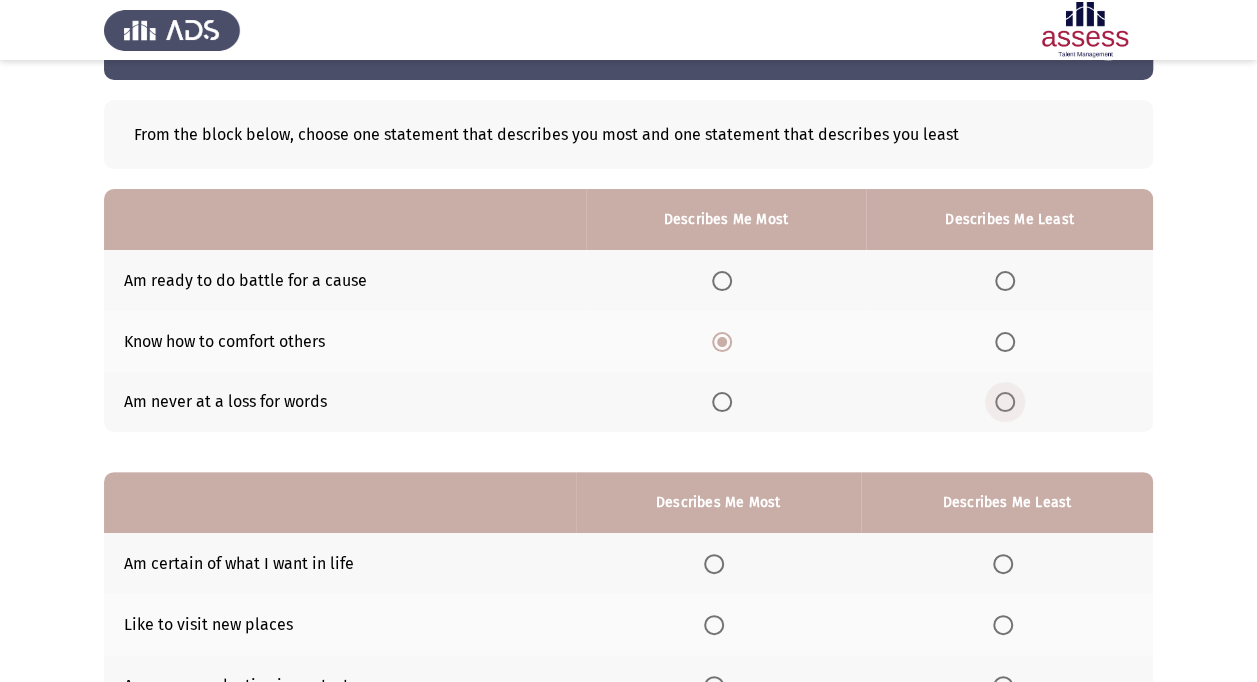 click at bounding box center (1005, 402) 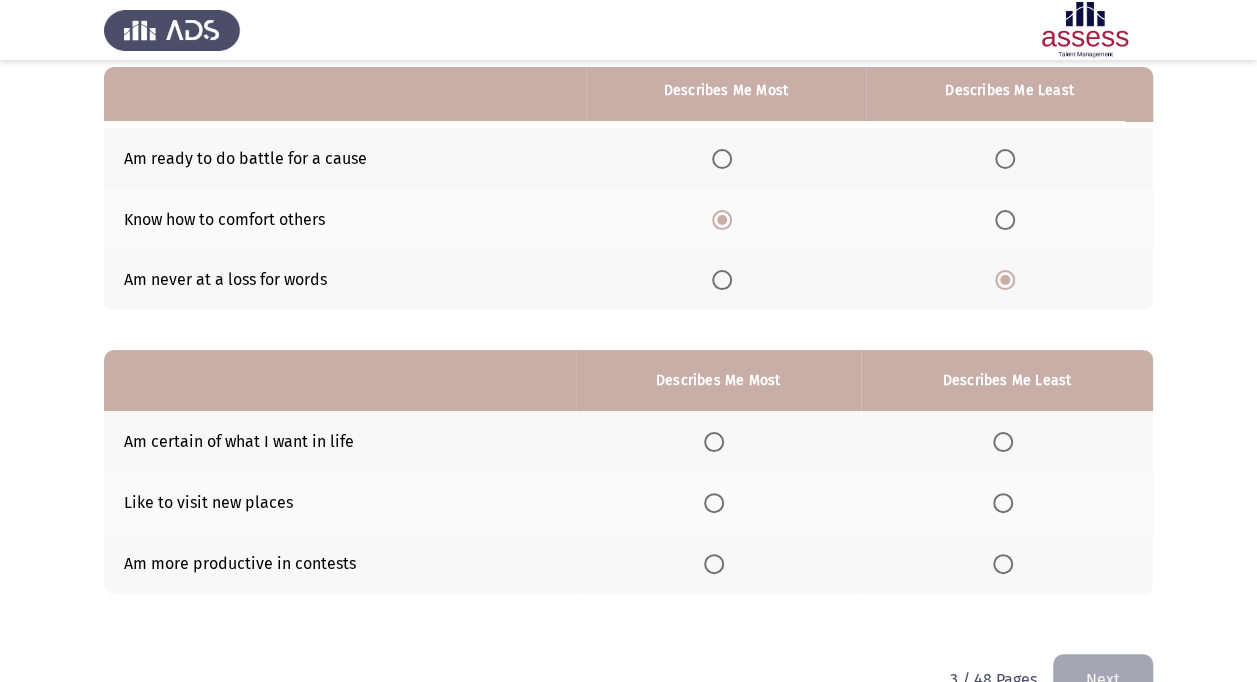 scroll, scrollTop: 239, scrollLeft: 0, axis: vertical 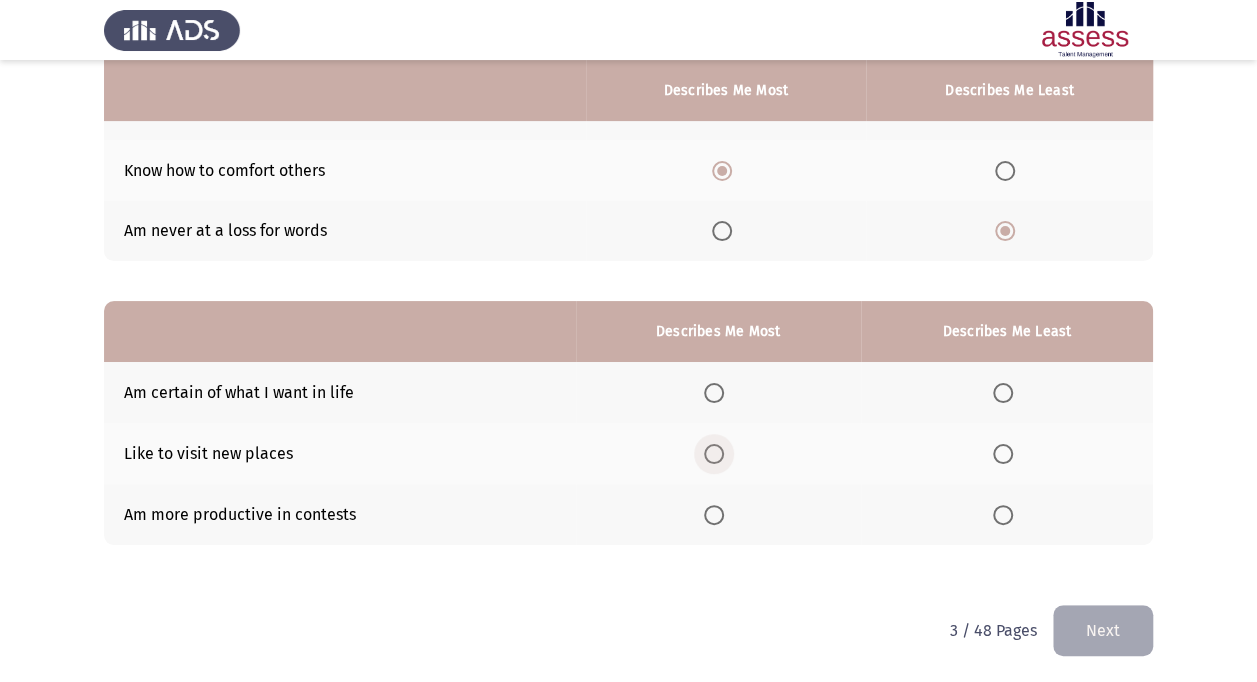 click at bounding box center (714, 454) 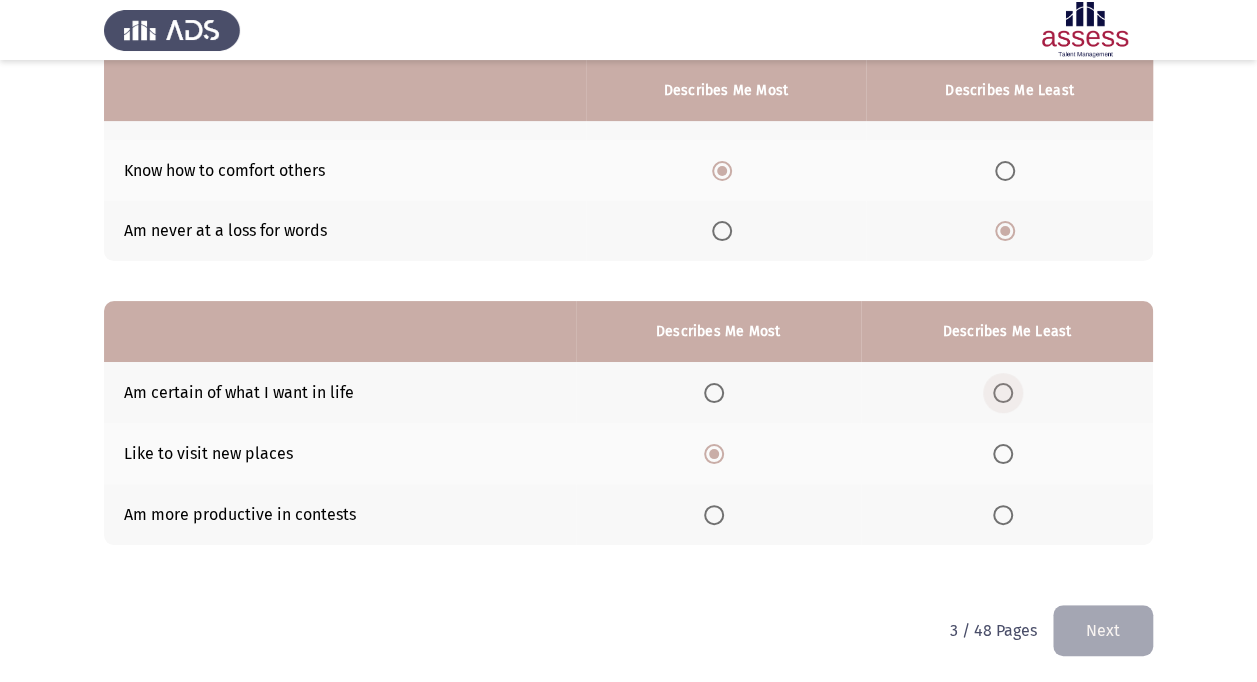 click at bounding box center (1003, 393) 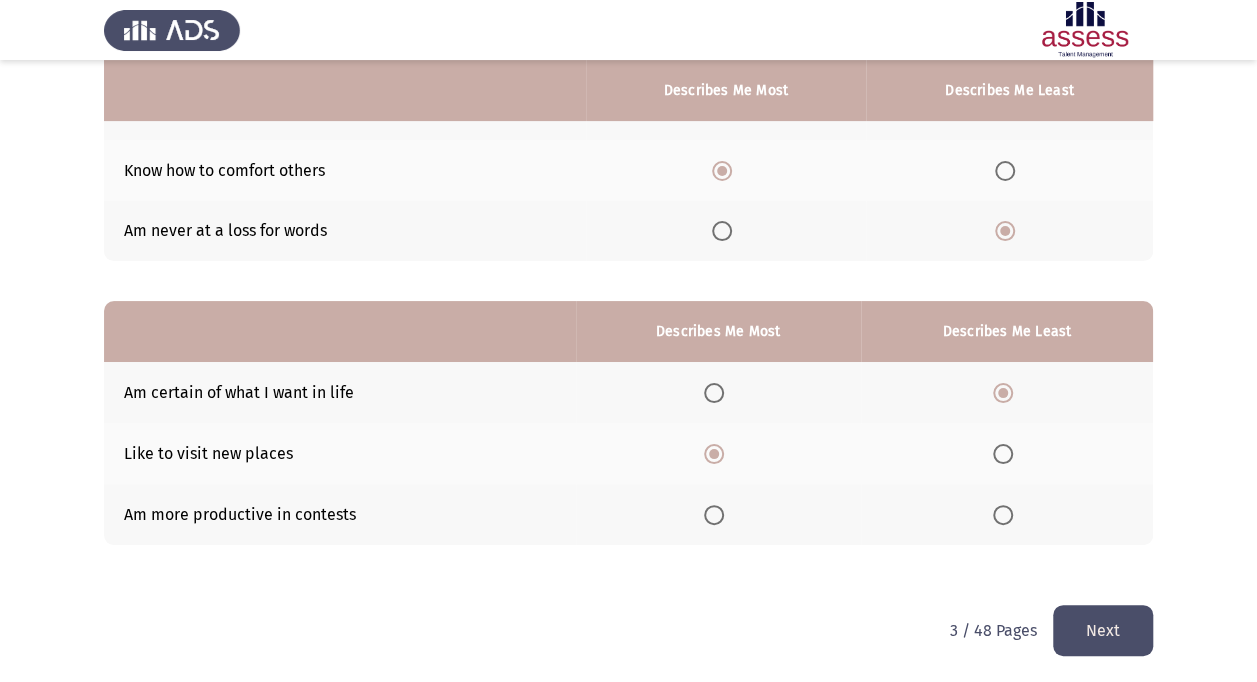 click on "Next" 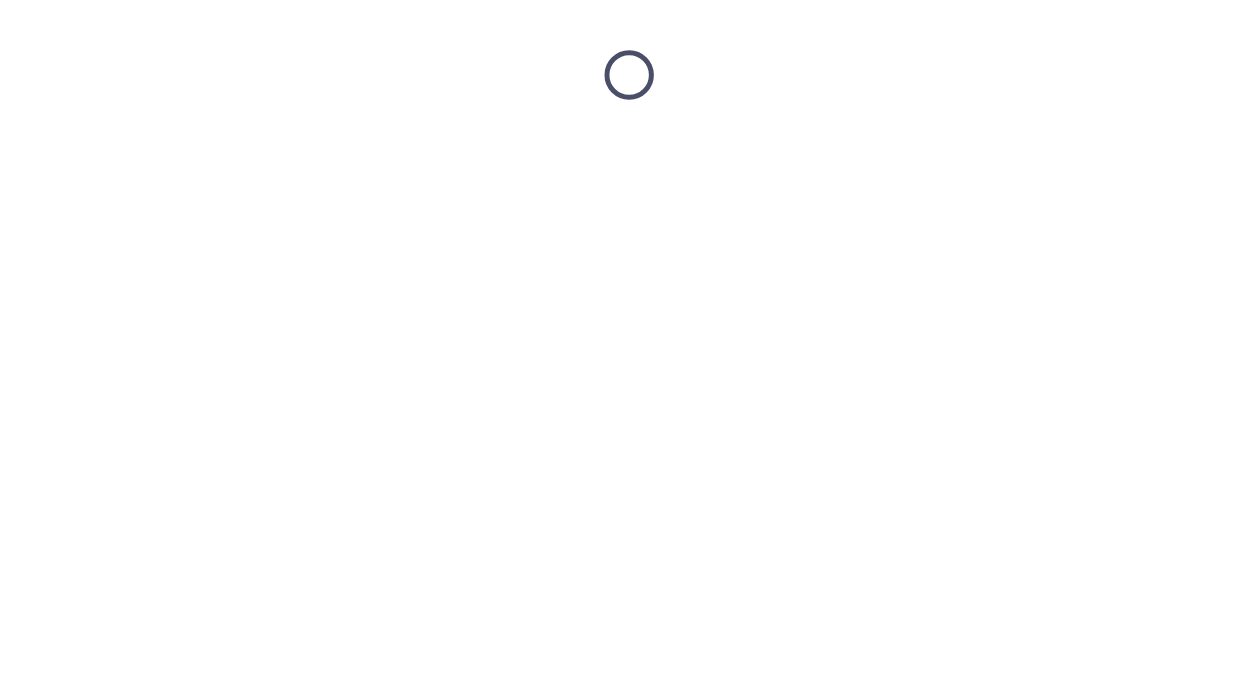 scroll, scrollTop: 0, scrollLeft: 0, axis: both 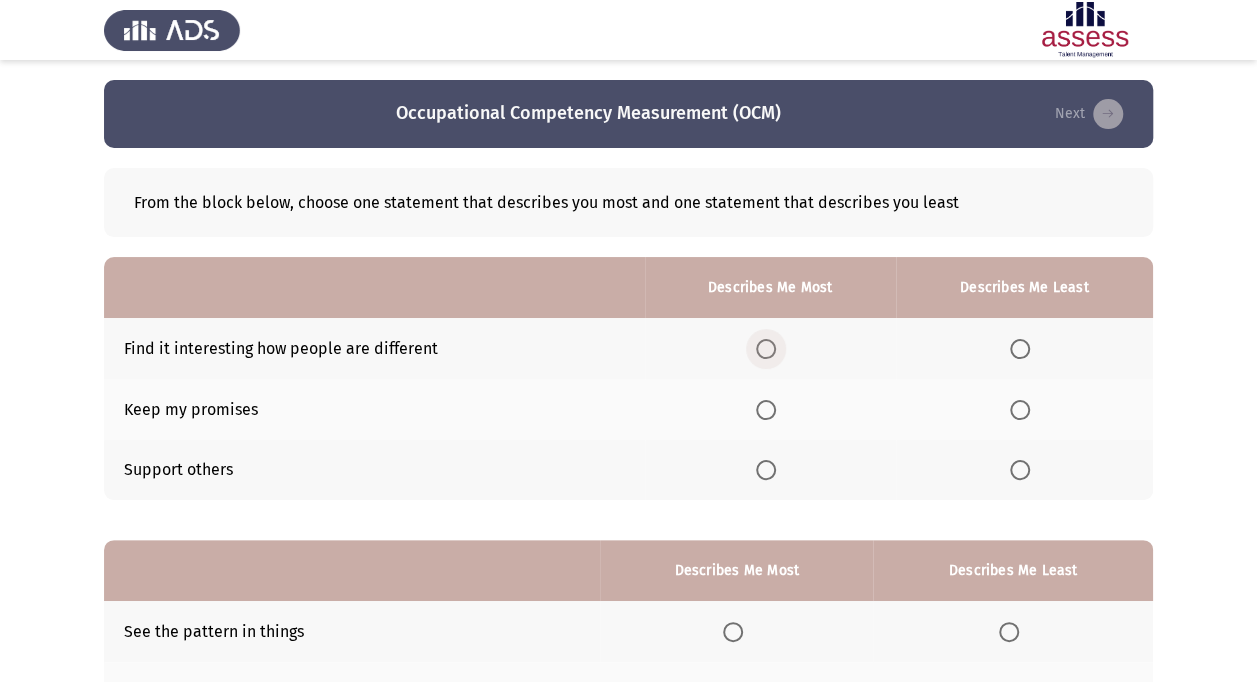 click at bounding box center [766, 349] 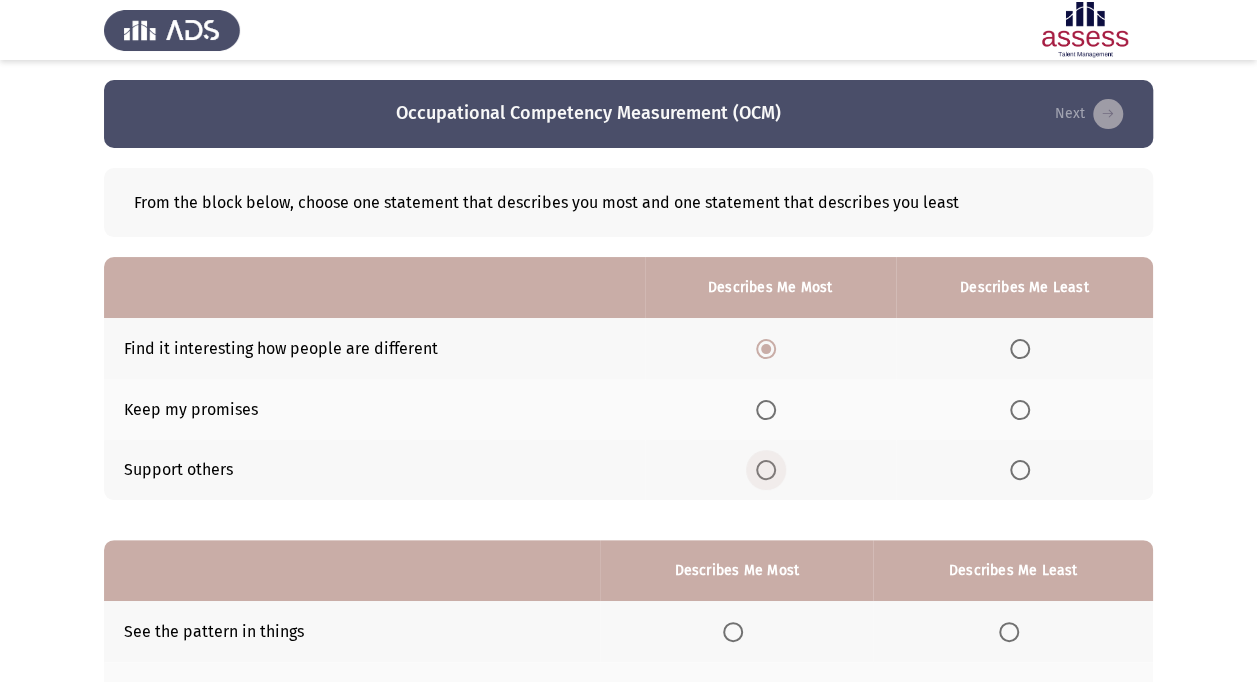 click at bounding box center [766, 470] 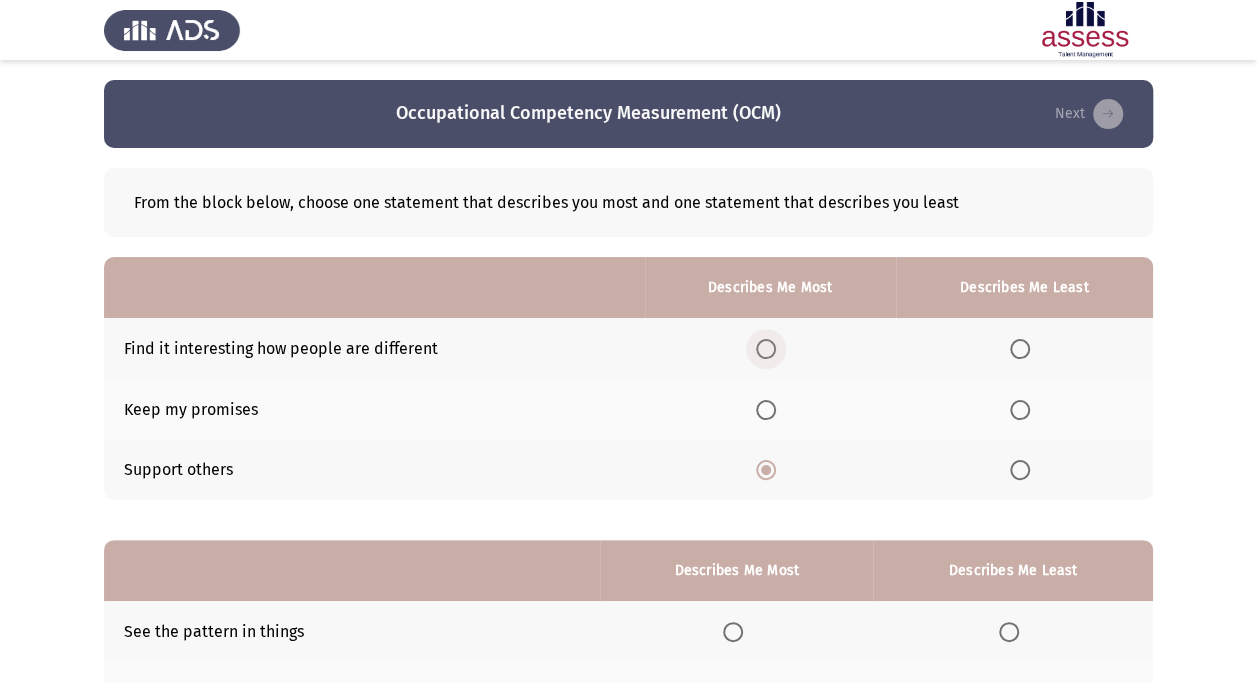 click at bounding box center [766, 349] 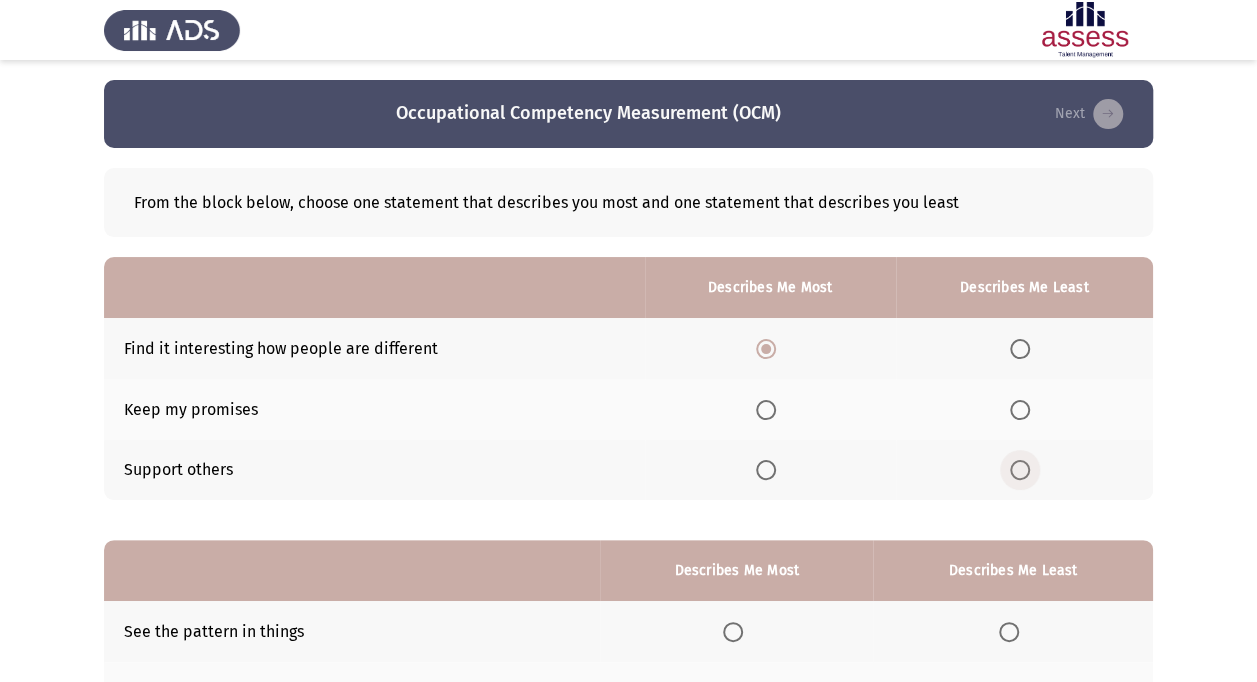 click at bounding box center (1020, 470) 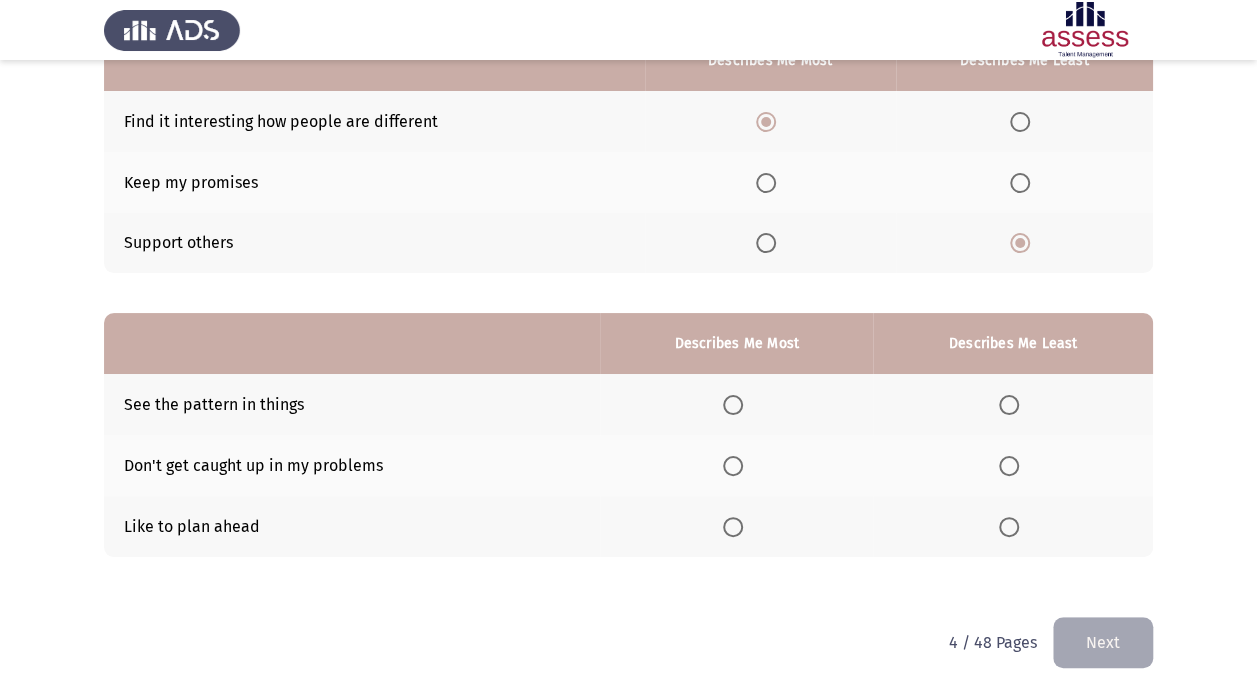 scroll, scrollTop: 239, scrollLeft: 0, axis: vertical 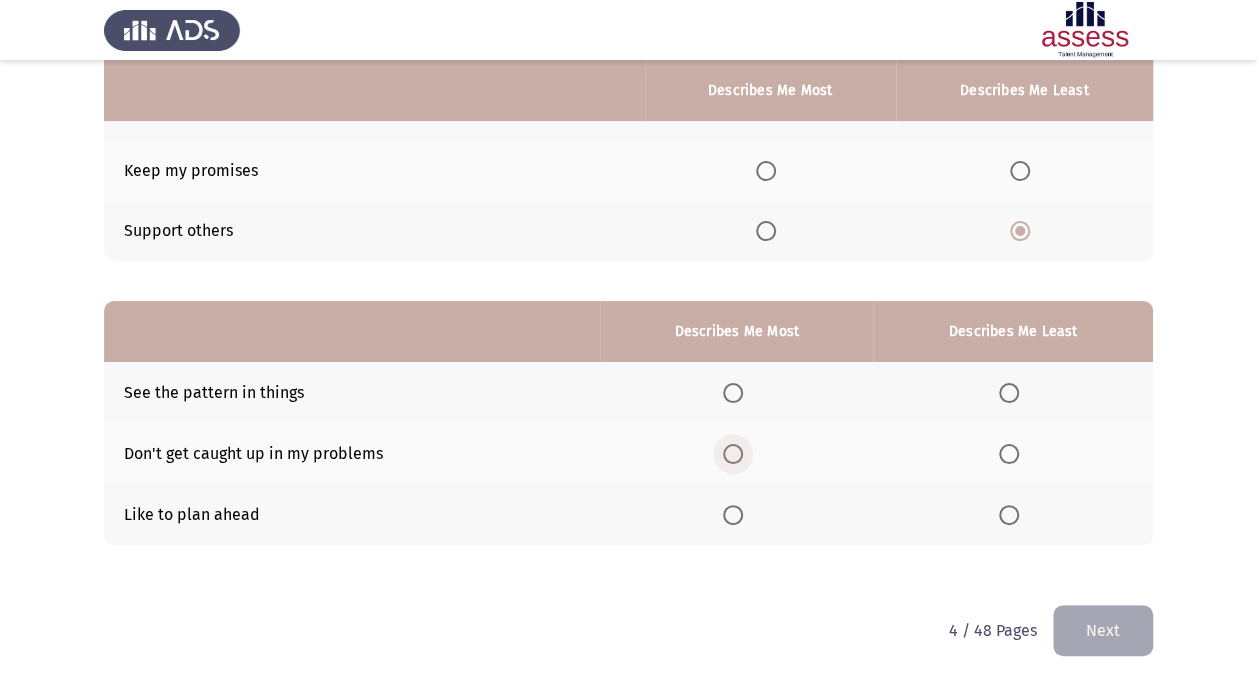 click at bounding box center (733, 454) 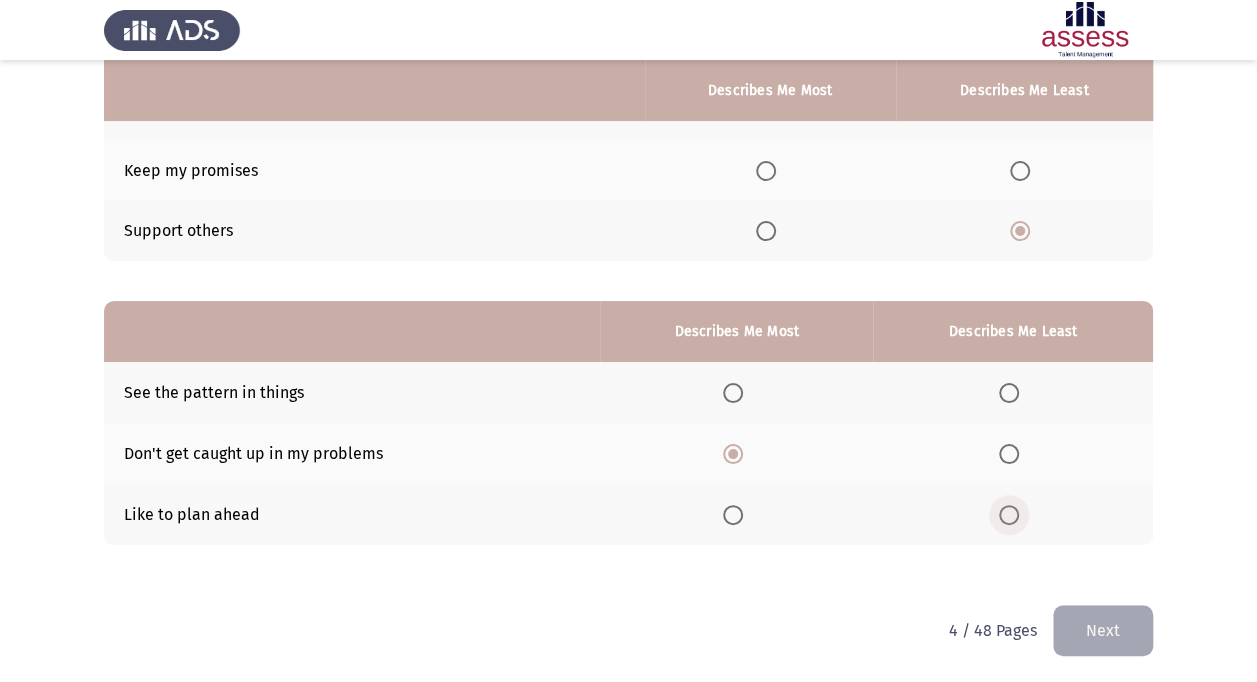 click at bounding box center (1009, 515) 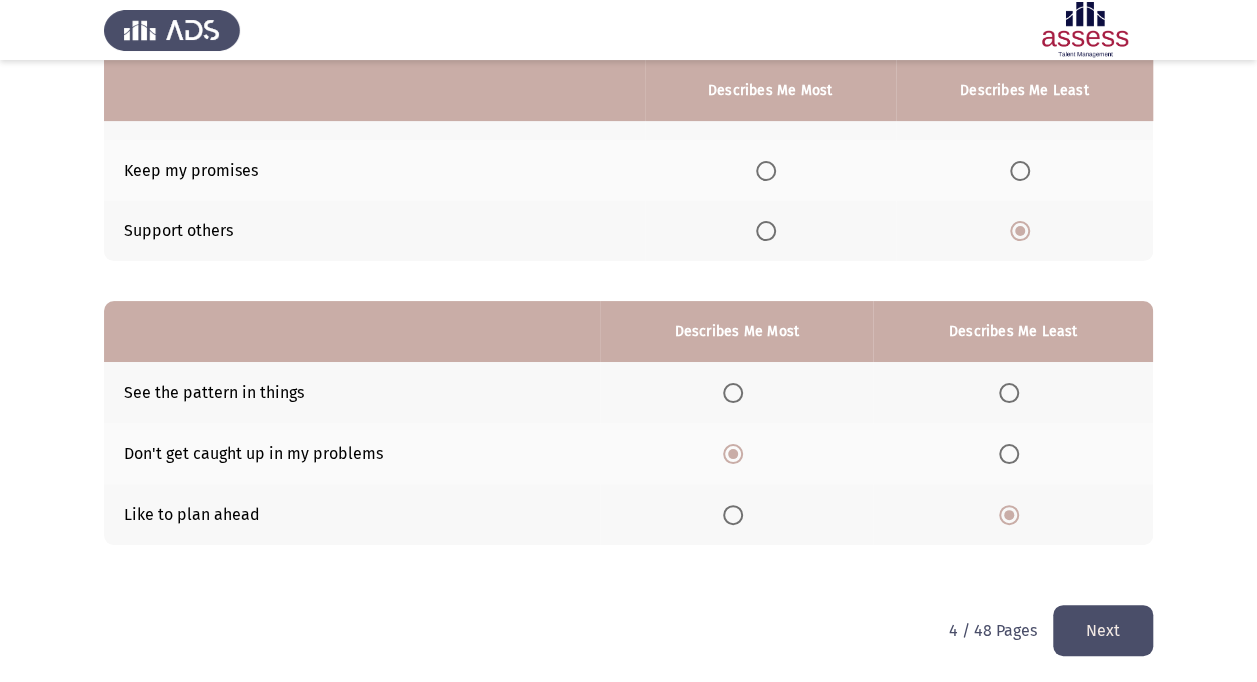 click on "Next" 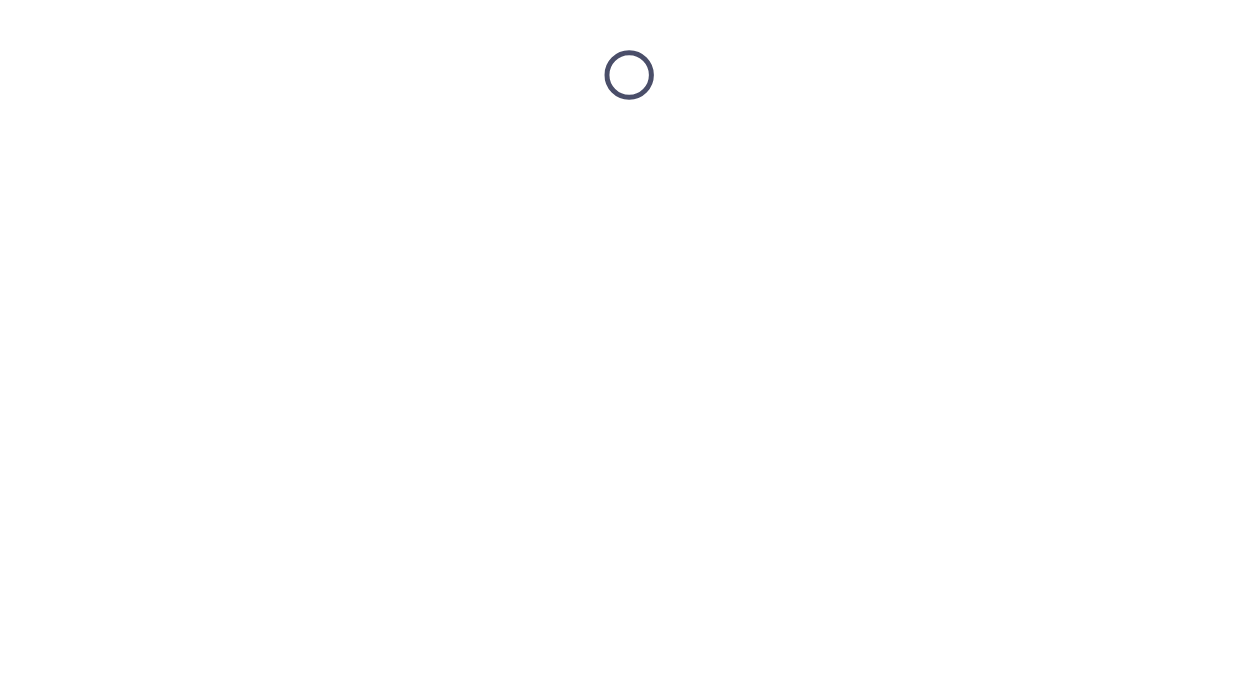 scroll, scrollTop: 0, scrollLeft: 0, axis: both 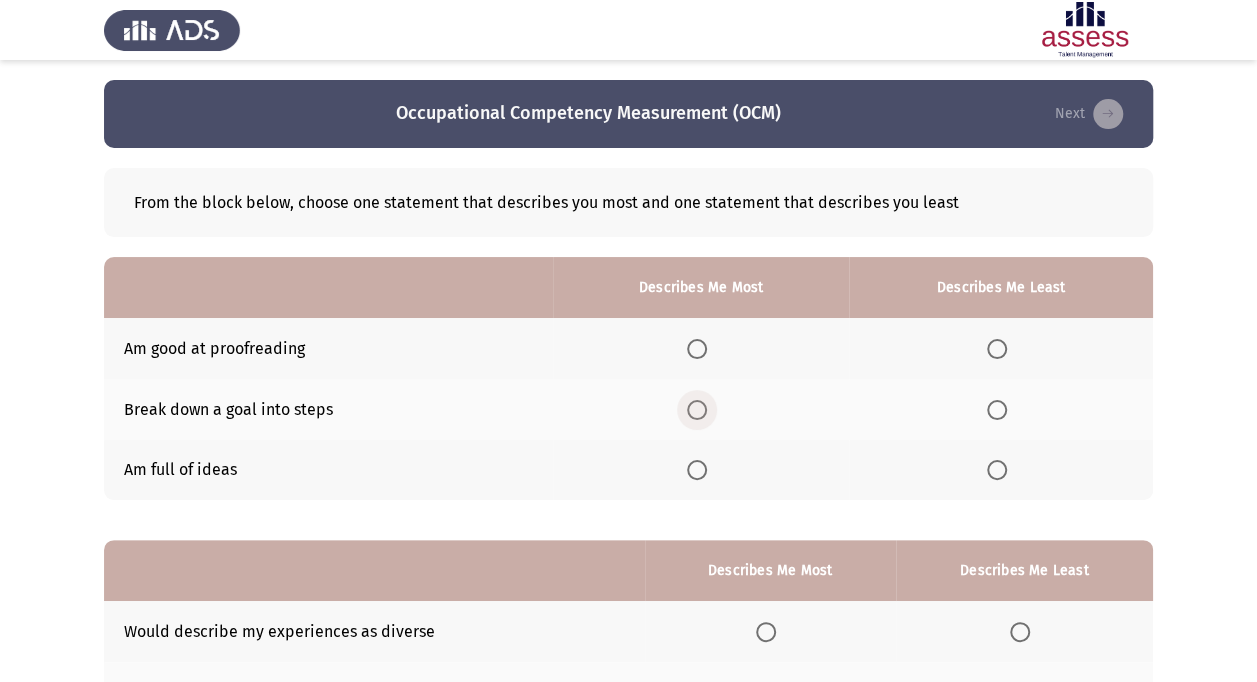 click at bounding box center (697, 410) 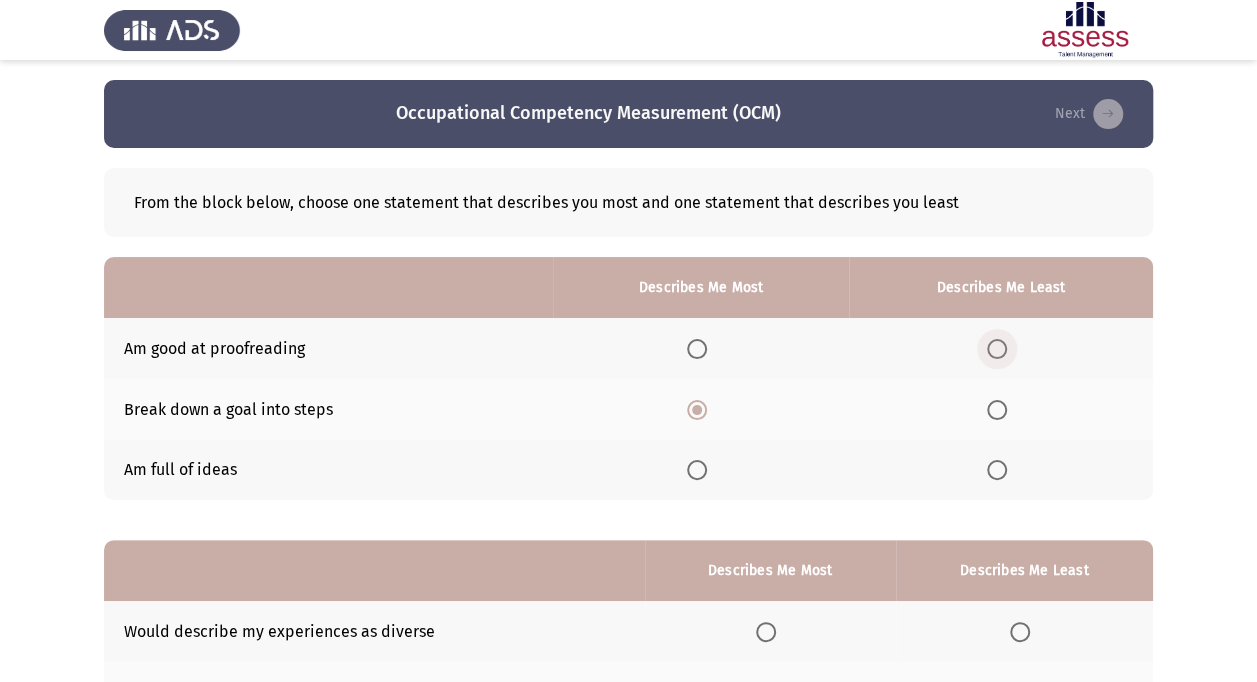 click at bounding box center [997, 349] 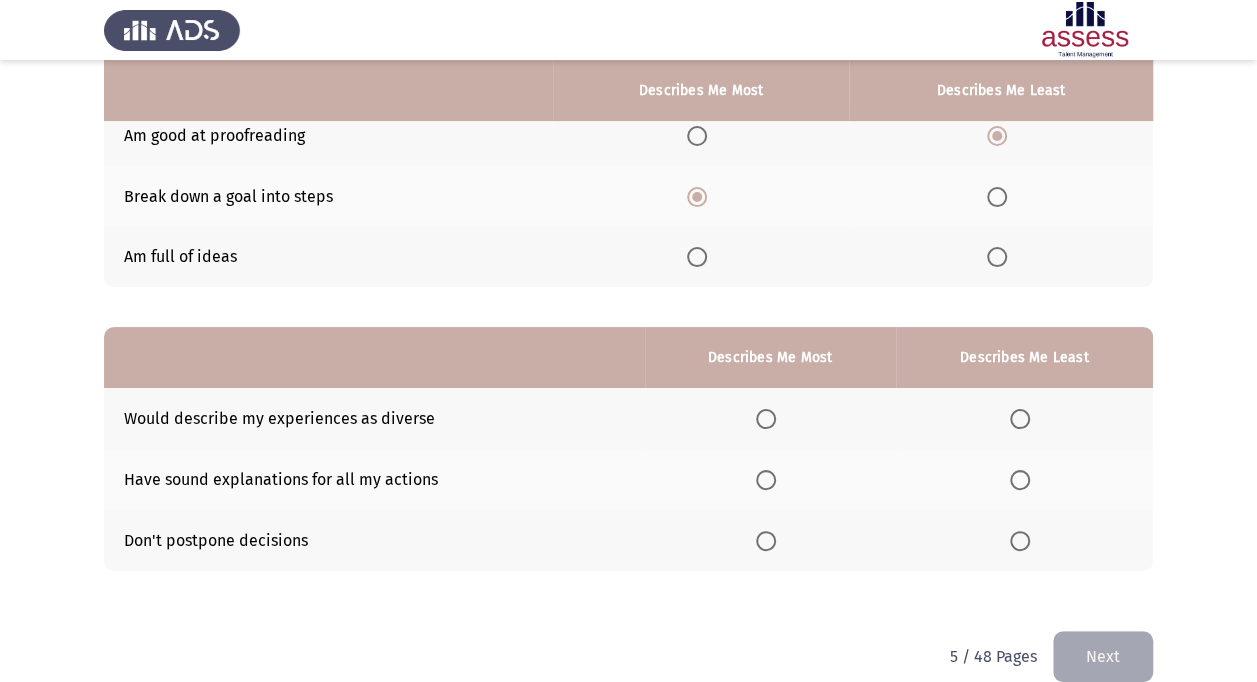 scroll, scrollTop: 239, scrollLeft: 0, axis: vertical 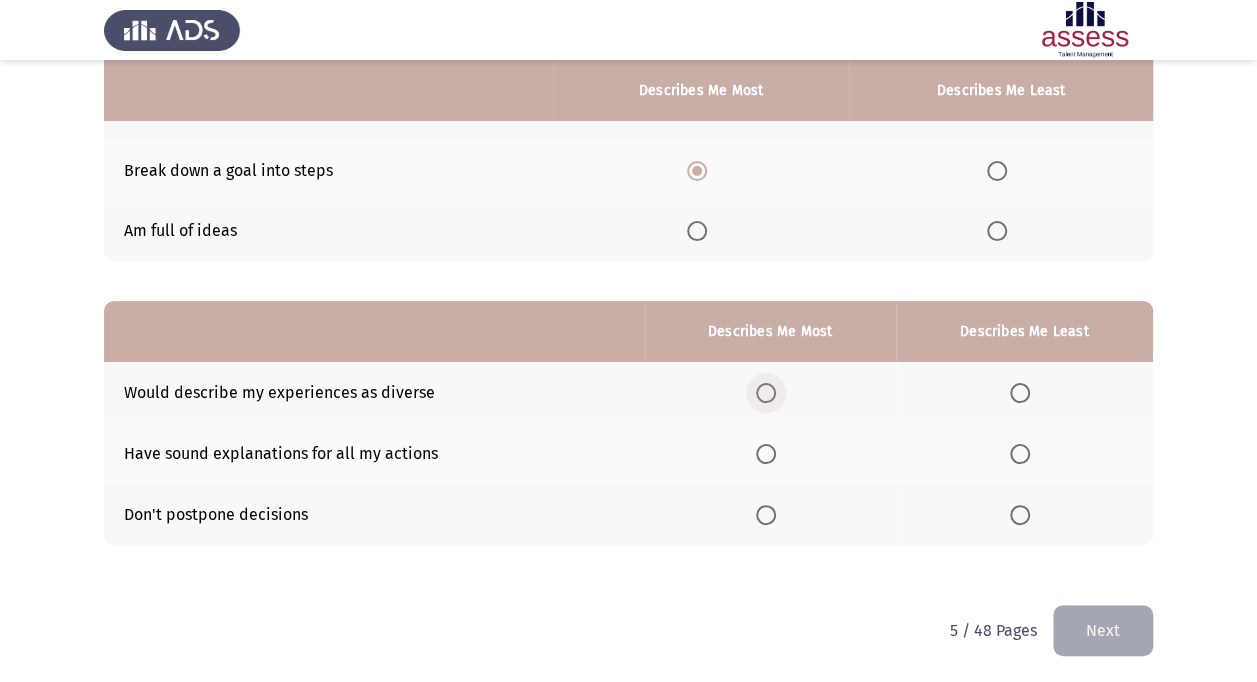 click at bounding box center [766, 393] 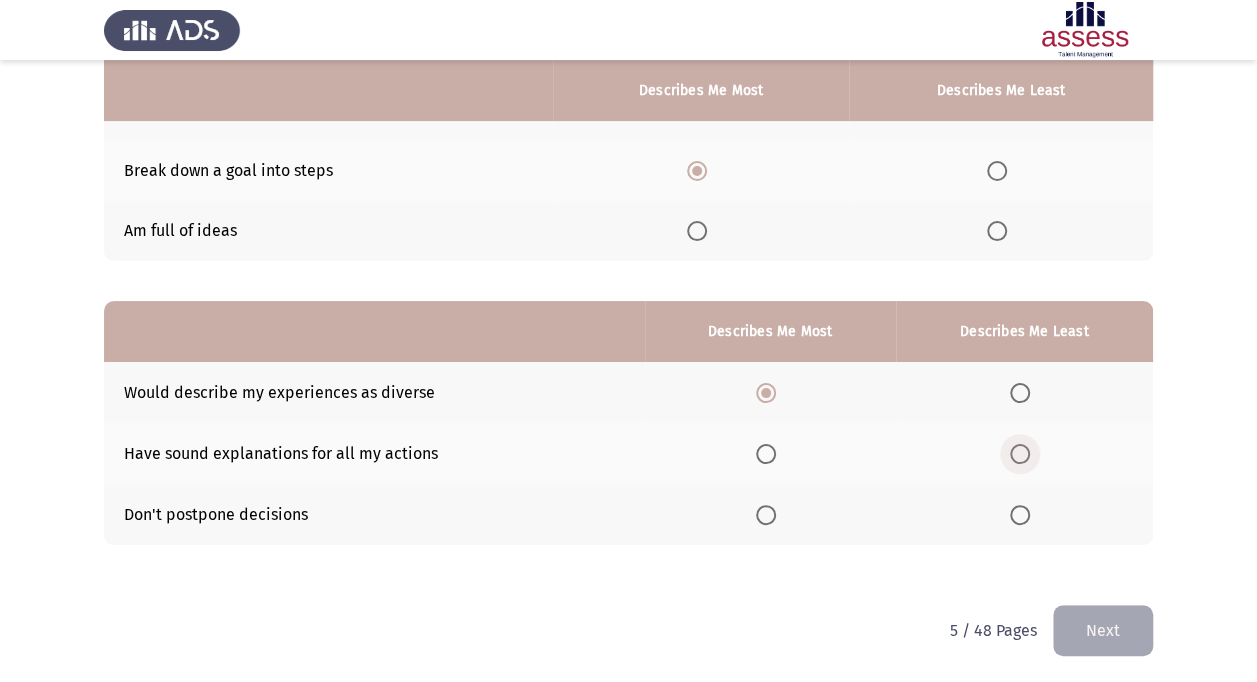 click at bounding box center [1020, 454] 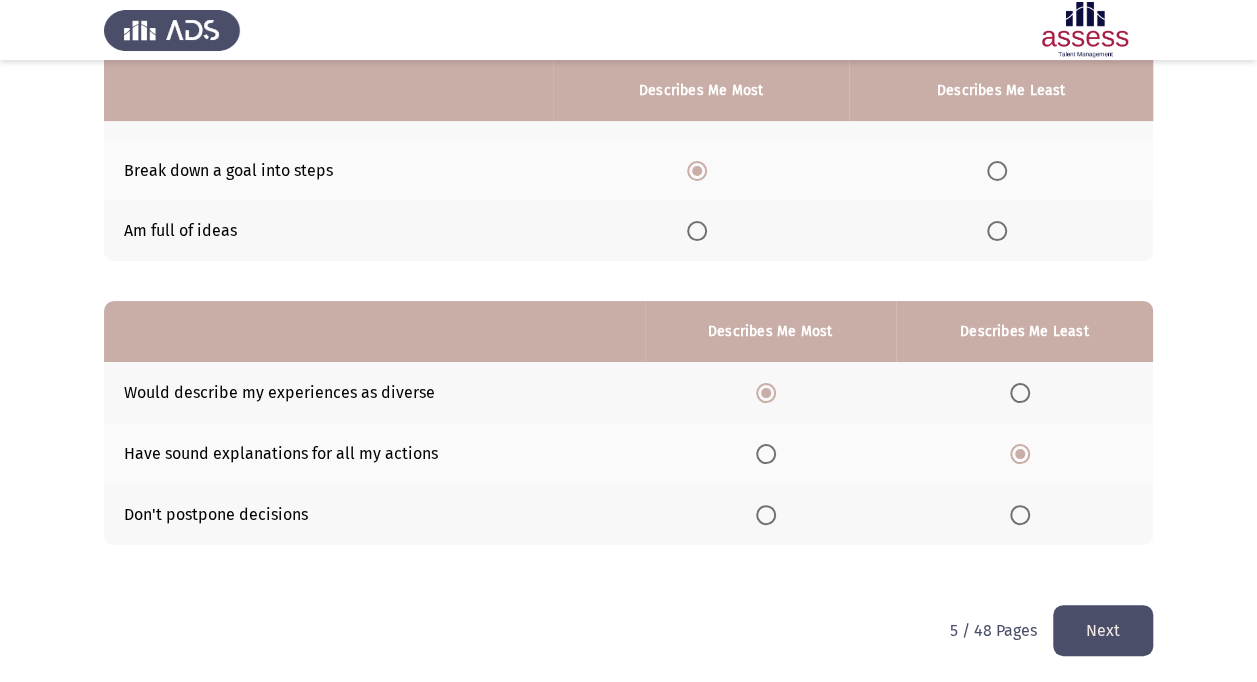 click on "Next" 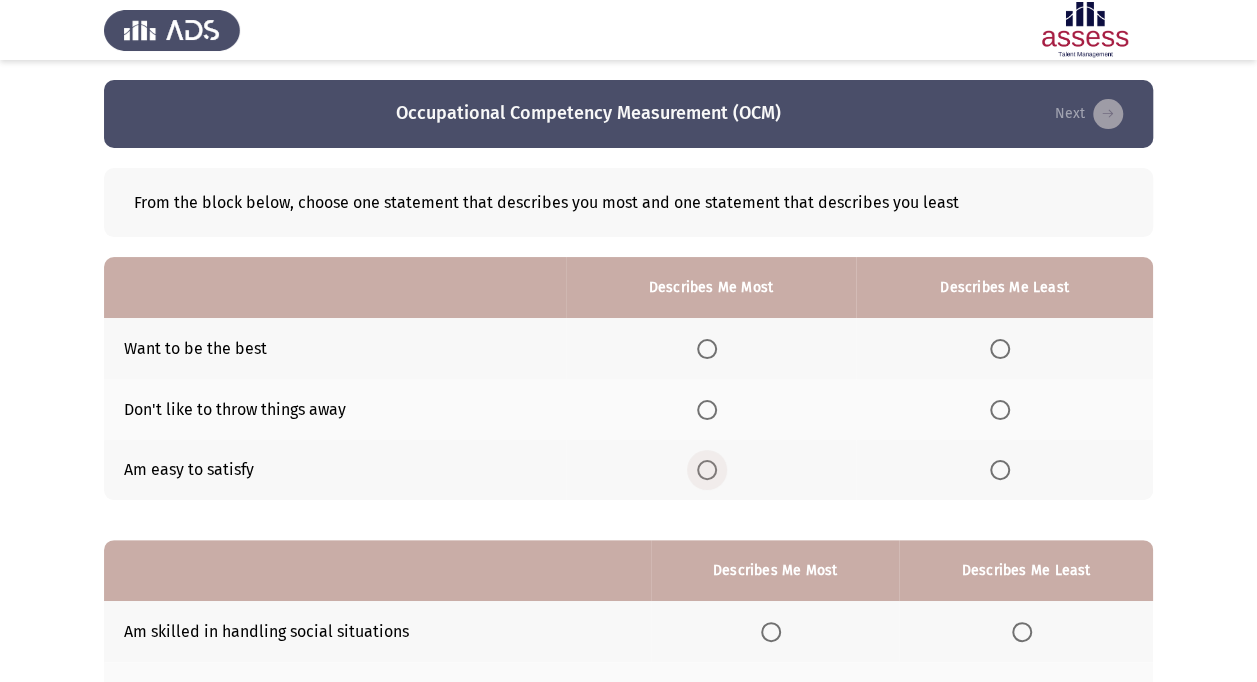 click at bounding box center (707, 470) 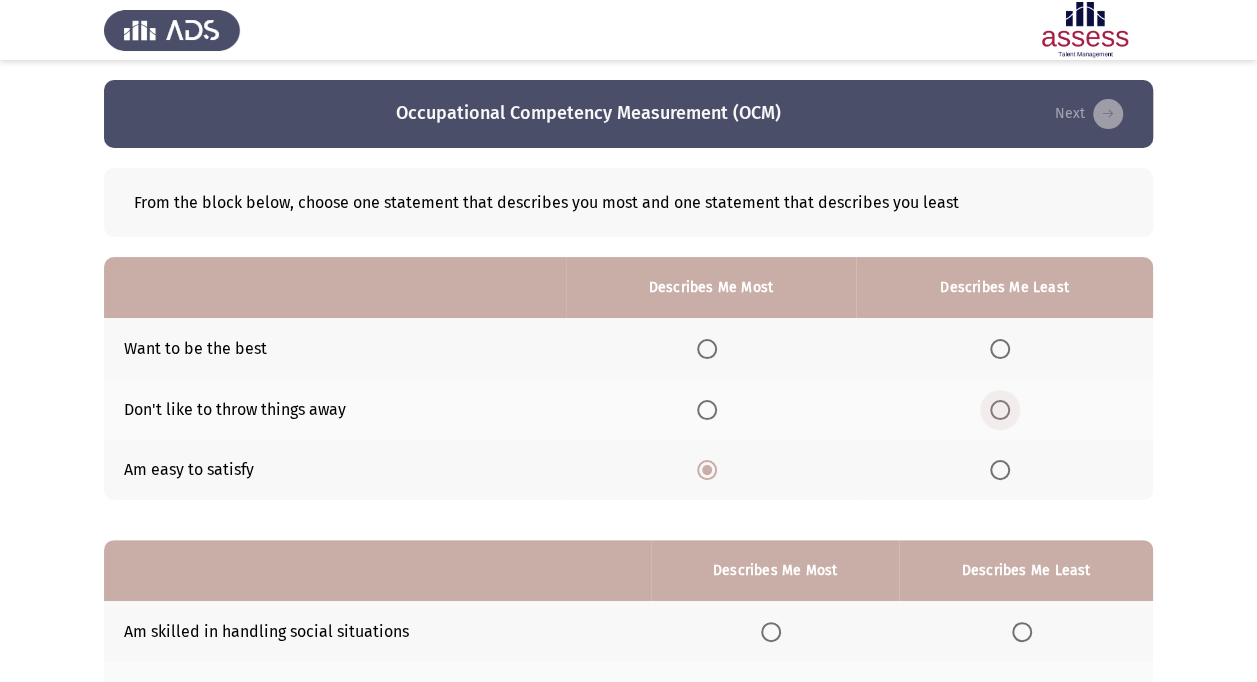 click at bounding box center [1000, 410] 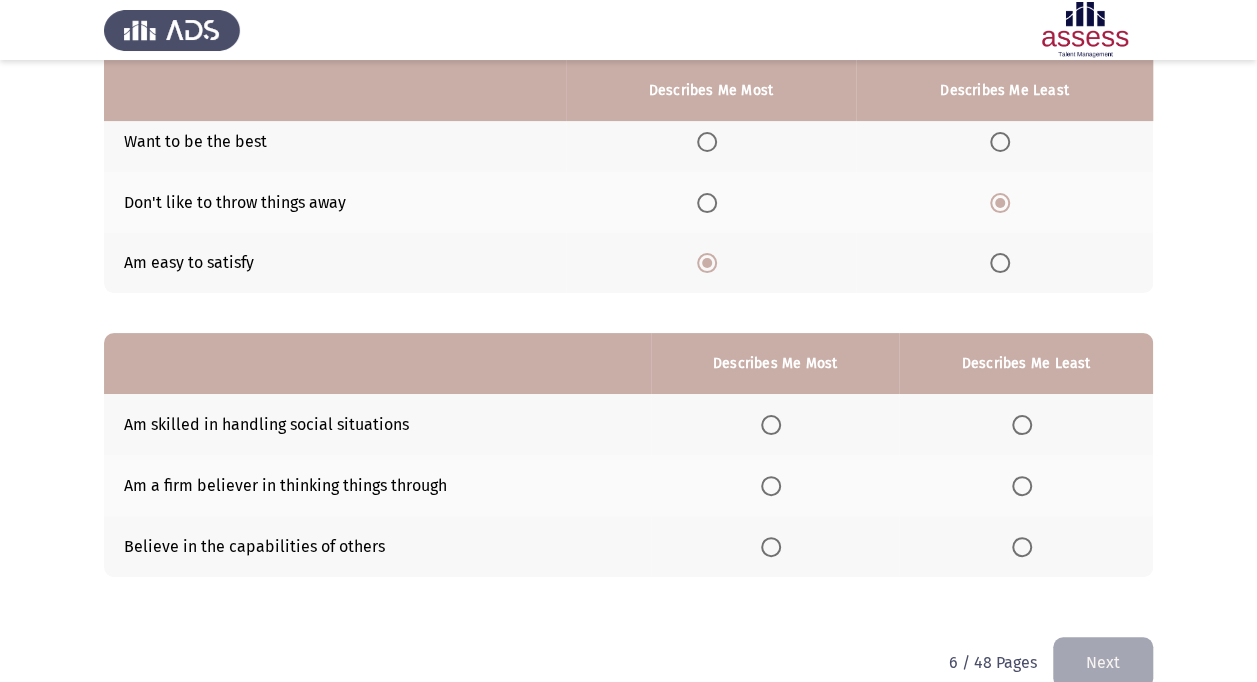 scroll, scrollTop: 208, scrollLeft: 0, axis: vertical 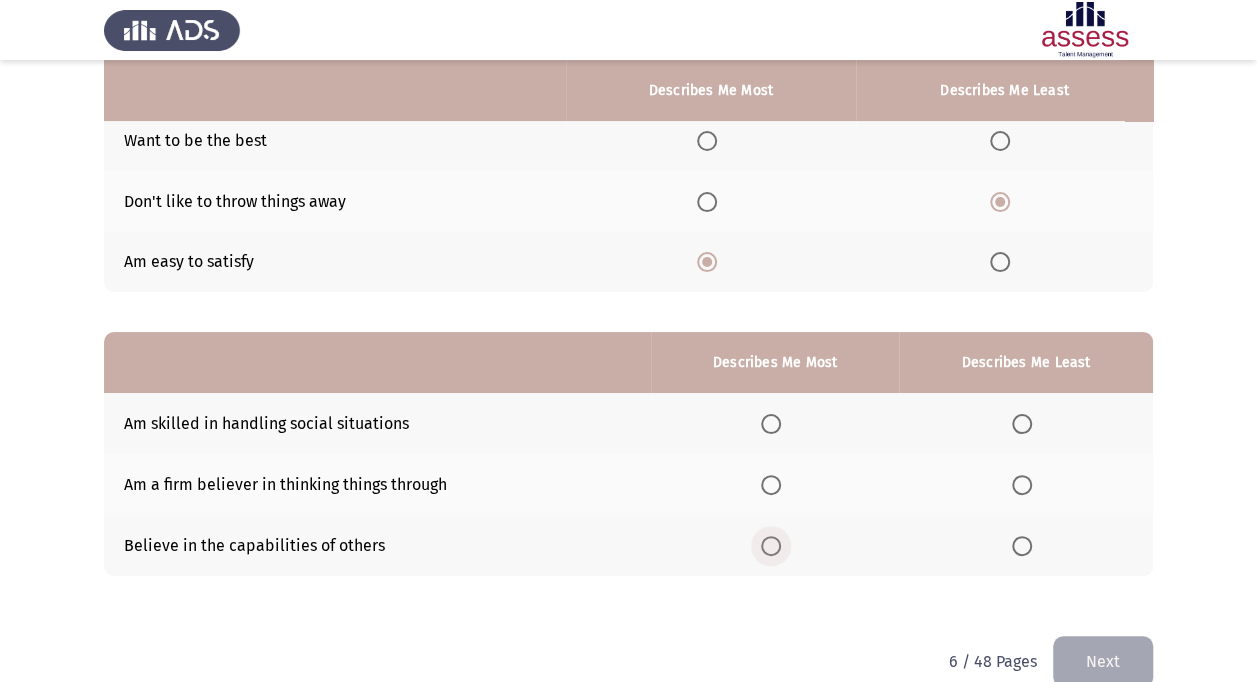 click at bounding box center [771, 546] 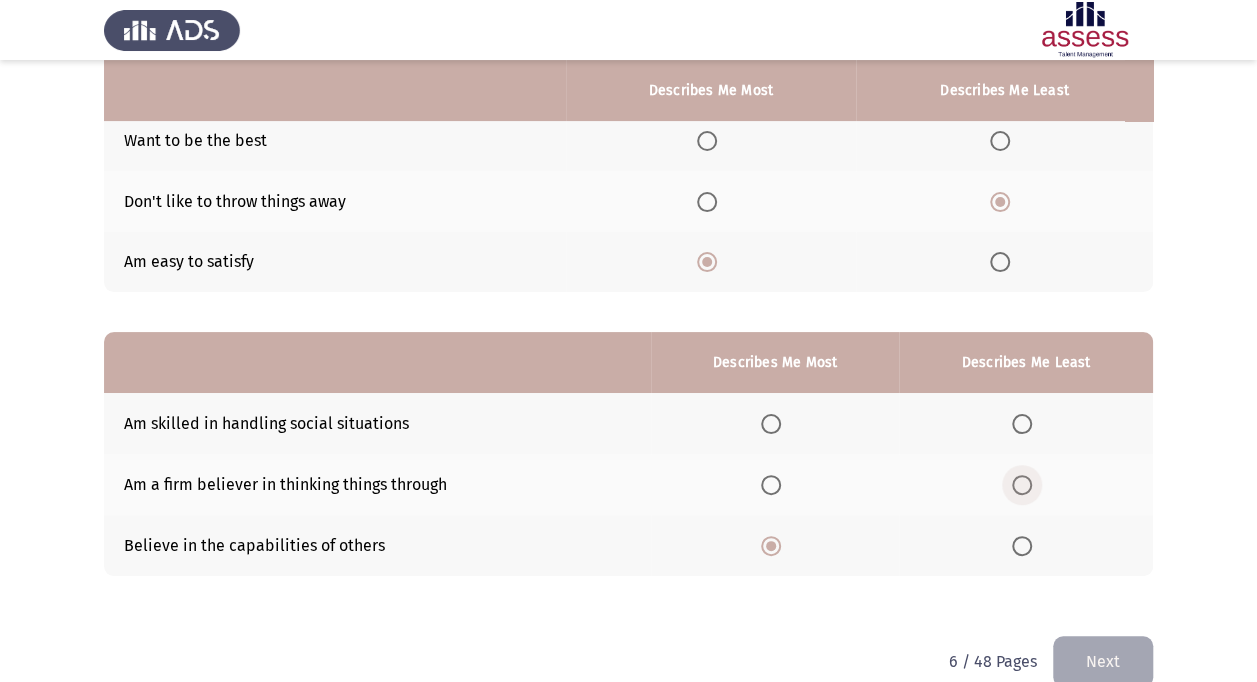 click at bounding box center (1022, 485) 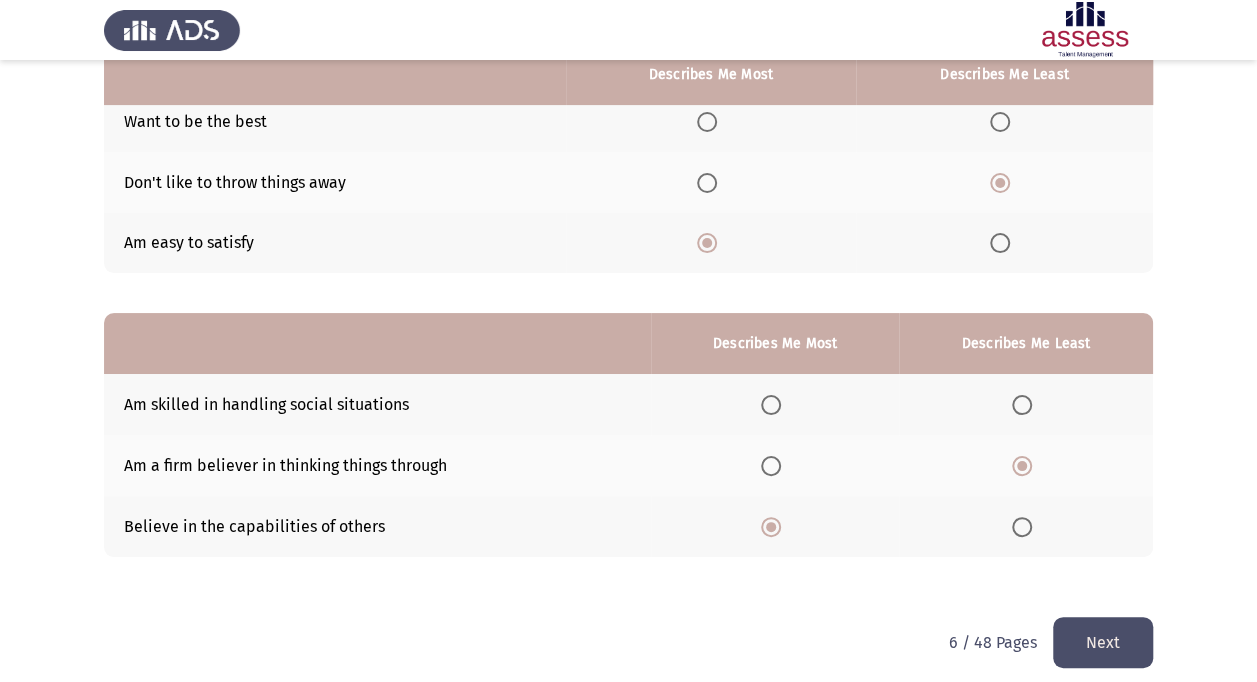 scroll, scrollTop: 239, scrollLeft: 0, axis: vertical 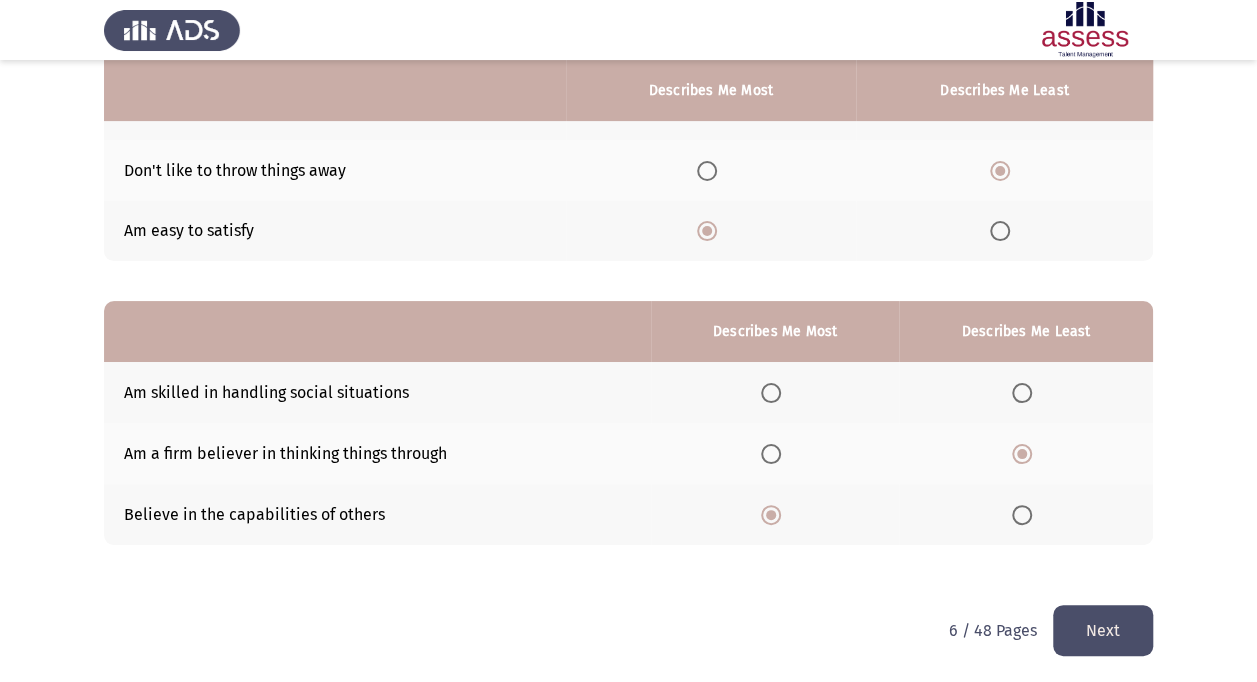 click on "Next" 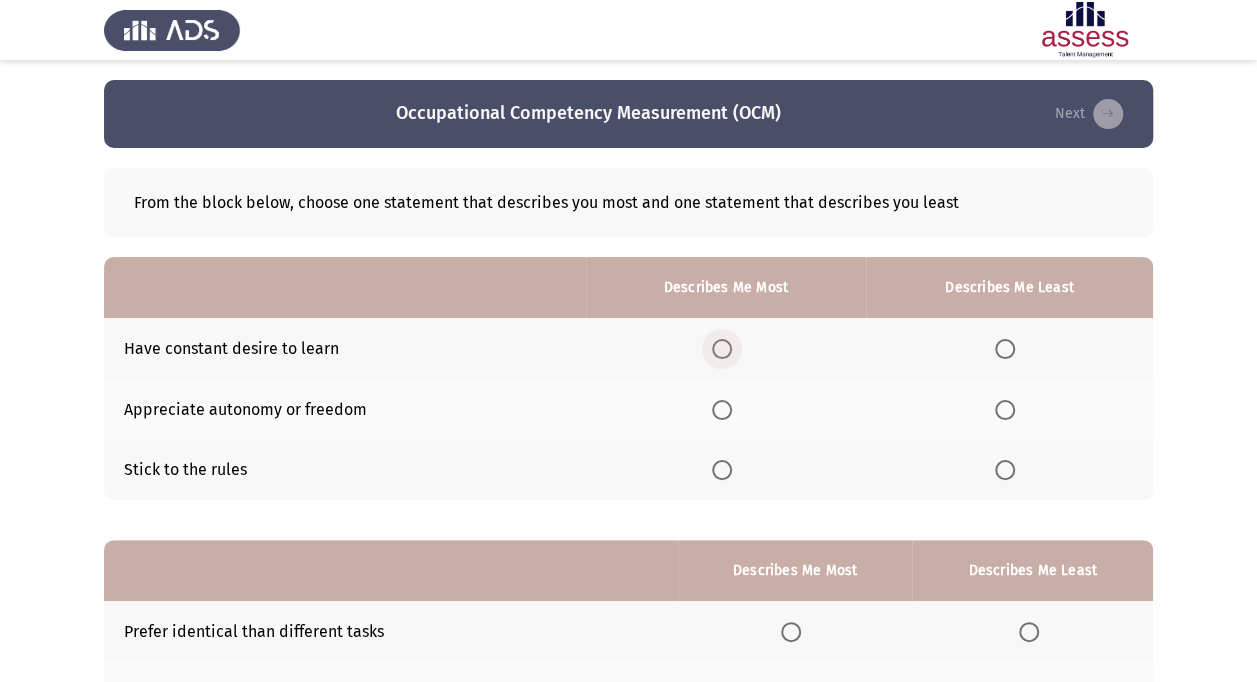 click at bounding box center [722, 349] 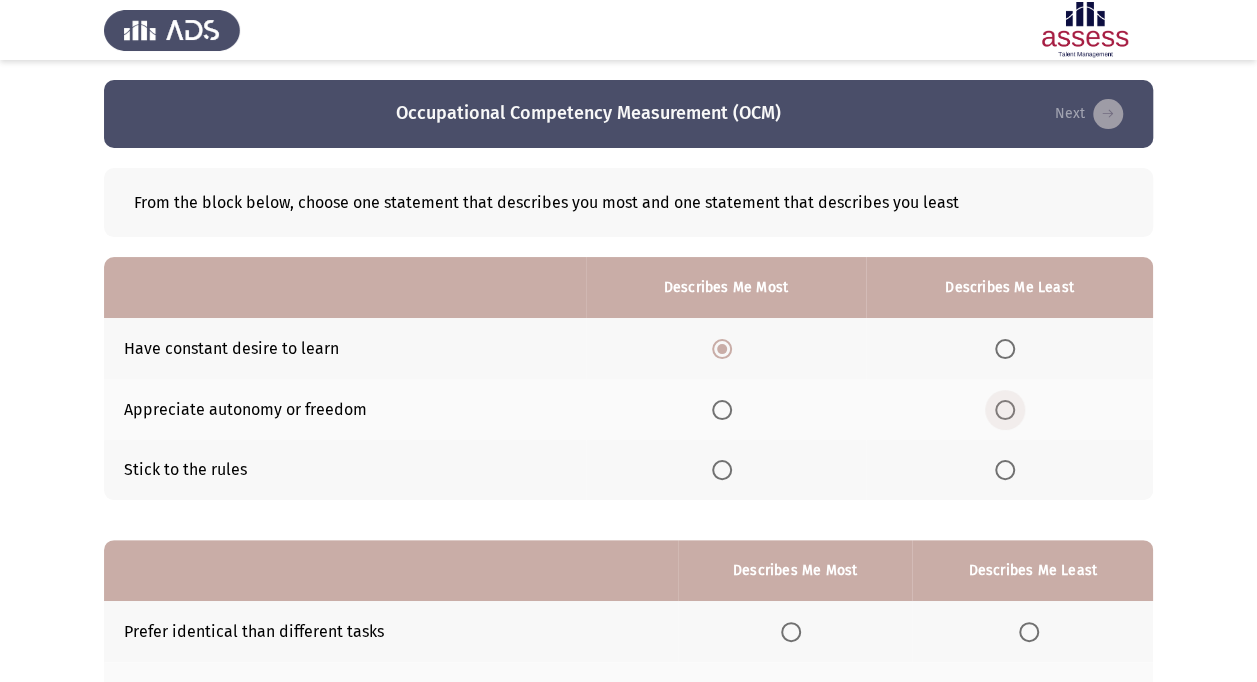 click at bounding box center [1005, 410] 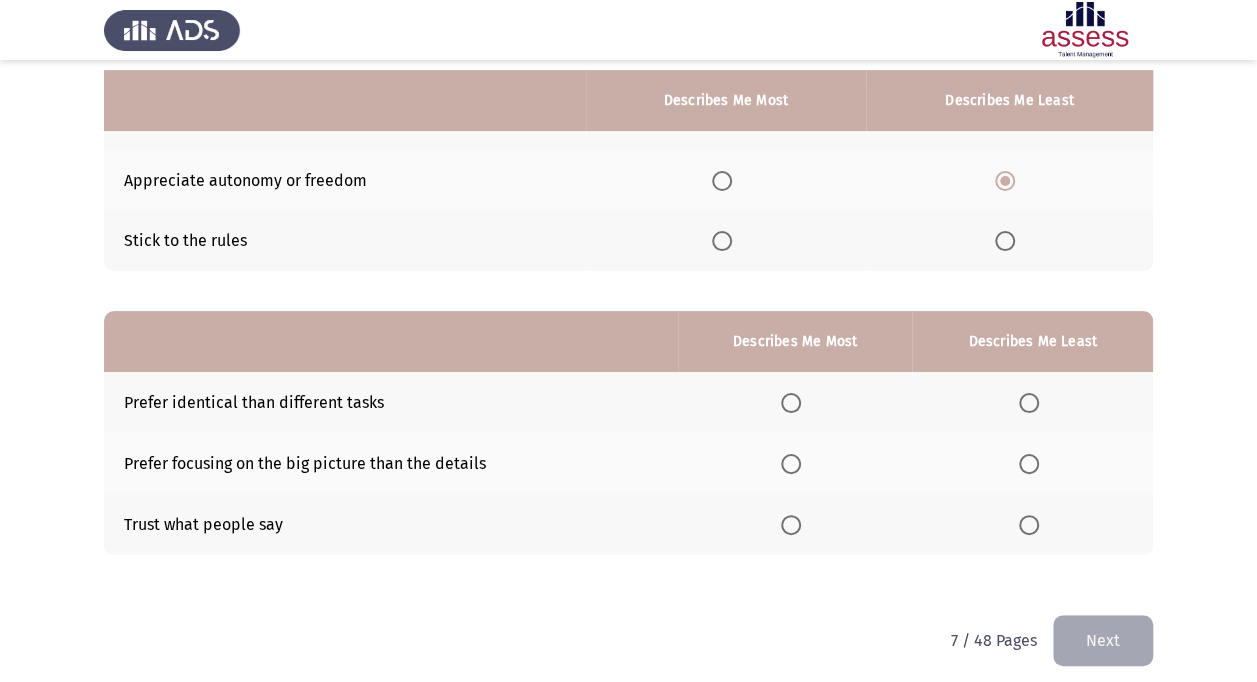 scroll, scrollTop: 239, scrollLeft: 0, axis: vertical 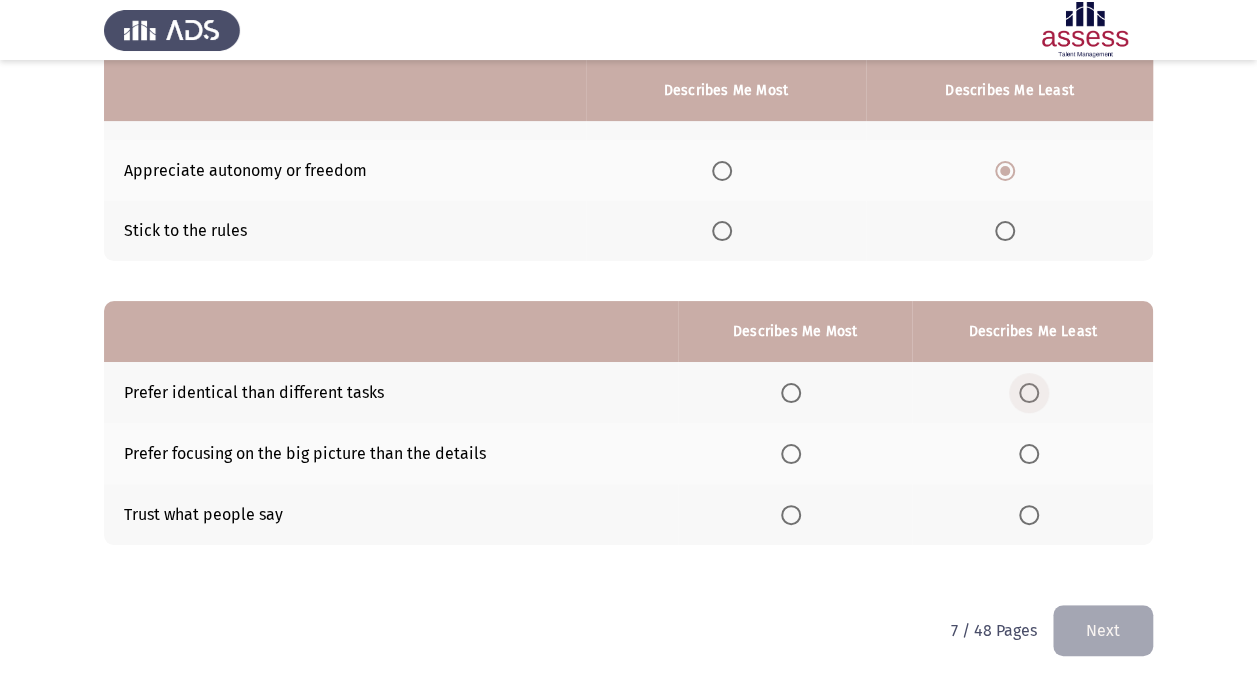 click at bounding box center [1029, 393] 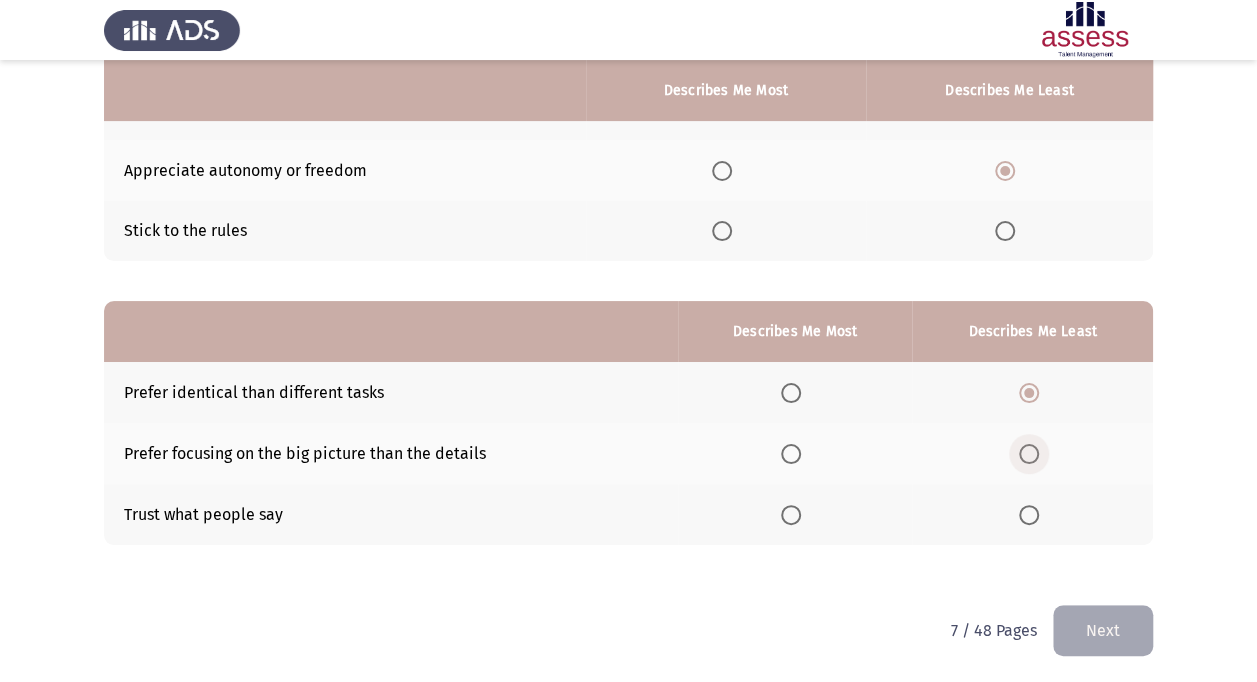 click at bounding box center (1029, 454) 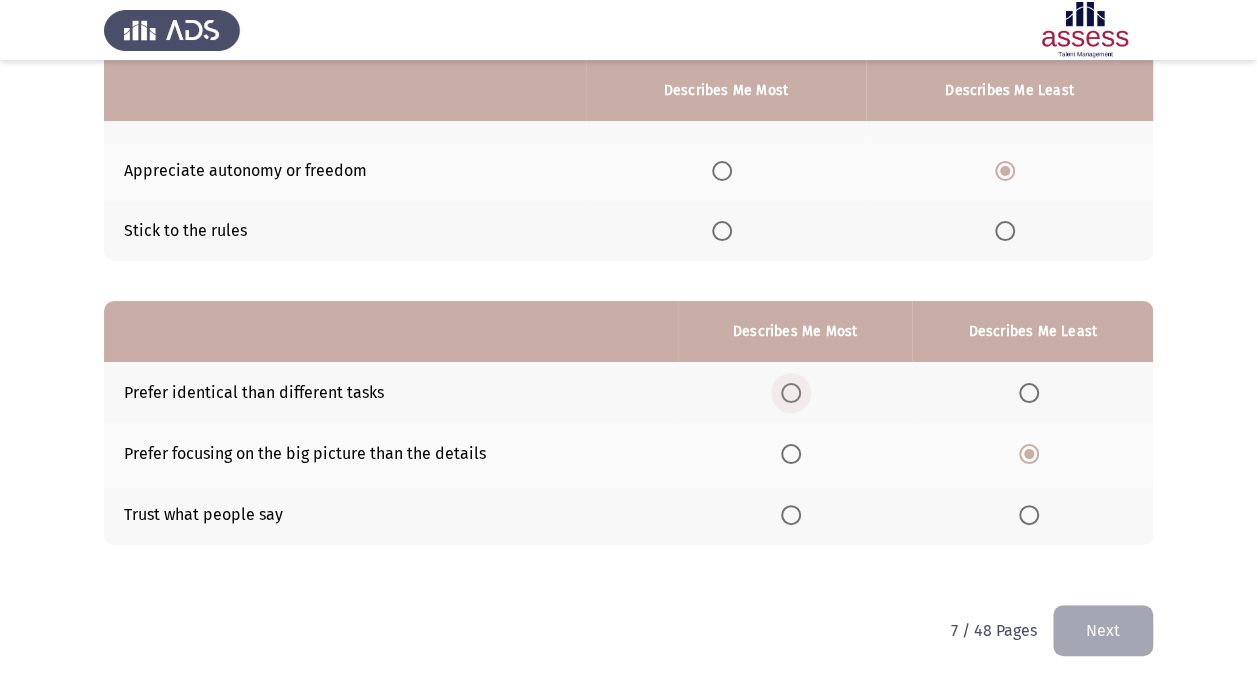 click at bounding box center (791, 393) 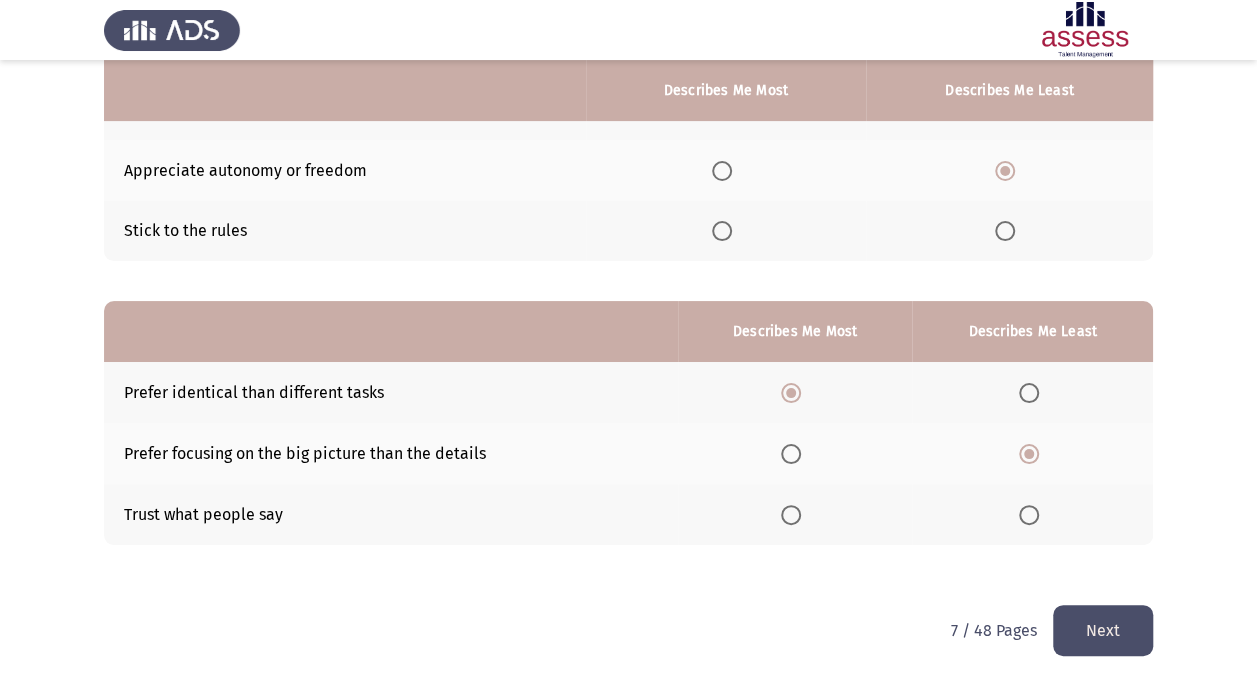 click on "Next" 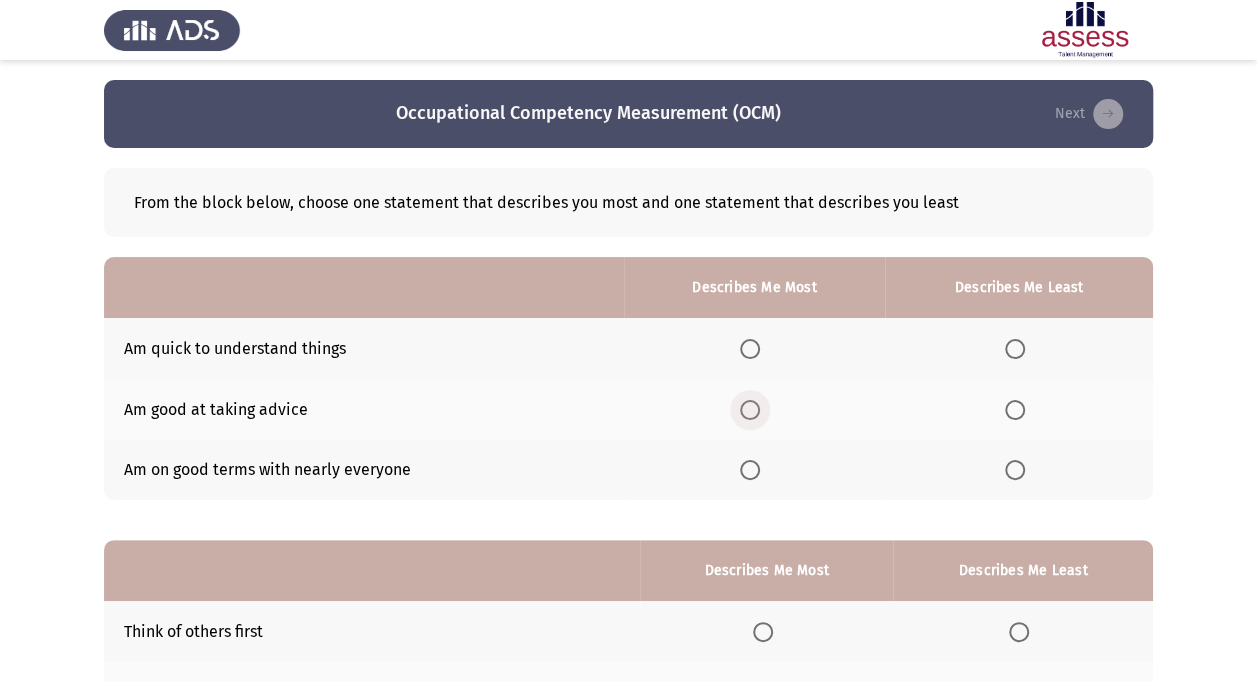 click at bounding box center (750, 410) 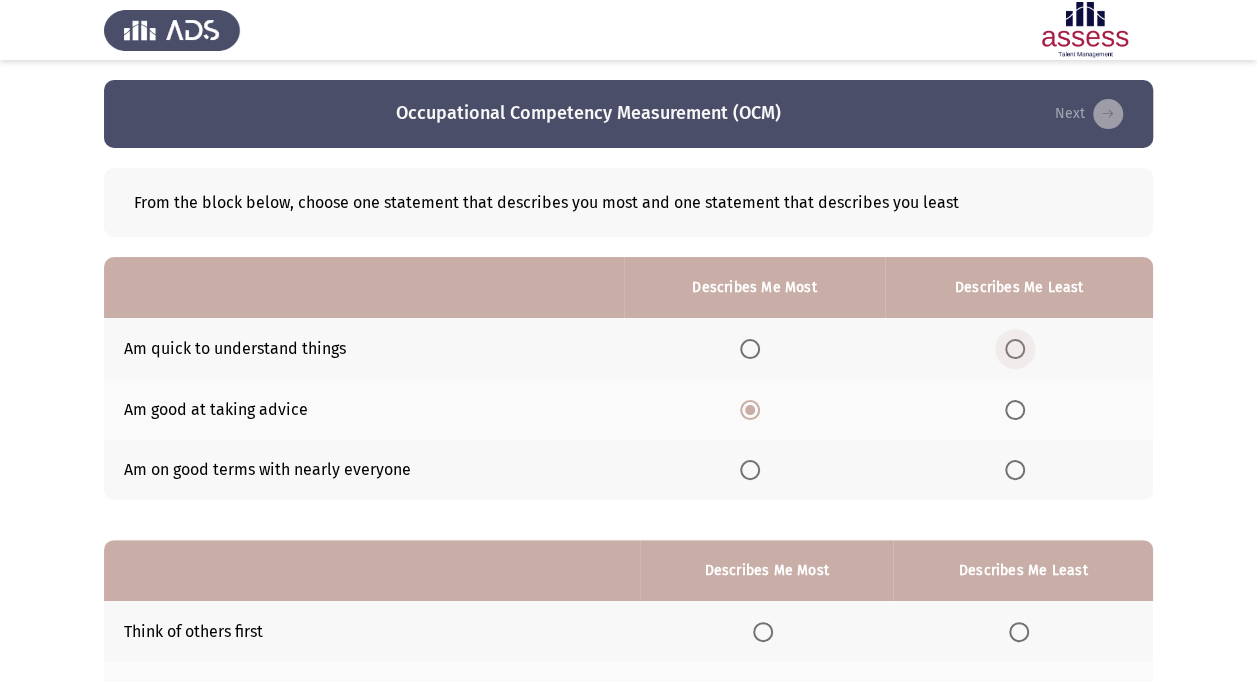 click at bounding box center (1015, 349) 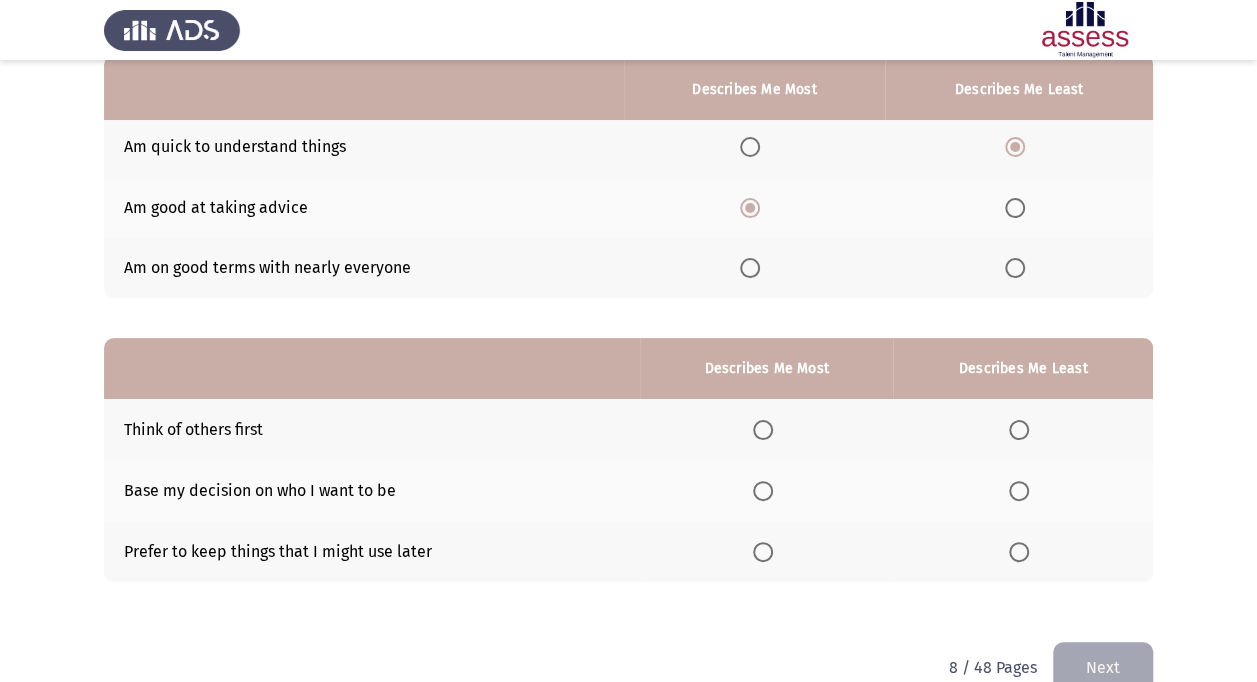 scroll, scrollTop: 201, scrollLeft: 0, axis: vertical 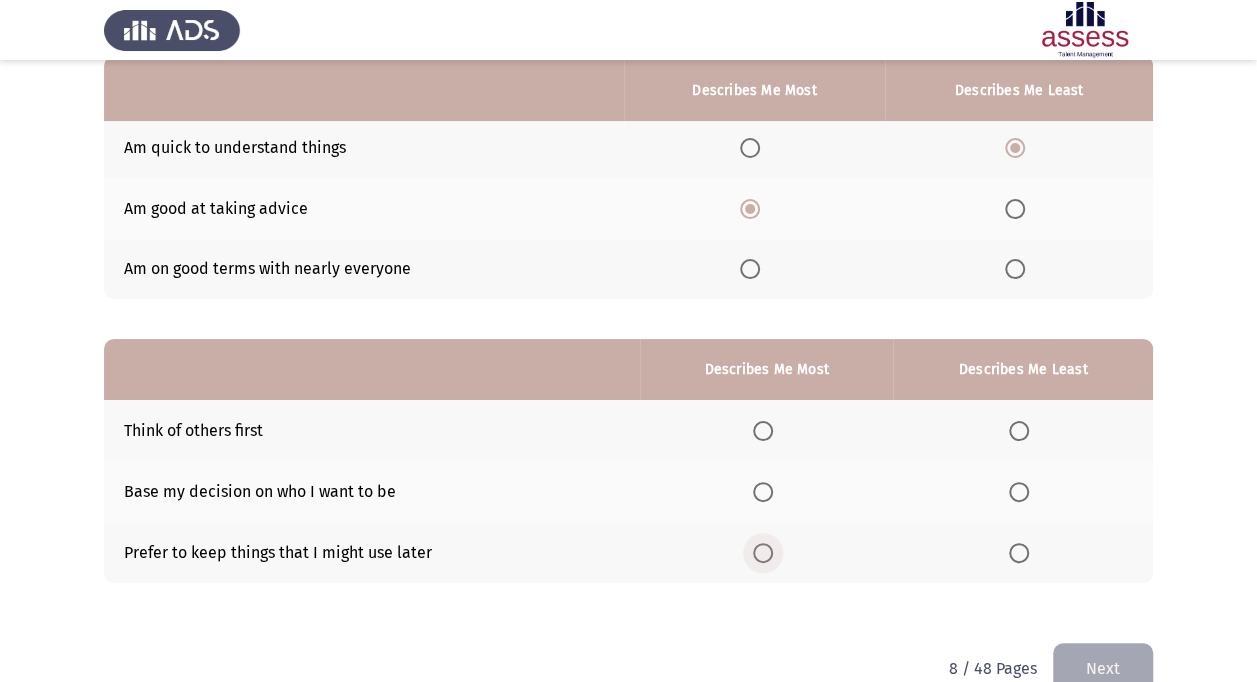 click at bounding box center [763, 553] 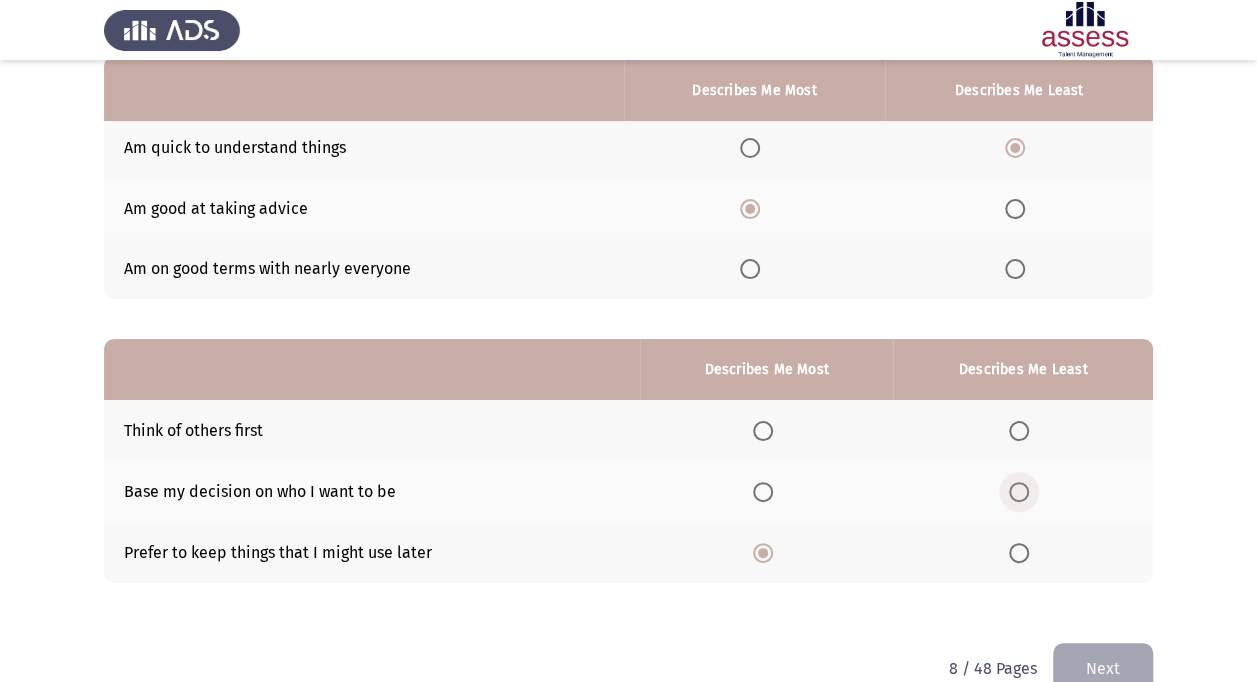 click at bounding box center (1019, 492) 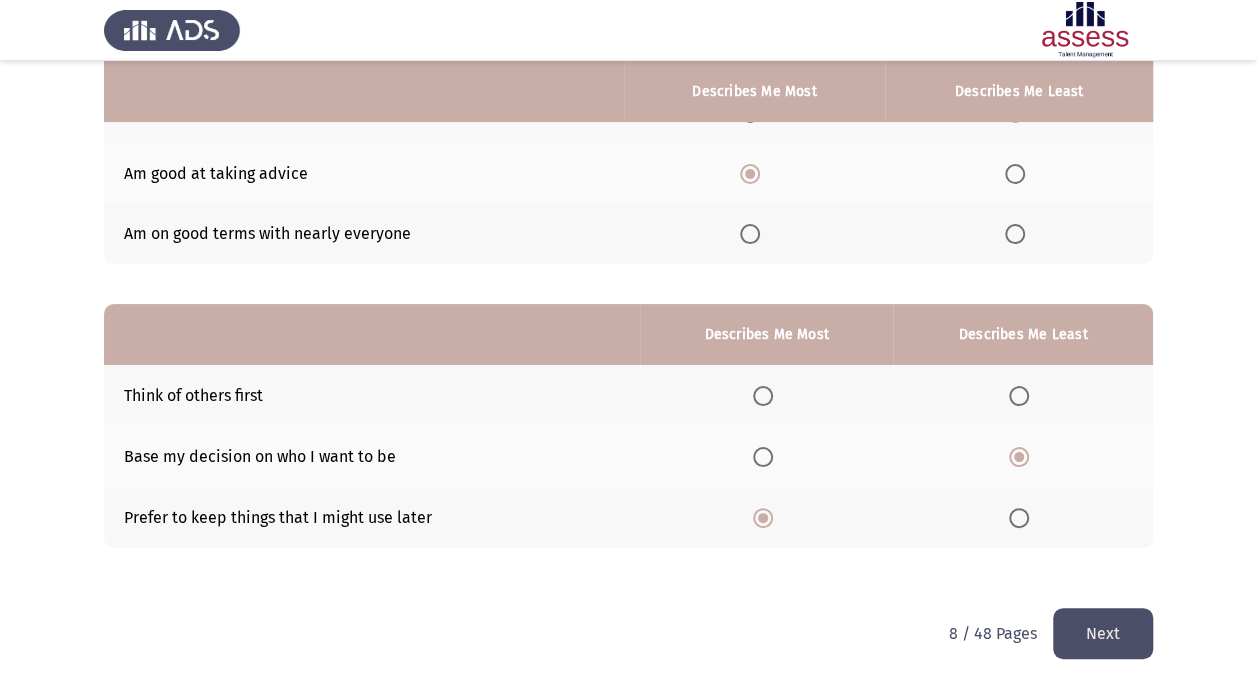 scroll, scrollTop: 237, scrollLeft: 0, axis: vertical 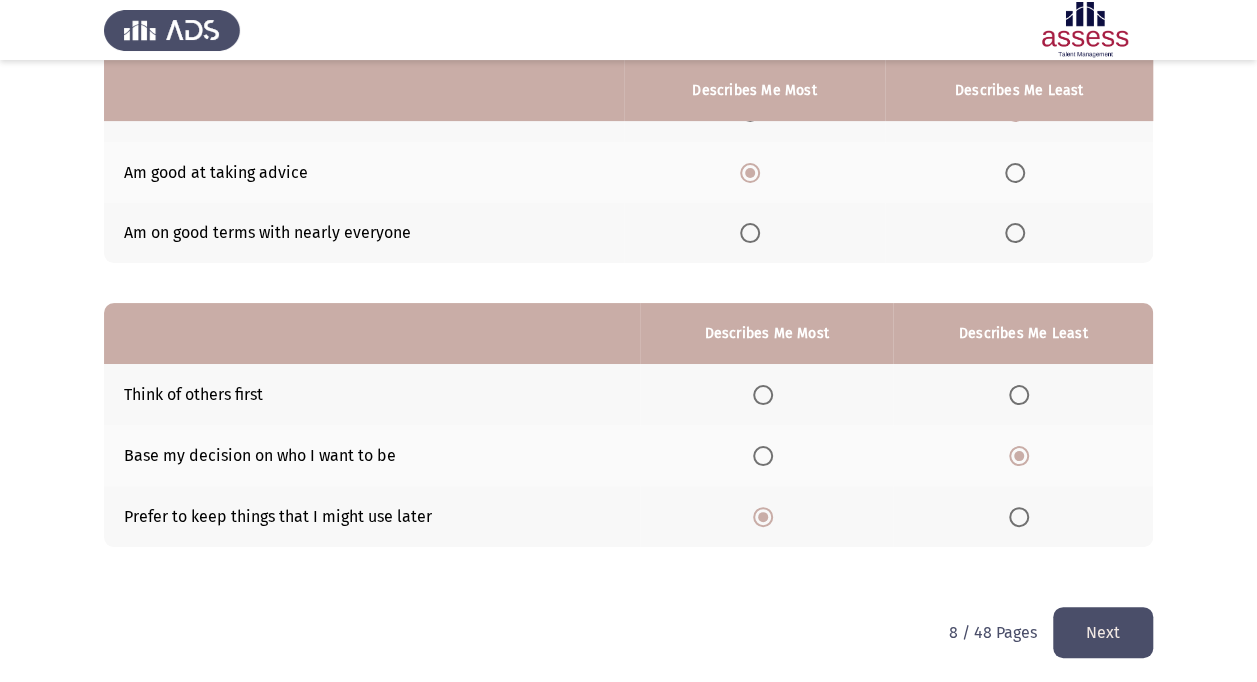 click on "Next" 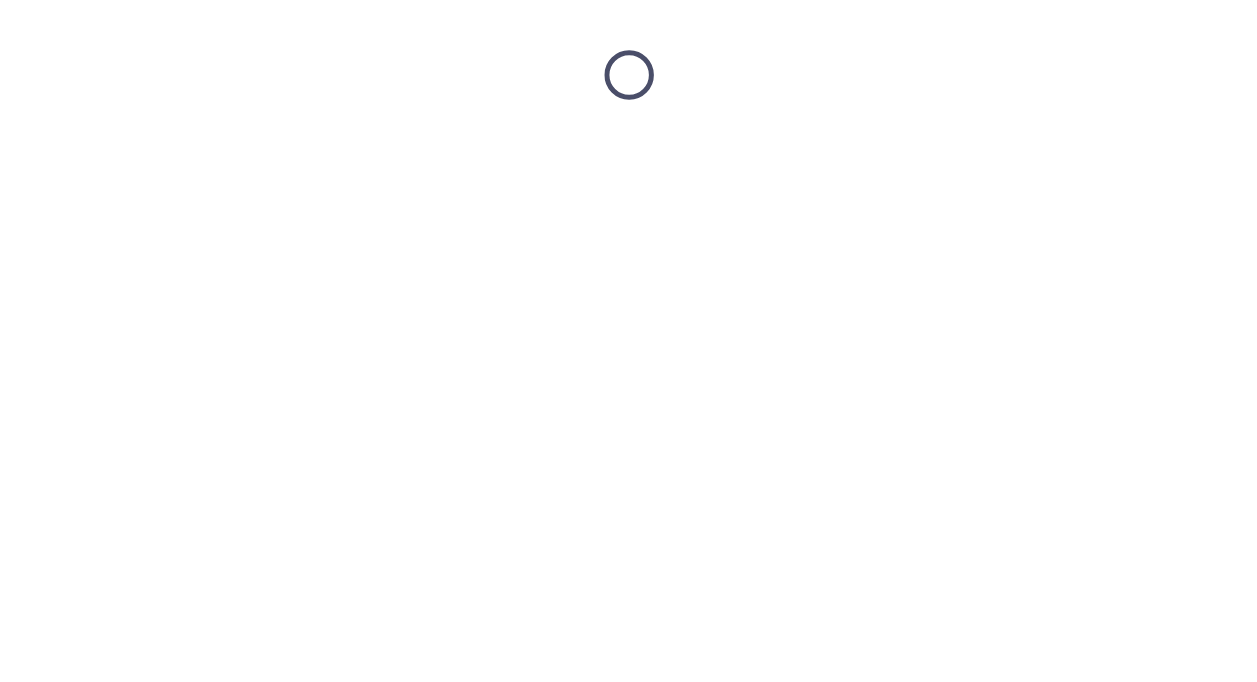 scroll, scrollTop: 0, scrollLeft: 0, axis: both 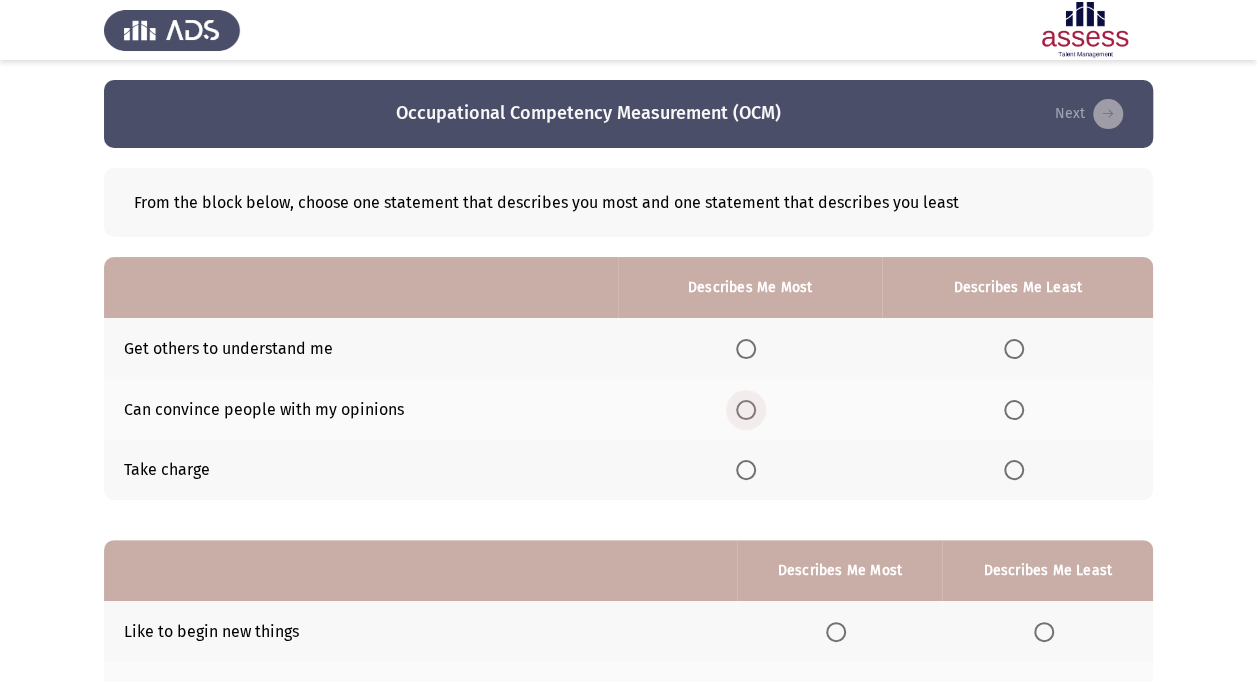 click at bounding box center [746, 410] 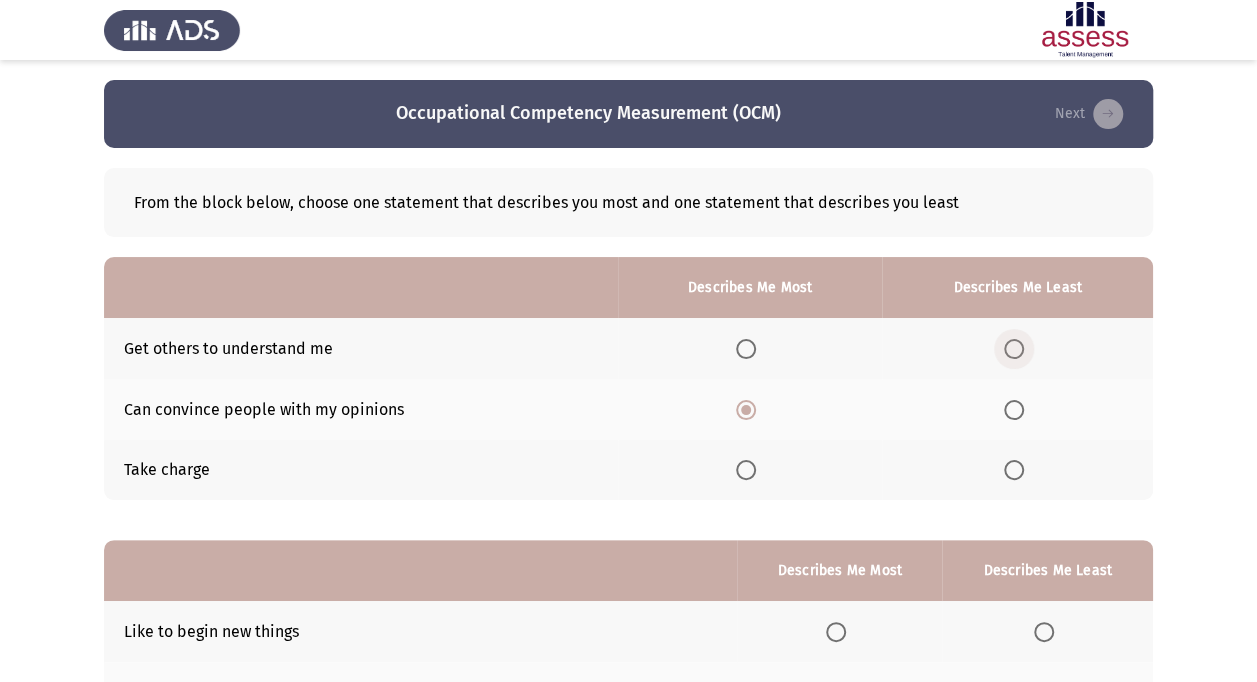 click at bounding box center [1014, 349] 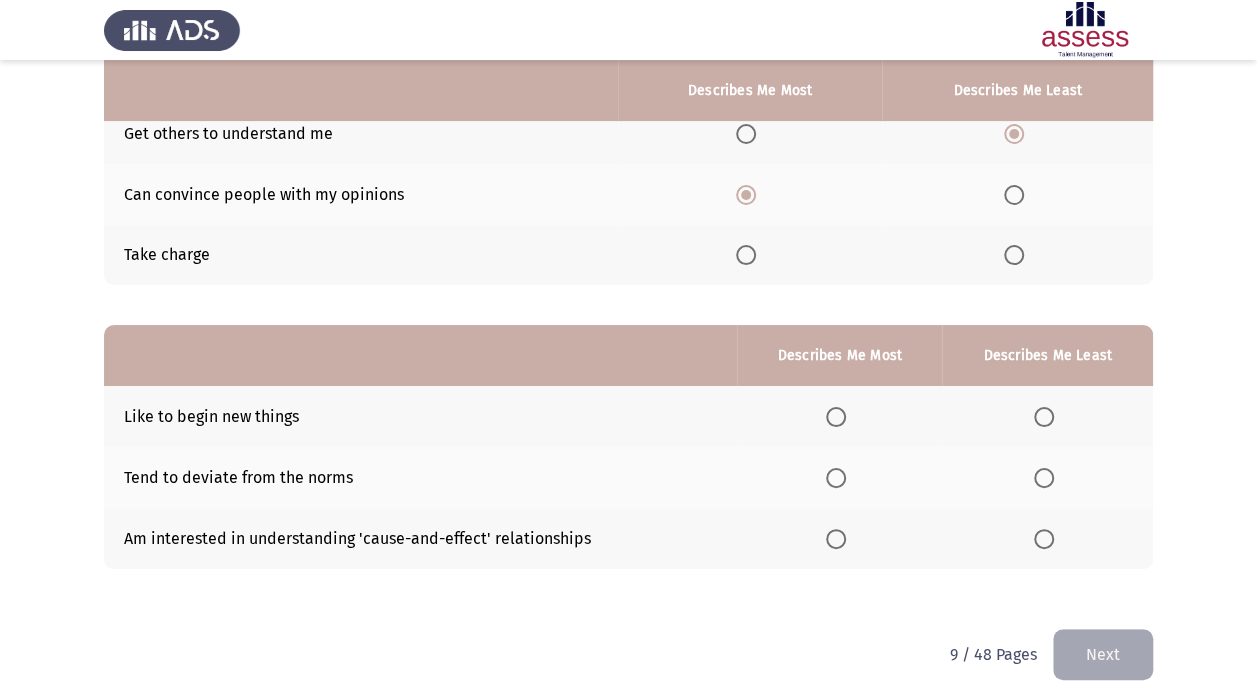 scroll, scrollTop: 216, scrollLeft: 0, axis: vertical 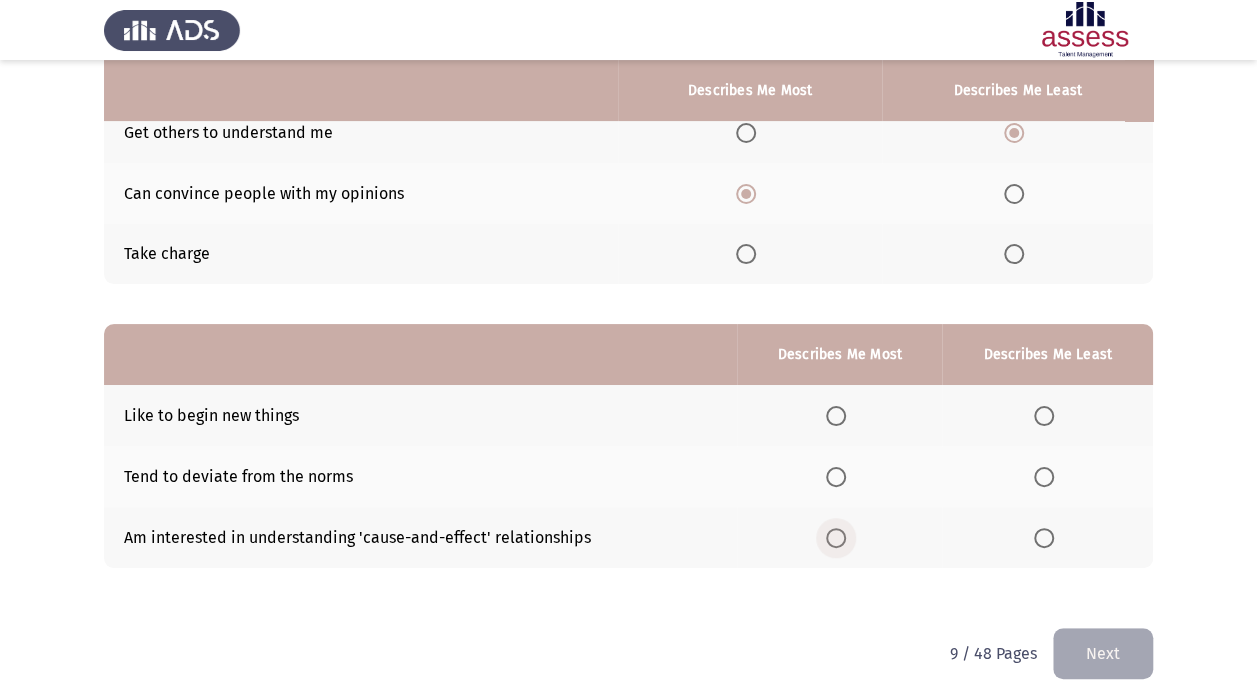 click at bounding box center (836, 538) 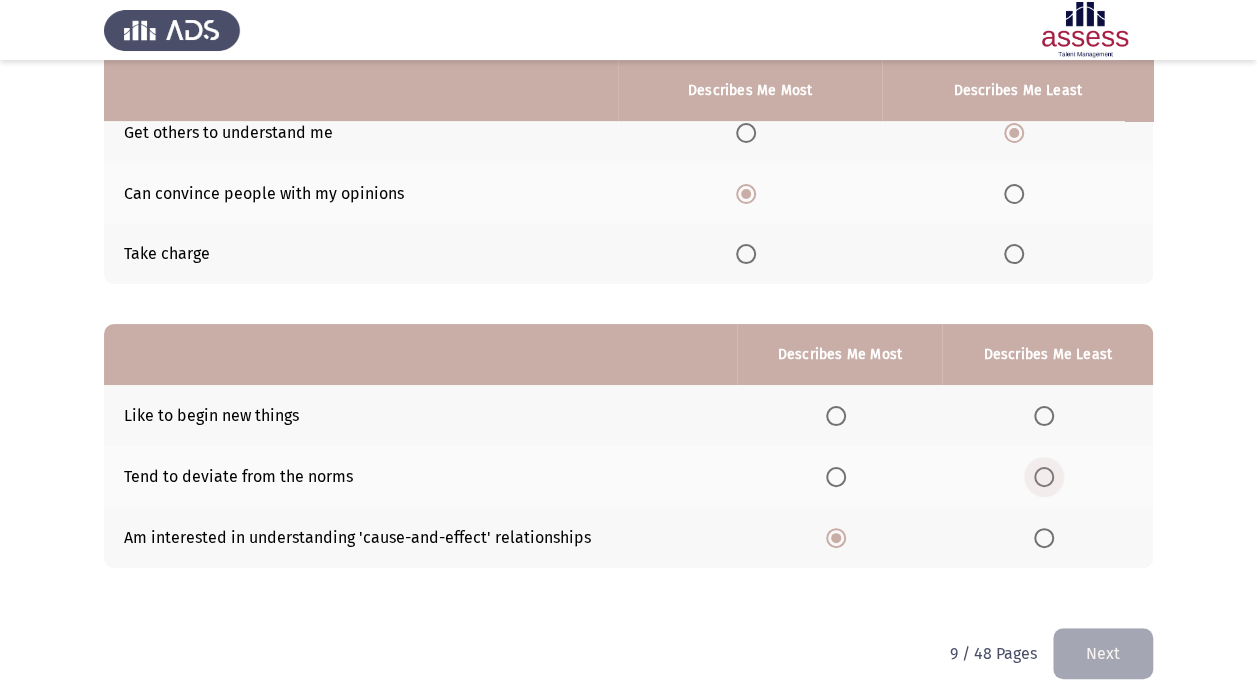 click at bounding box center [1044, 477] 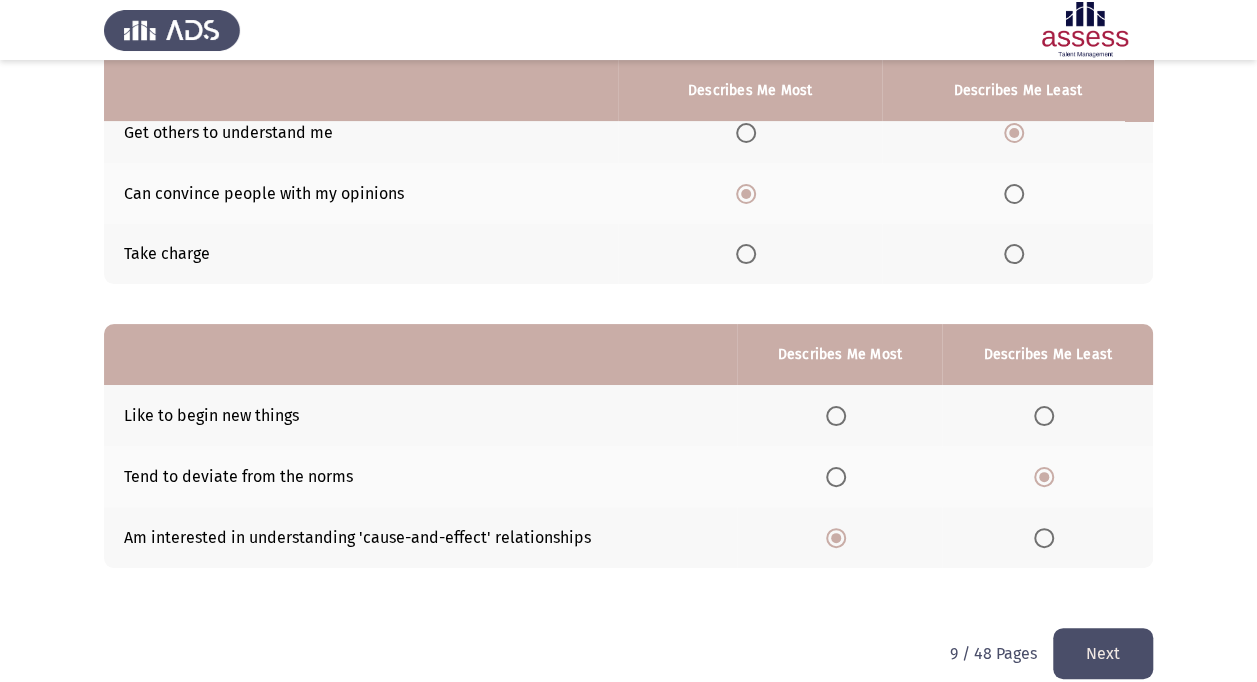 click on "Next" 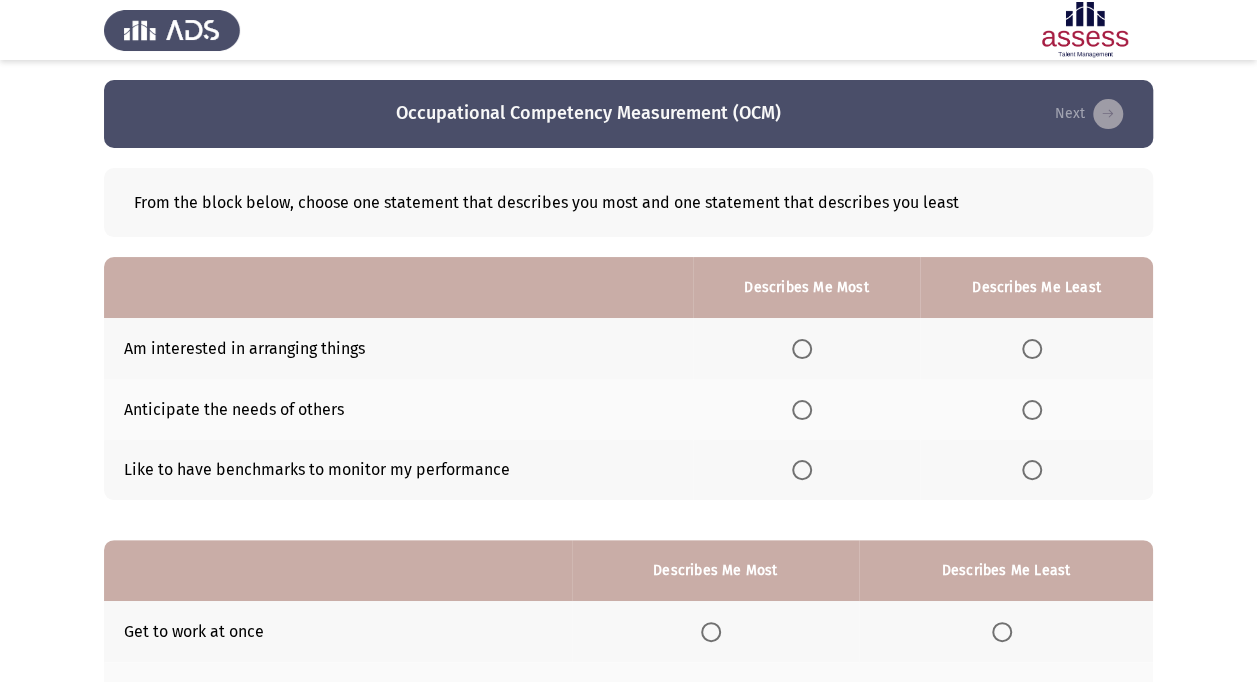 click at bounding box center [802, 470] 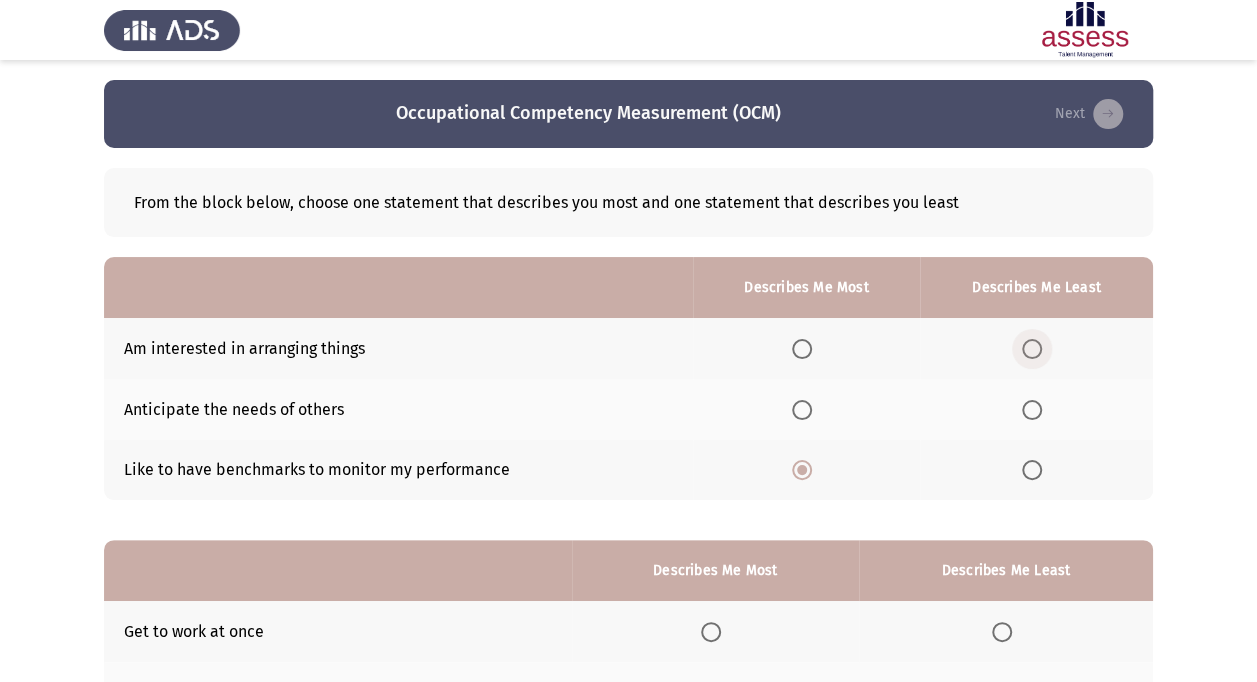 click at bounding box center (1032, 349) 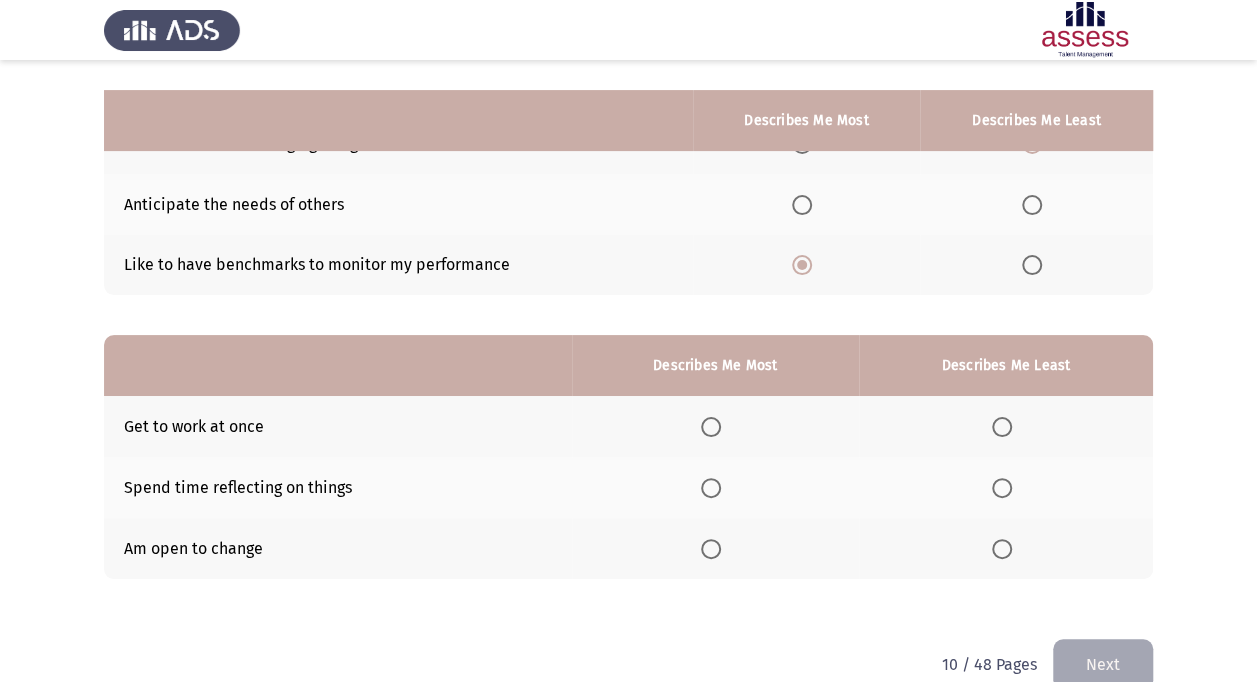 scroll, scrollTop: 239, scrollLeft: 0, axis: vertical 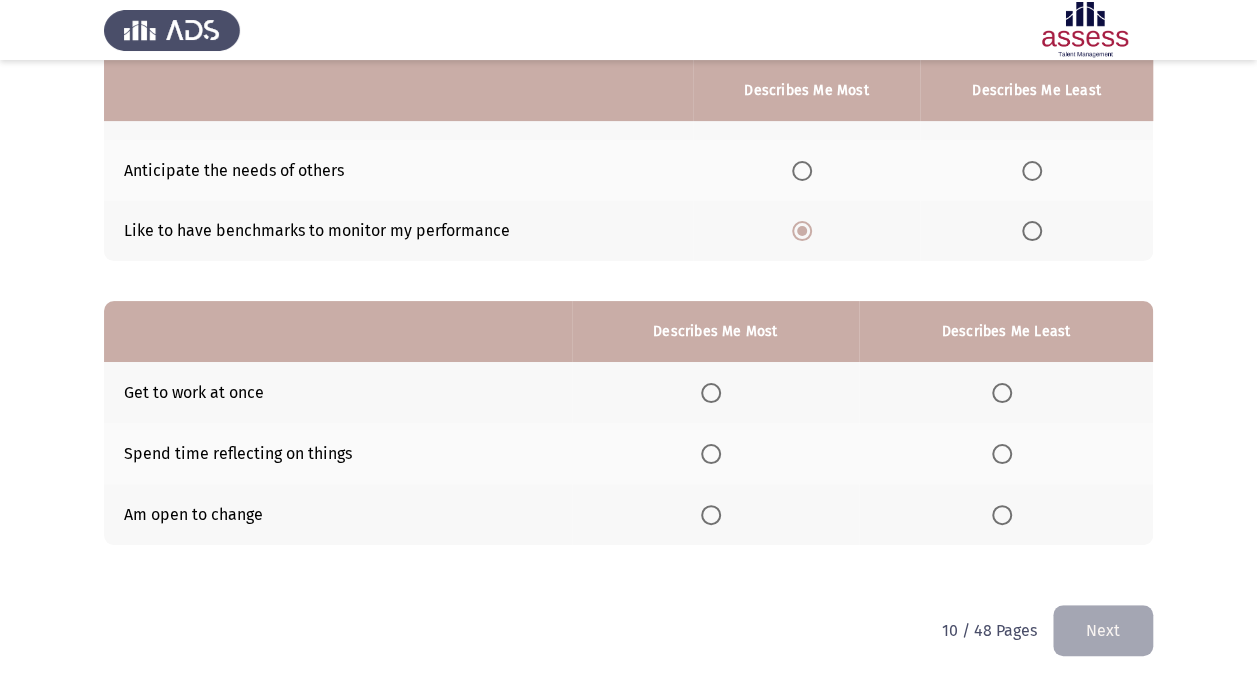 click 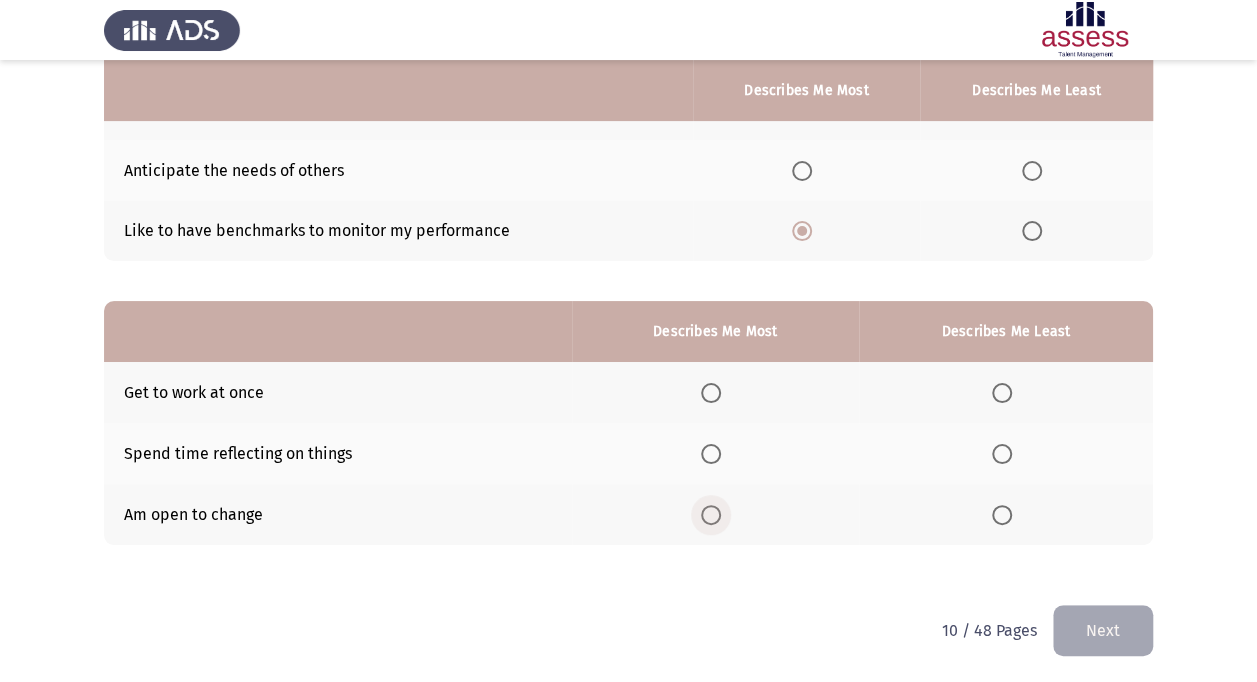 click at bounding box center (711, 515) 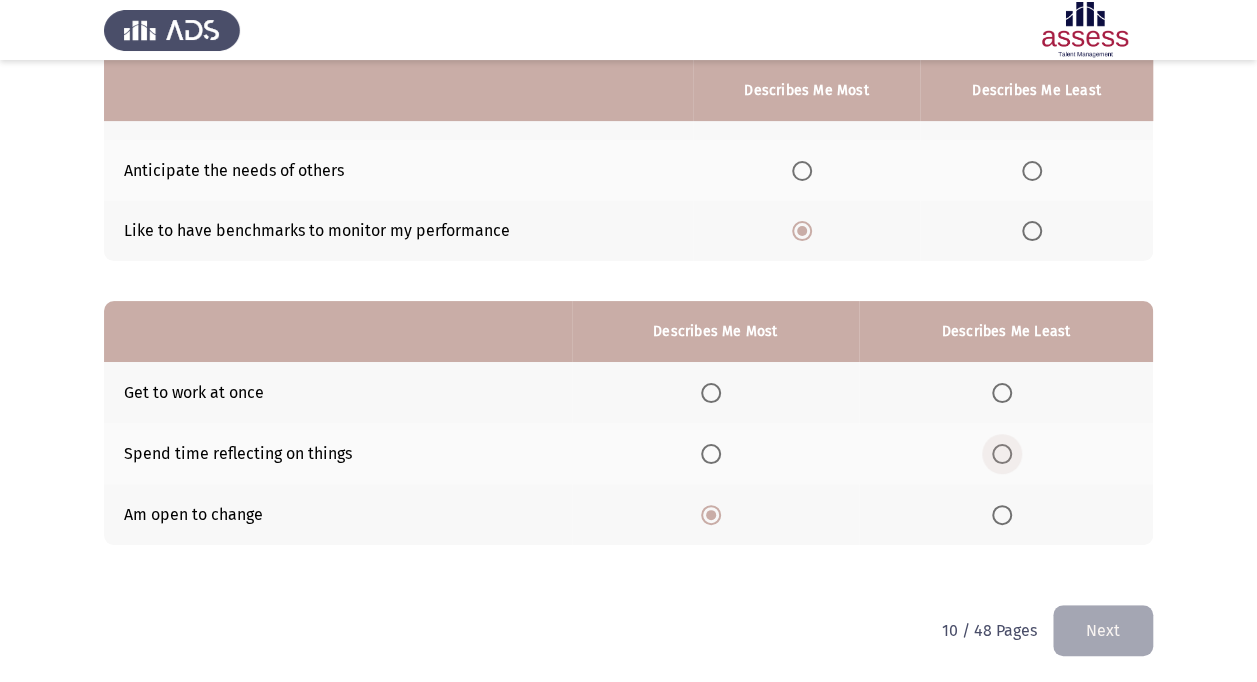 click at bounding box center (1002, 454) 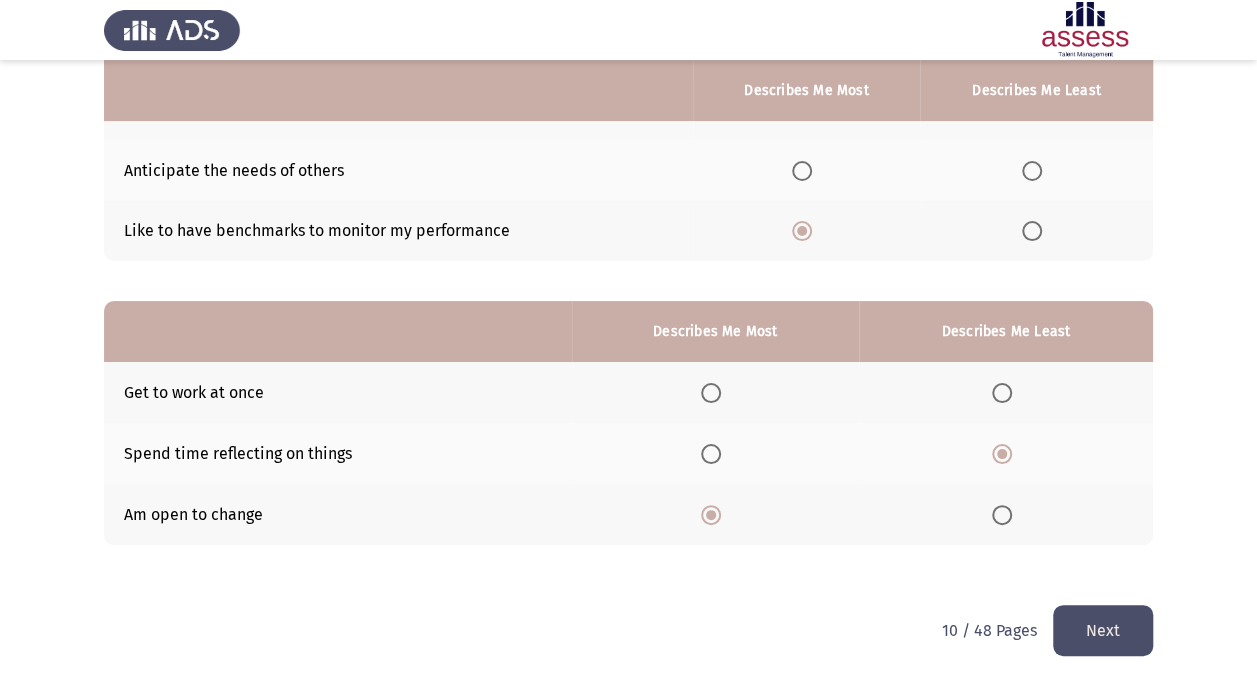 click on "Next" 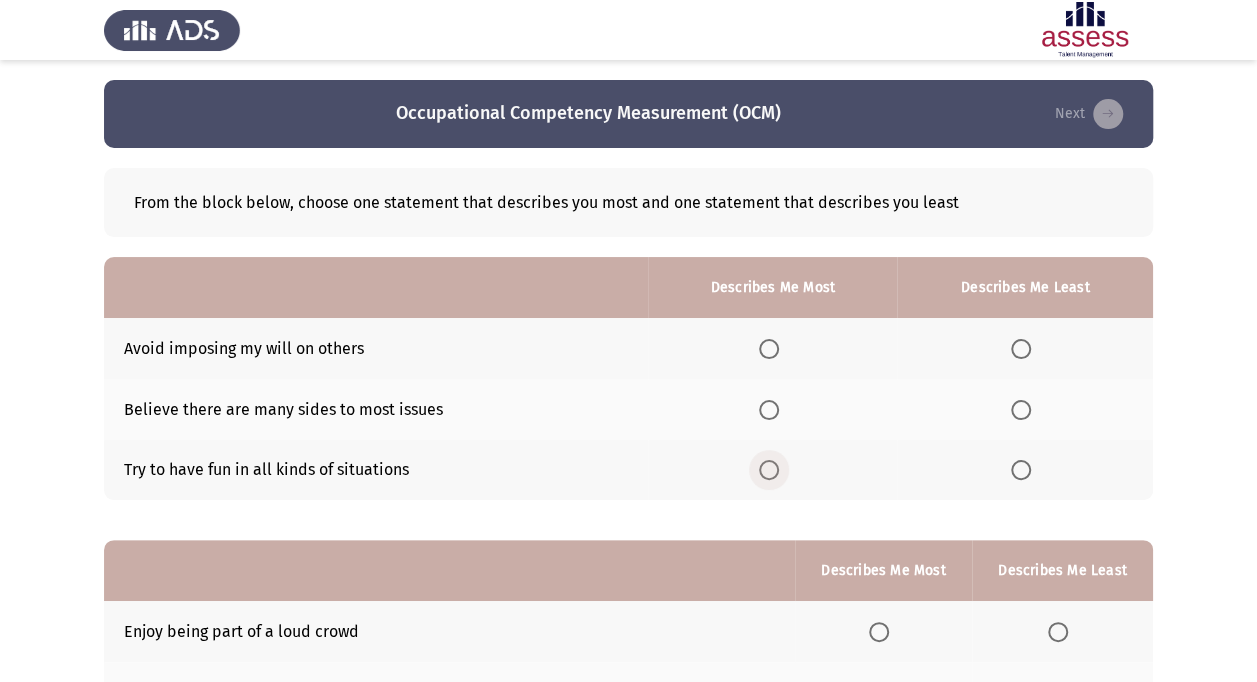 click at bounding box center (769, 470) 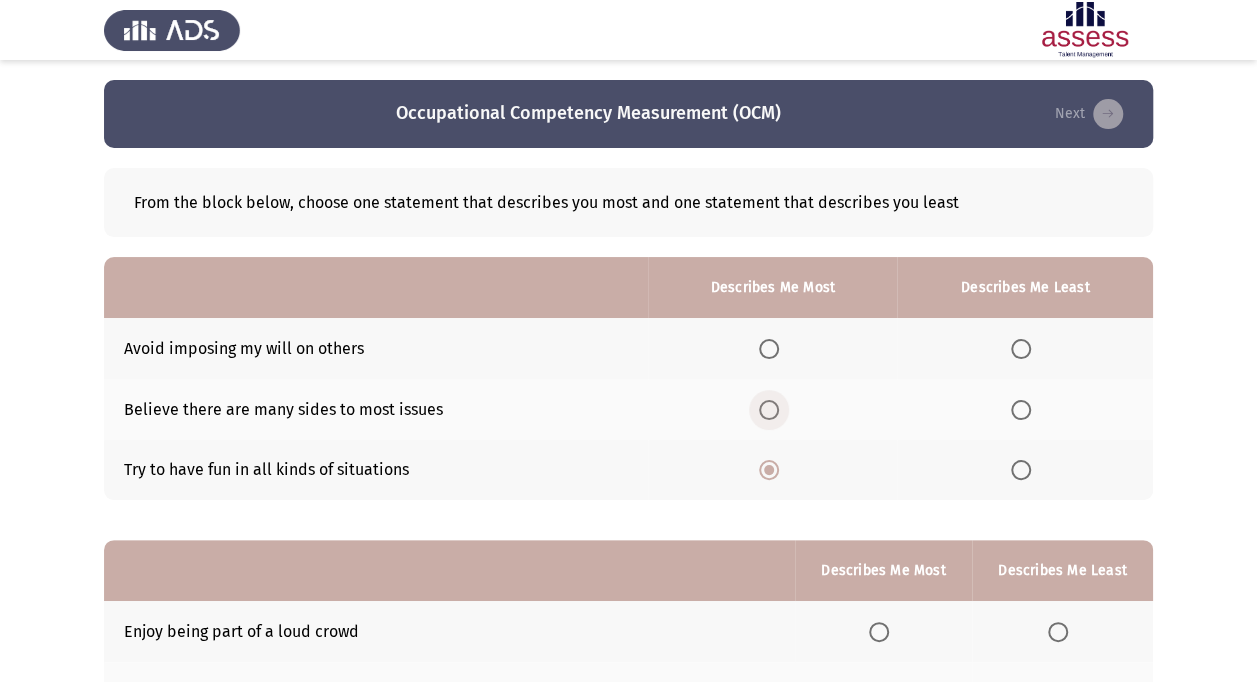 click at bounding box center (769, 410) 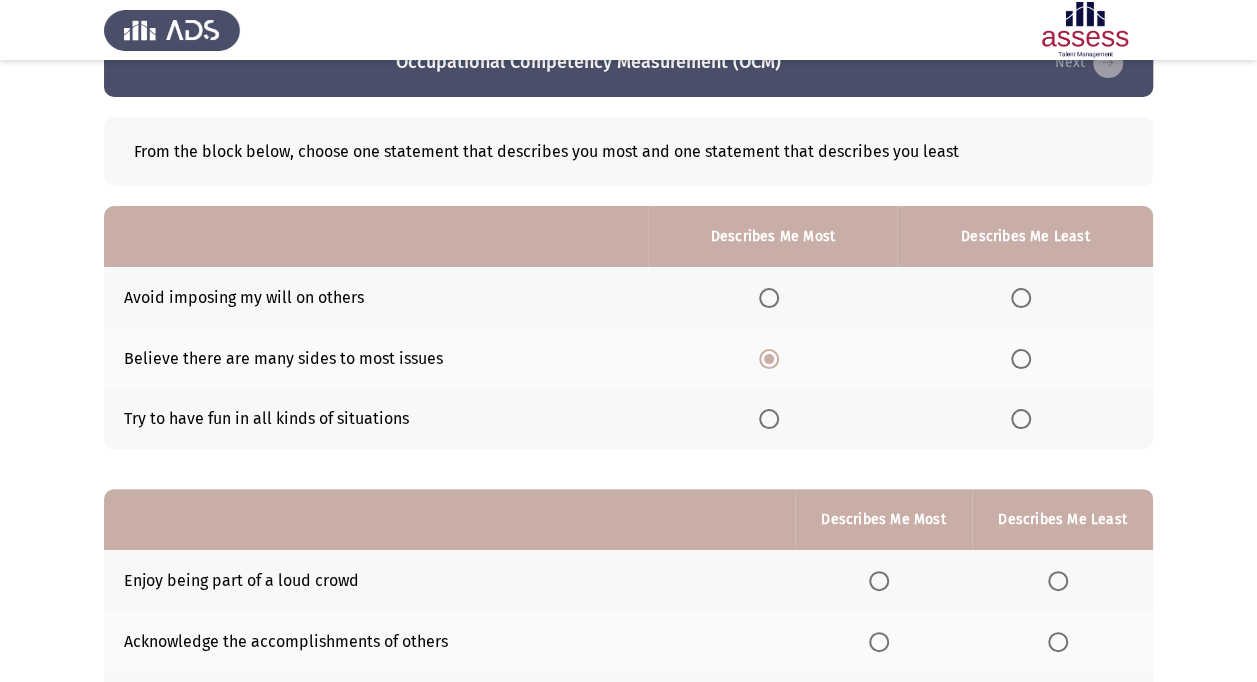 scroll, scrollTop: 56, scrollLeft: 0, axis: vertical 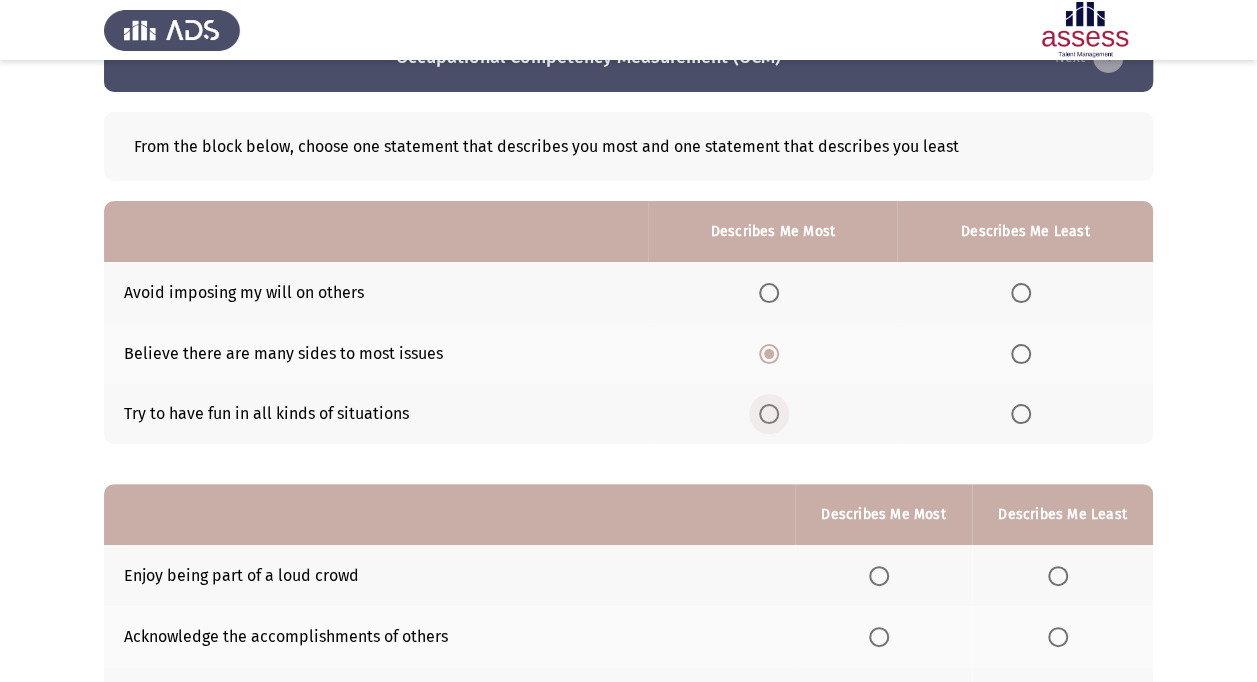 click at bounding box center (769, 414) 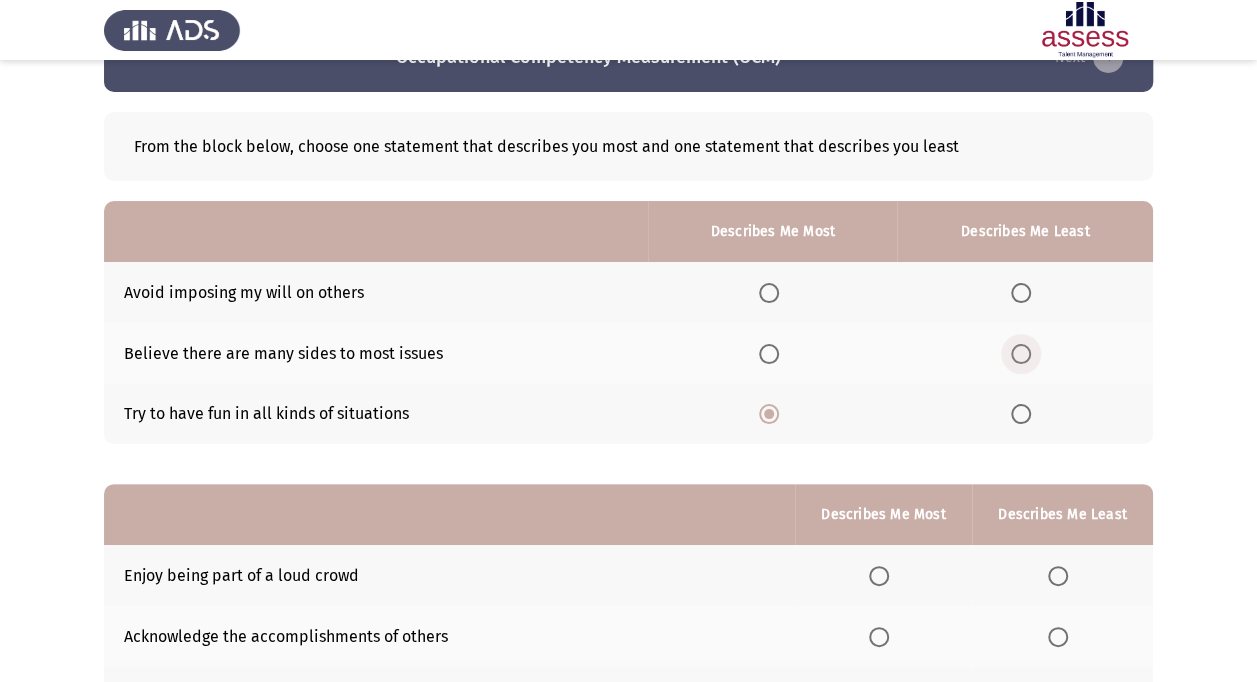click at bounding box center (1021, 354) 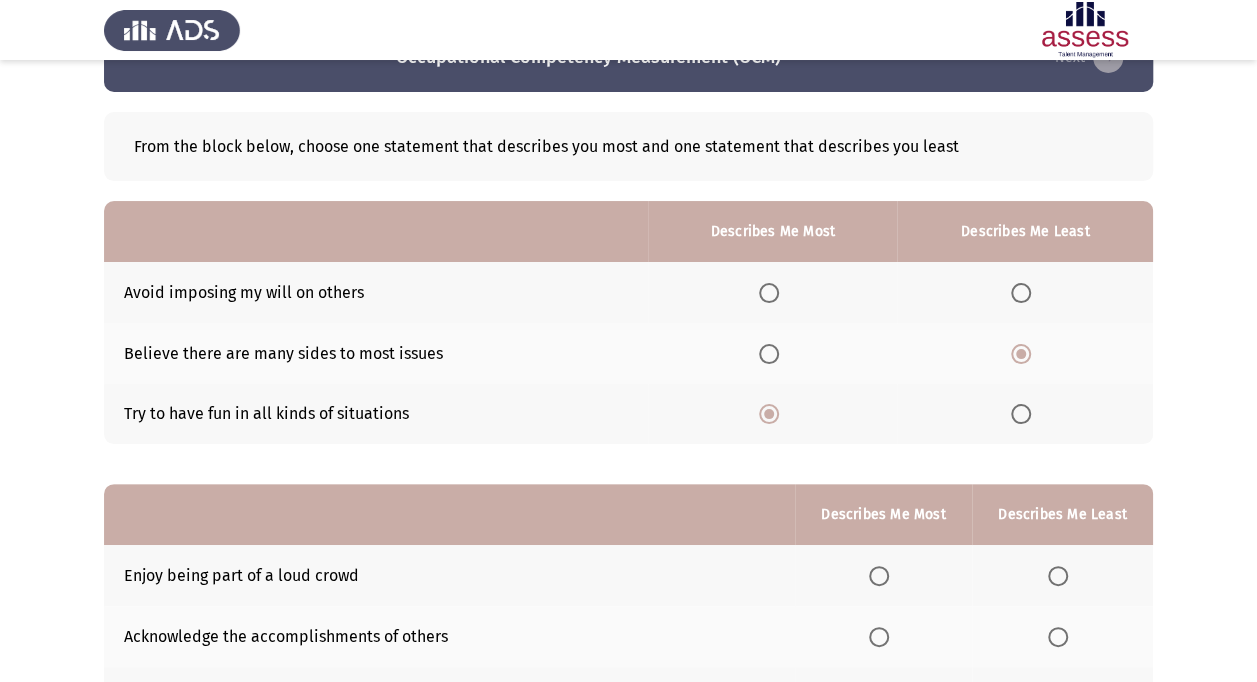 scroll, scrollTop: 239, scrollLeft: 0, axis: vertical 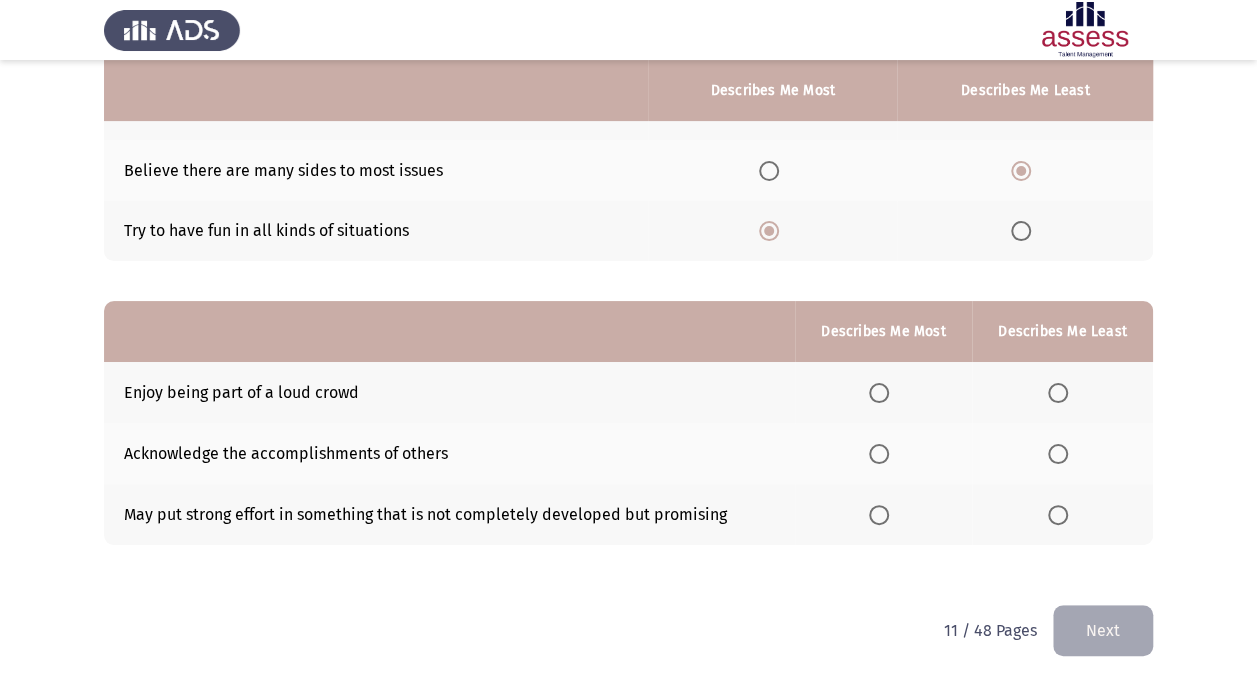 click at bounding box center [879, 515] 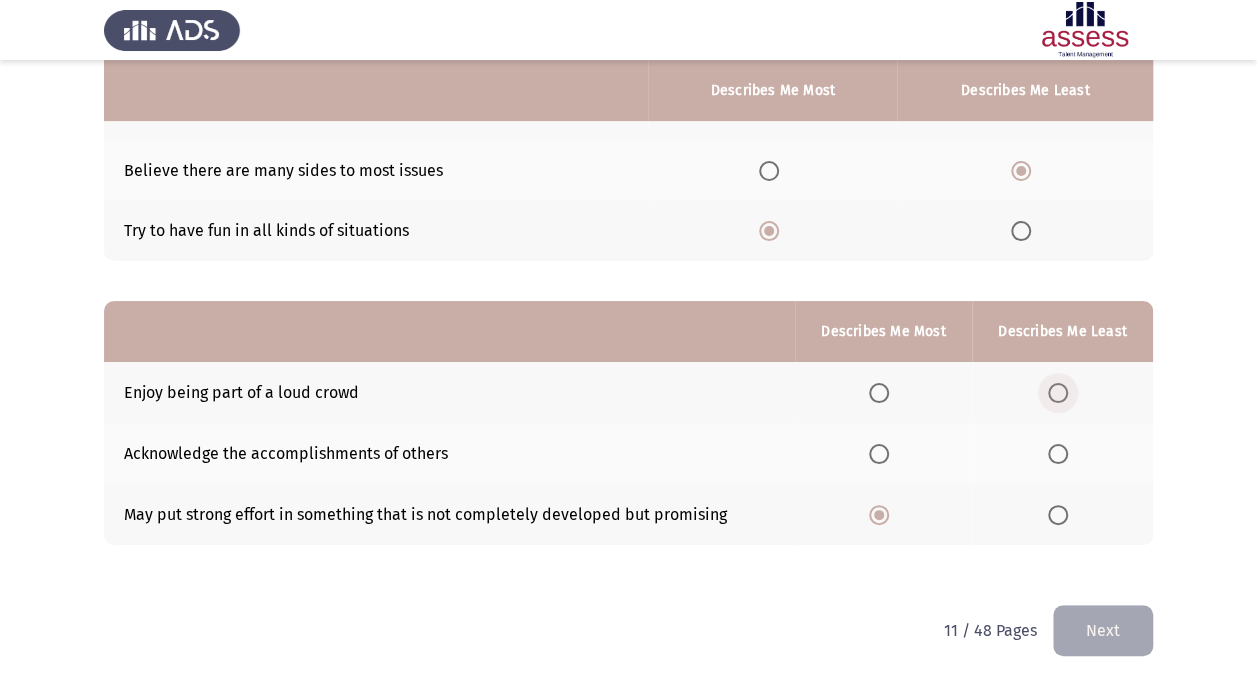 click at bounding box center (1058, 393) 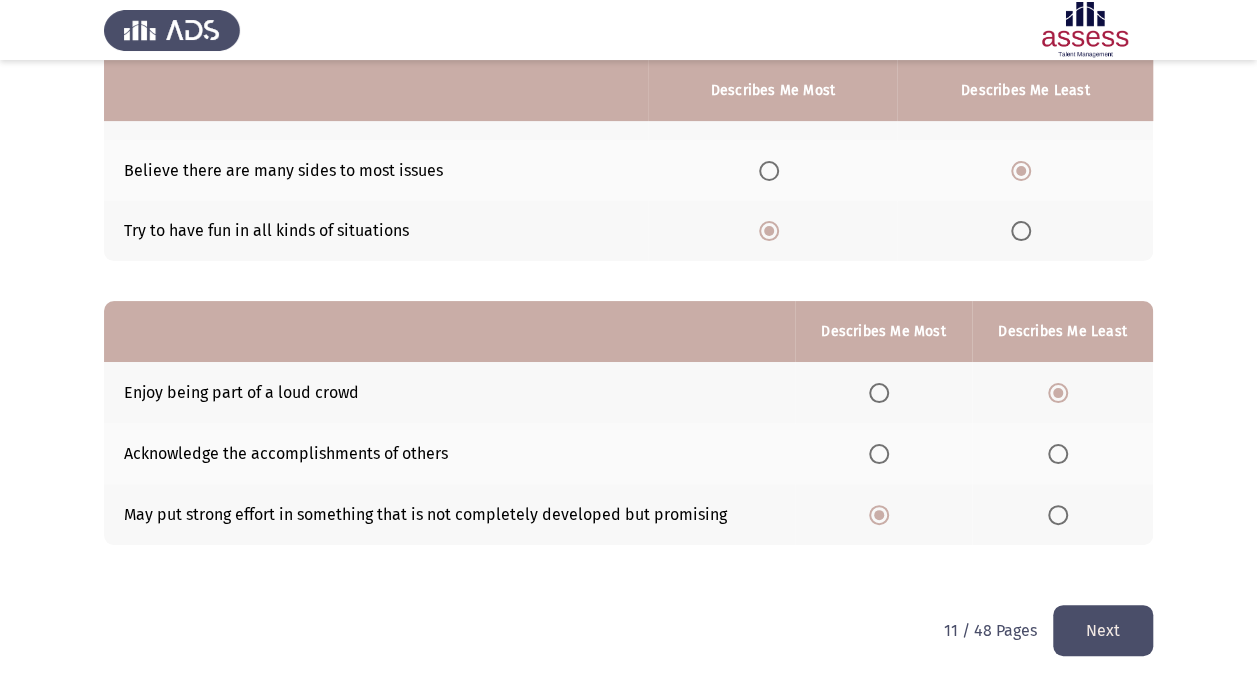 click on "Next" 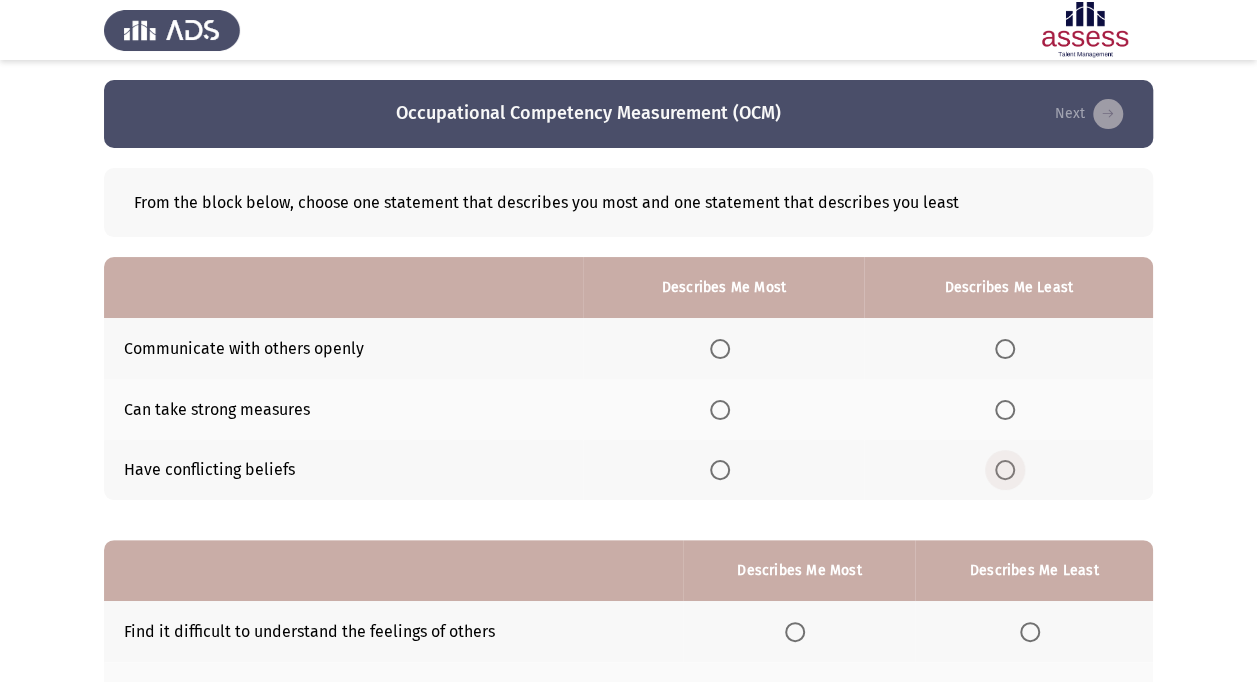 click at bounding box center [1005, 470] 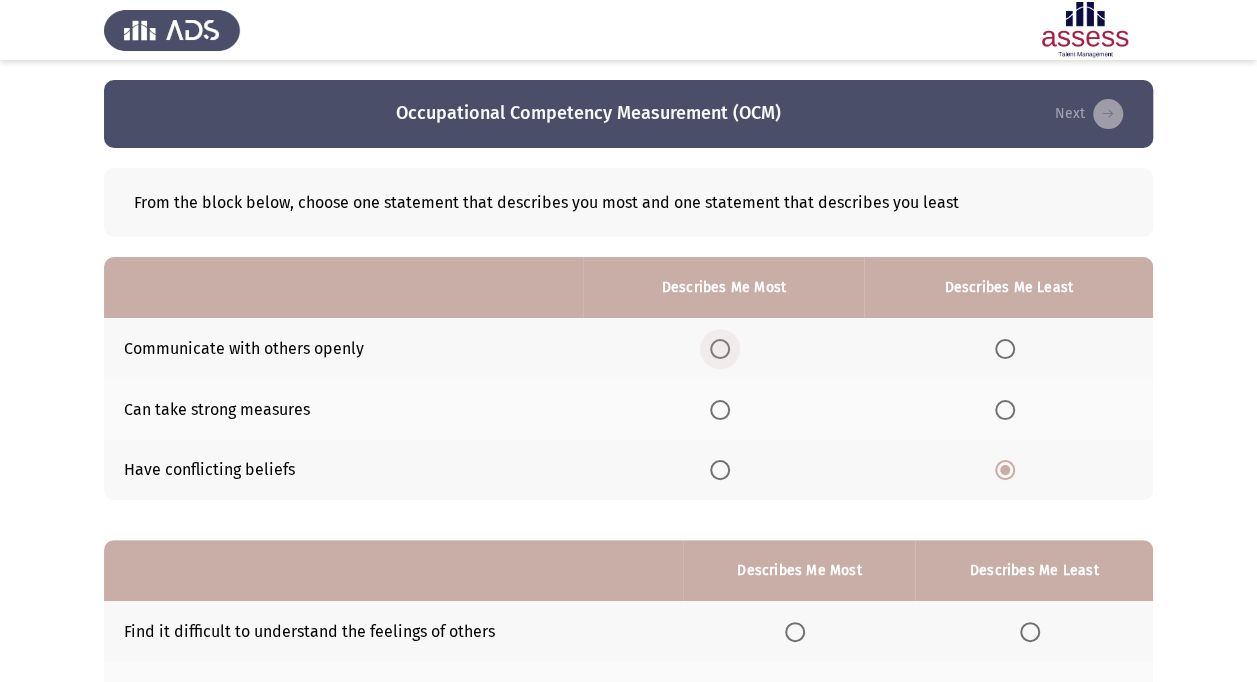 click at bounding box center (720, 349) 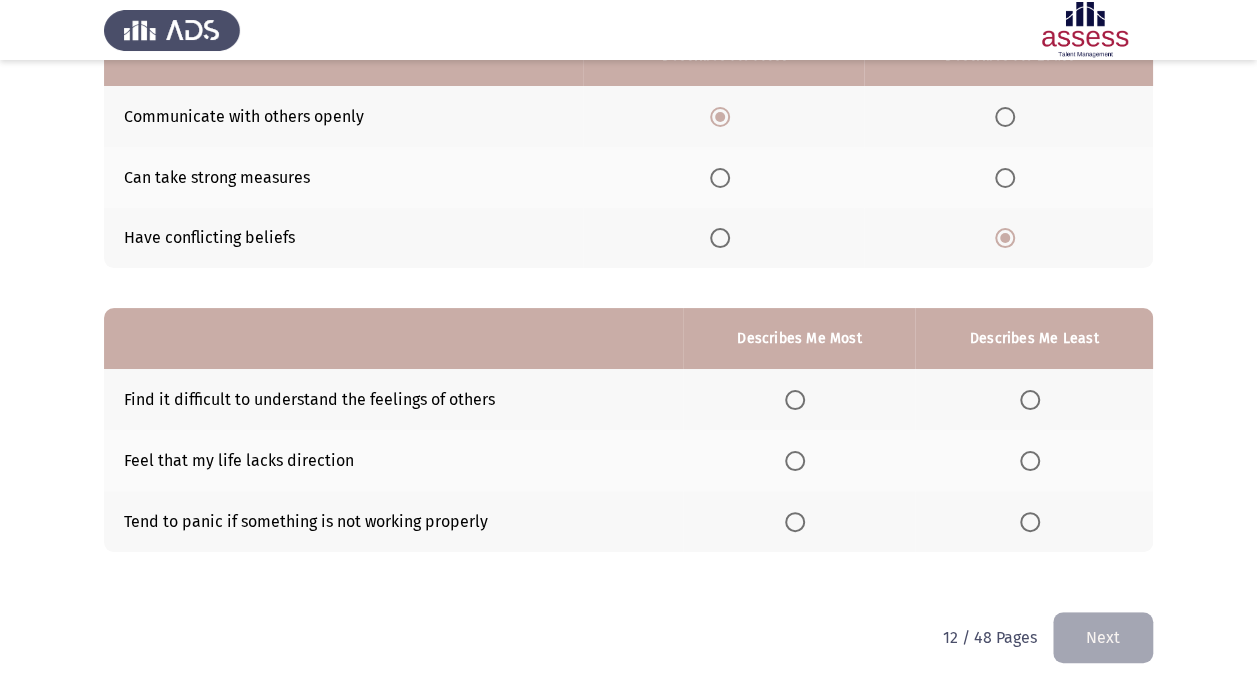 scroll, scrollTop: 239, scrollLeft: 0, axis: vertical 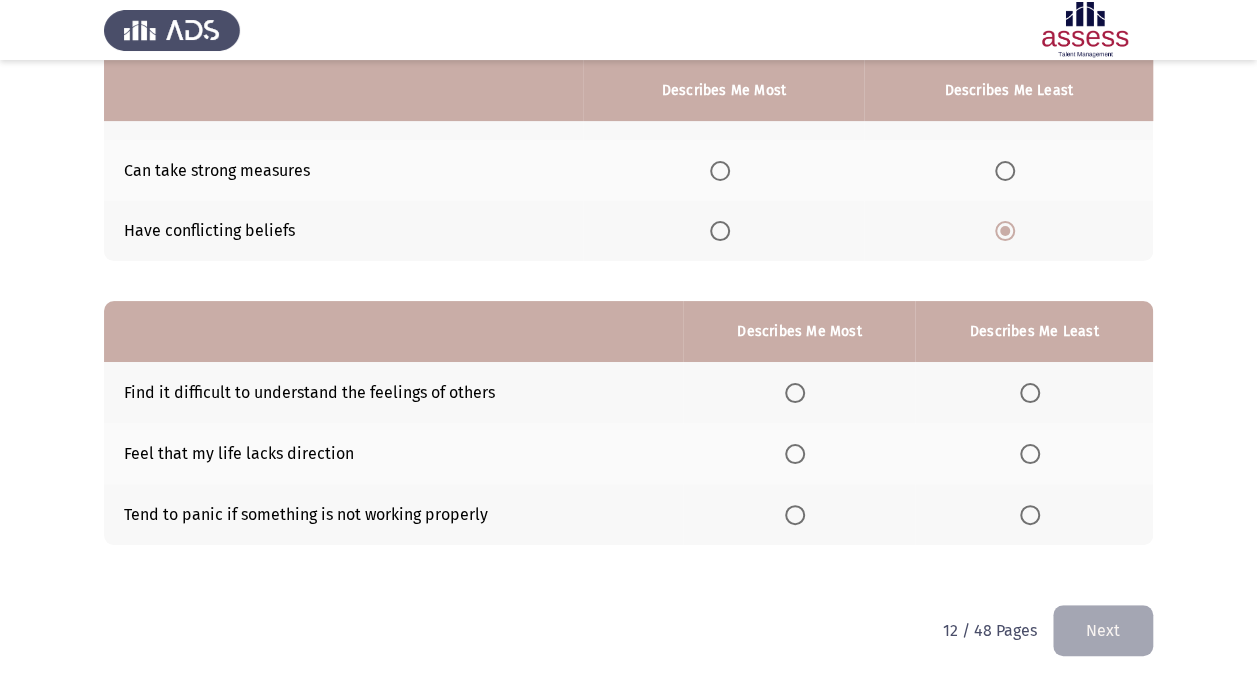 click at bounding box center [1030, 393] 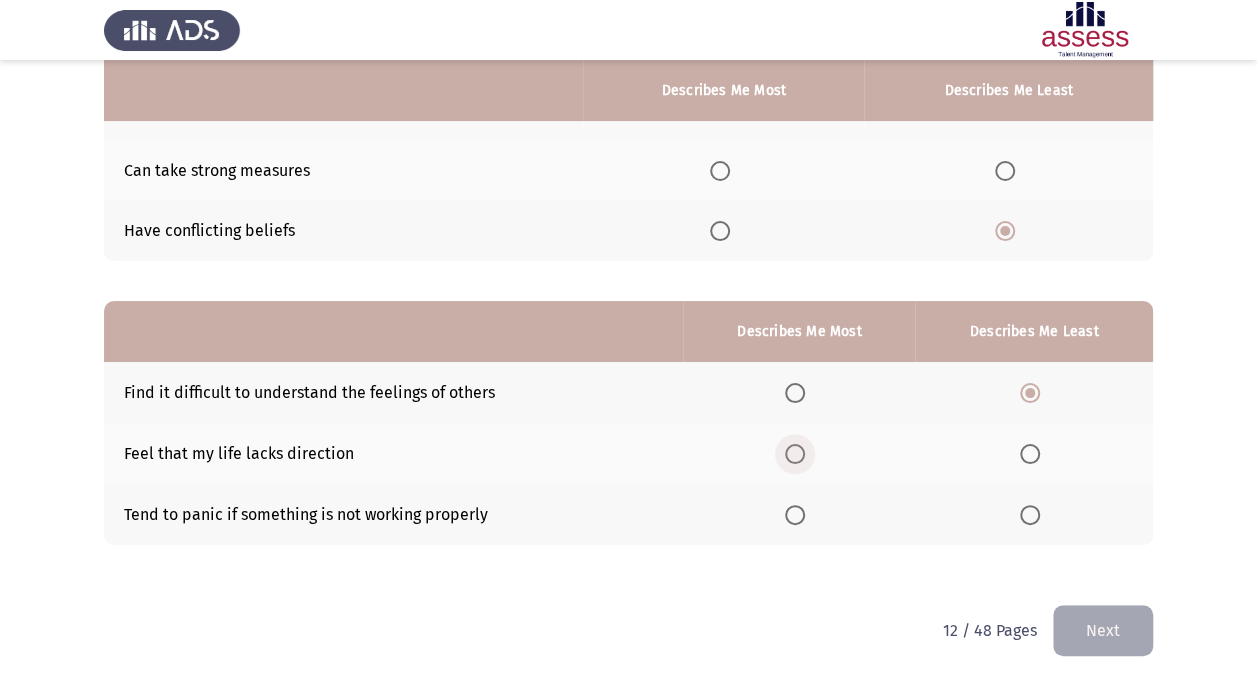 click at bounding box center [795, 454] 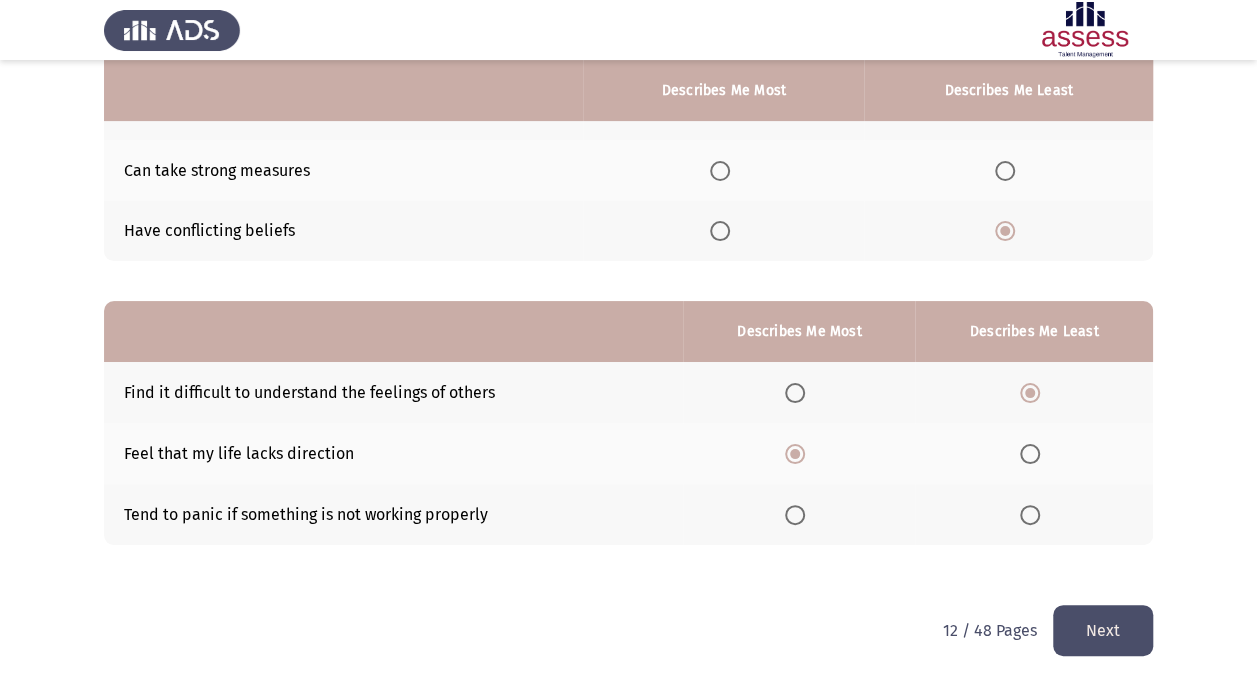 click on "Next" 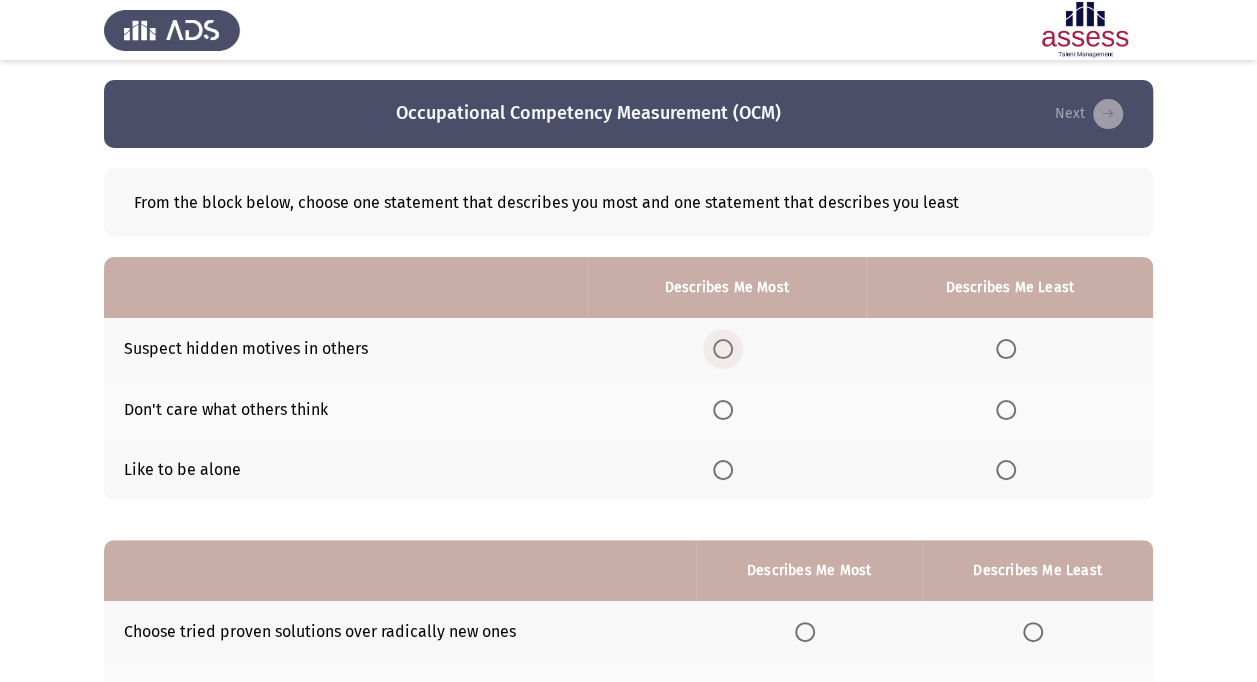 click at bounding box center [723, 349] 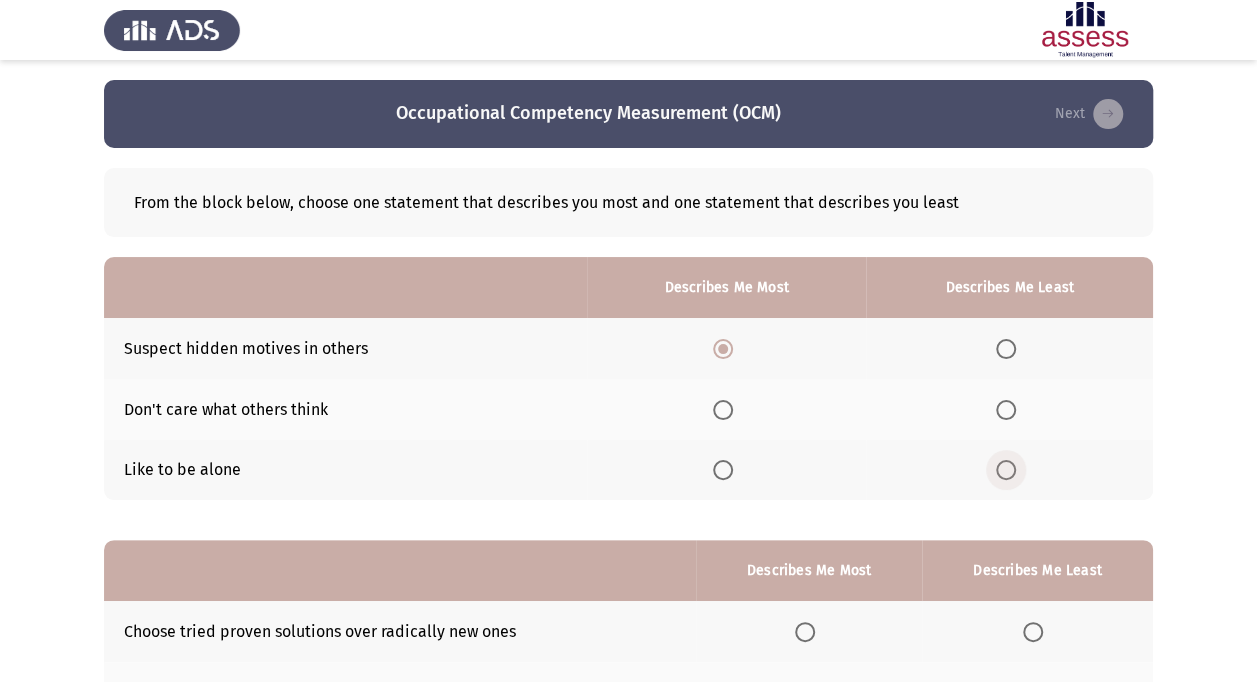 click at bounding box center [1006, 470] 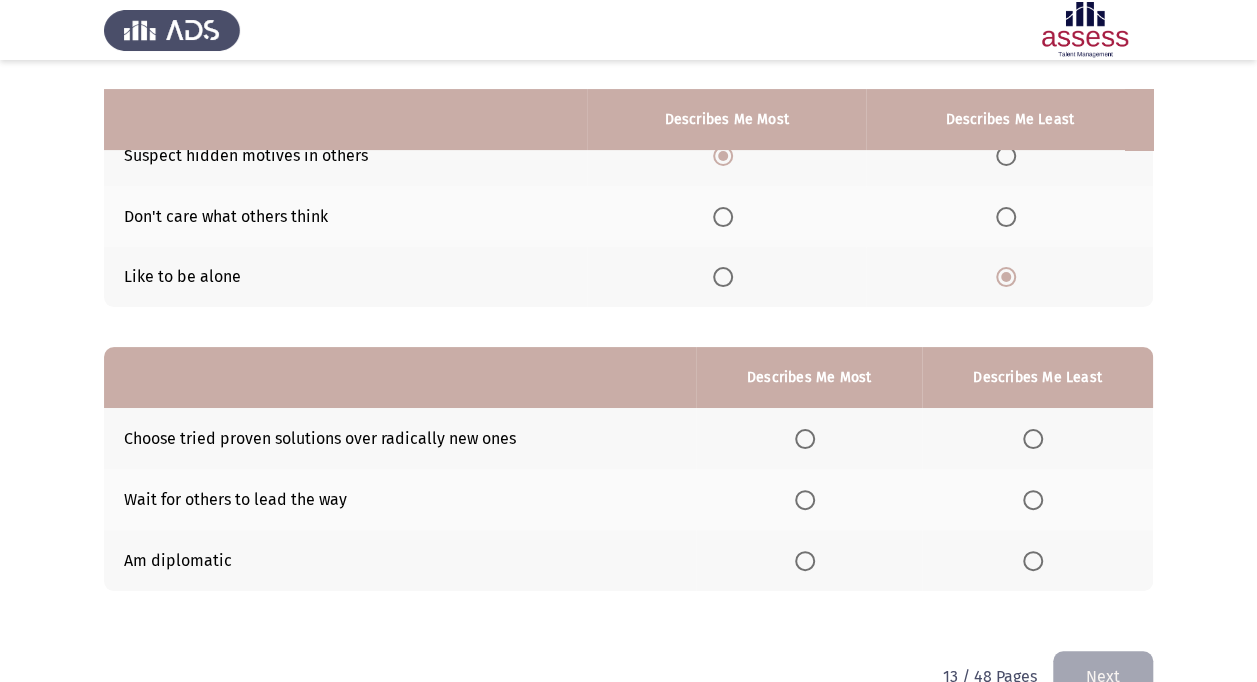 scroll, scrollTop: 227, scrollLeft: 0, axis: vertical 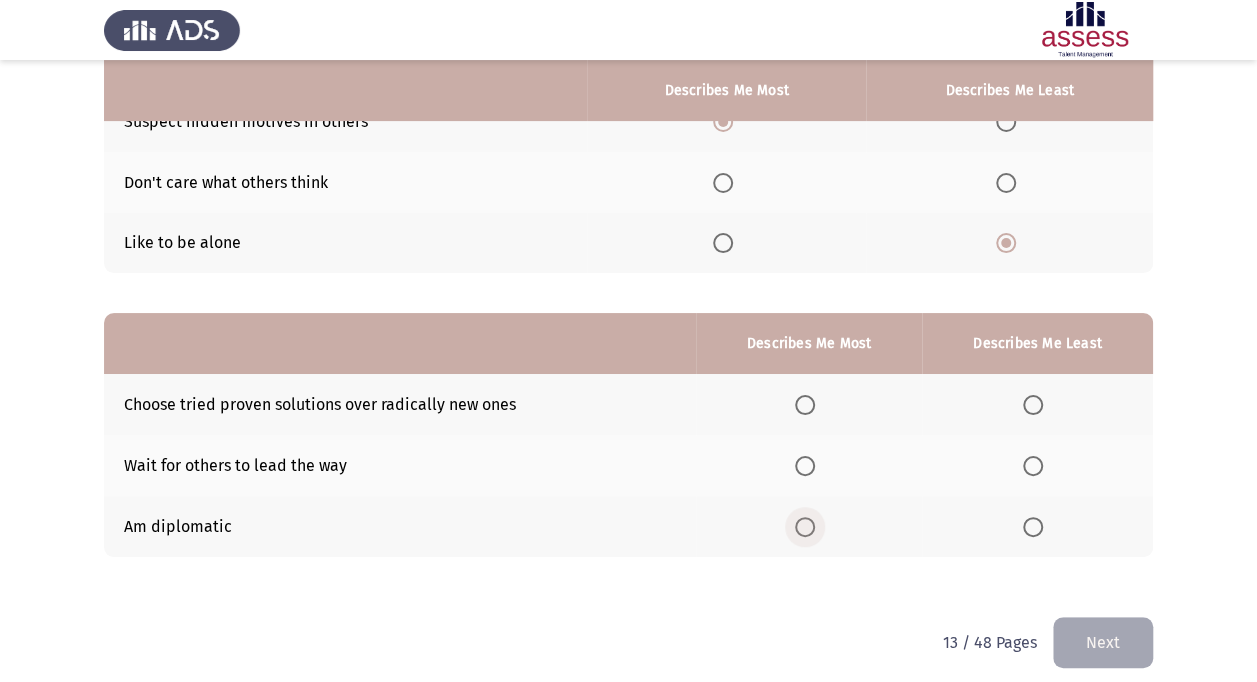 click at bounding box center (805, 527) 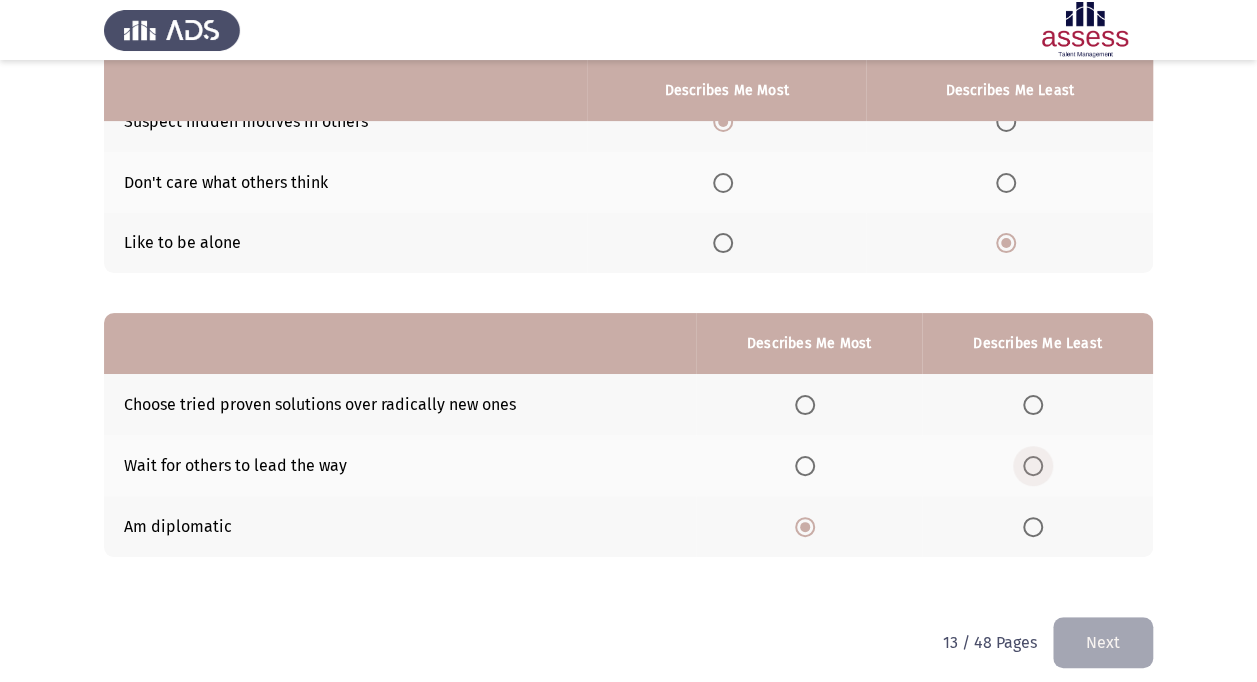 click at bounding box center [1033, 466] 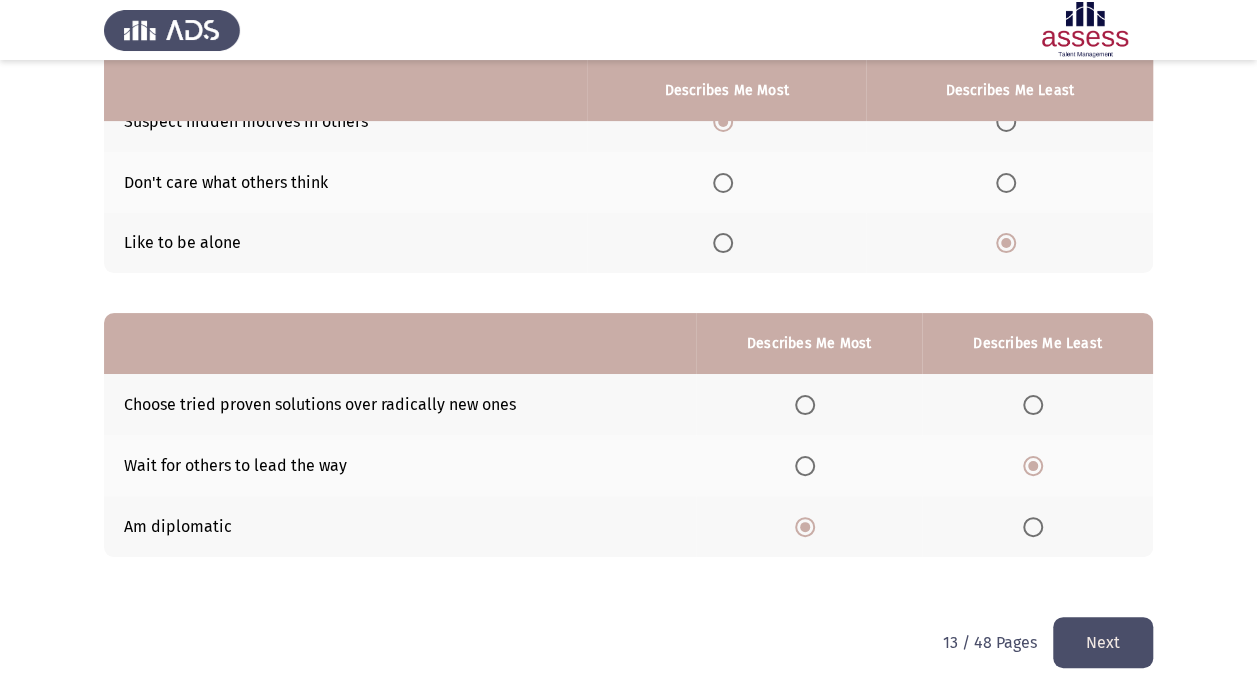 click on "Next" 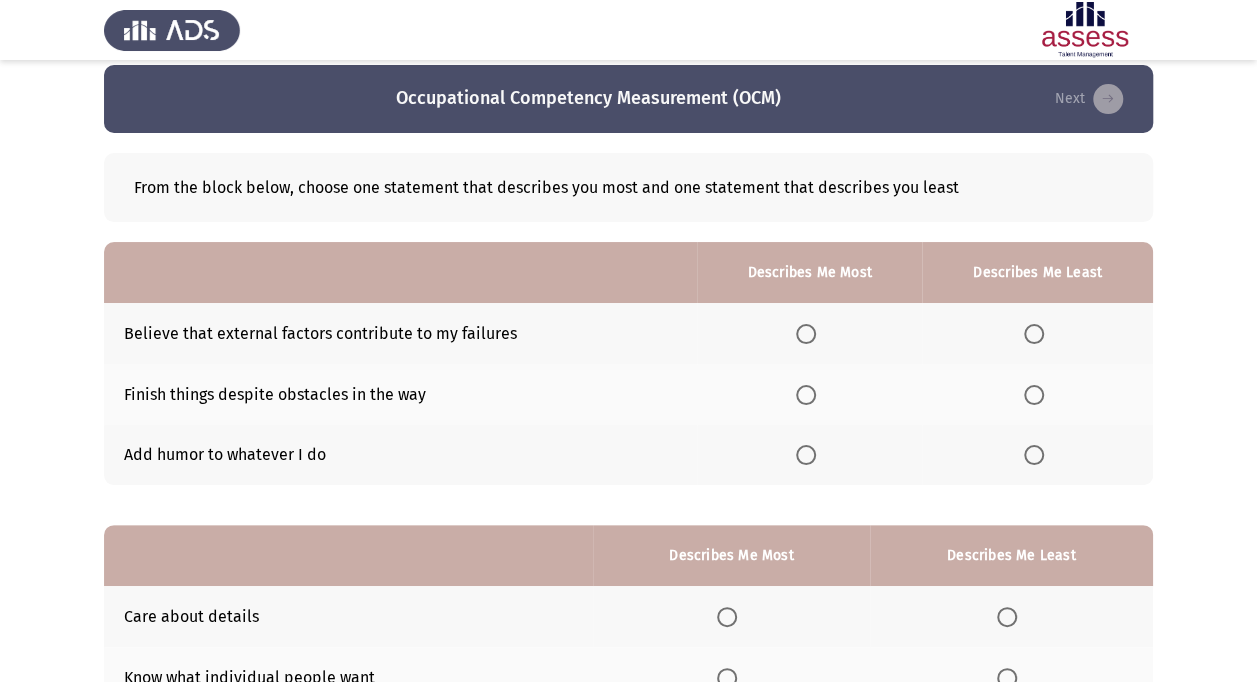 scroll, scrollTop: 22, scrollLeft: 0, axis: vertical 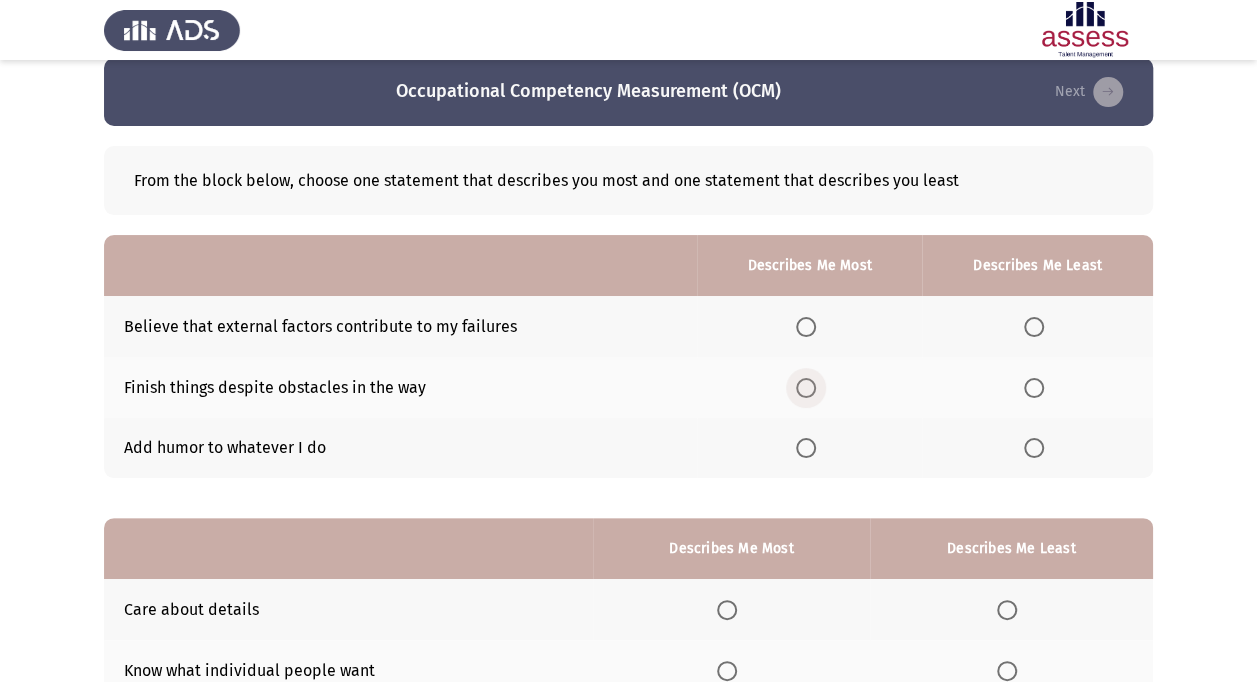 click at bounding box center [806, 388] 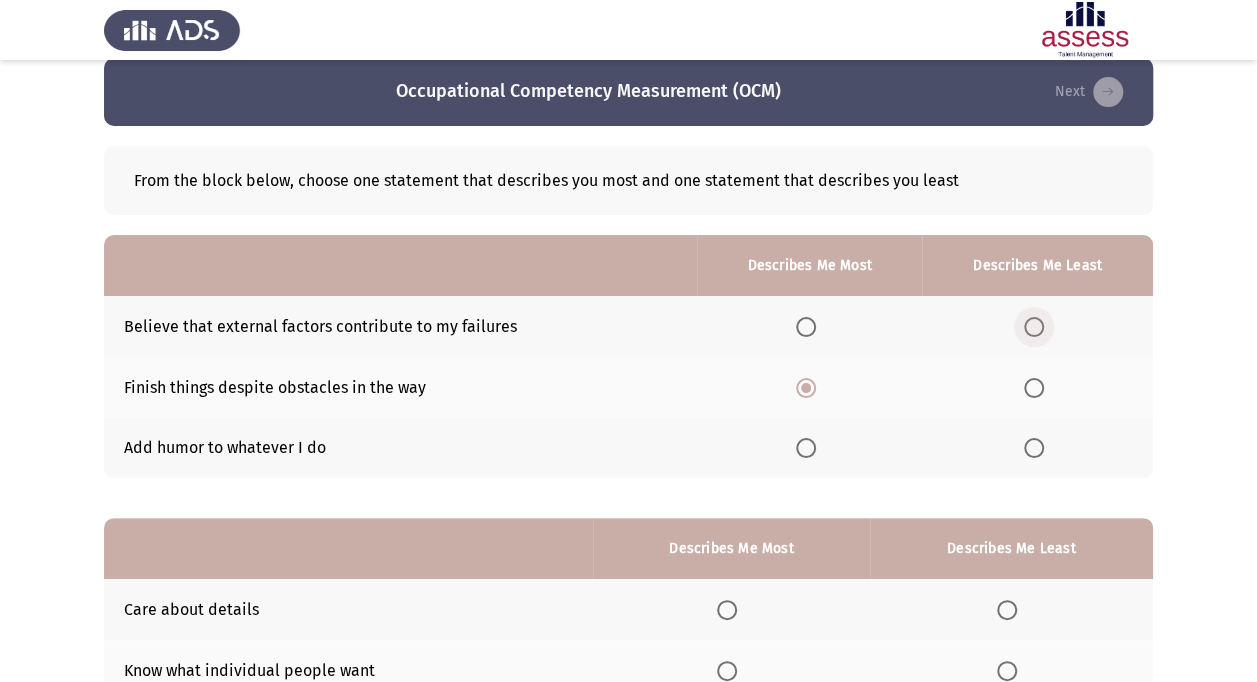 click at bounding box center (1034, 327) 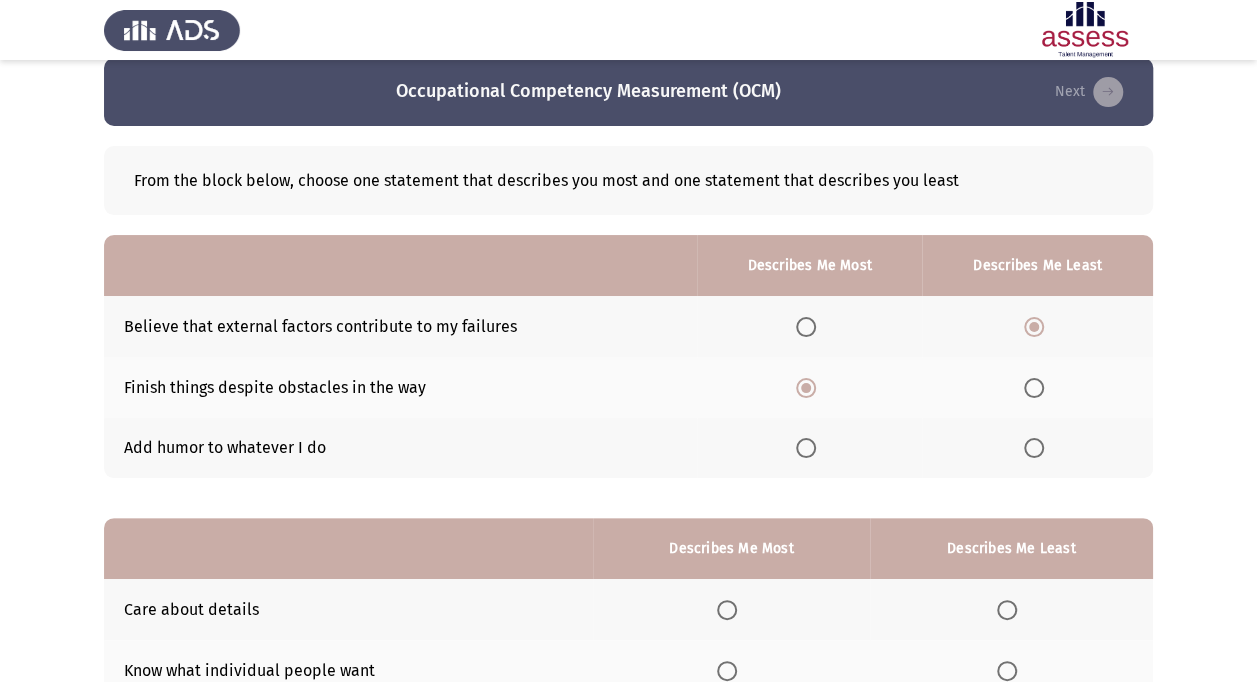scroll, scrollTop: 239, scrollLeft: 0, axis: vertical 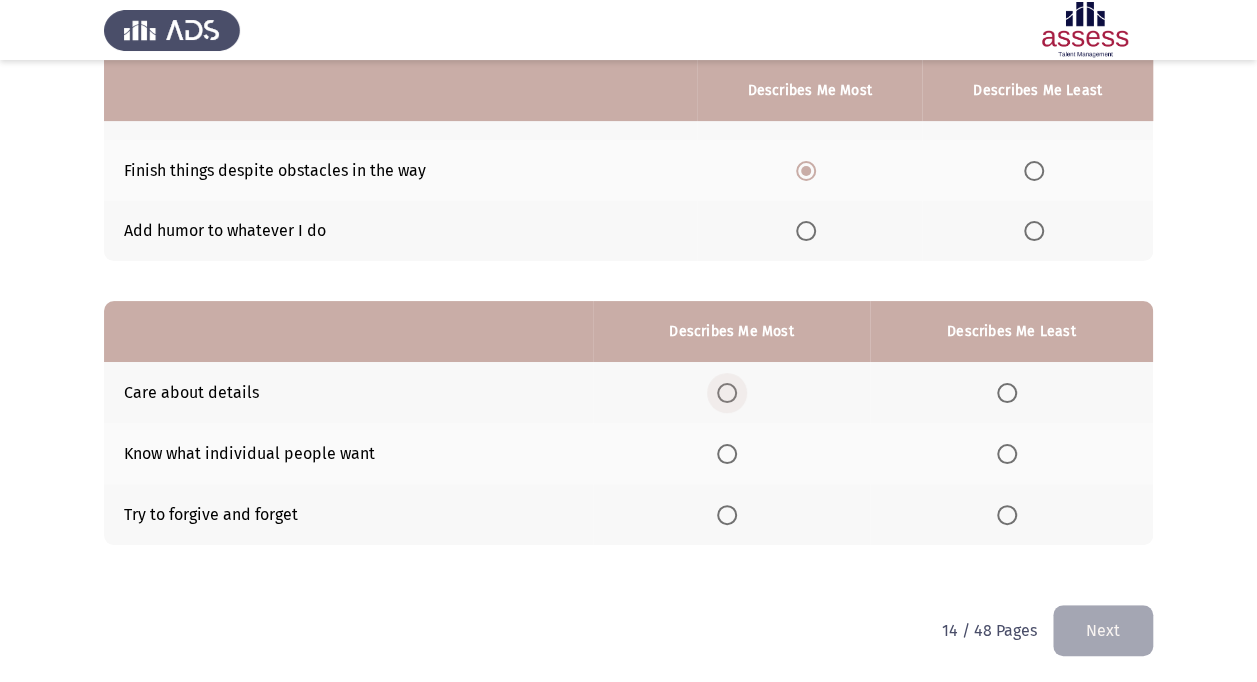 click at bounding box center [727, 393] 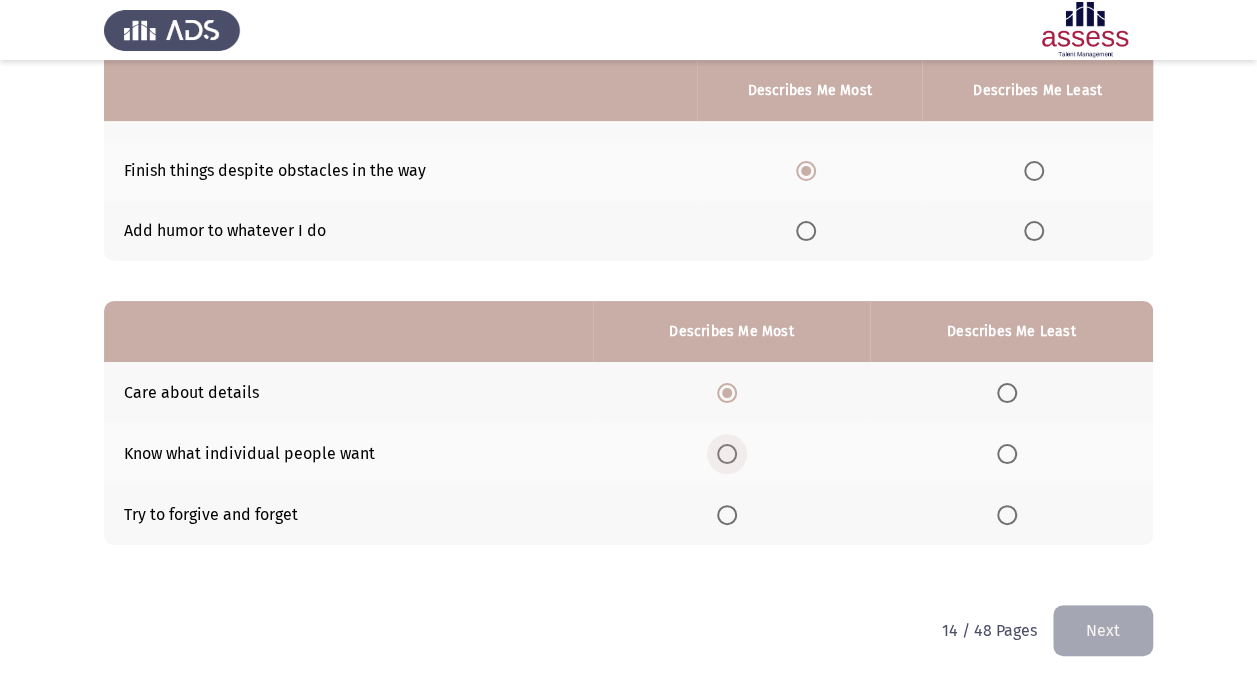 click at bounding box center [727, 454] 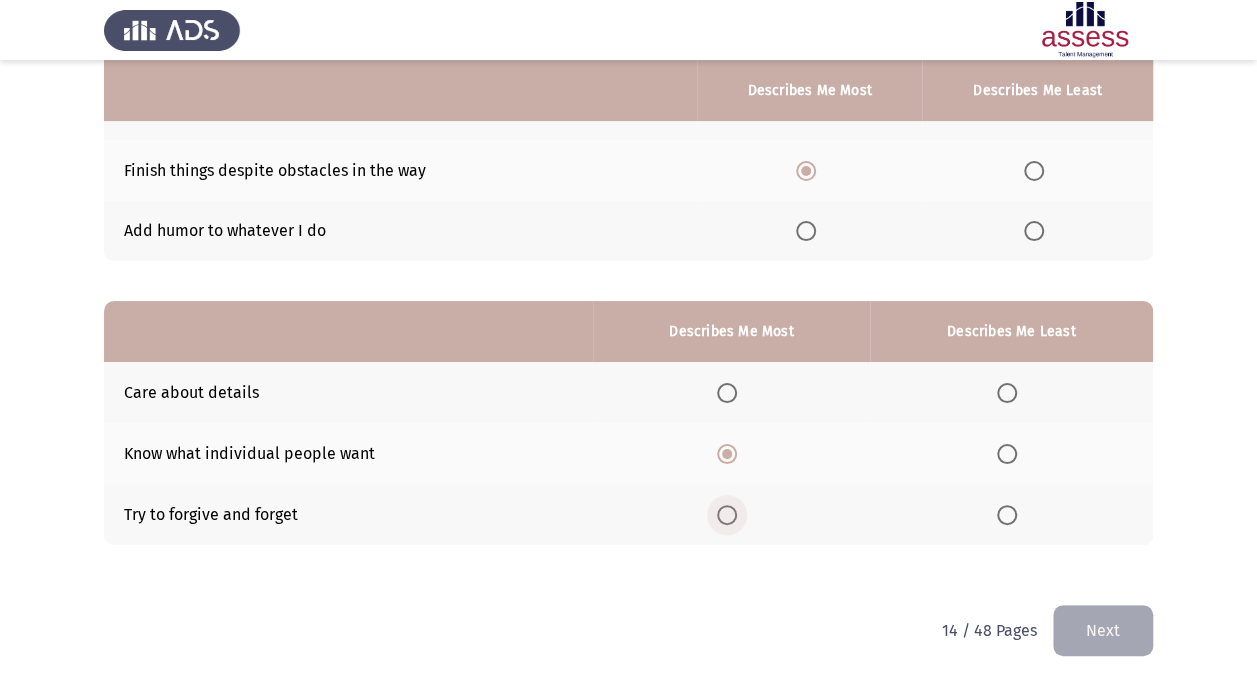 click at bounding box center (727, 515) 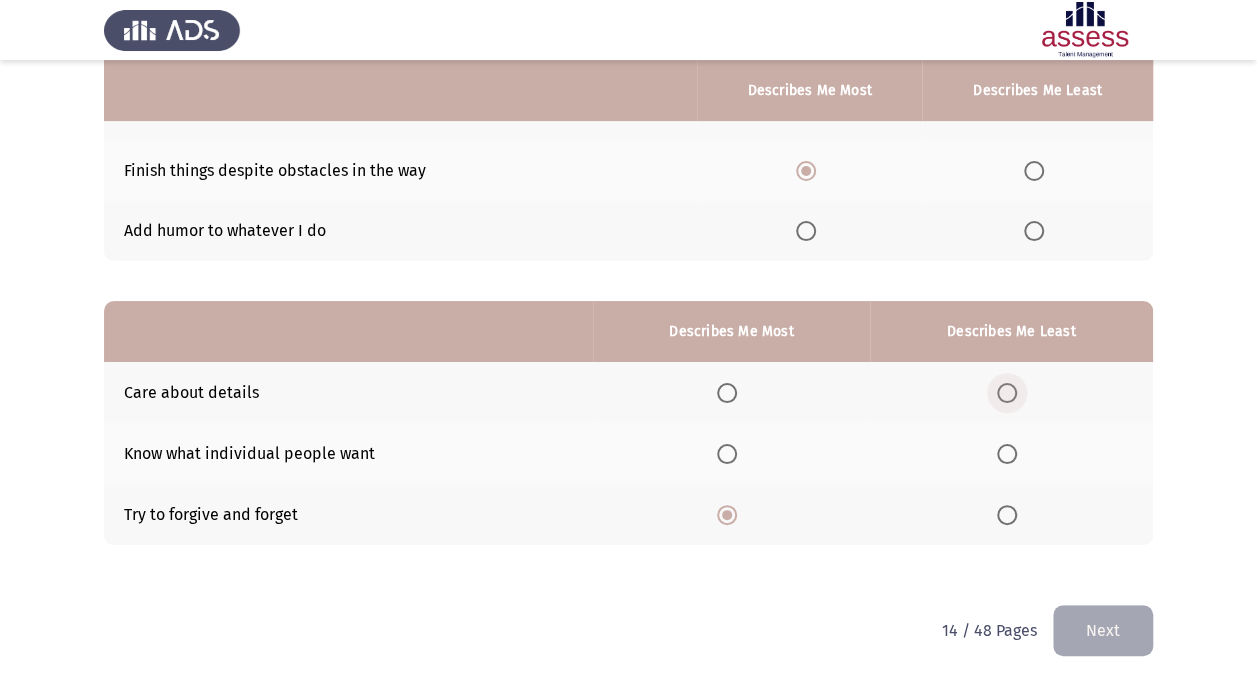 click at bounding box center [1007, 393] 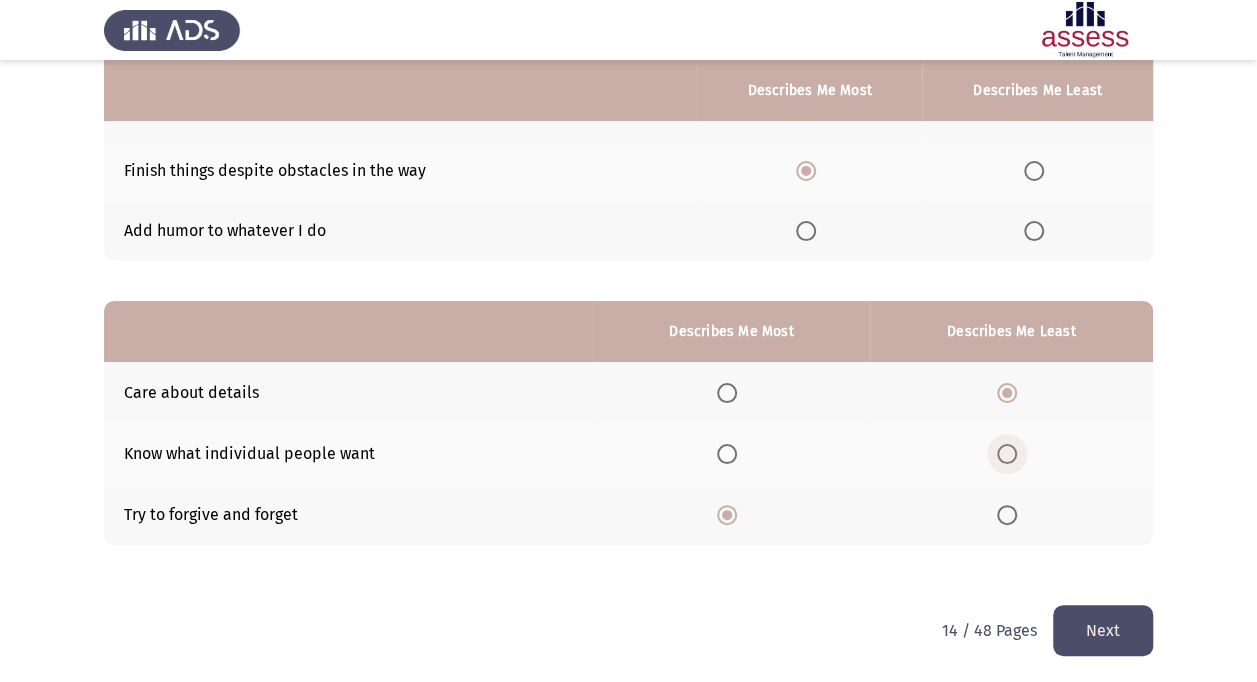 click at bounding box center [1007, 454] 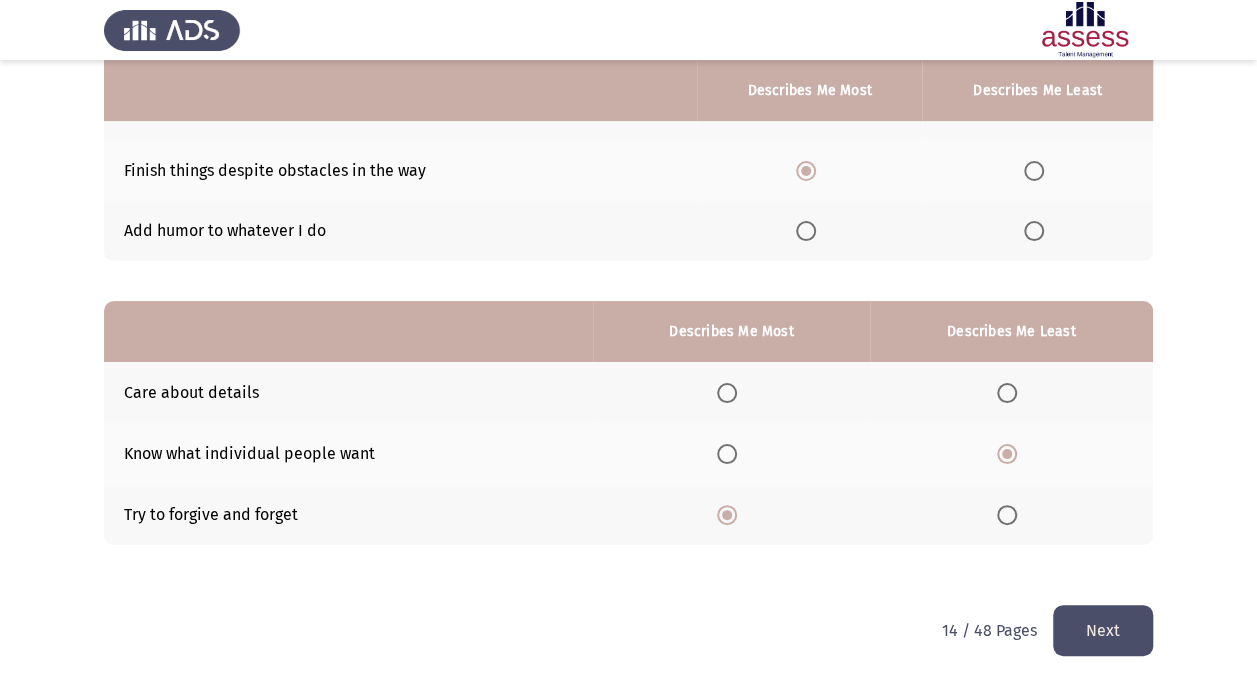 click on "Next" 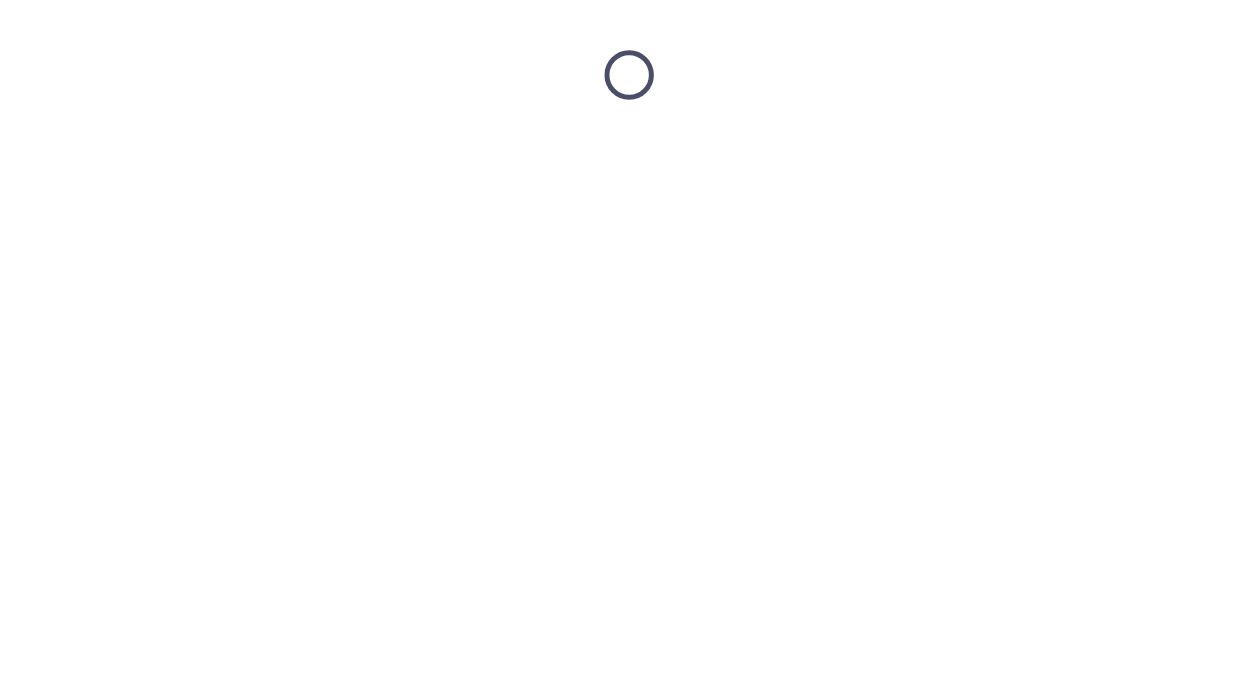 scroll, scrollTop: 0, scrollLeft: 0, axis: both 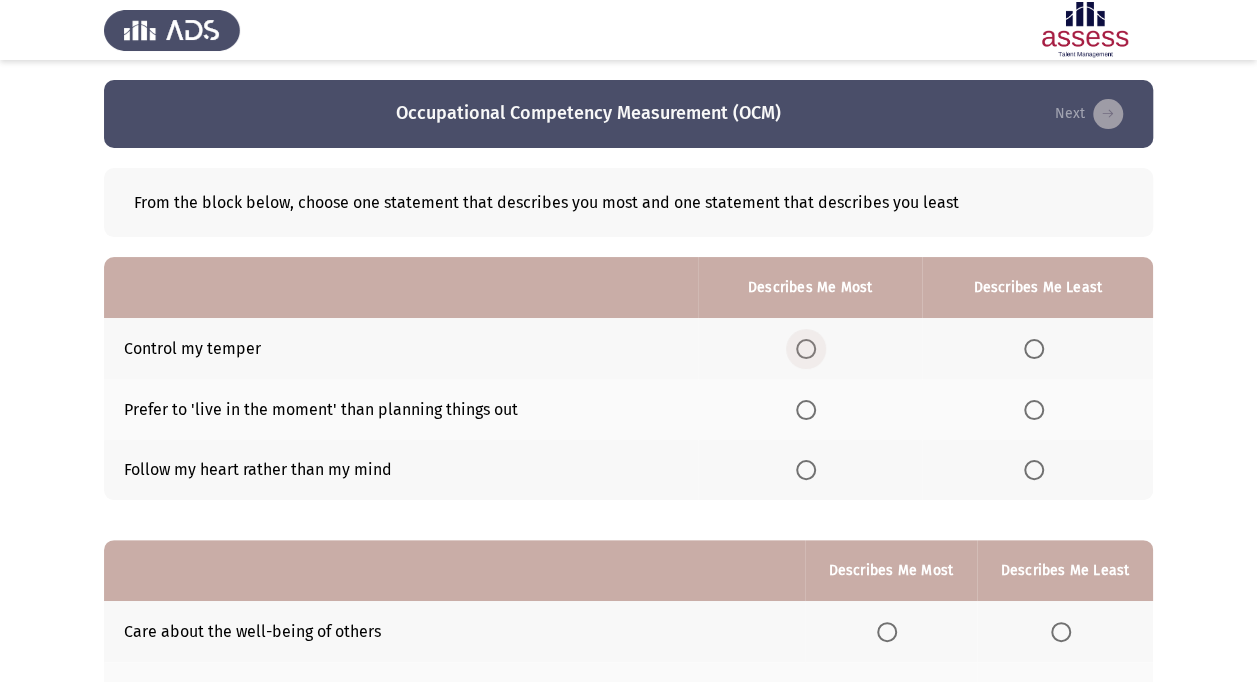 click at bounding box center (806, 349) 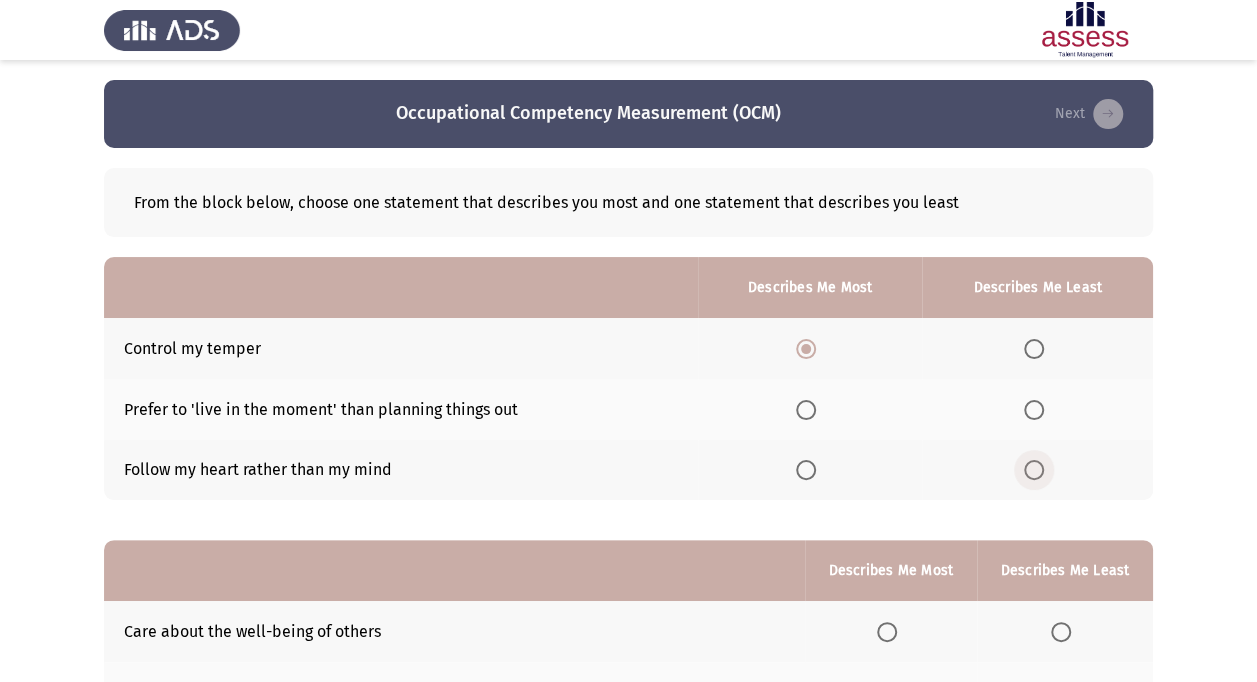 click at bounding box center (1034, 470) 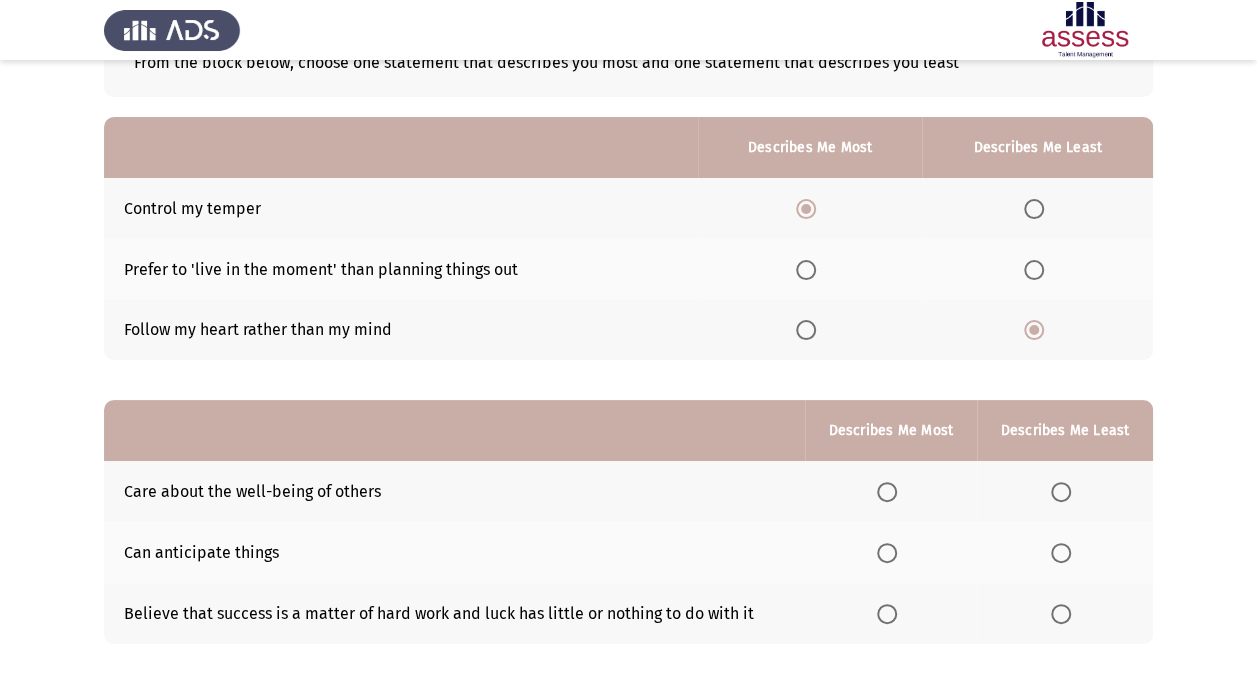 scroll, scrollTop: 204, scrollLeft: 0, axis: vertical 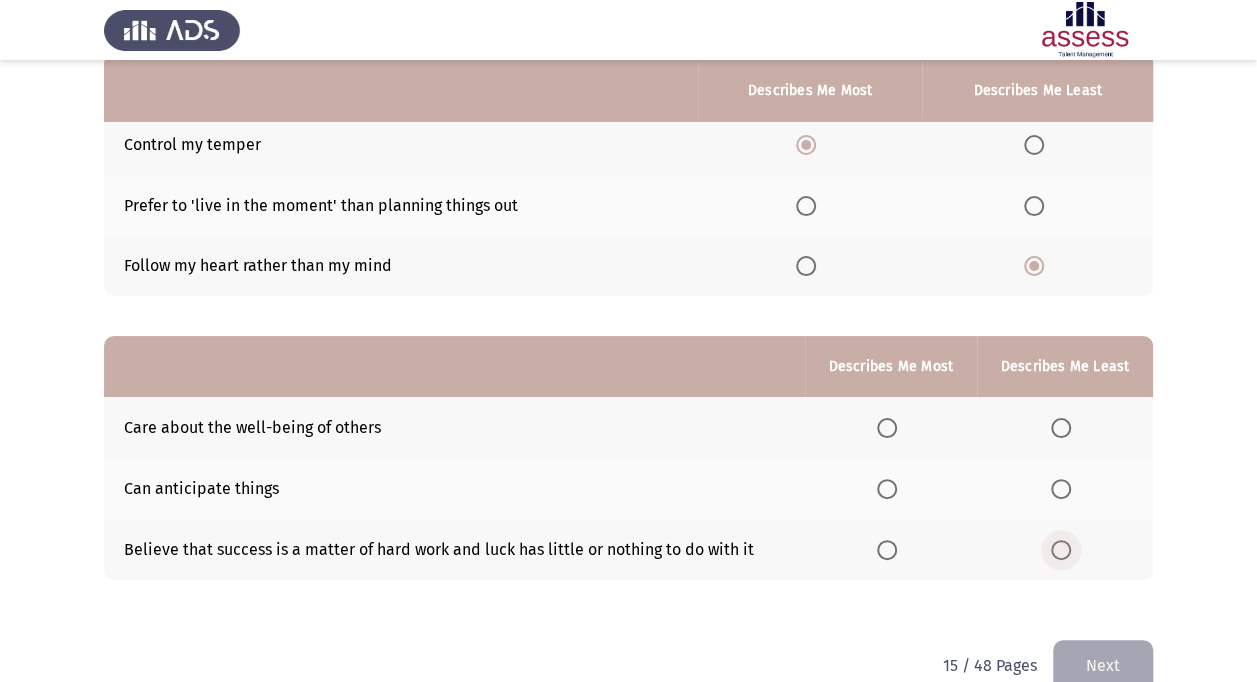 click at bounding box center (1061, 550) 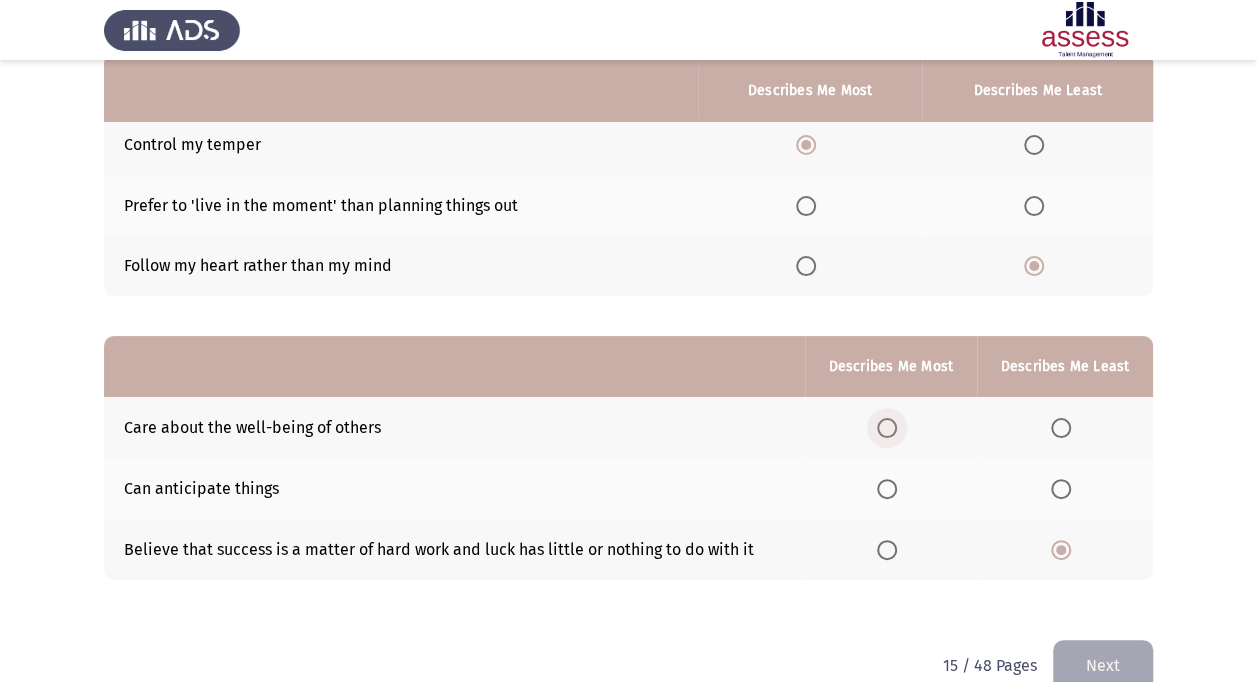 click at bounding box center (887, 428) 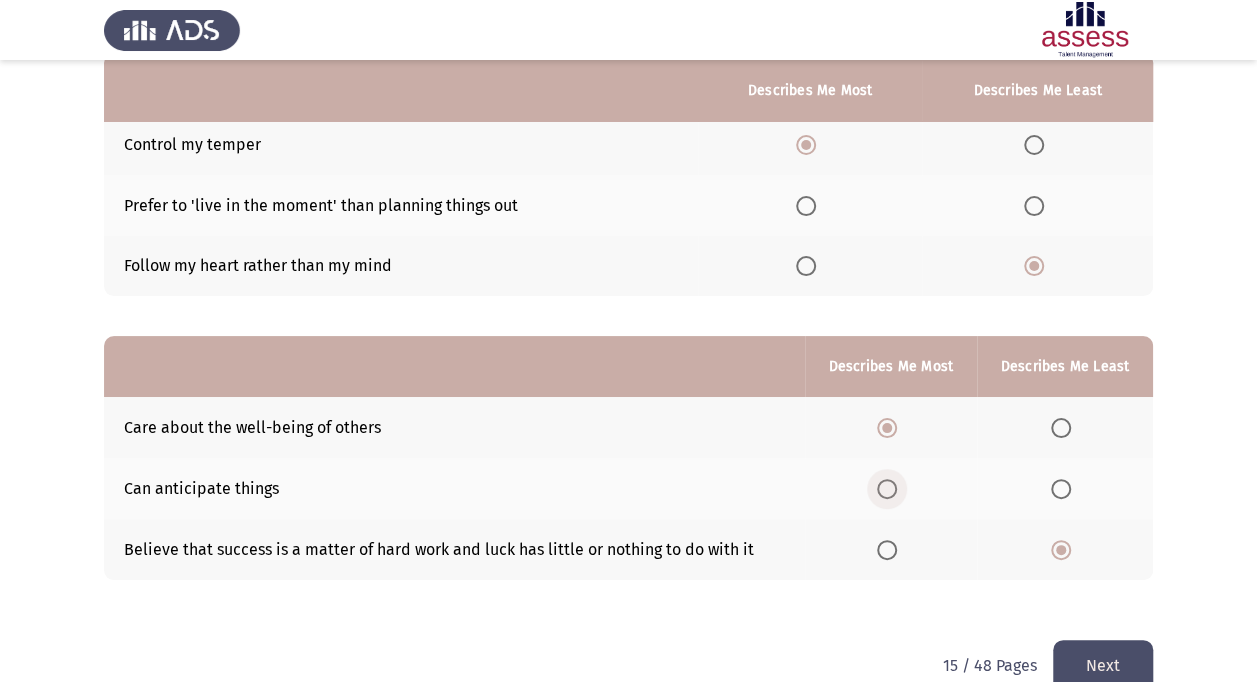 click at bounding box center [887, 489] 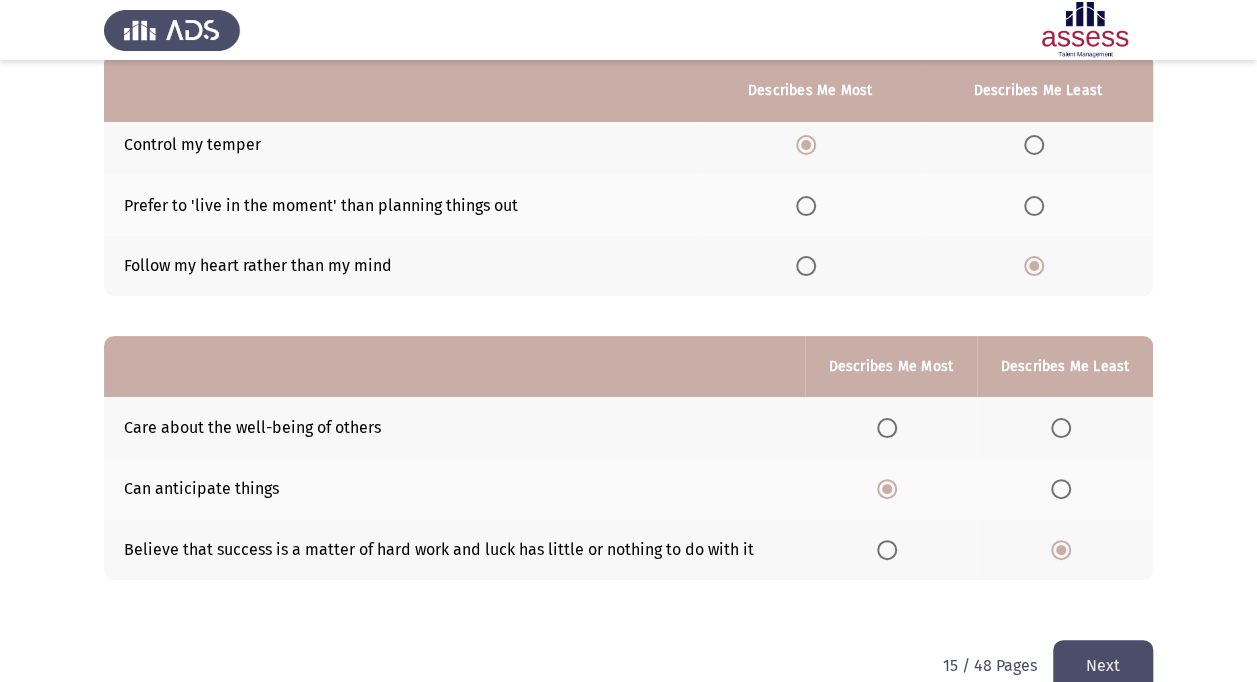 click on "Next" 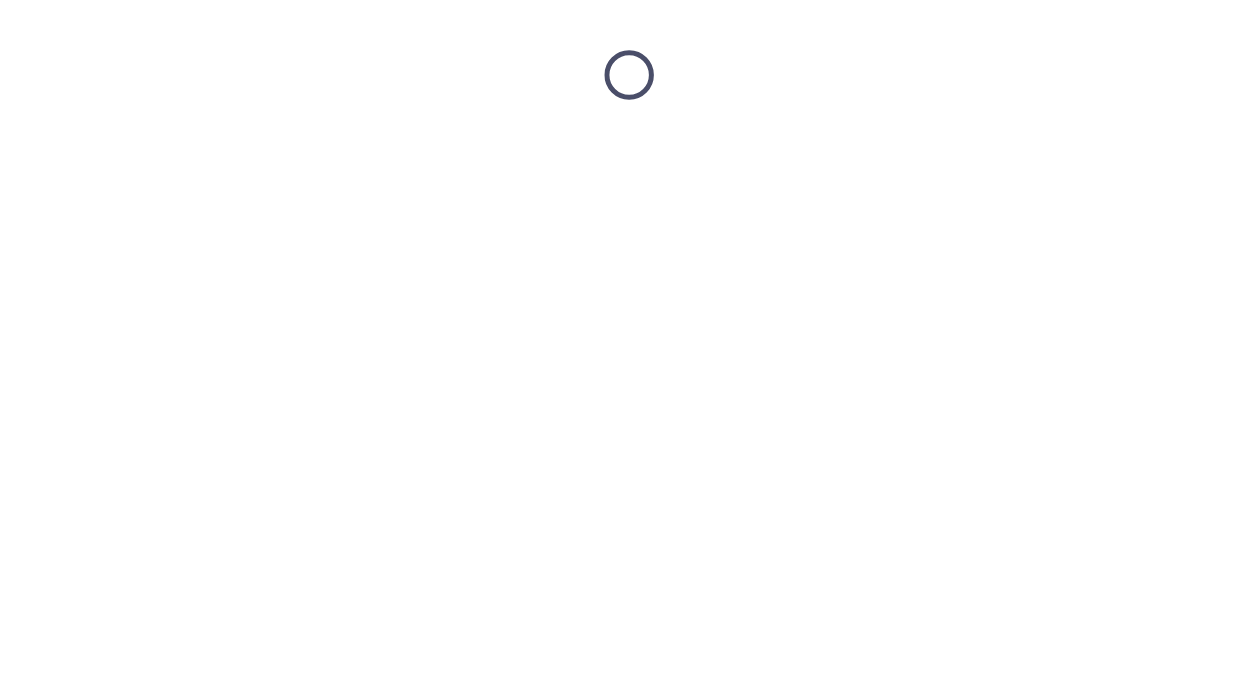 scroll, scrollTop: 0, scrollLeft: 0, axis: both 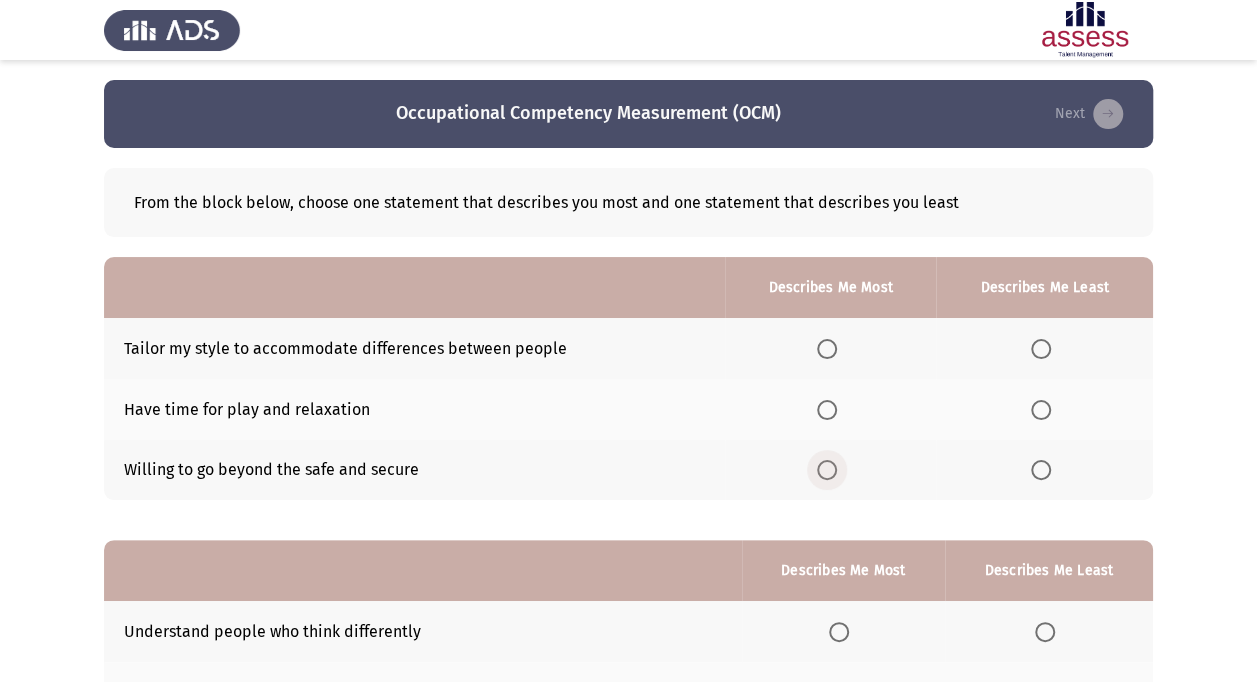 click at bounding box center [827, 470] 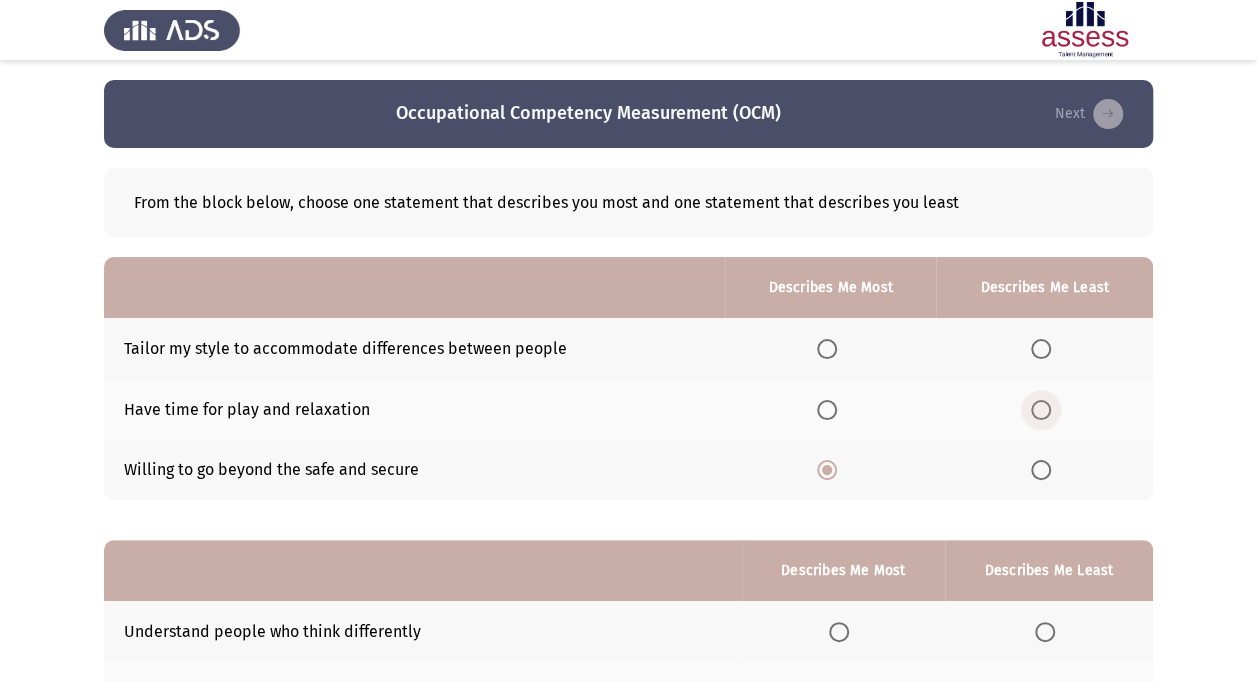 click at bounding box center [1041, 410] 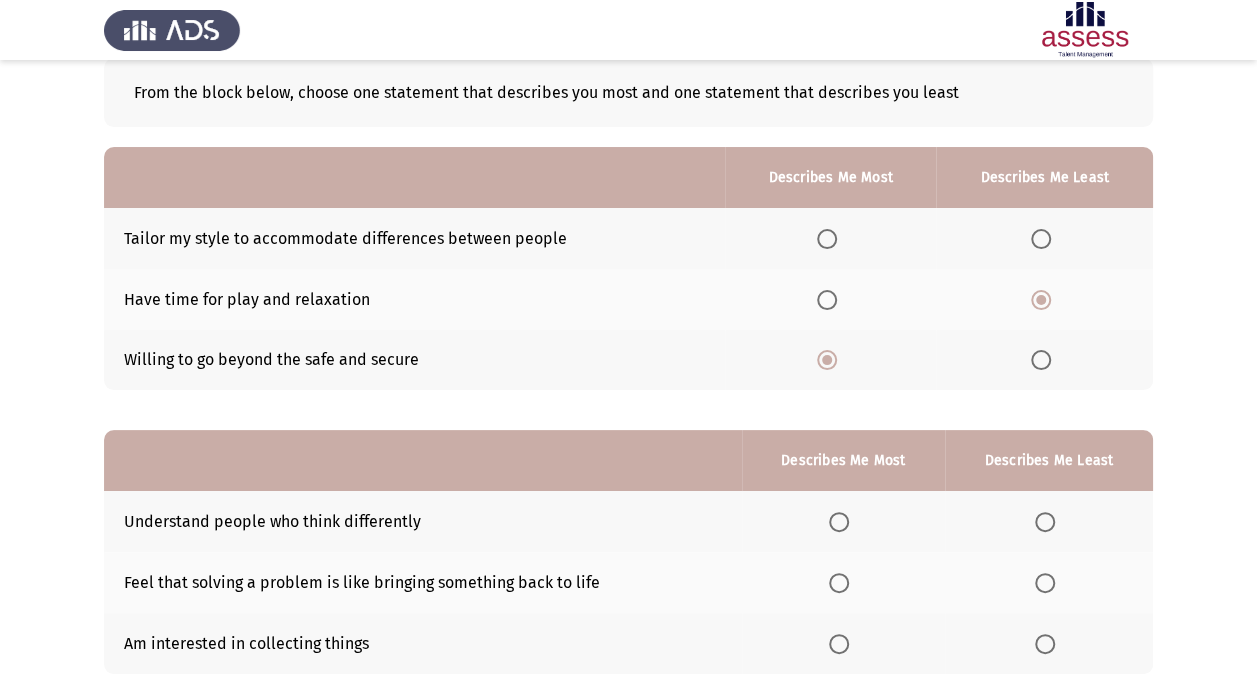 scroll, scrollTop: 111, scrollLeft: 0, axis: vertical 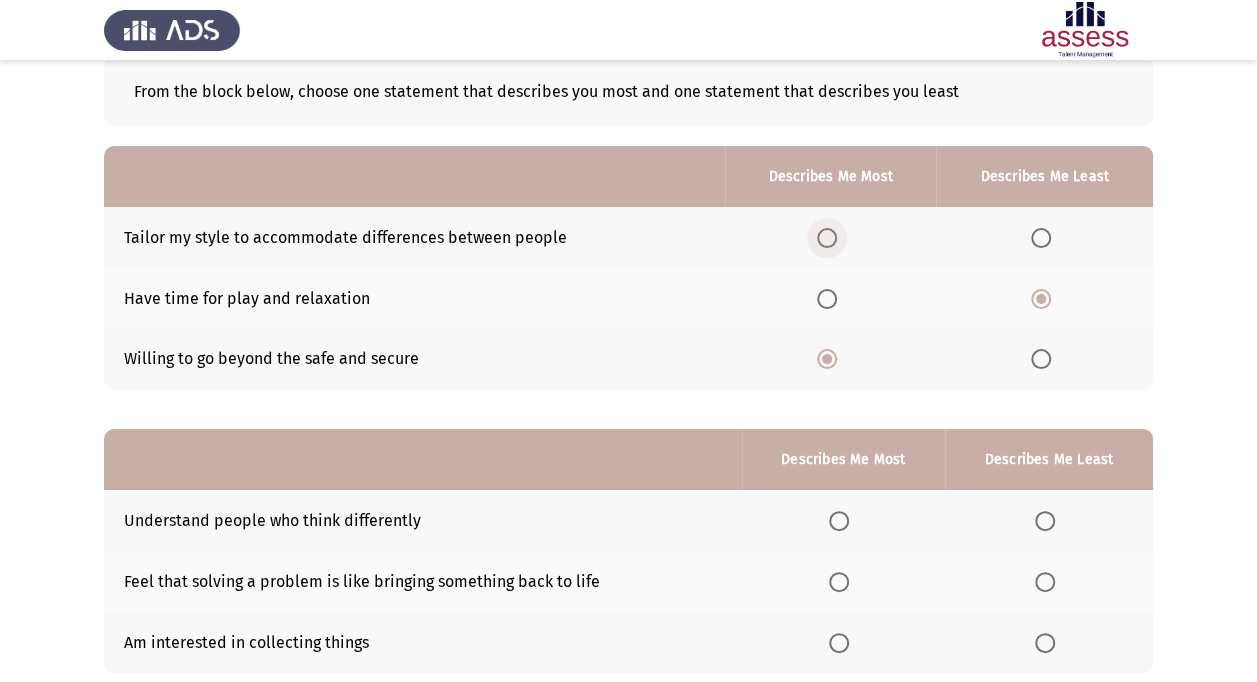 click at bounding box center (827, 238) 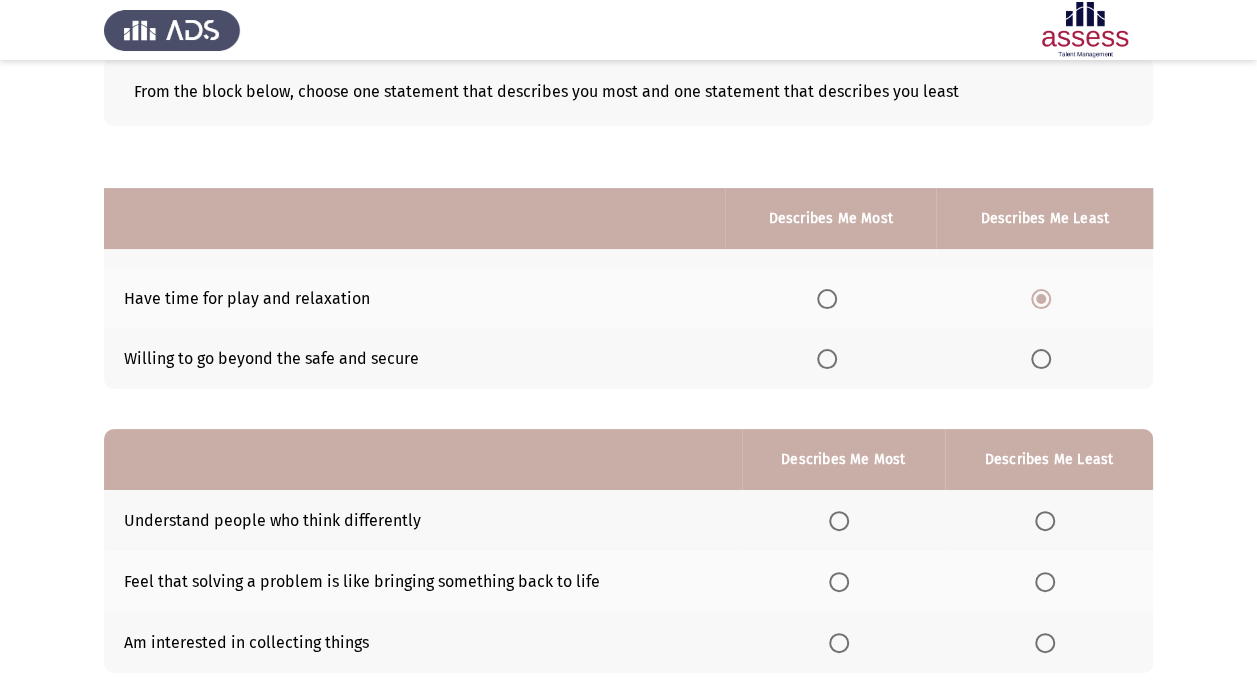 scroll, scrollTop: 239, scrollLeft: 0, axis: vertical 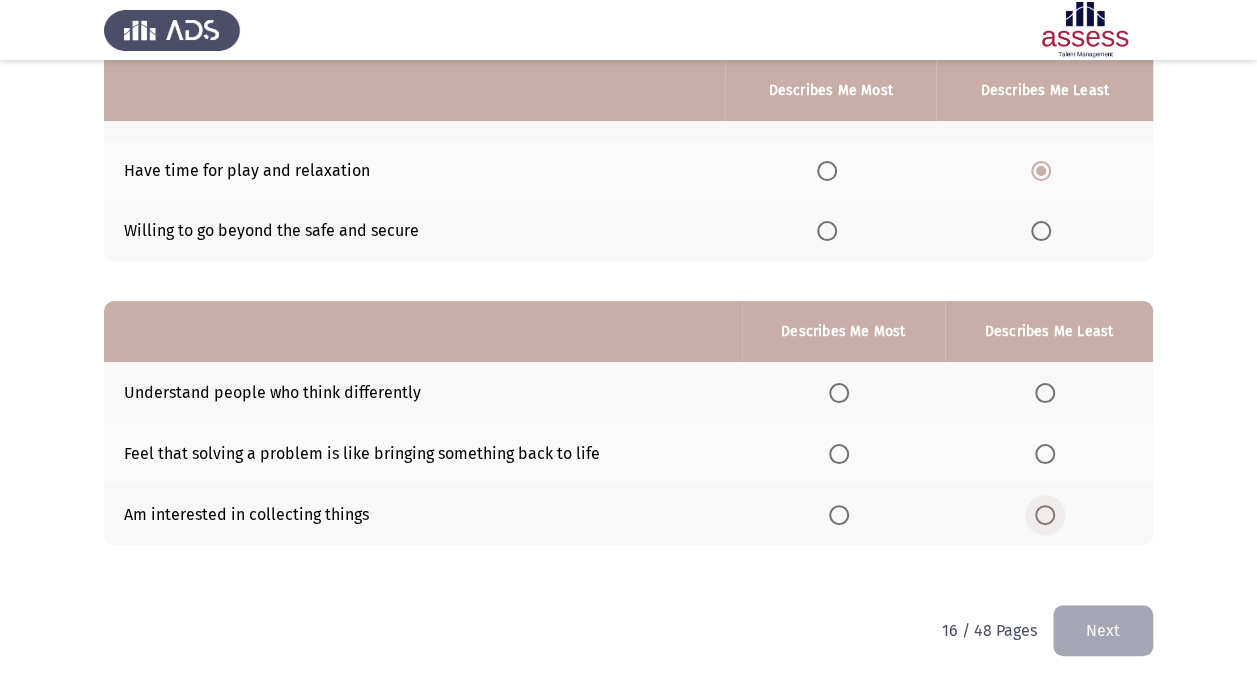 click at bounding box center [1045, 515] 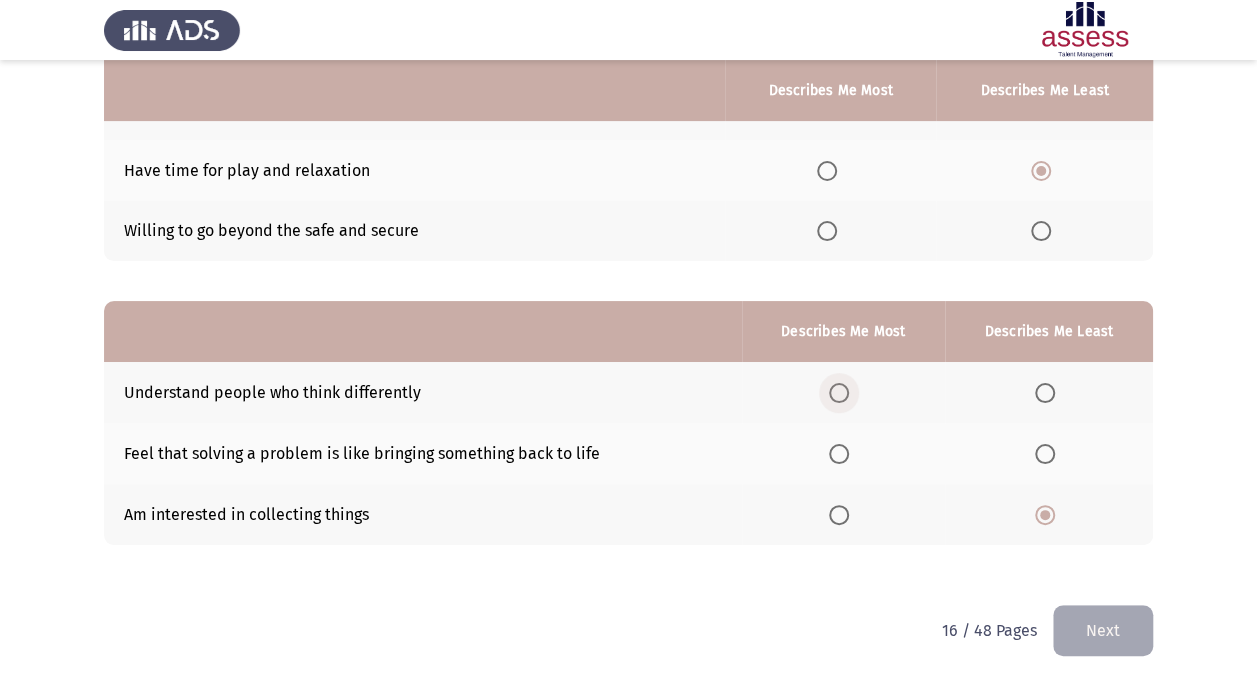 click at bounding box center (839, 393) 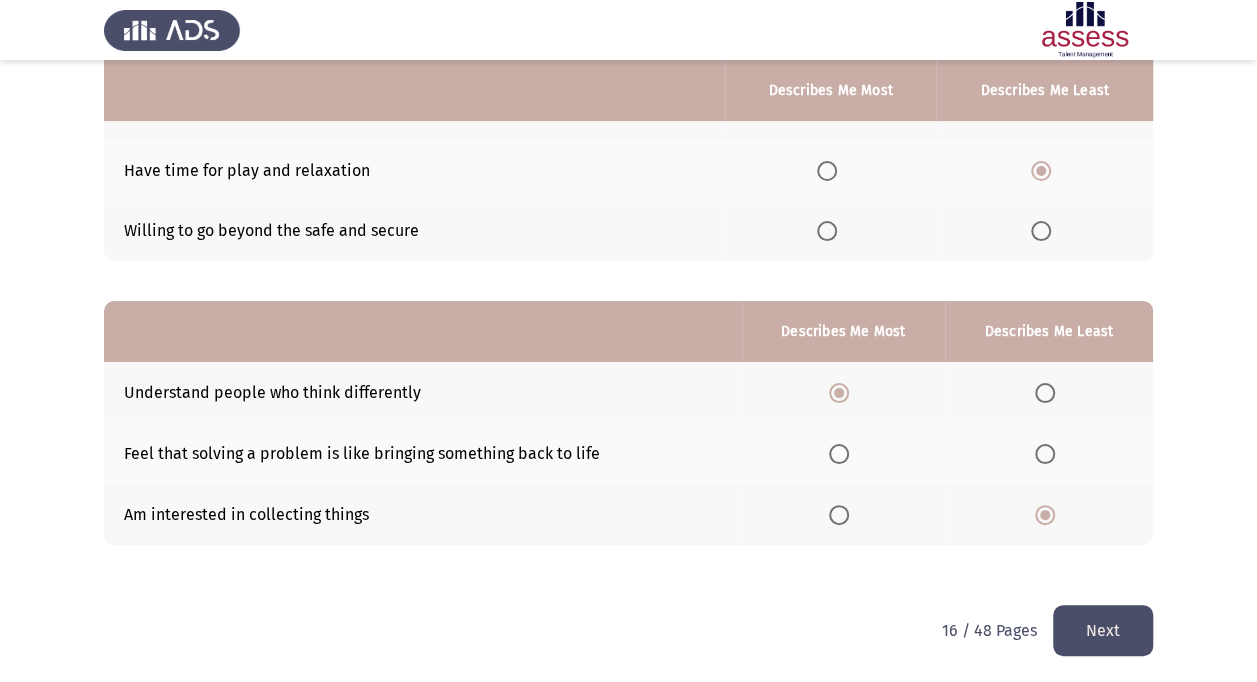 click on "Next" 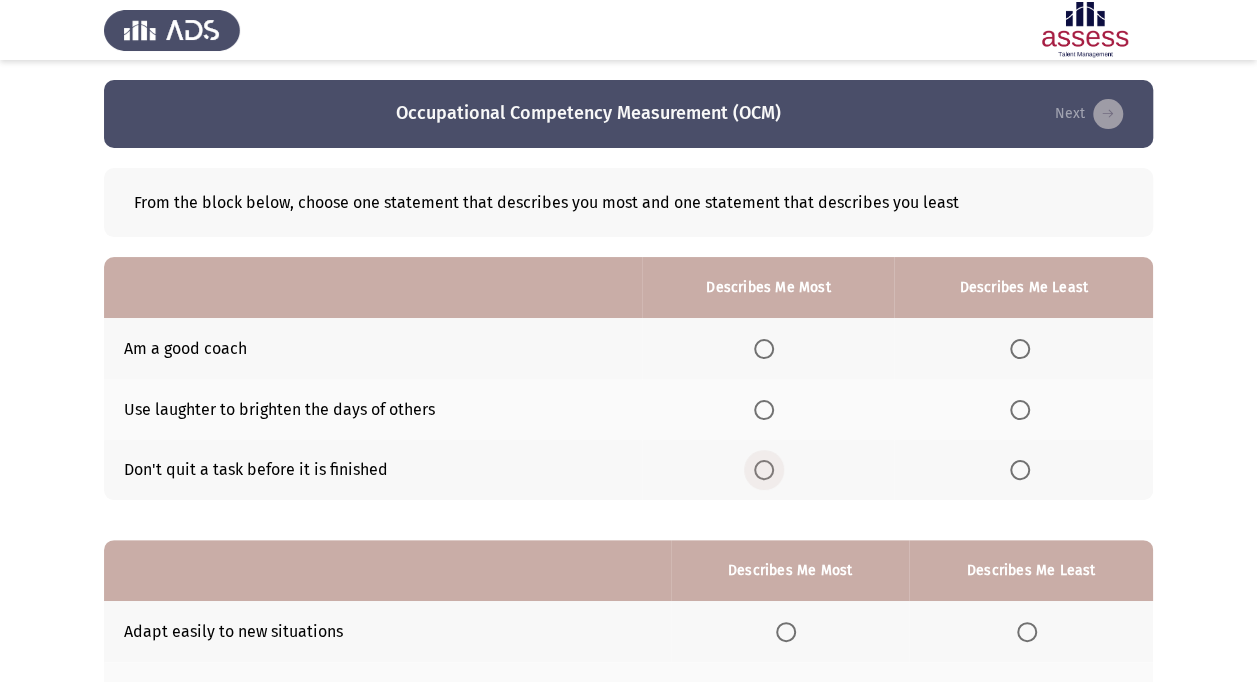 click at bounding box center (764, 470) 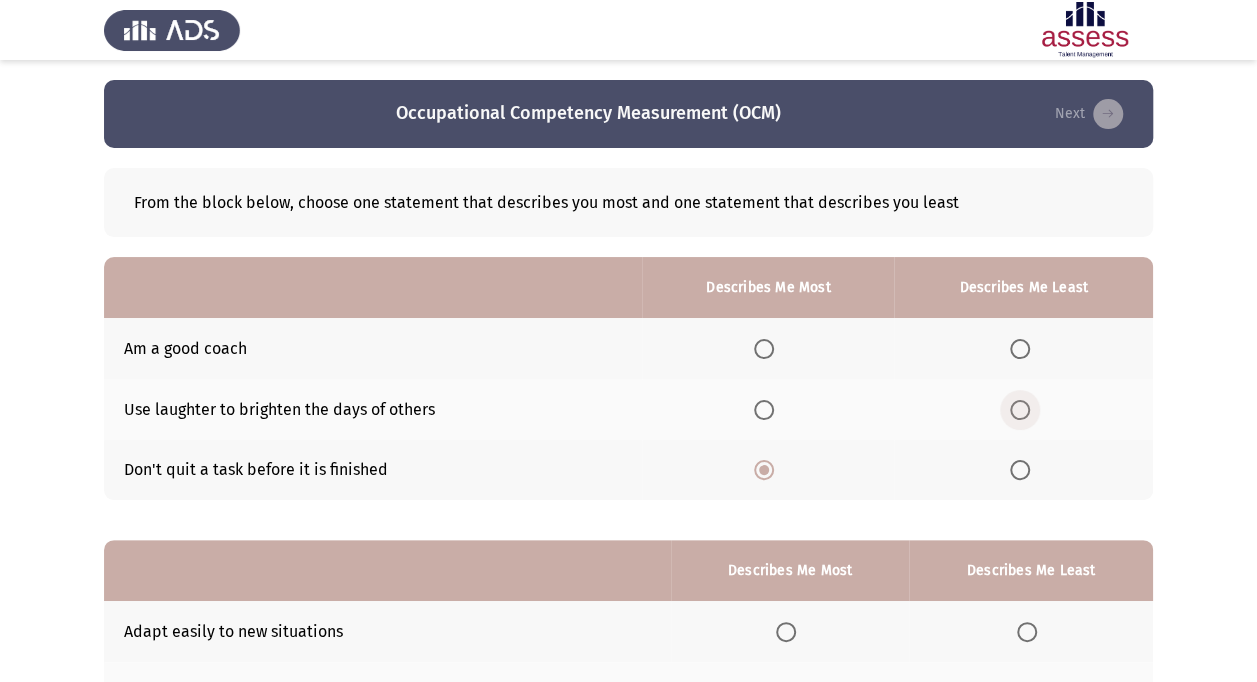 click at bounding box center (1020, 410) 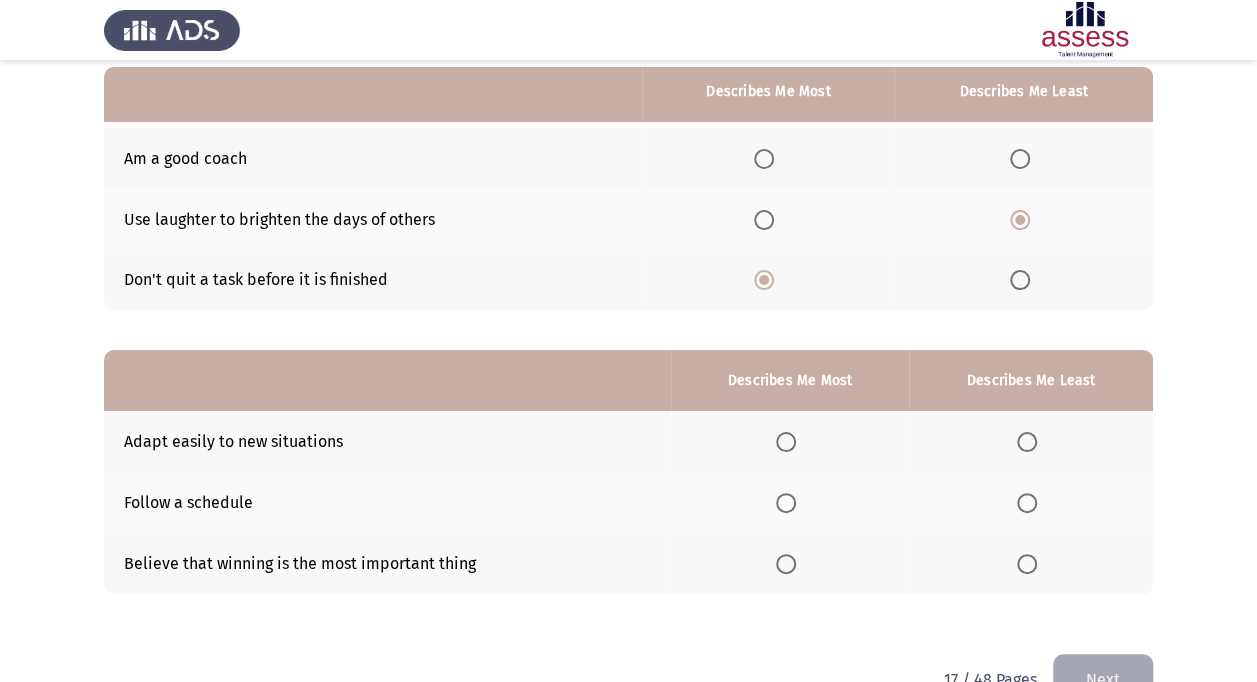 scroll, scrollTop: 191, scrollLeft: 0, axis: vertical 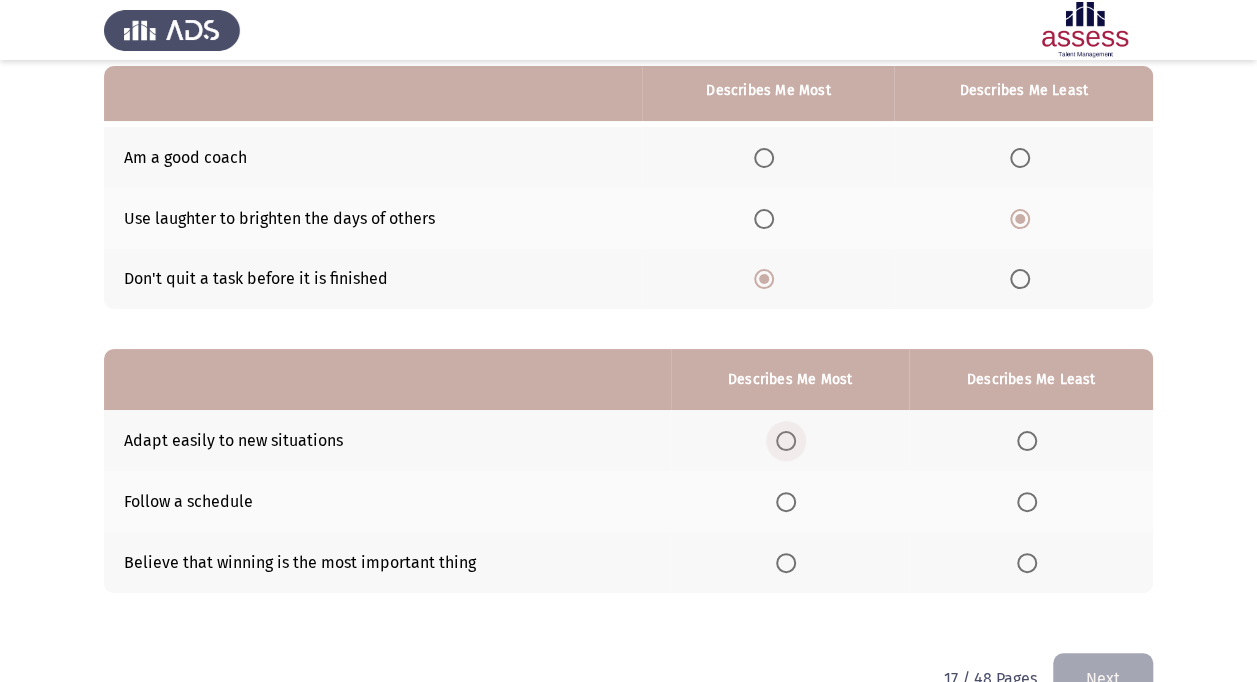 click at bounding box center (786, 441) 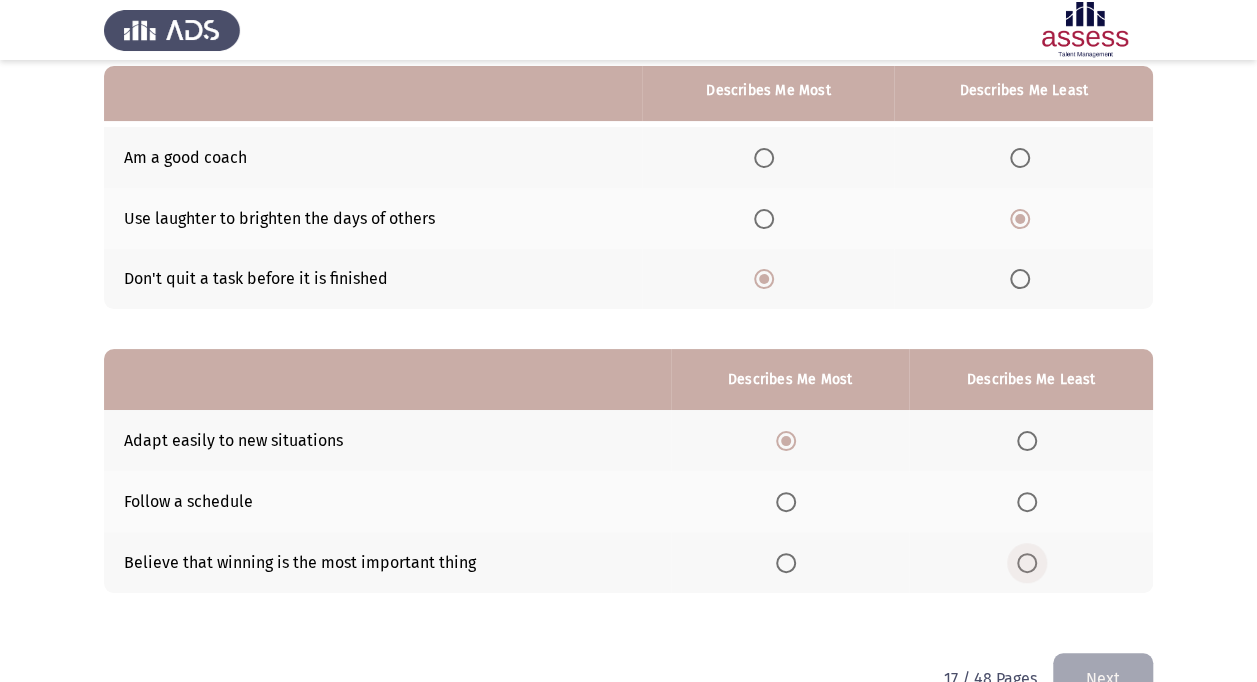 click at bounding box center (1031, 563) 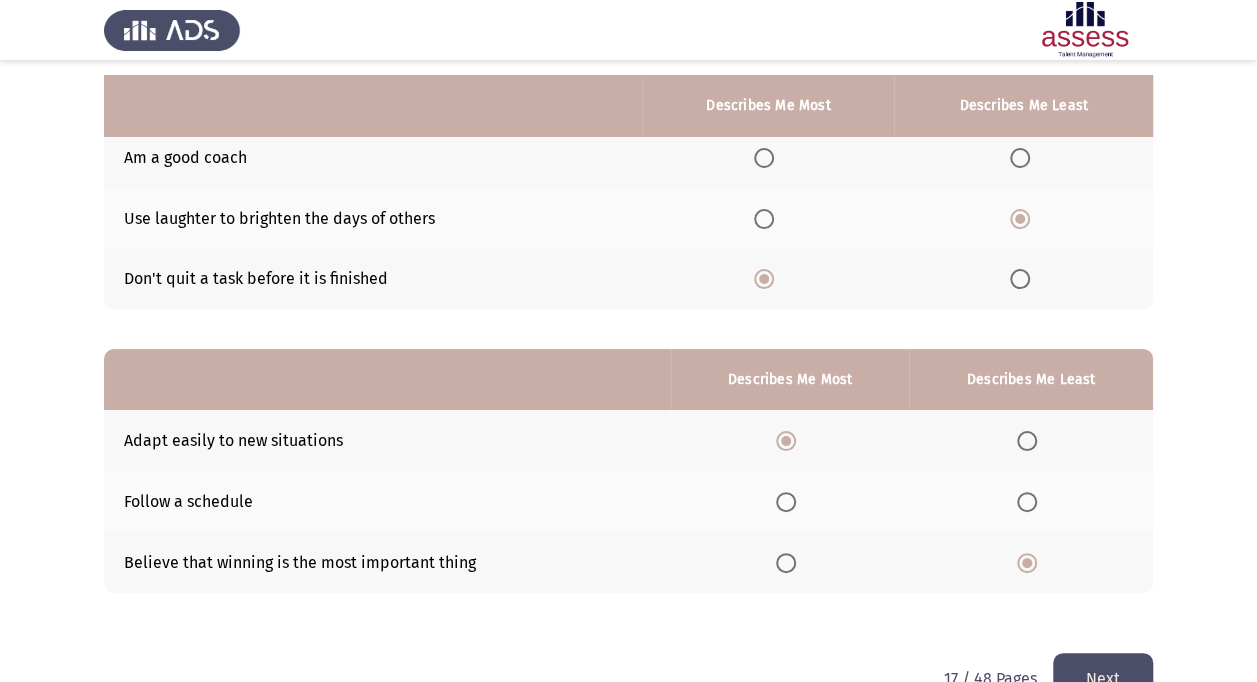 scroll, scrollTop: 239, scrollLeft: 0, axis: vertical 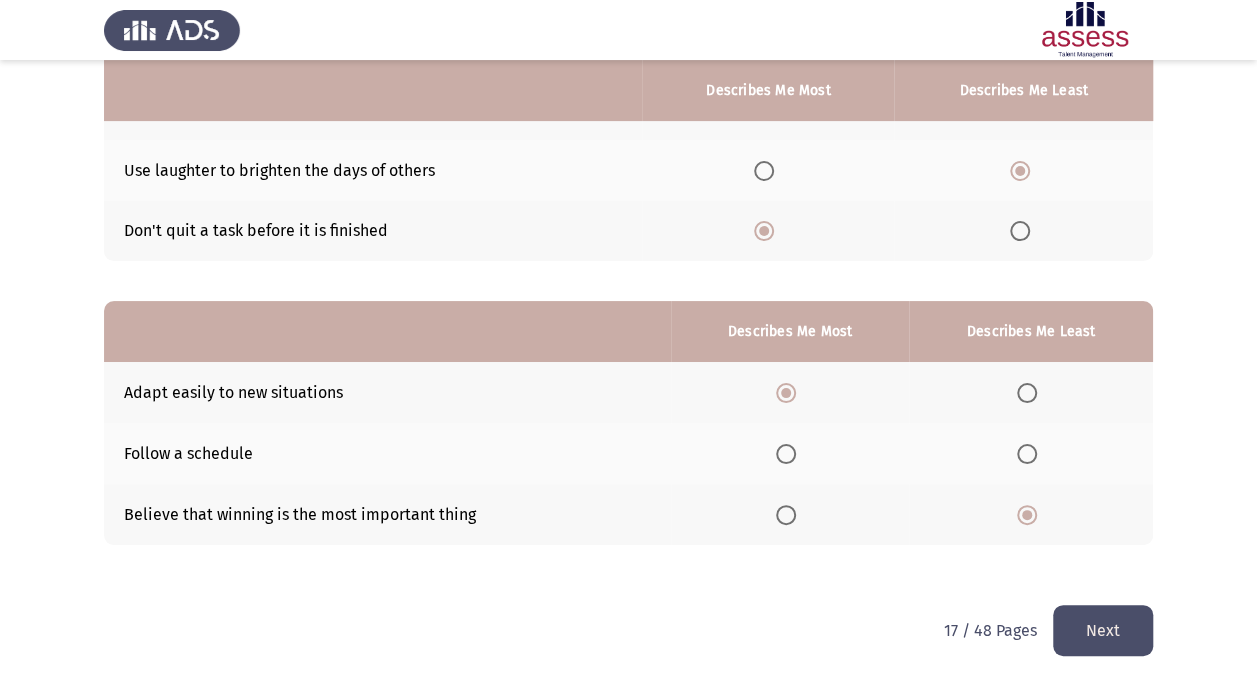click on "Next" 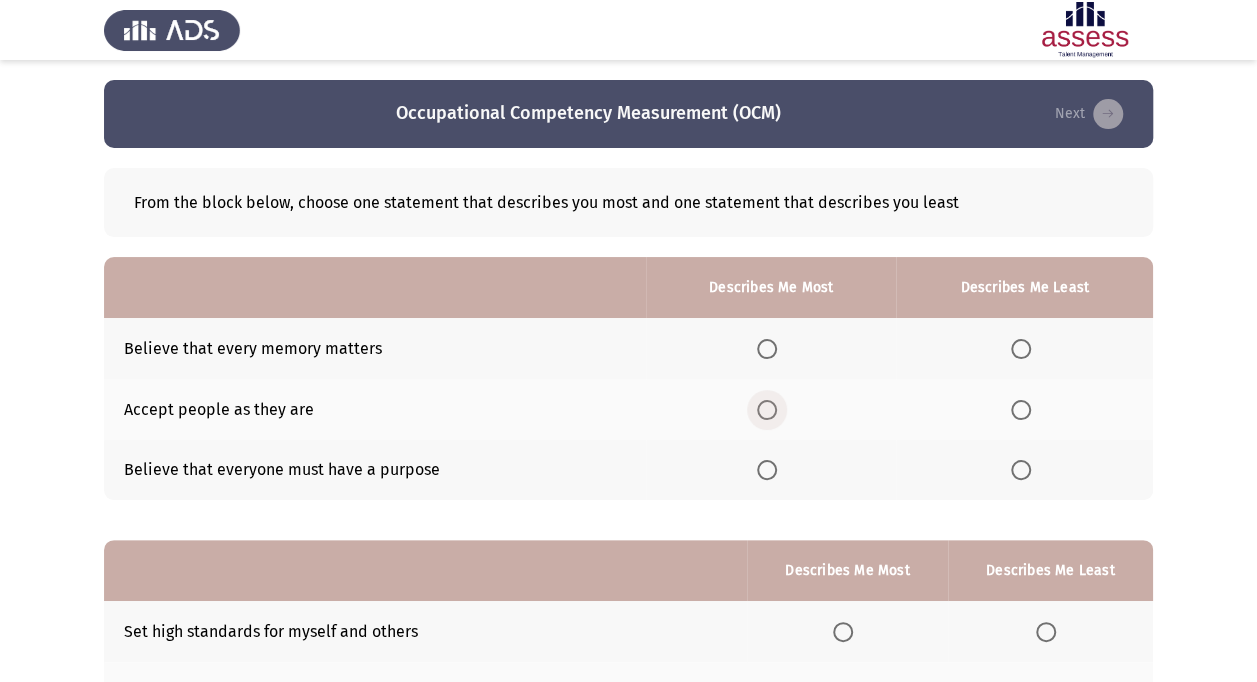 click at bounding box center [767, 410] 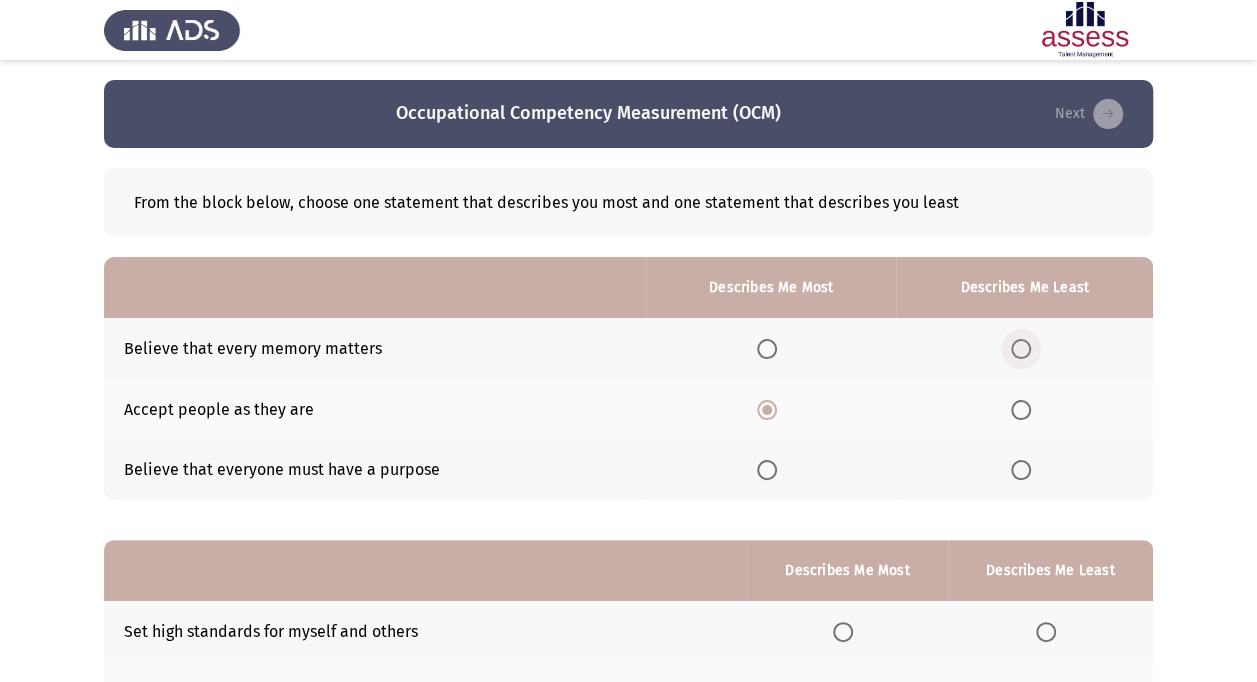 click at bounding box center [1021, 349] 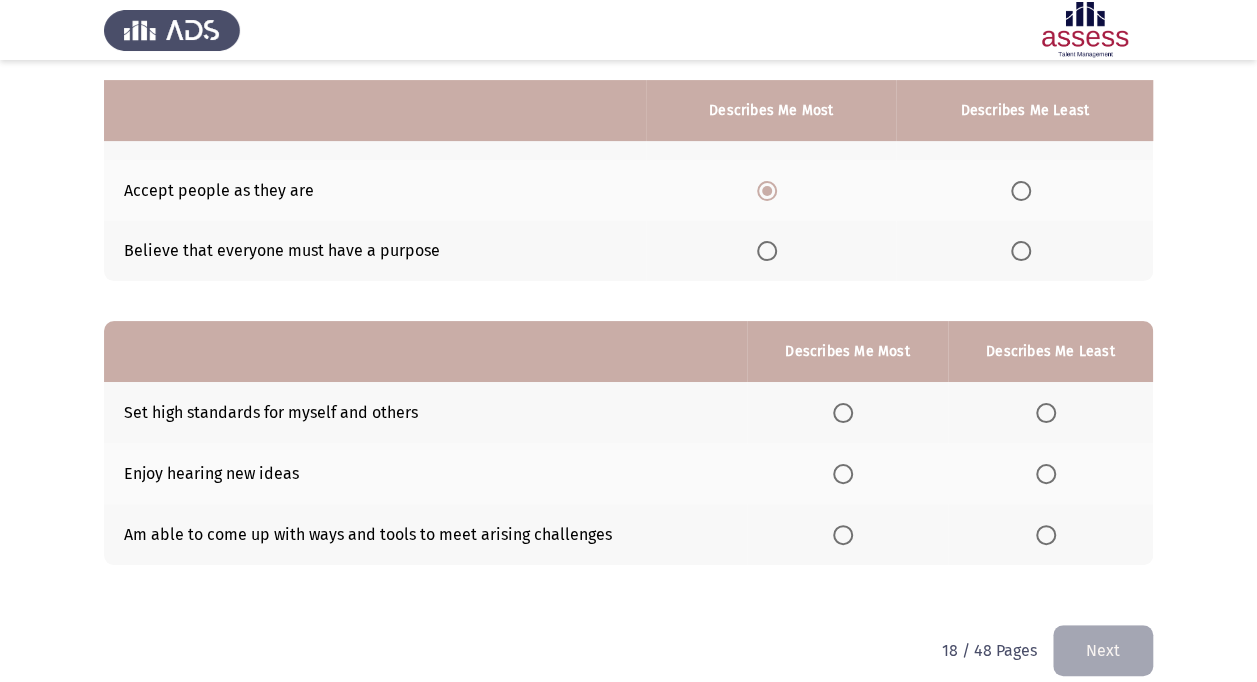 scroll, scrollTop: 239, scrollLeft: 0, axis: vertical 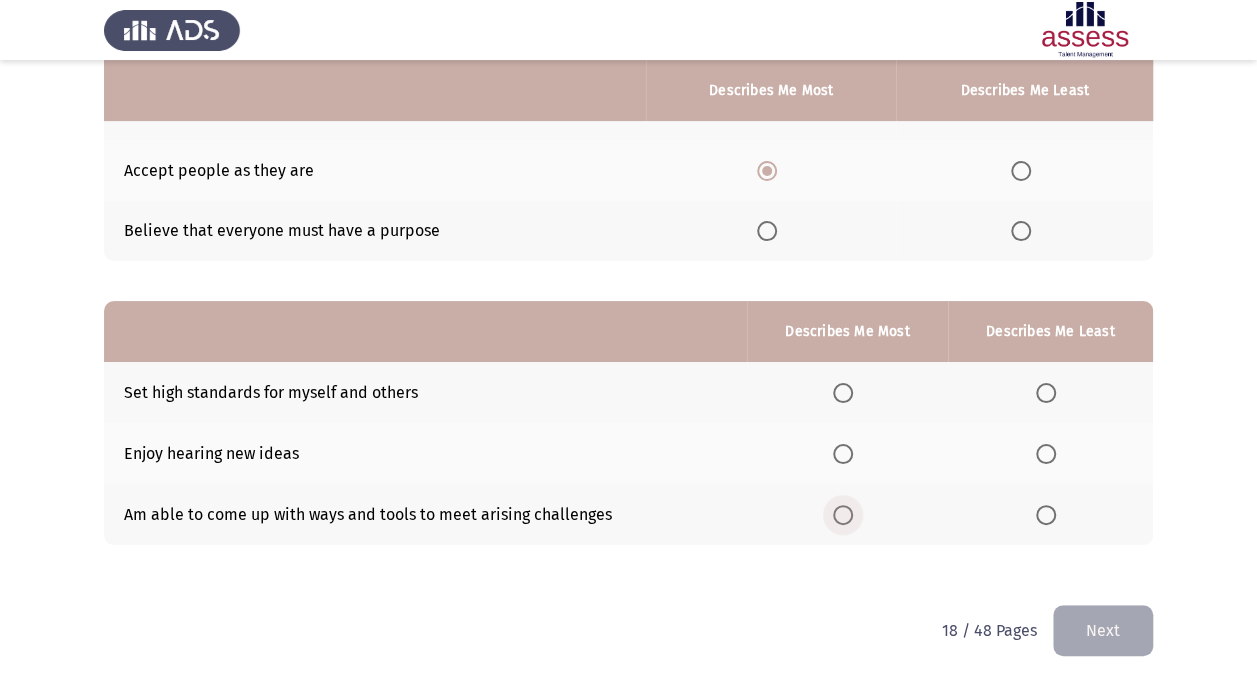 click at bounding box center [843, 515] 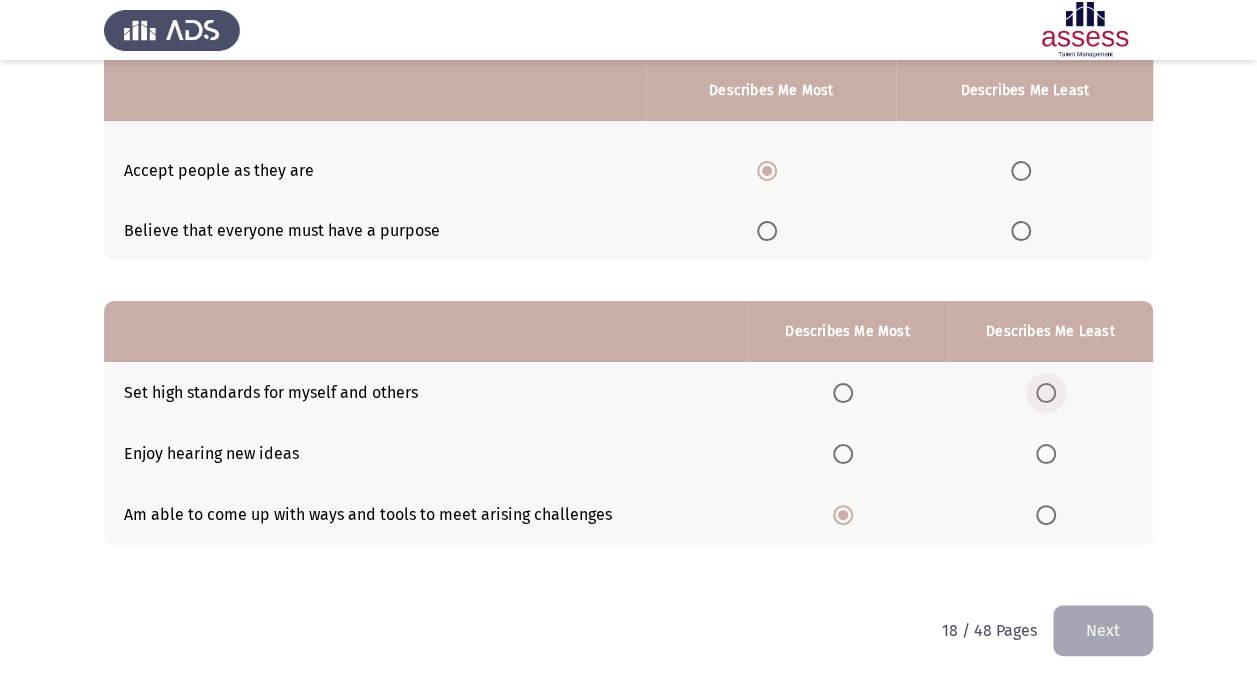 click at bounding box center [1046, 393] 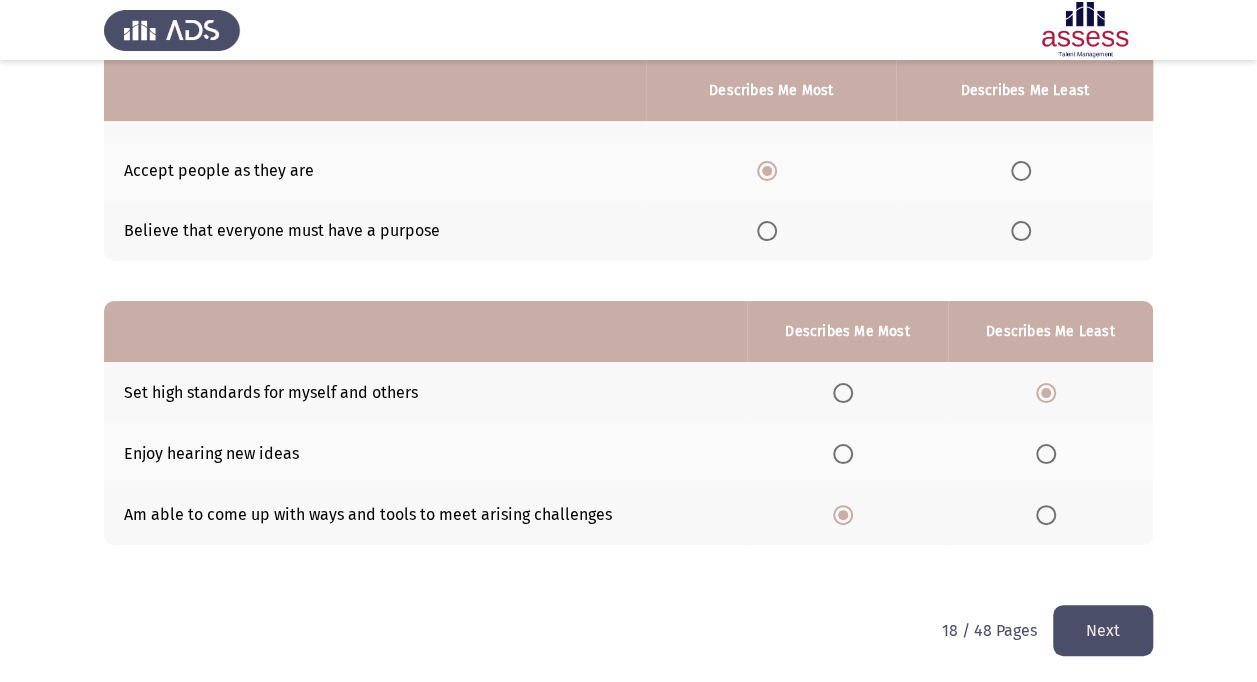 click on "Next" 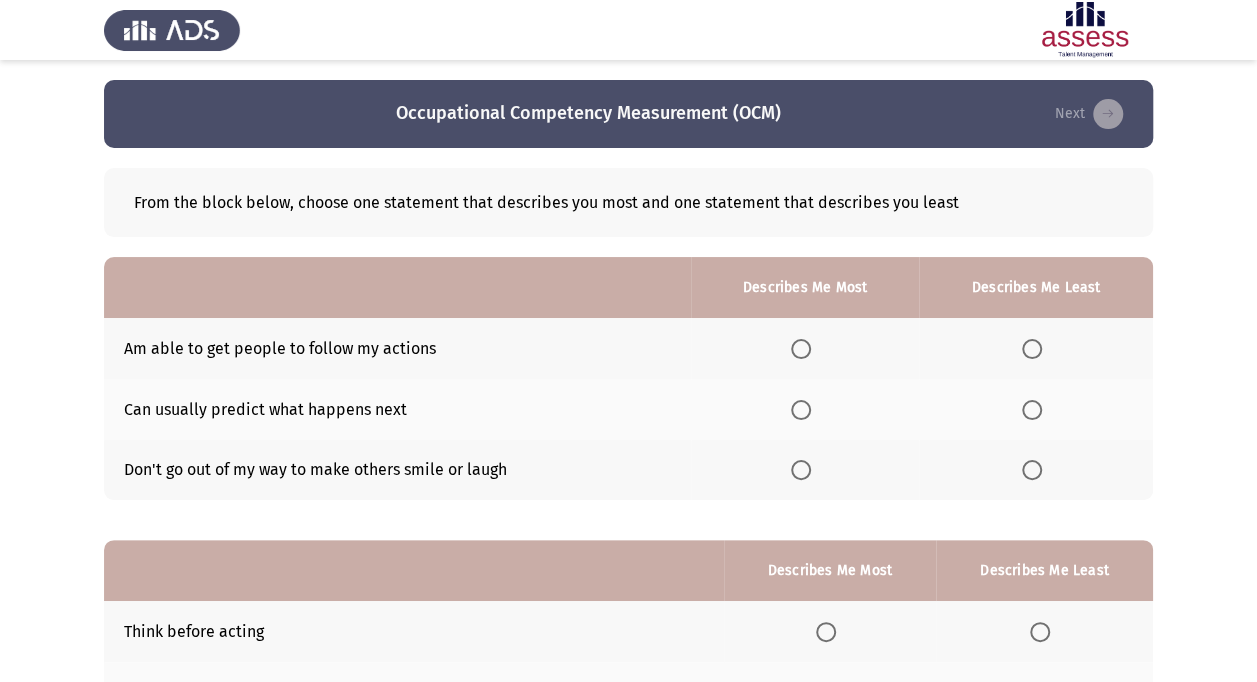click at bounding box center (801, 410) 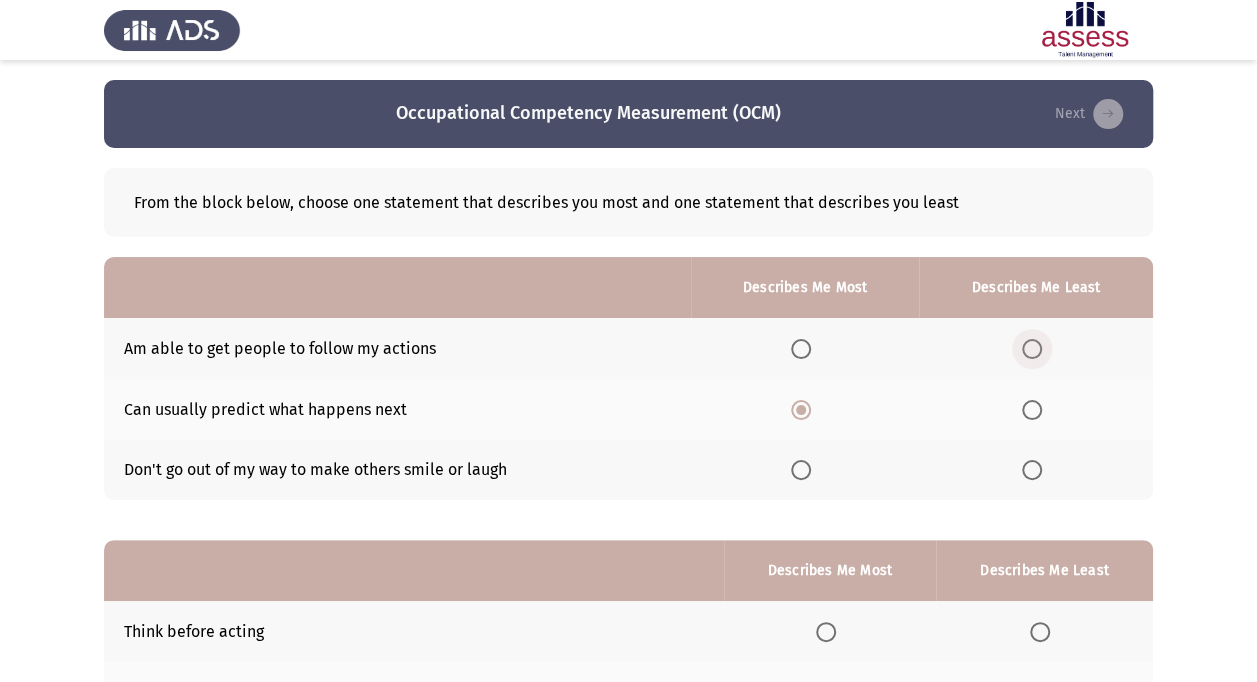click at bounding box center (1032, 349) 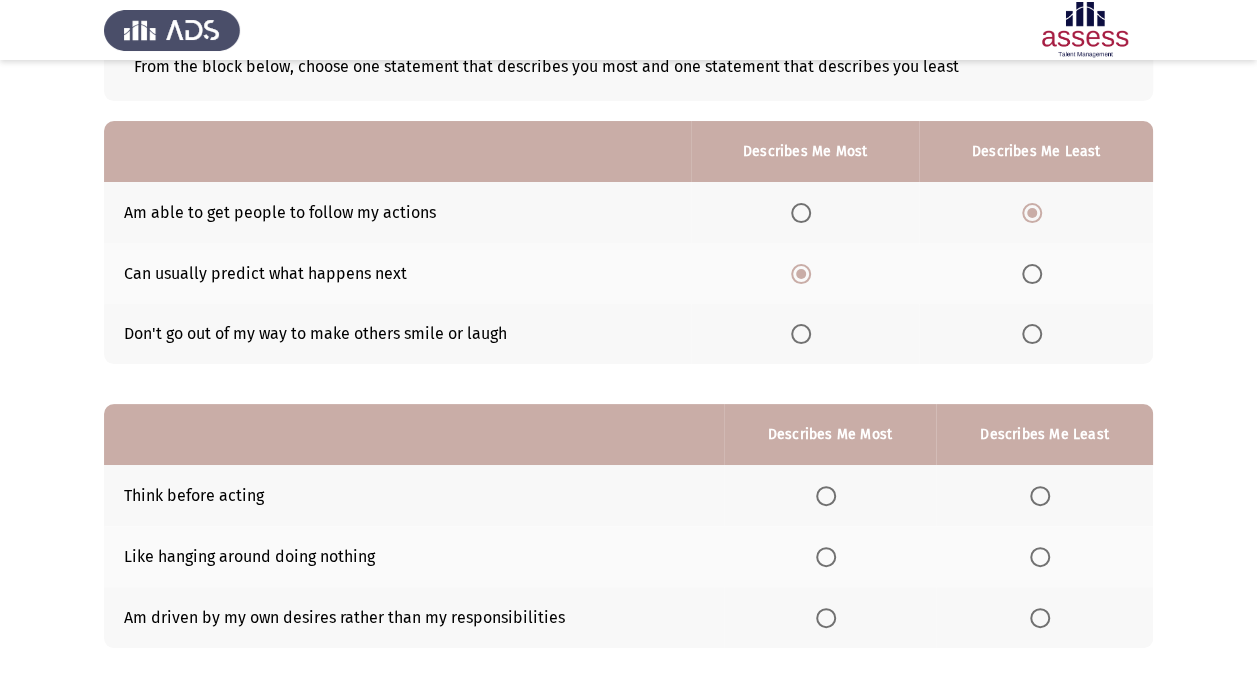 scroll, scrollTop: 132, scrollLeft: 0, axis: vertical 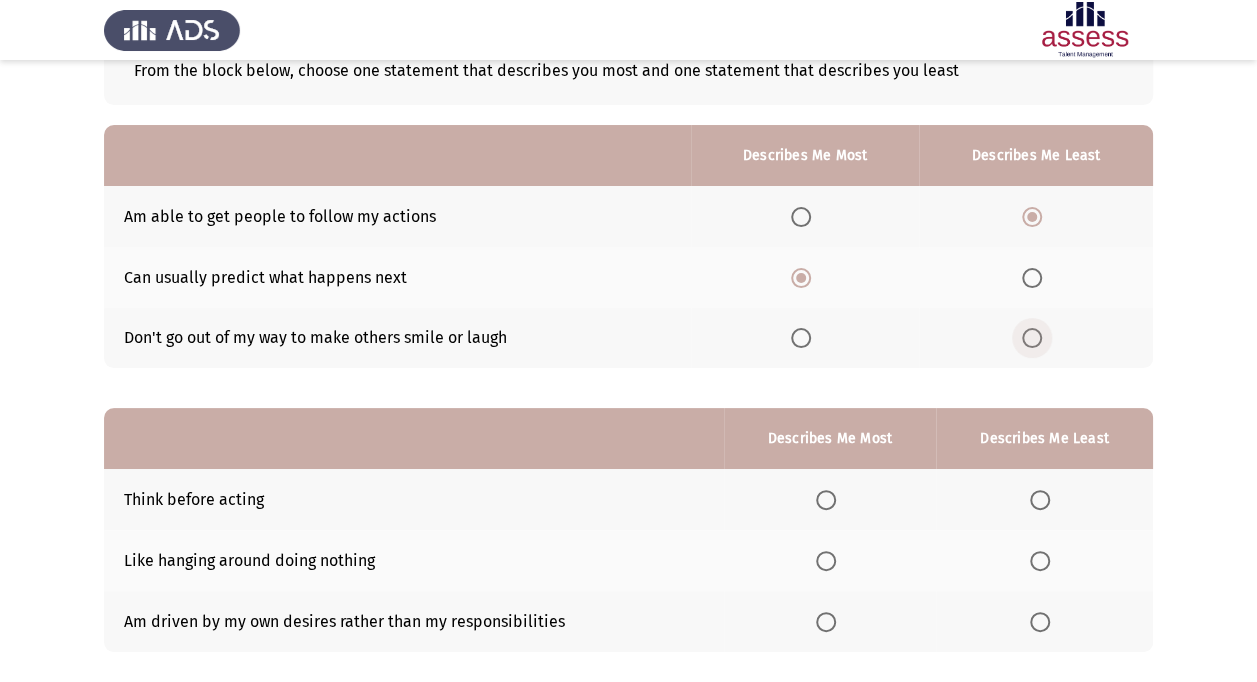 click at bounding box center [1032, 338] 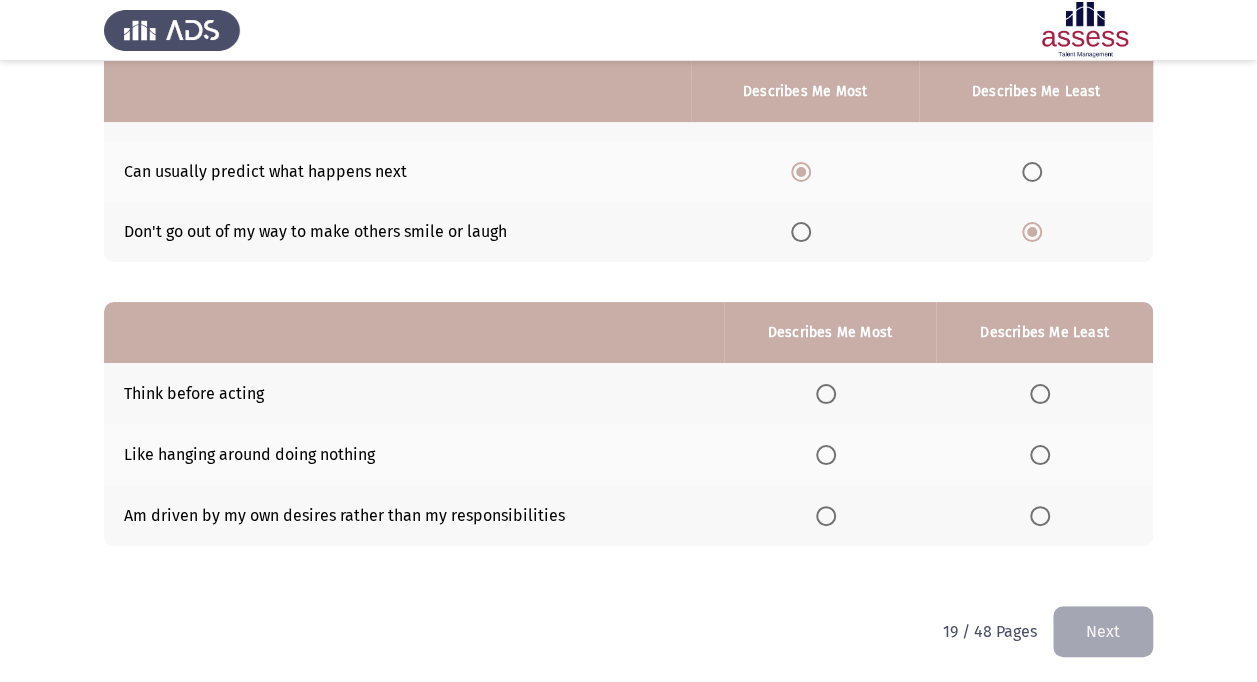 scroll, scrollTop: 239, scrollLeft: 0, axis: vertical 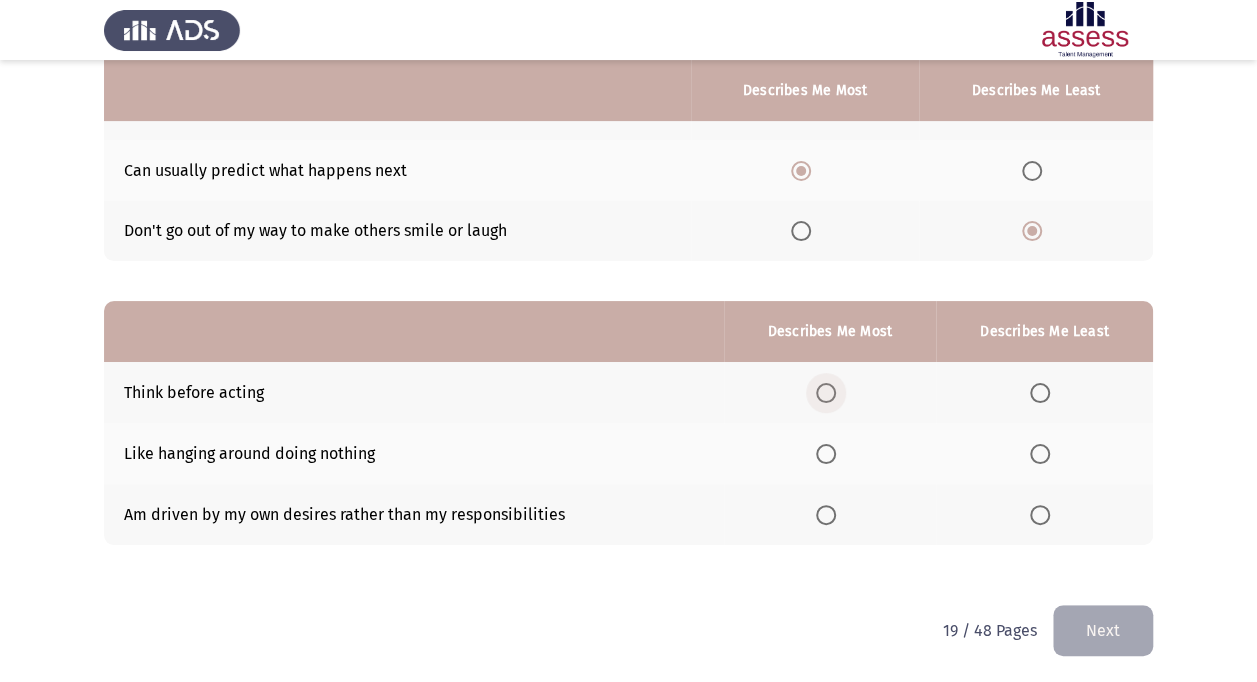 click at bounding box center [826, 393] 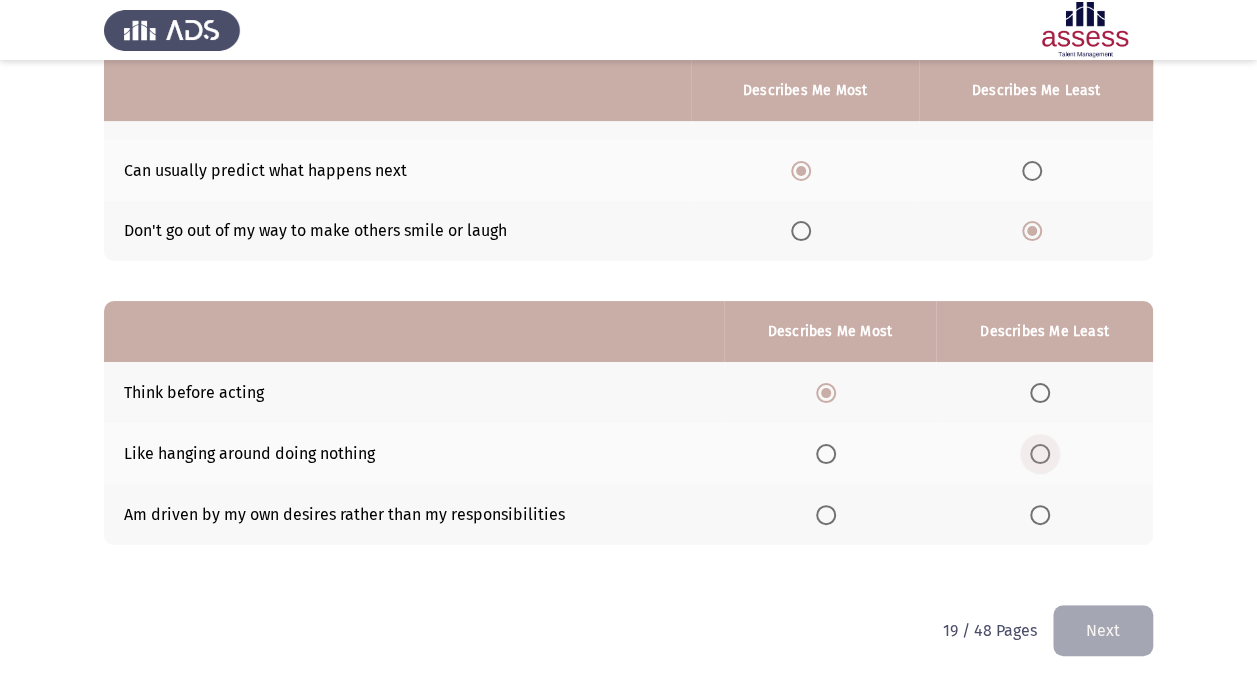 click at bounding box center (1040, 454) 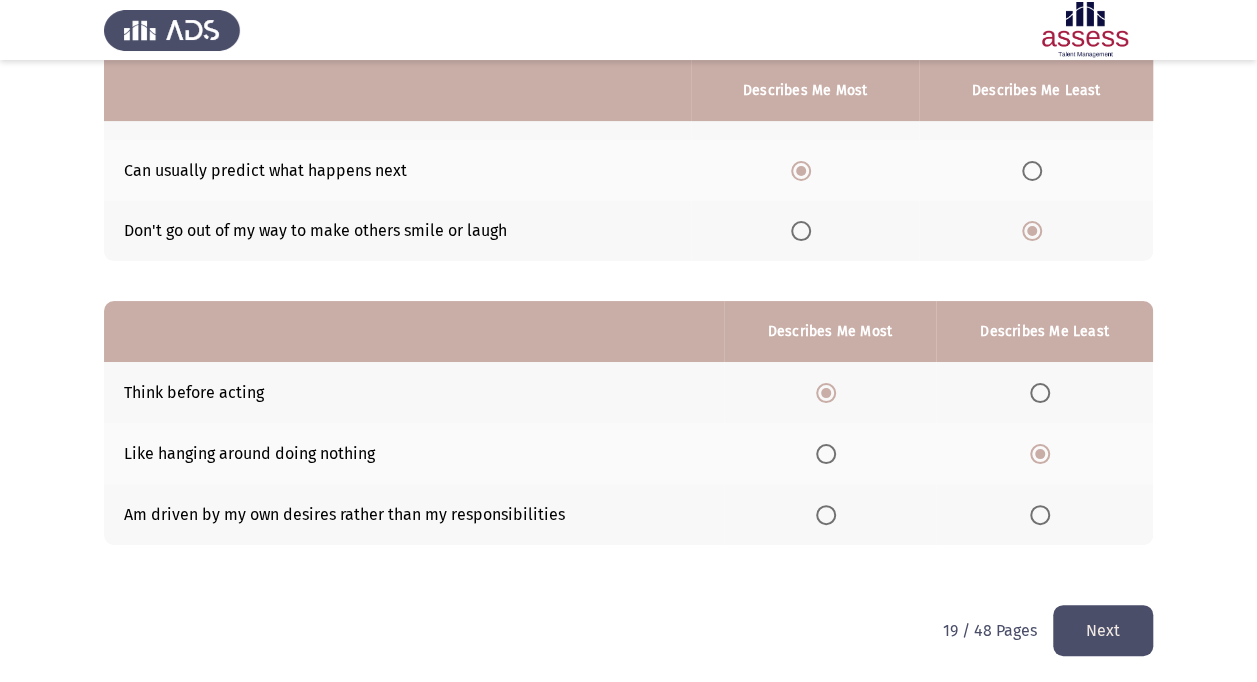 click at bounding box center (826, 515) 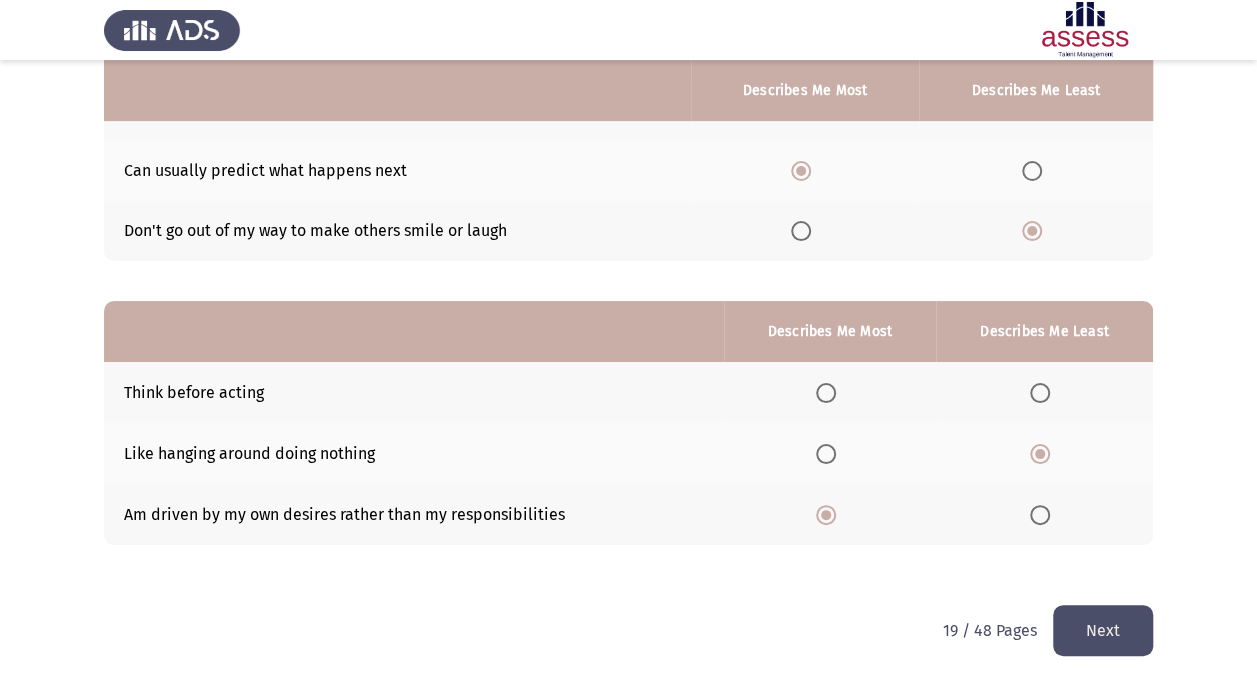 click on "Next" 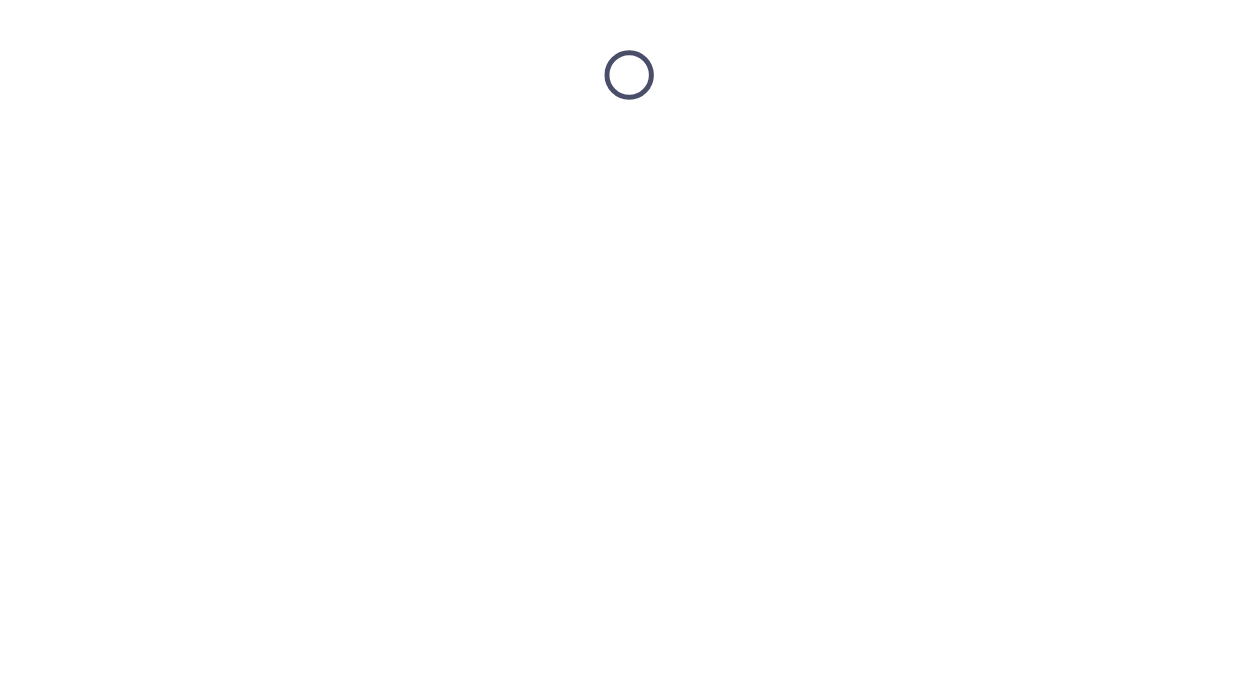 scroll, scrollTop: 0, scrollLeft: 0, axis: both 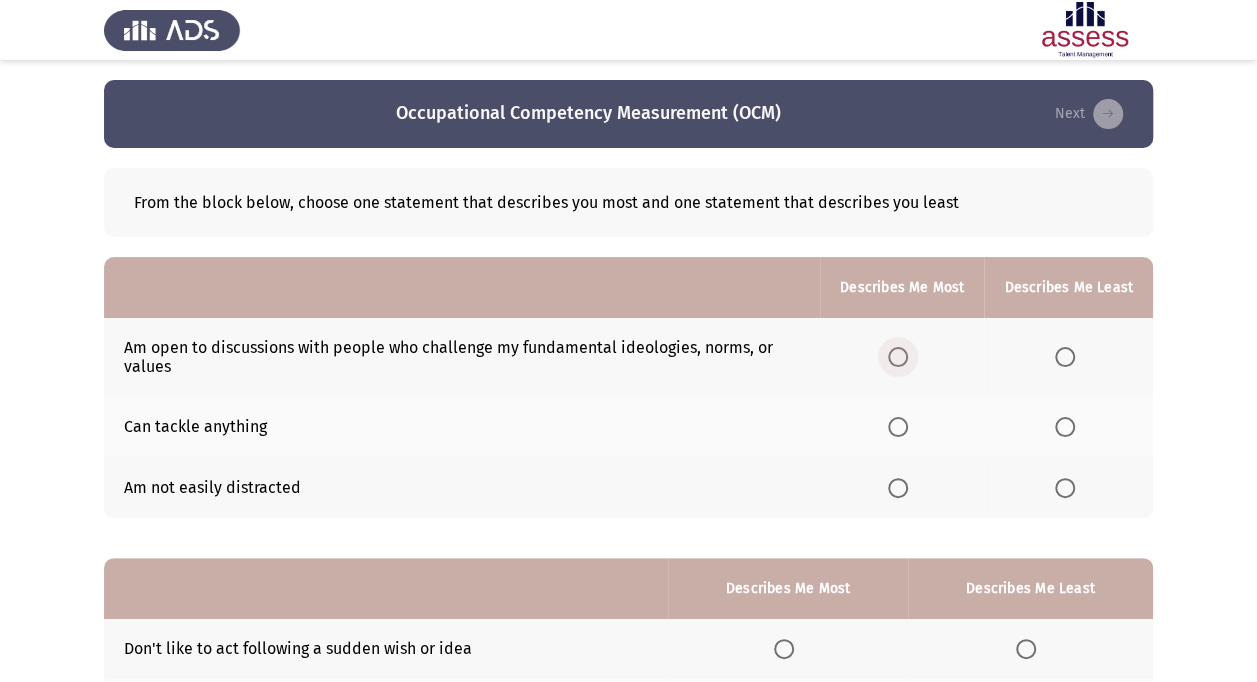 click at bounding box center (898, 357) 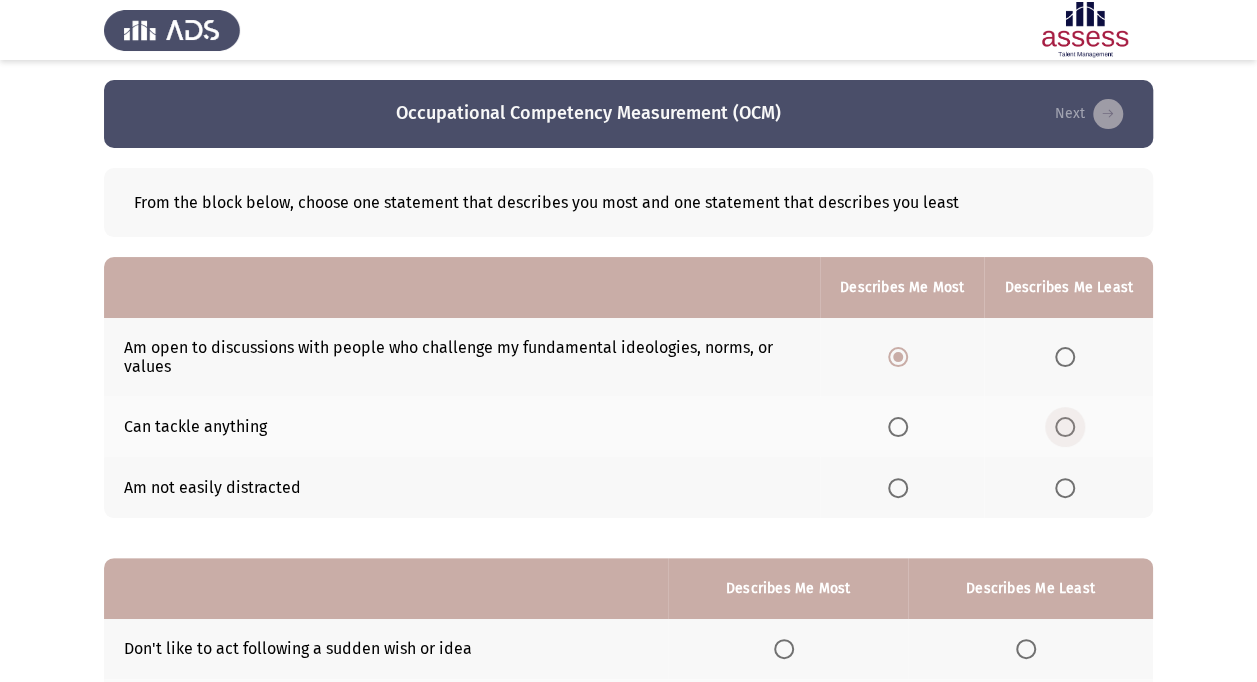 click at bounding box center (1065, 427) 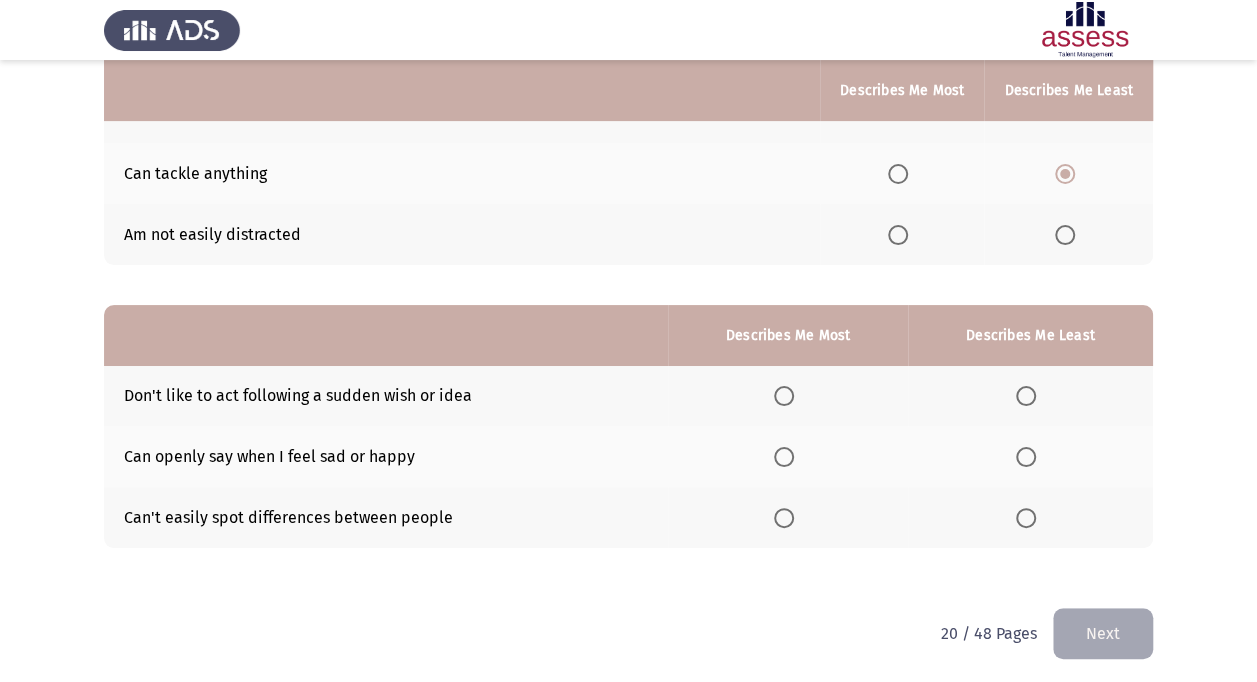 scroll, scrollTop: 254, scrollLeft: 0, axis: vertical 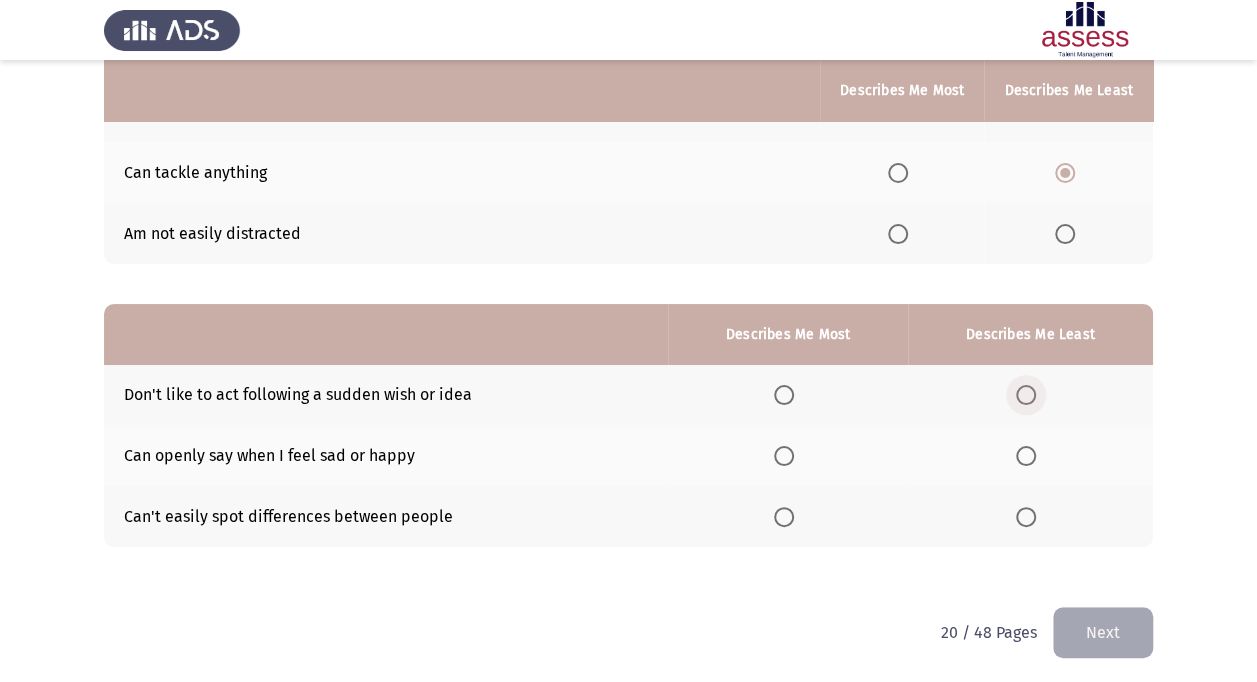 click at bounding box center [1026, 395] 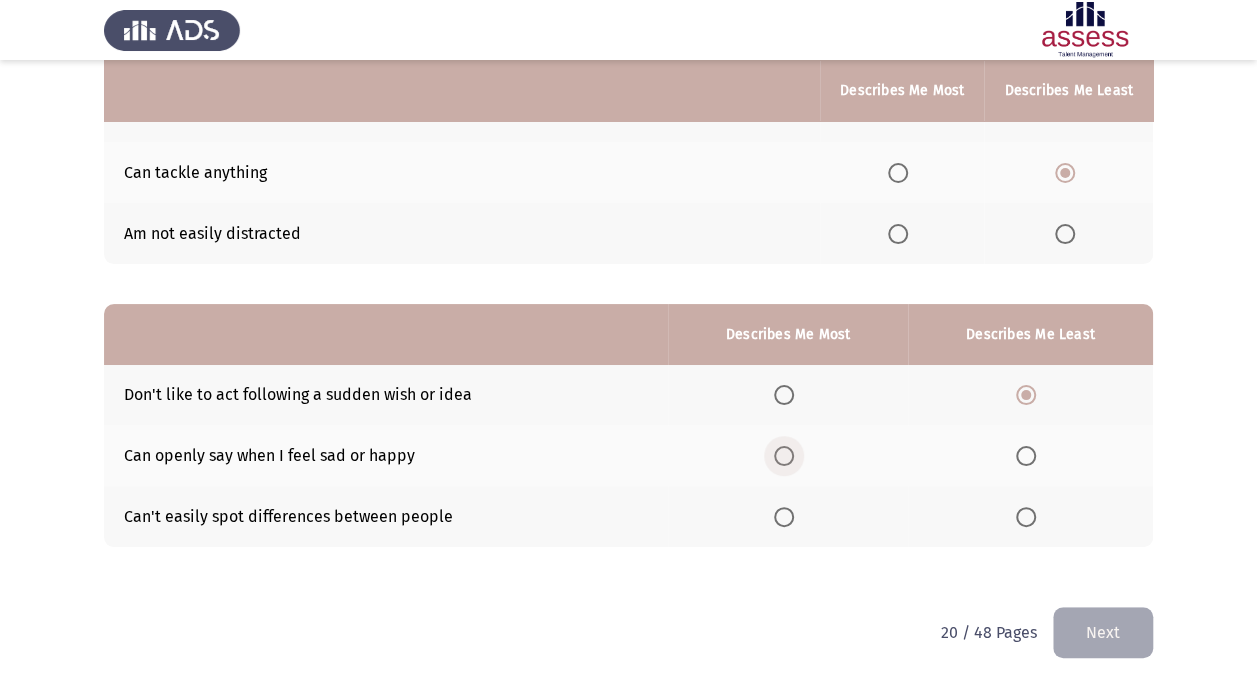 click at bounding box center [788, 456] 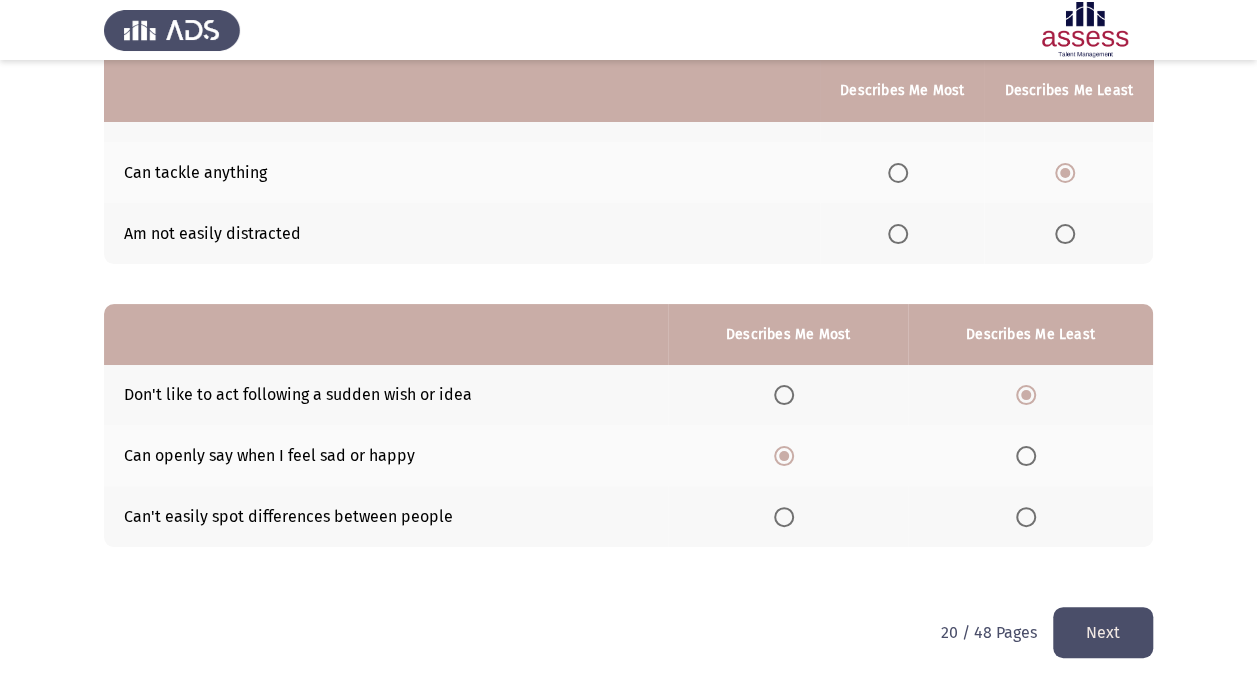 click on "Next" 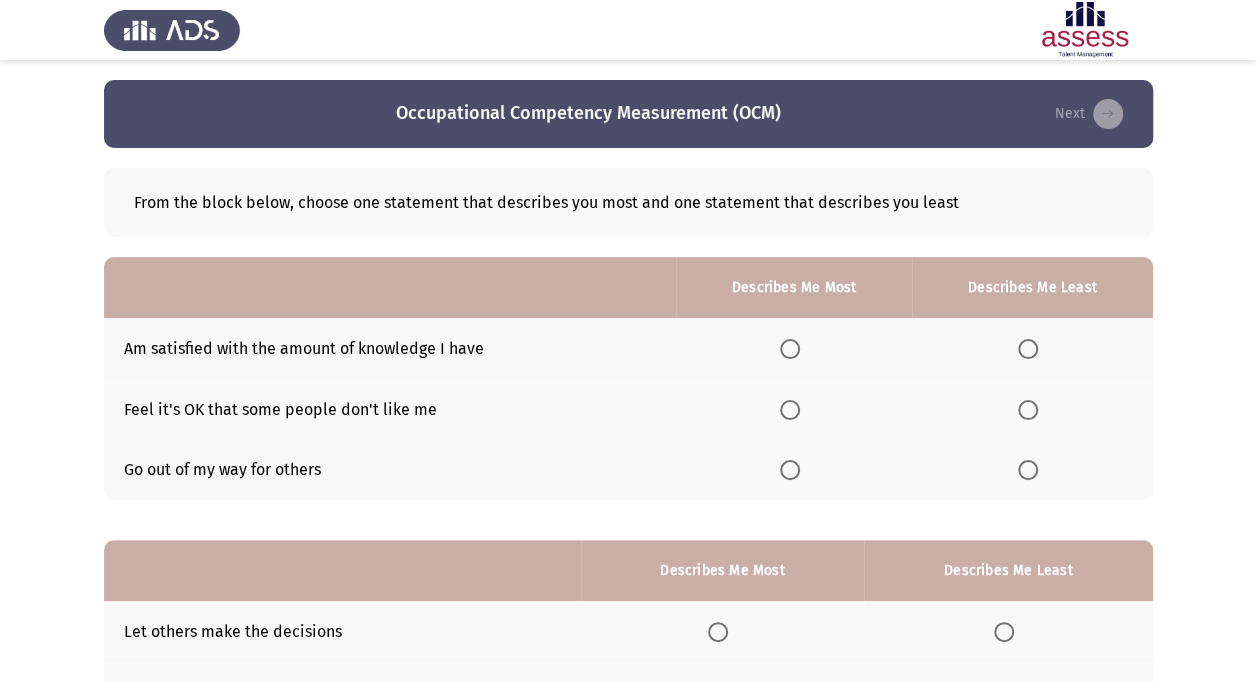 click at bounding box center (1028, 349) 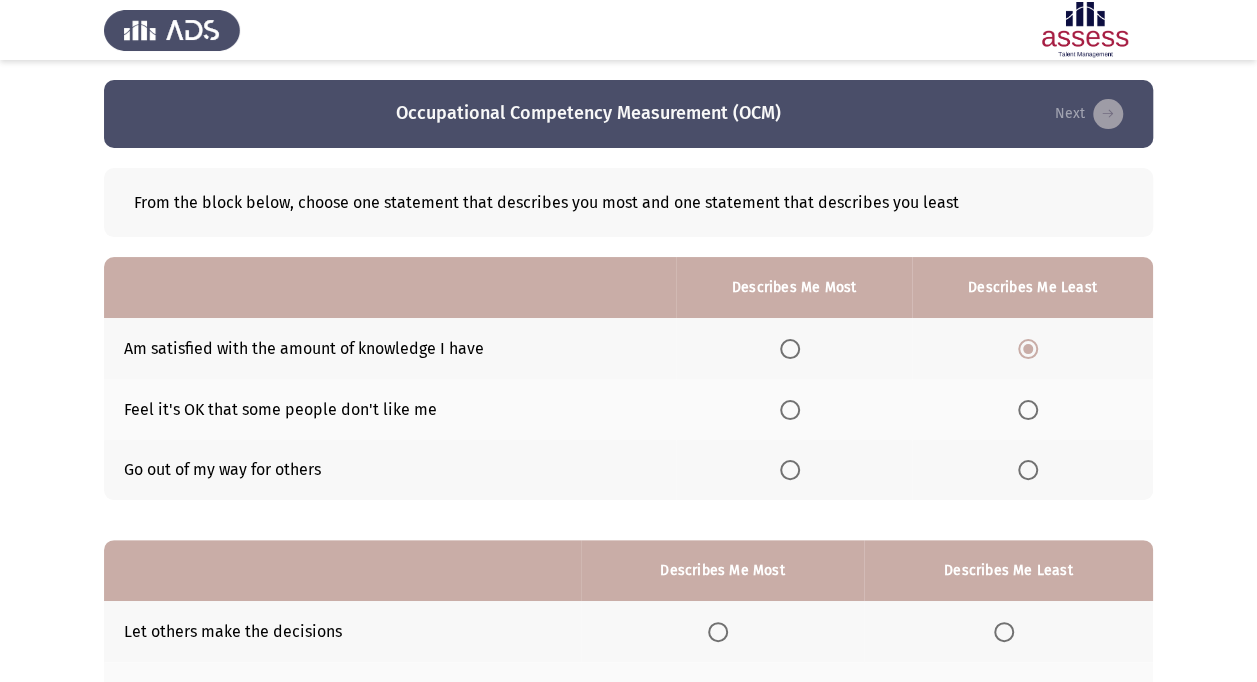 click 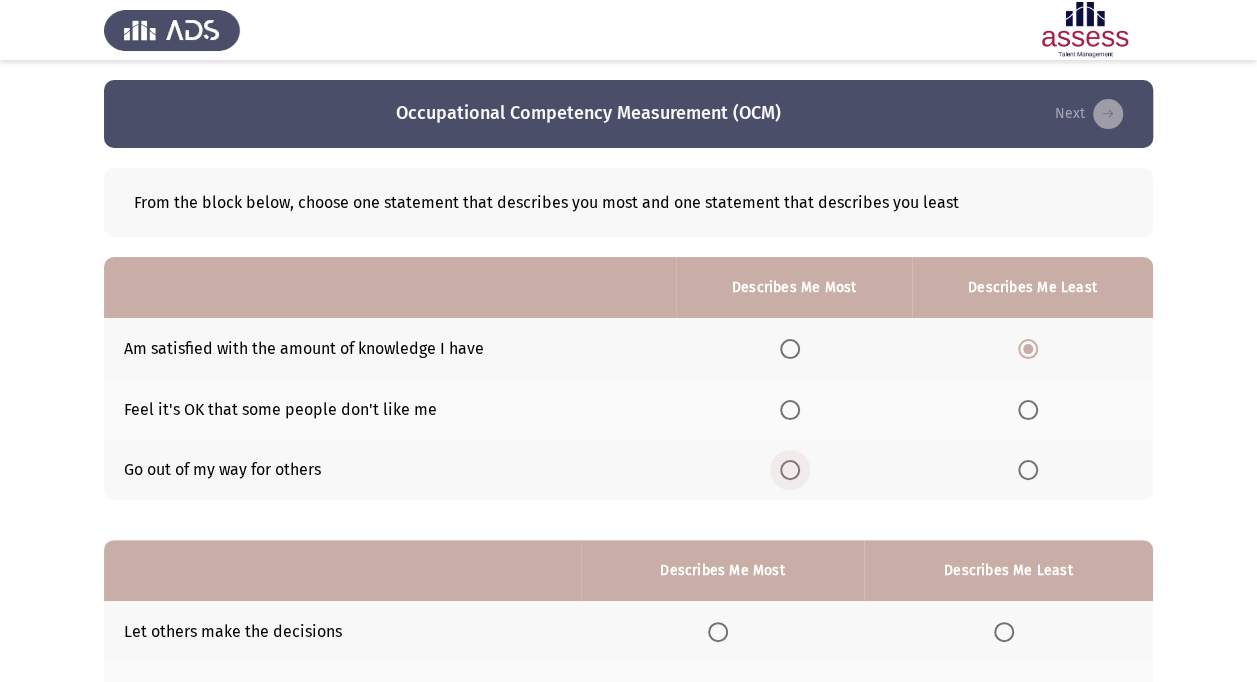 click at bounding box center [790, 470] 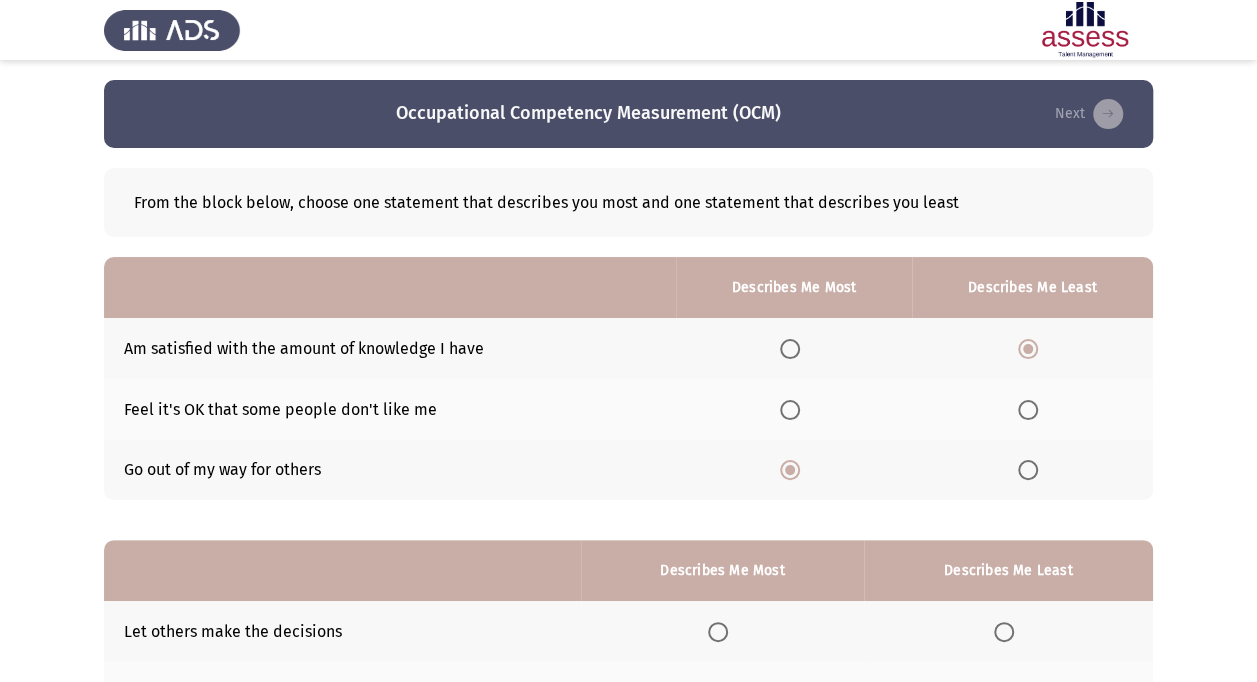 scroll, scrollTop: 239, scrollLeft: 0, axis: vertical 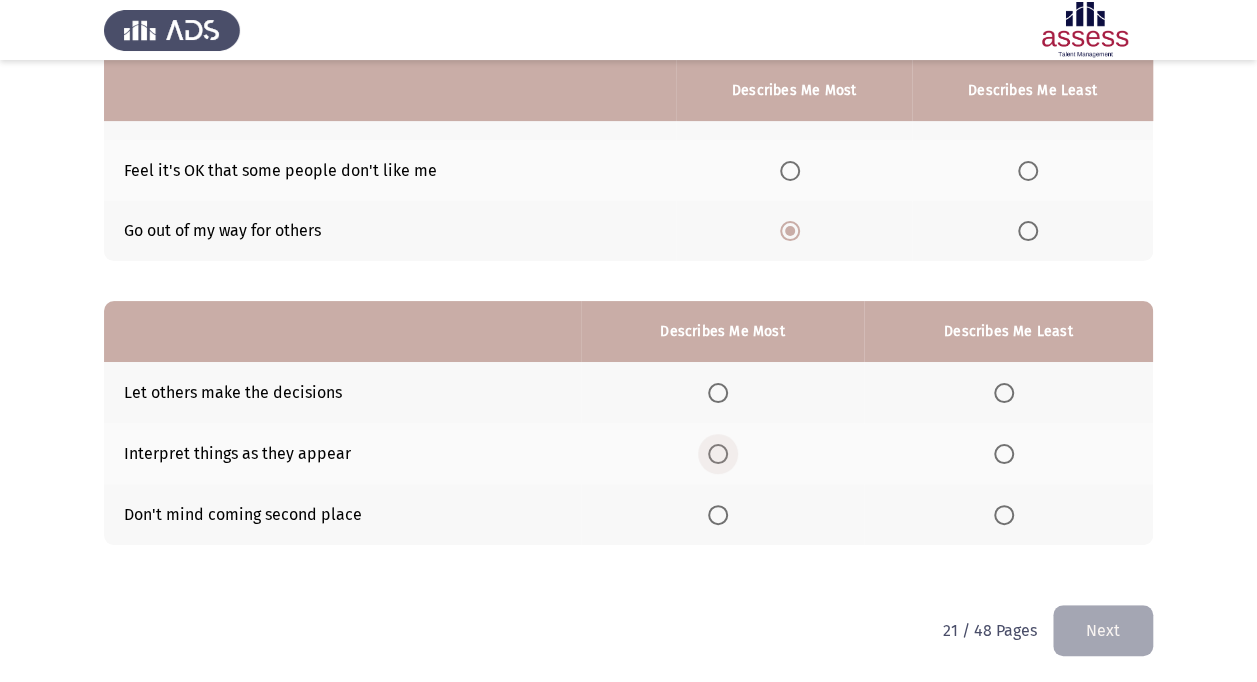 click at bounding box center (718, 454) 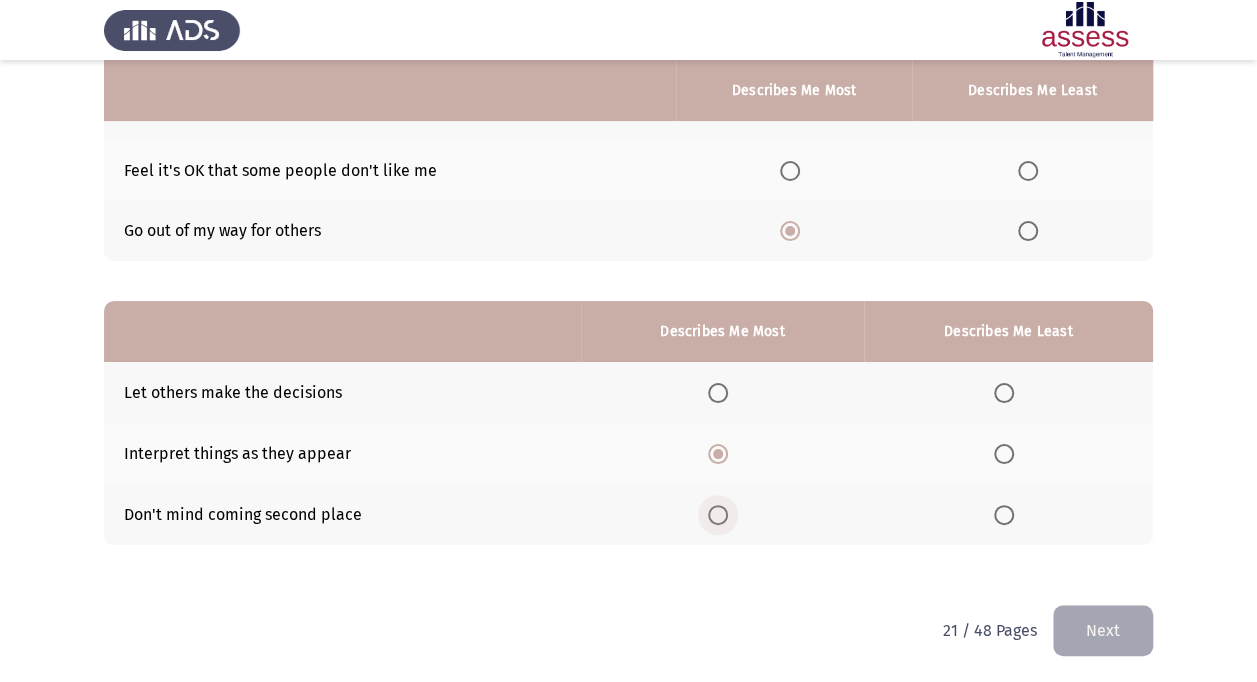click at bounding box center (718, 515) 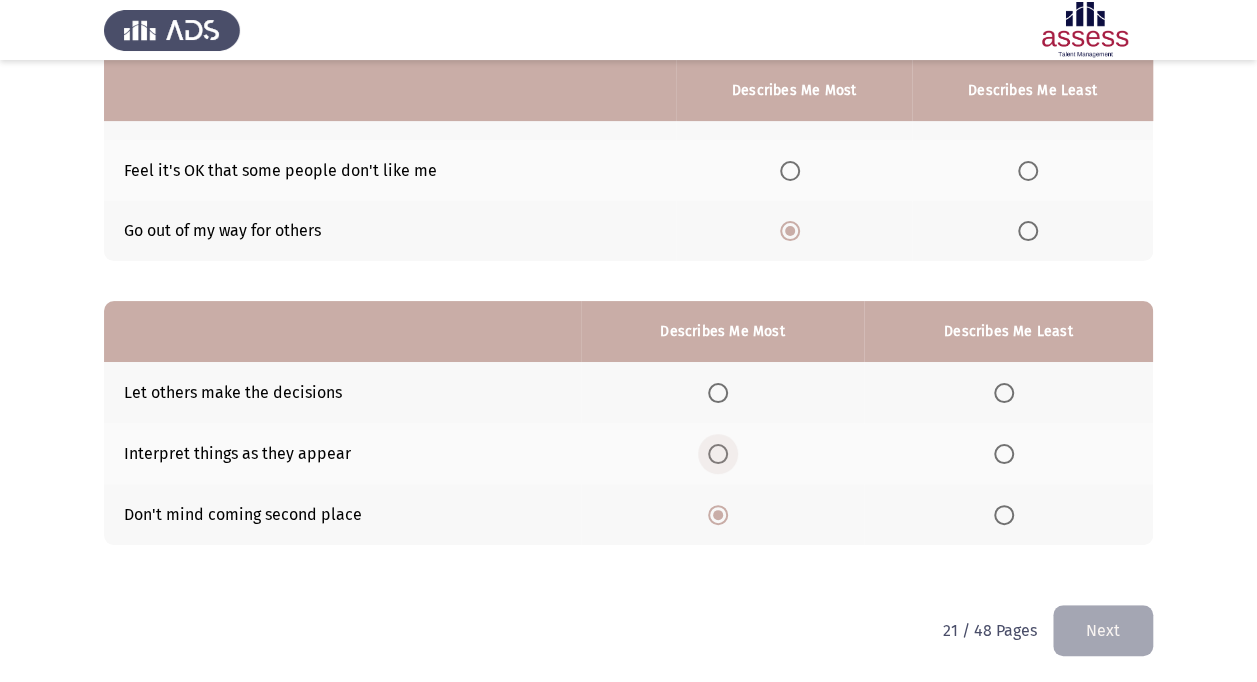 click at bounding box center [718, 454] 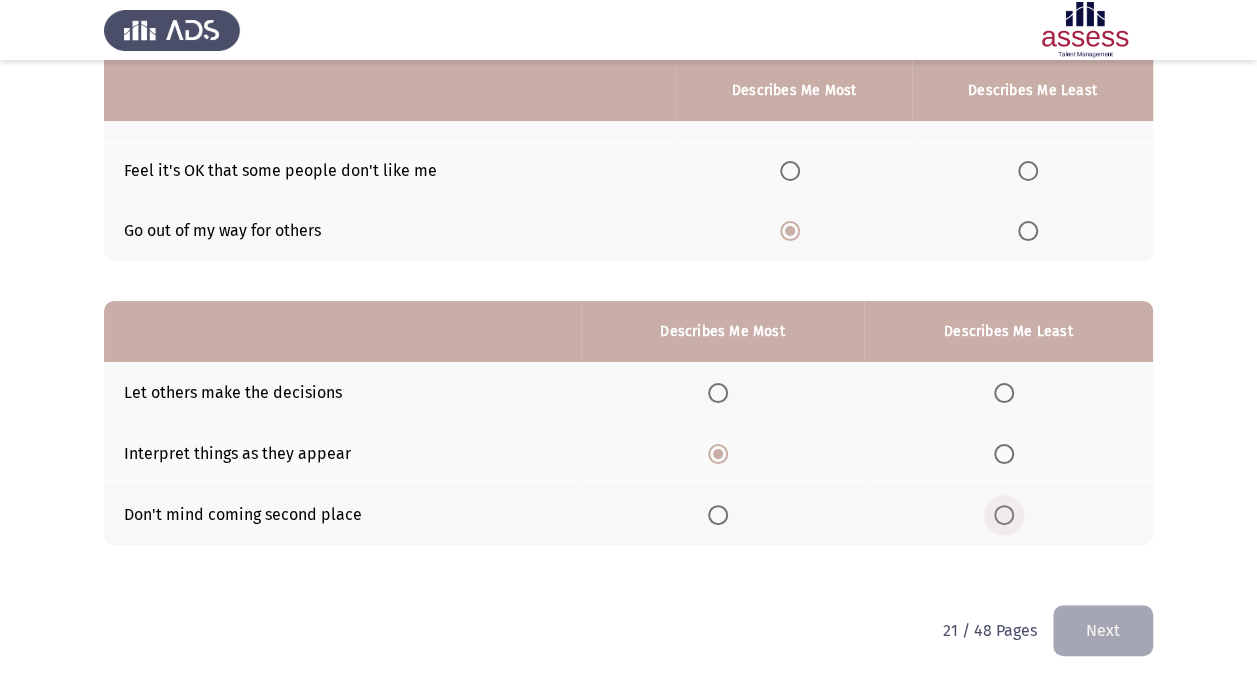 click at bounding box center (1004, 515) 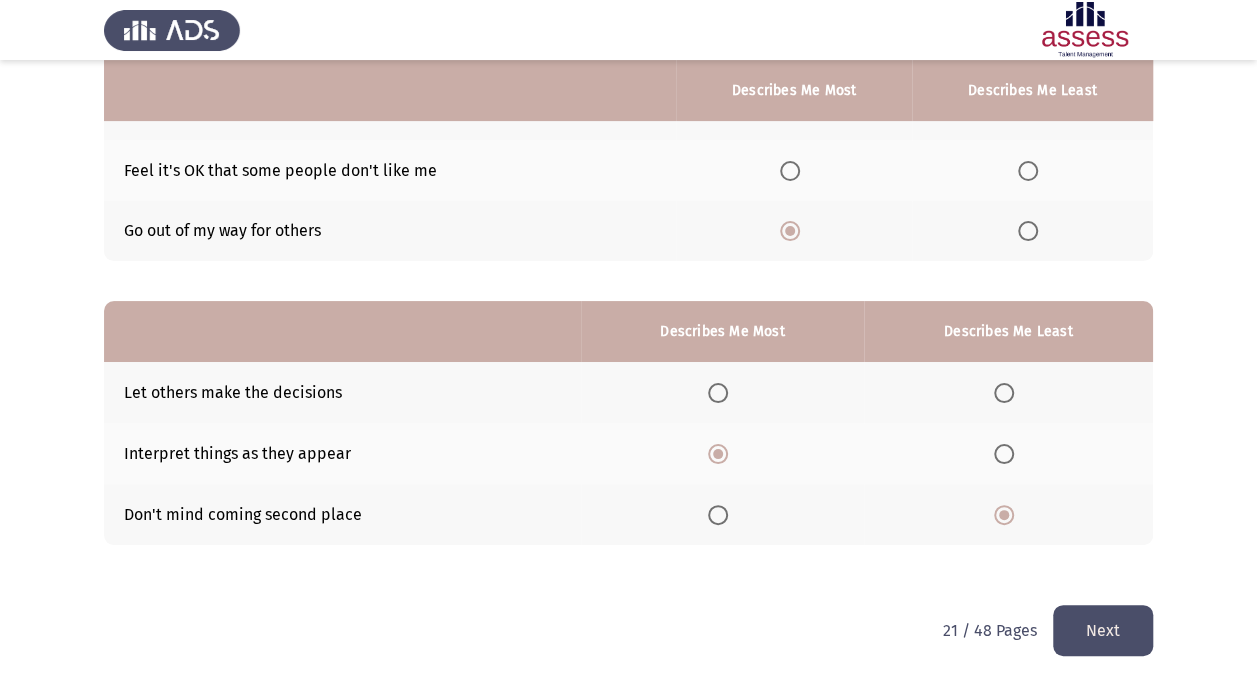 click on "Next" 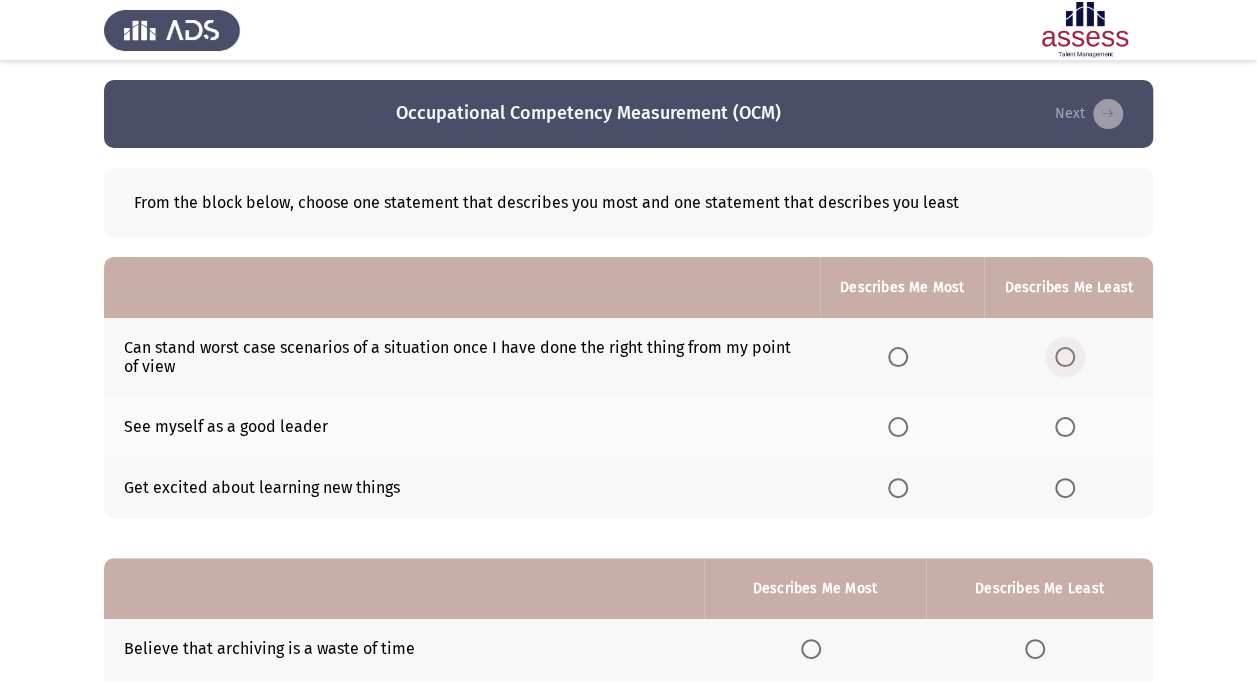 click at bounding box center [1065, 357] 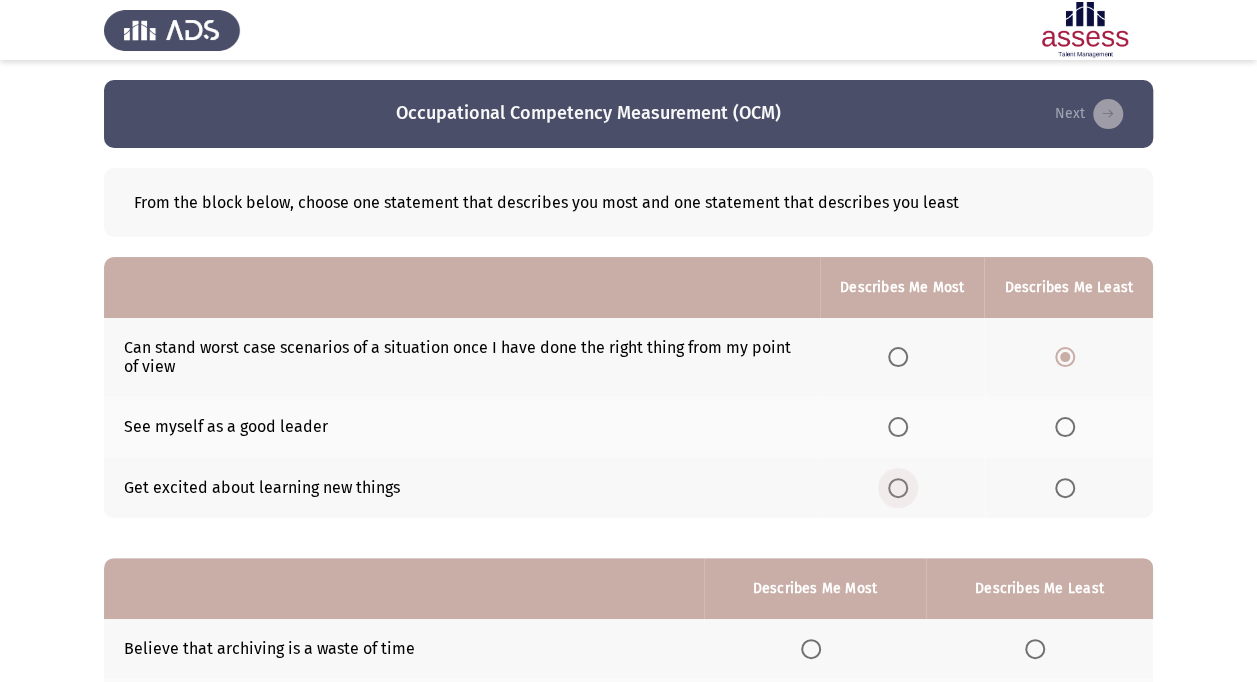 click at bounding box center [898, 488] 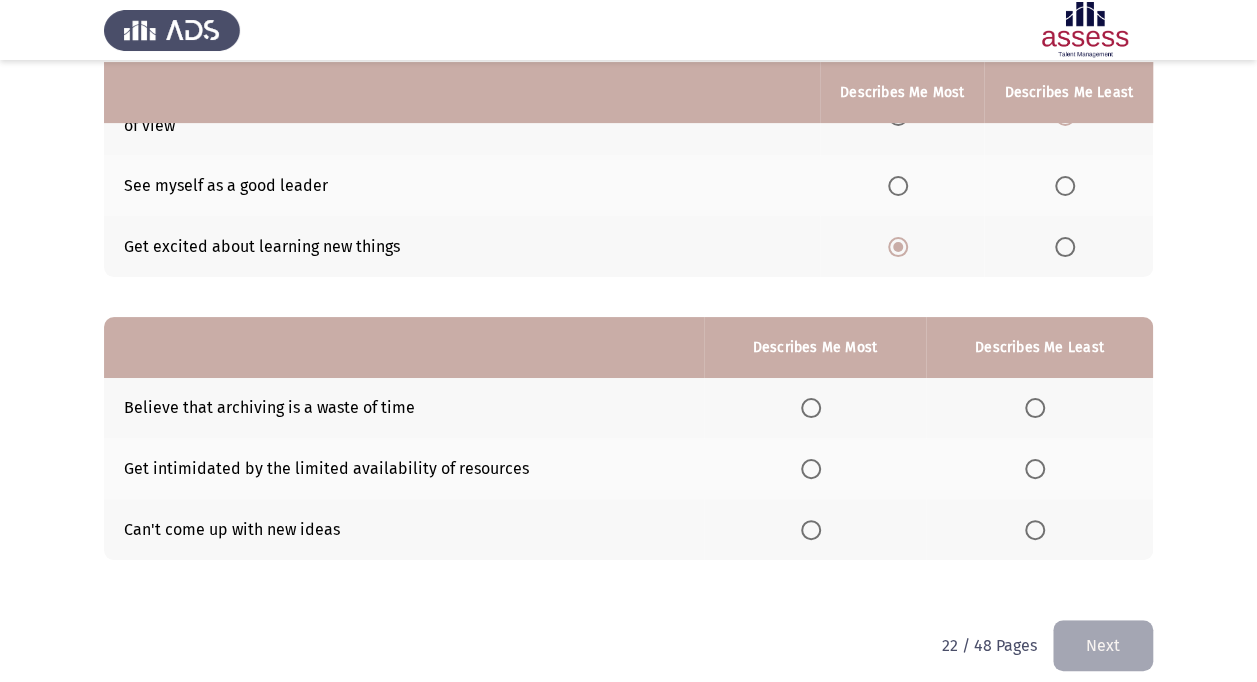 scroll, scrollTop: 243, scrollLeft: 0, axis: vertical 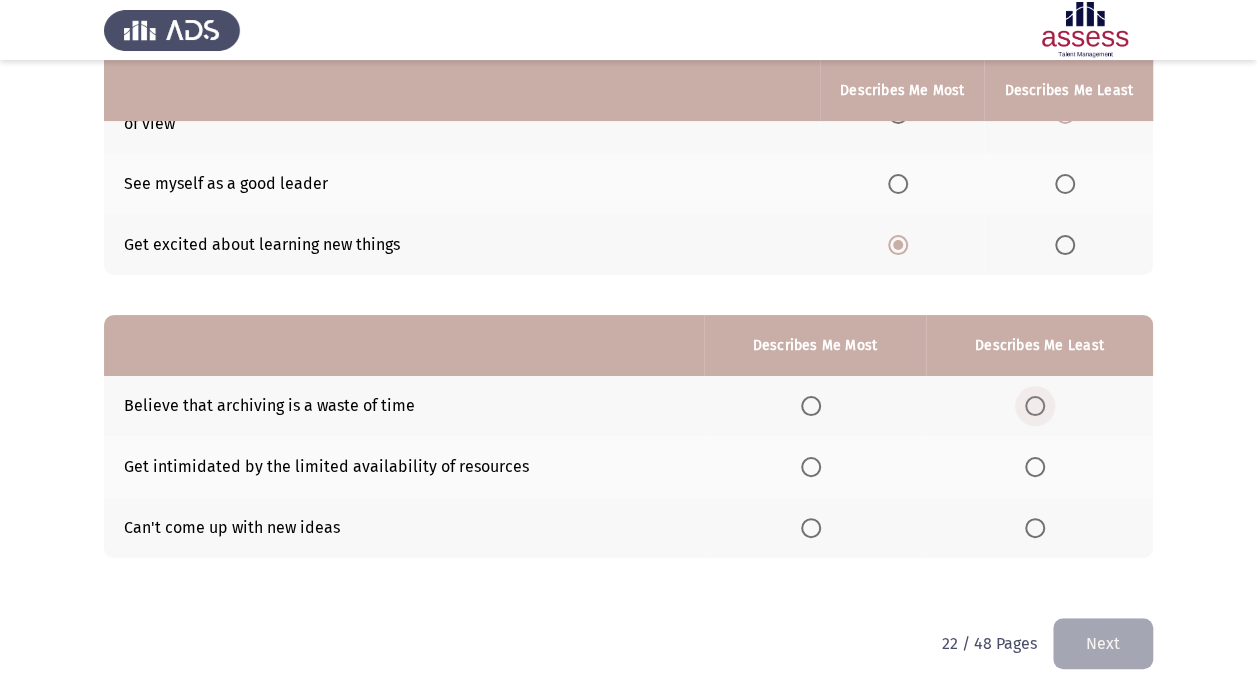 click at bounding box center [1035, 406] 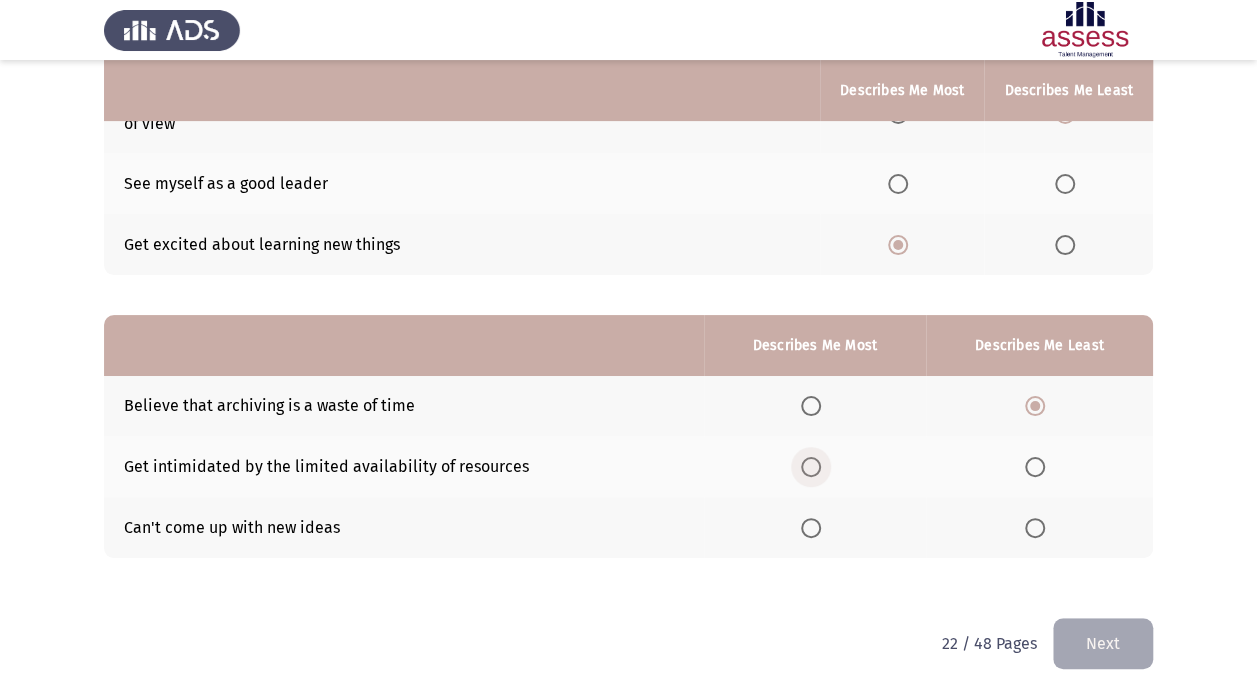 click at bounding box center [811, 467] 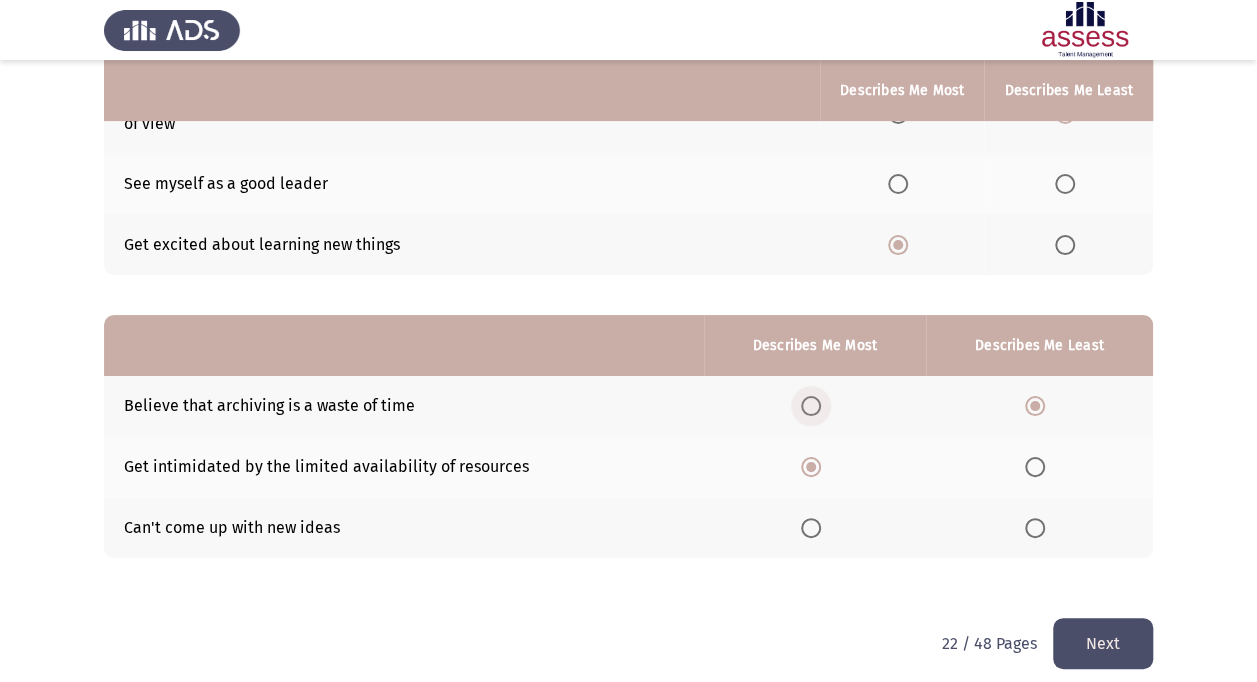 click at bounding box center (811, 406) 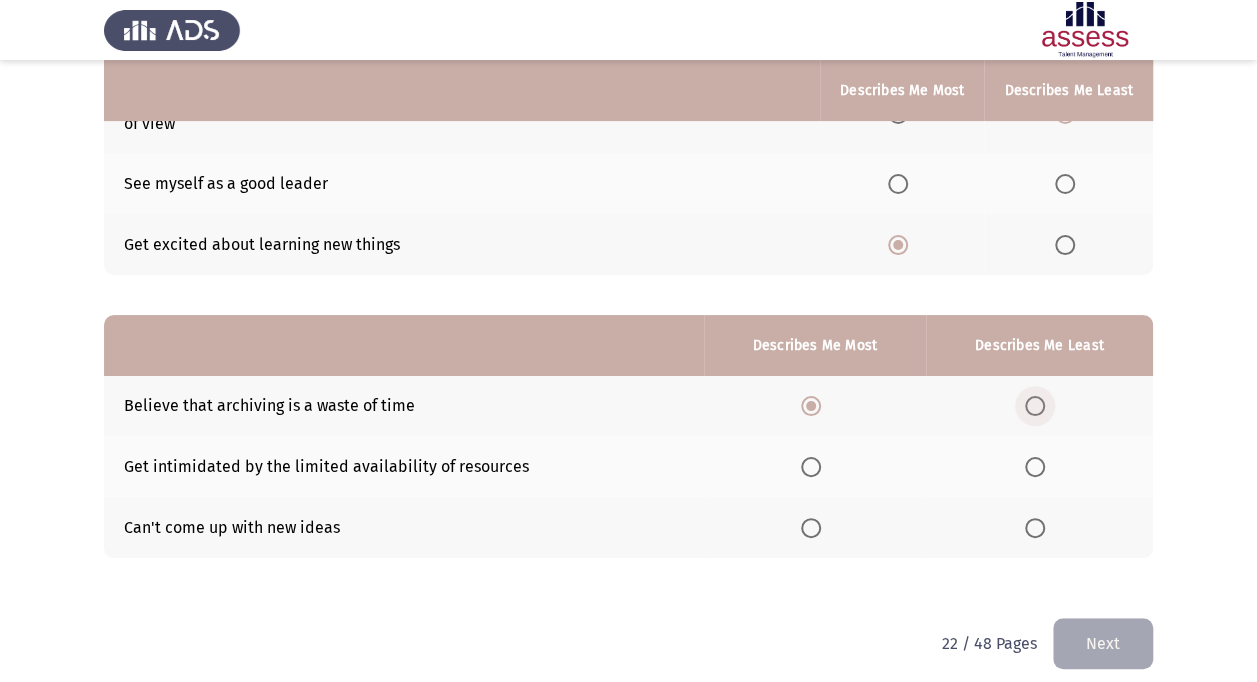 click at bounding box center (1035, 406) 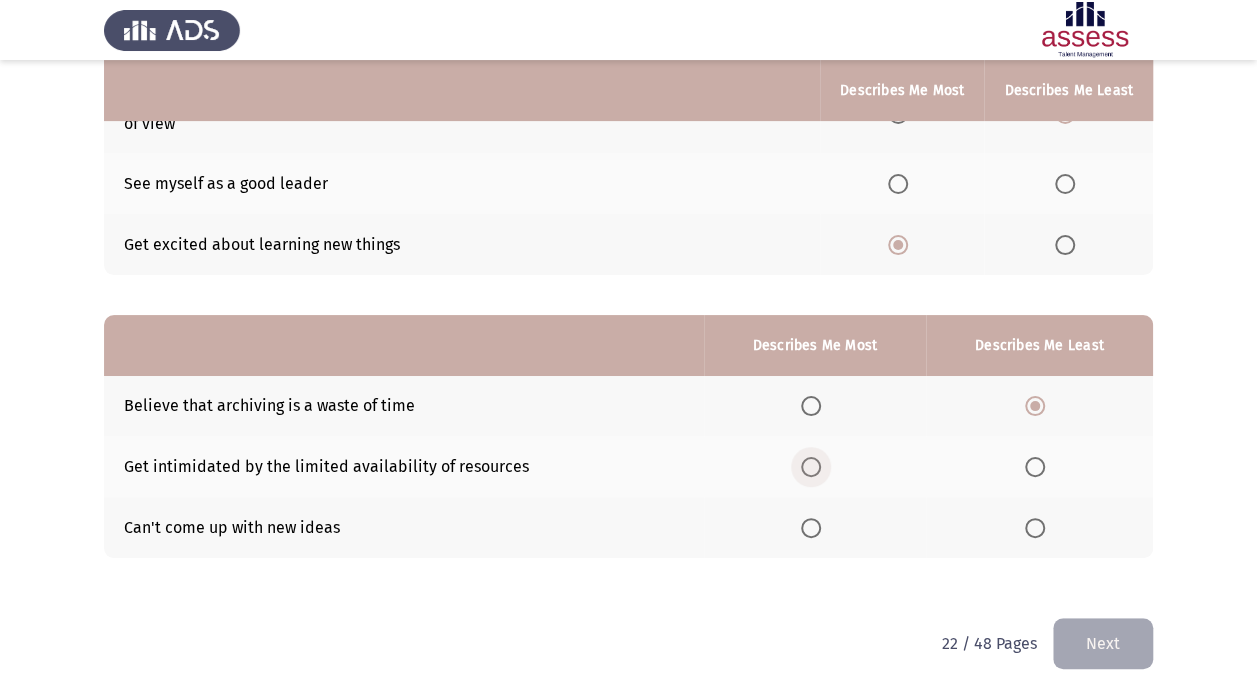 click at bounding box center (811, 467) 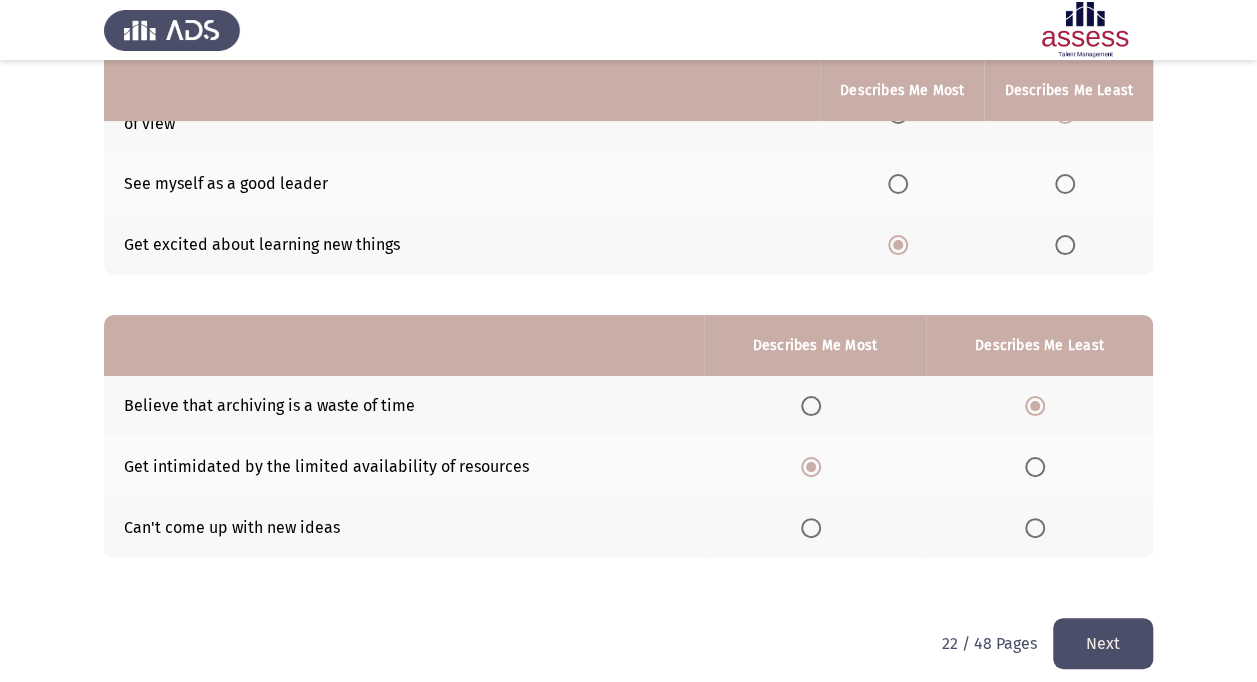 click on "Next" 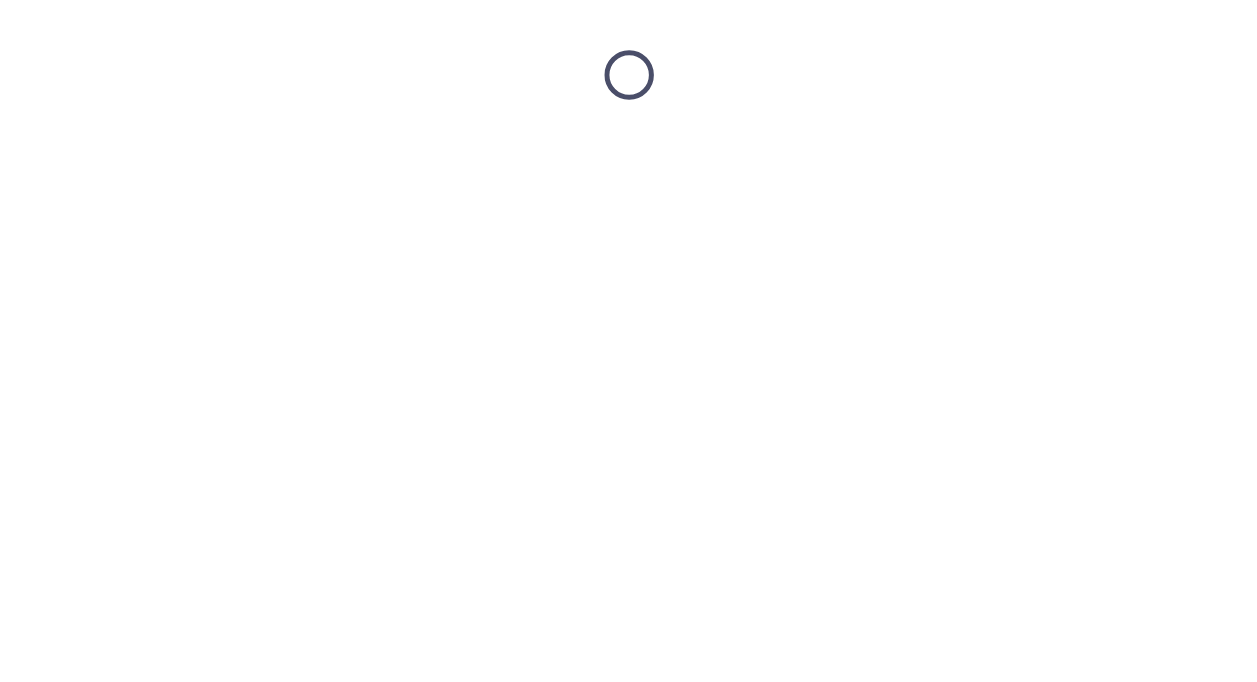 scroll, scrollTop: 0, scrollLeft: 0, axis: both 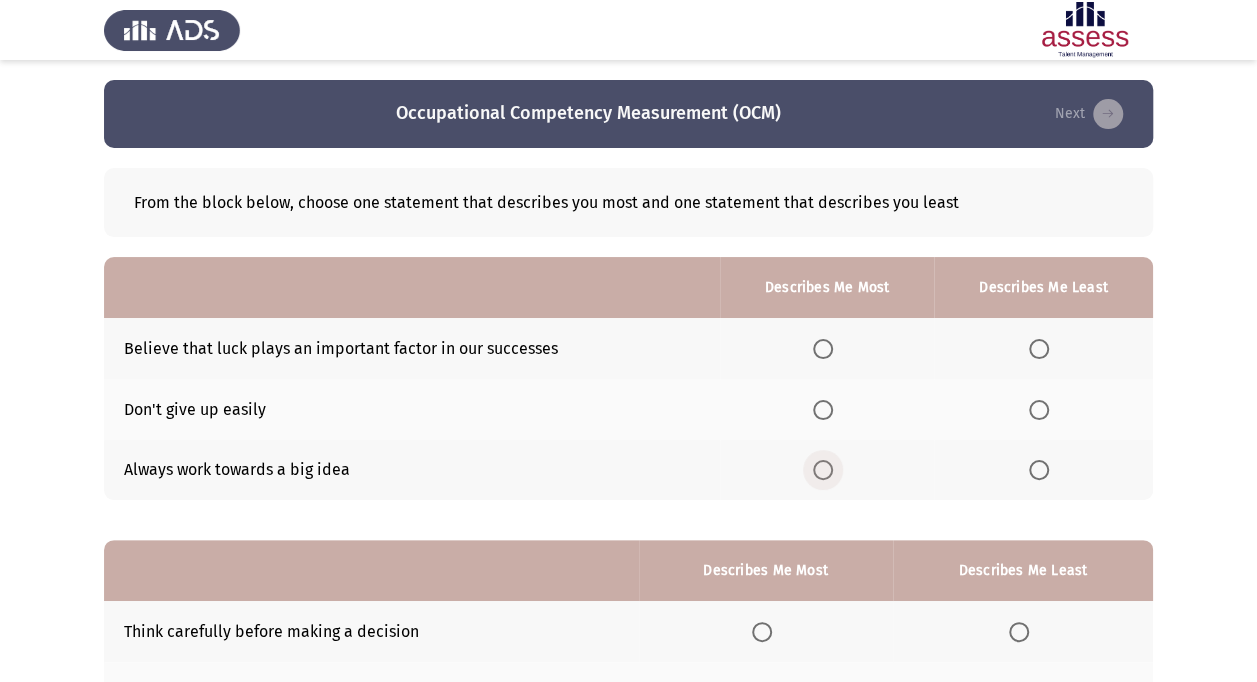 click at bounding box center [823, 470] 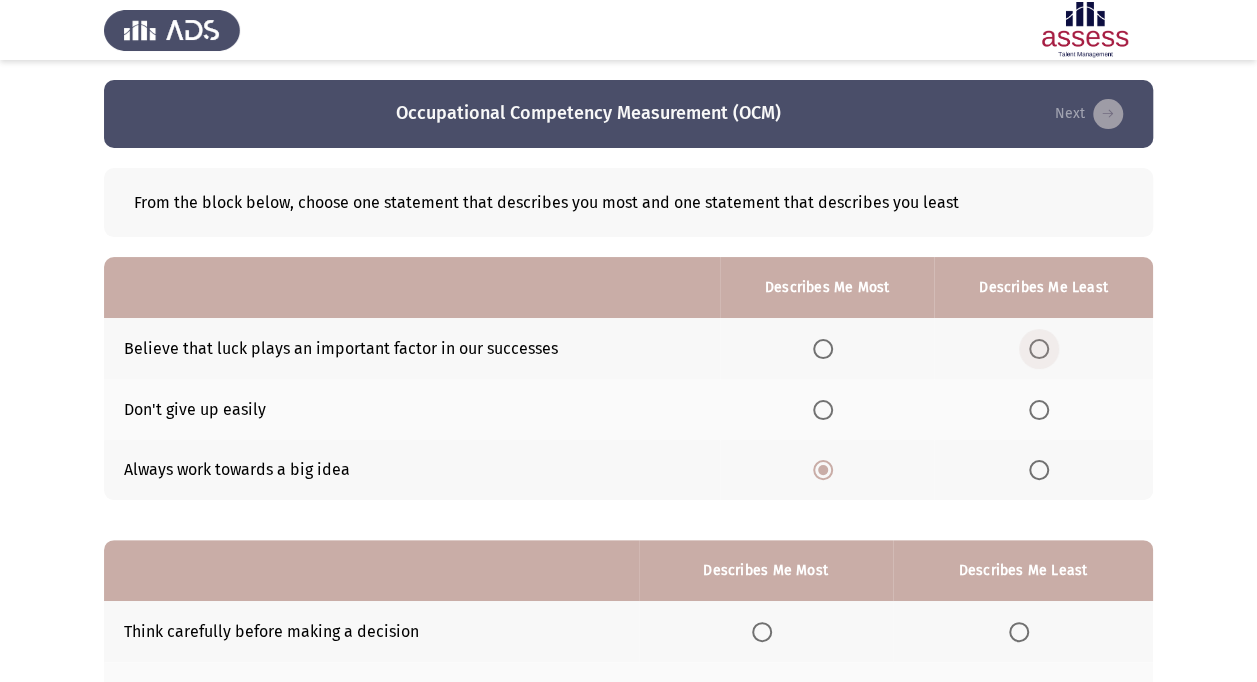 click at bounding box center (1039, 349) 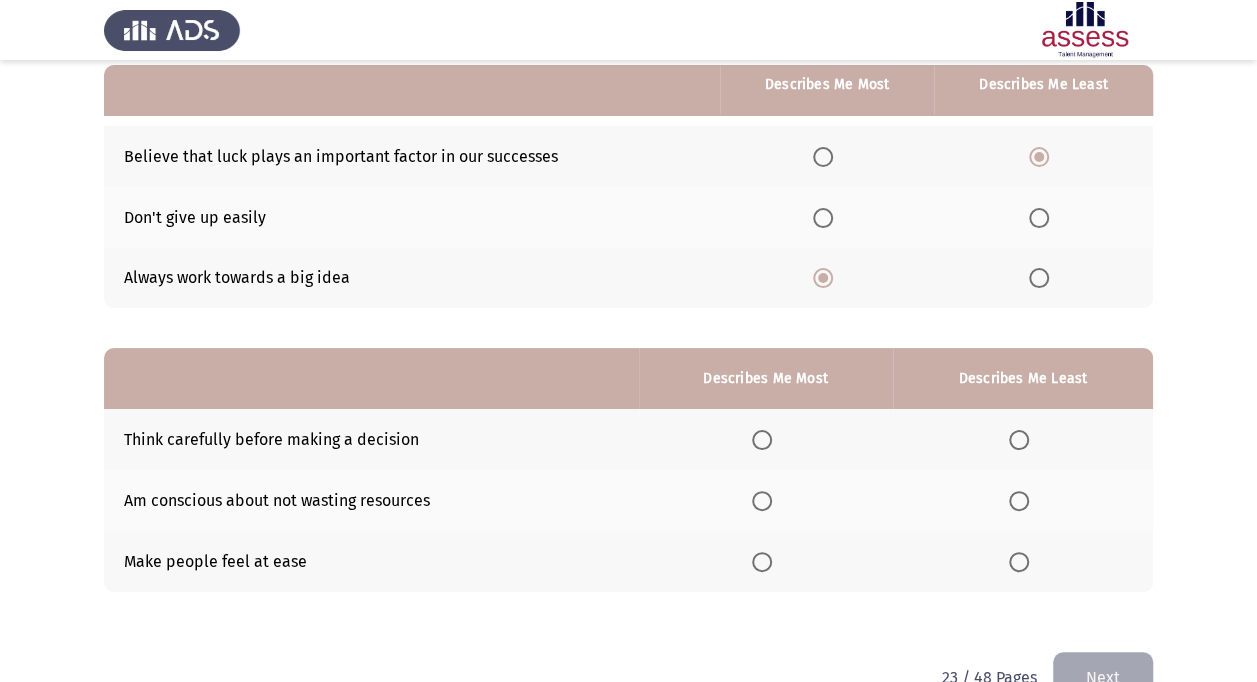 scroll, scrollTop: 212, scrollLeft: 0, axis: vertical 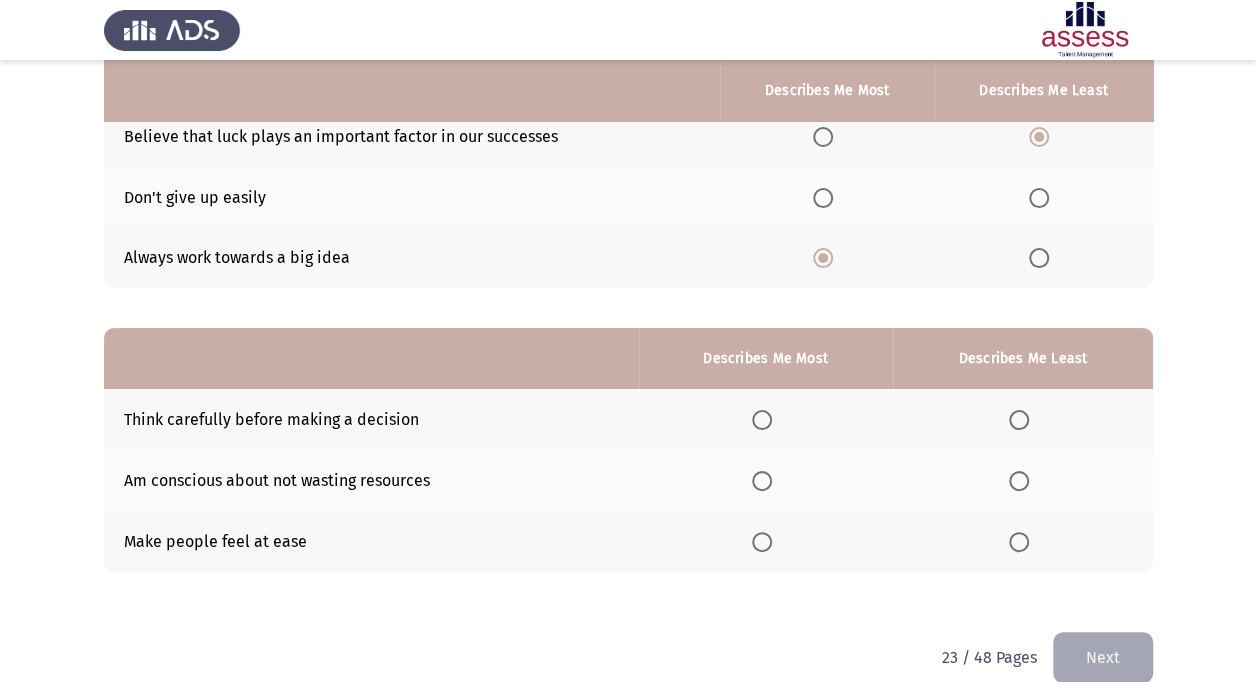 click at bounding box center (1019, 481) 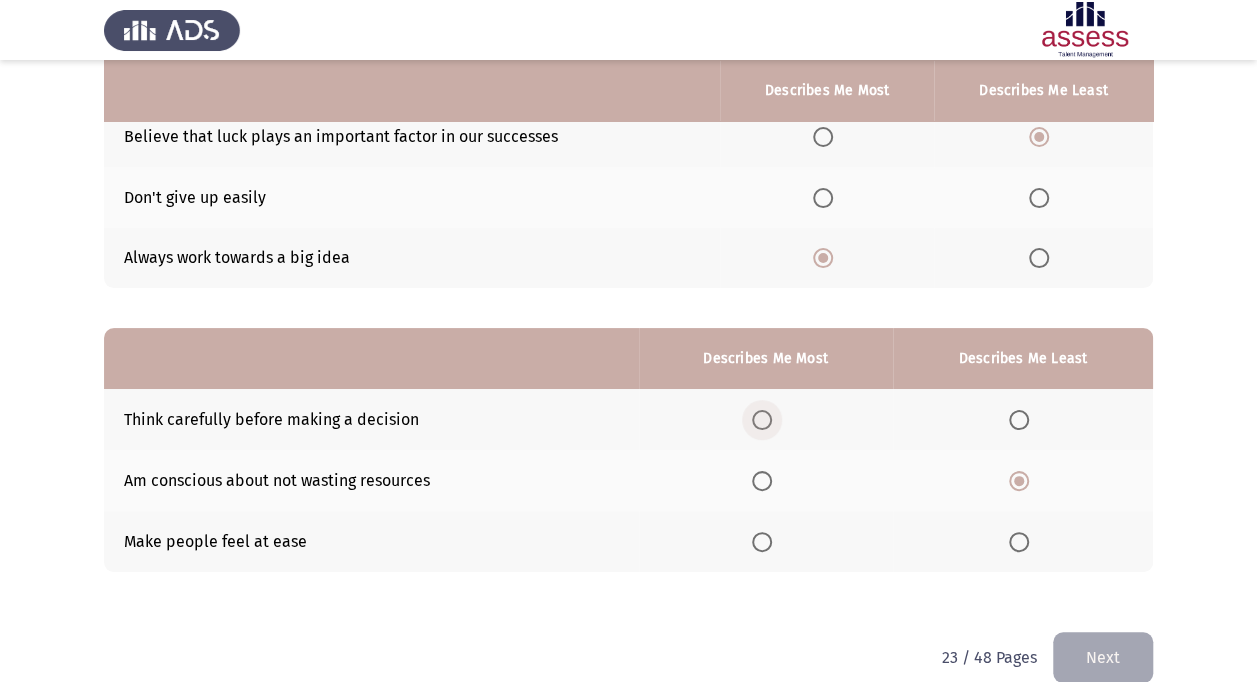 click at bounding box center (762, 420) 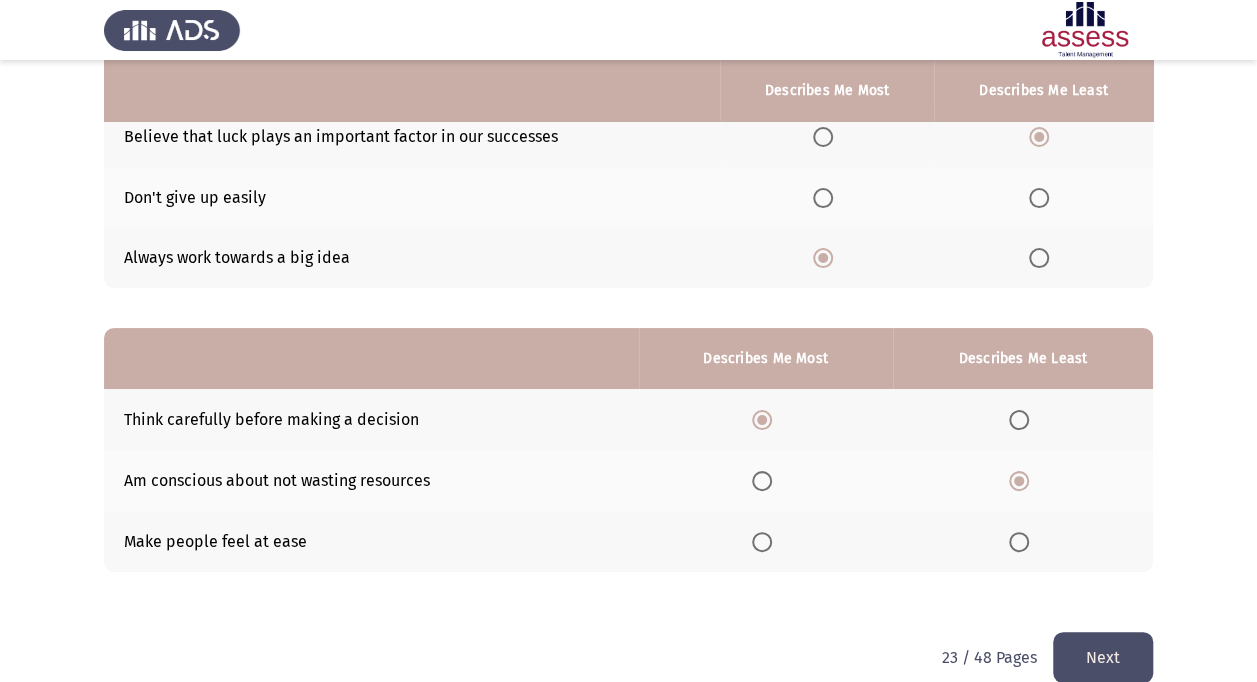 click on "Next" 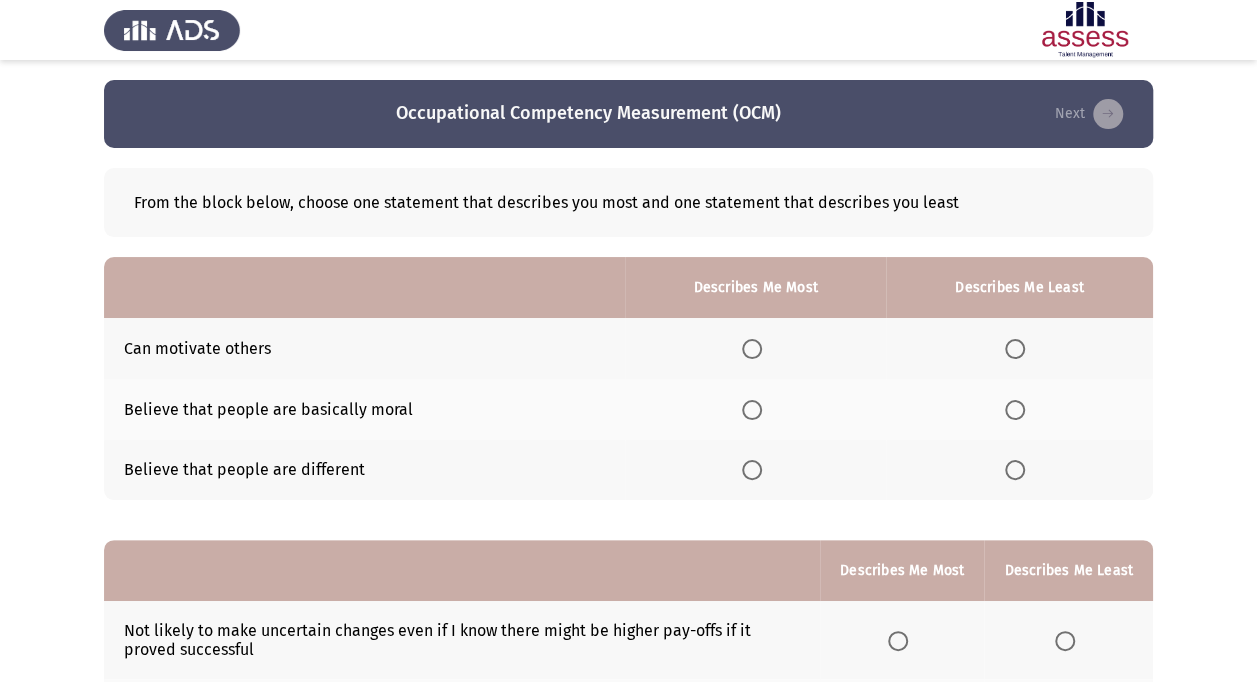 click at bounding box center [752, 470] 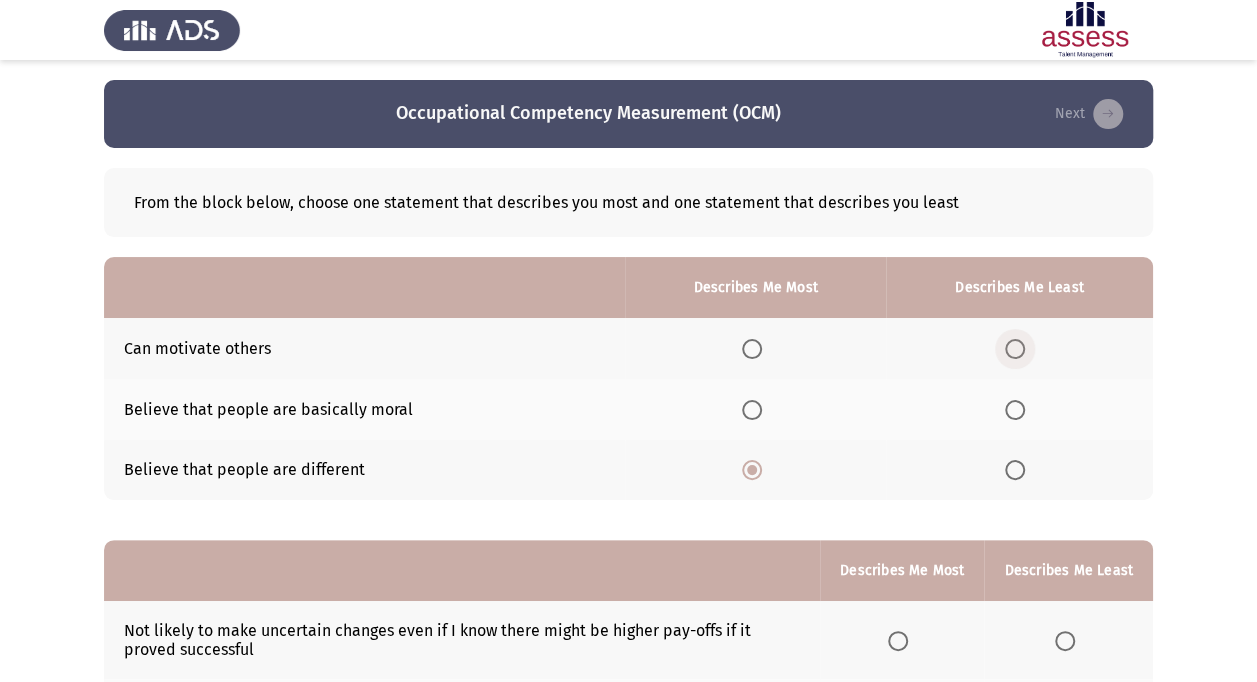 click at bounding box center [1015, 349] 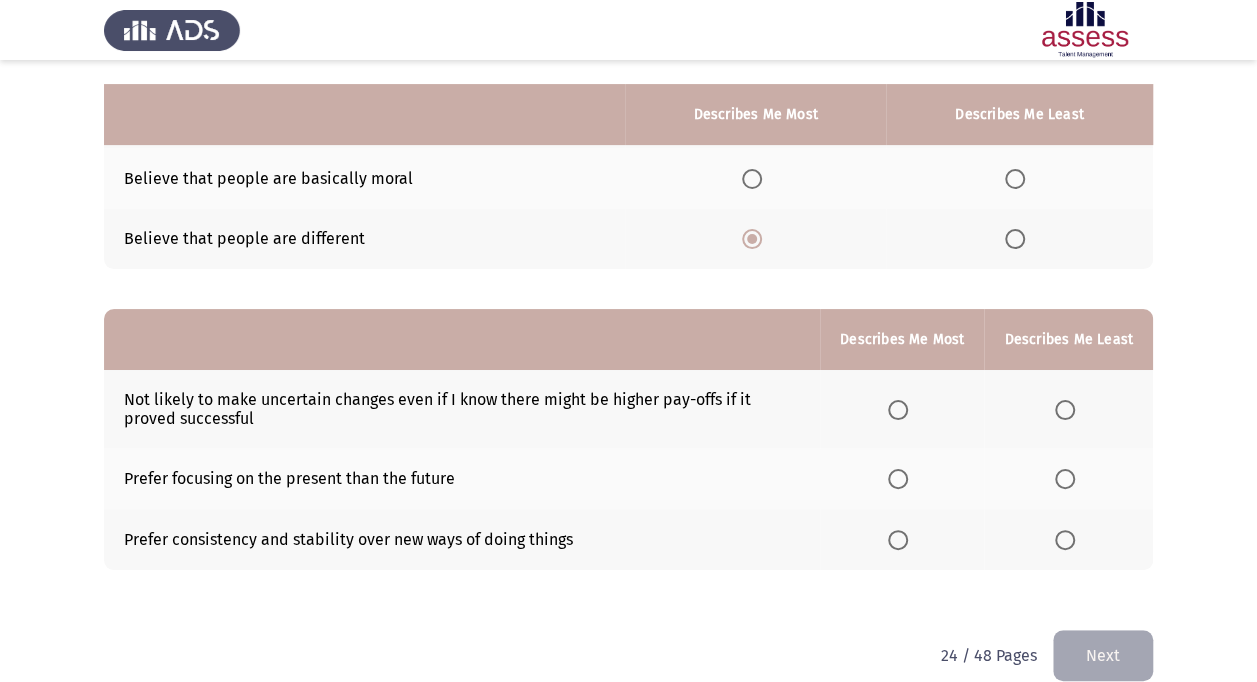 scroll, scrollTop: 256, scrollLeft: 0, axis: vertical 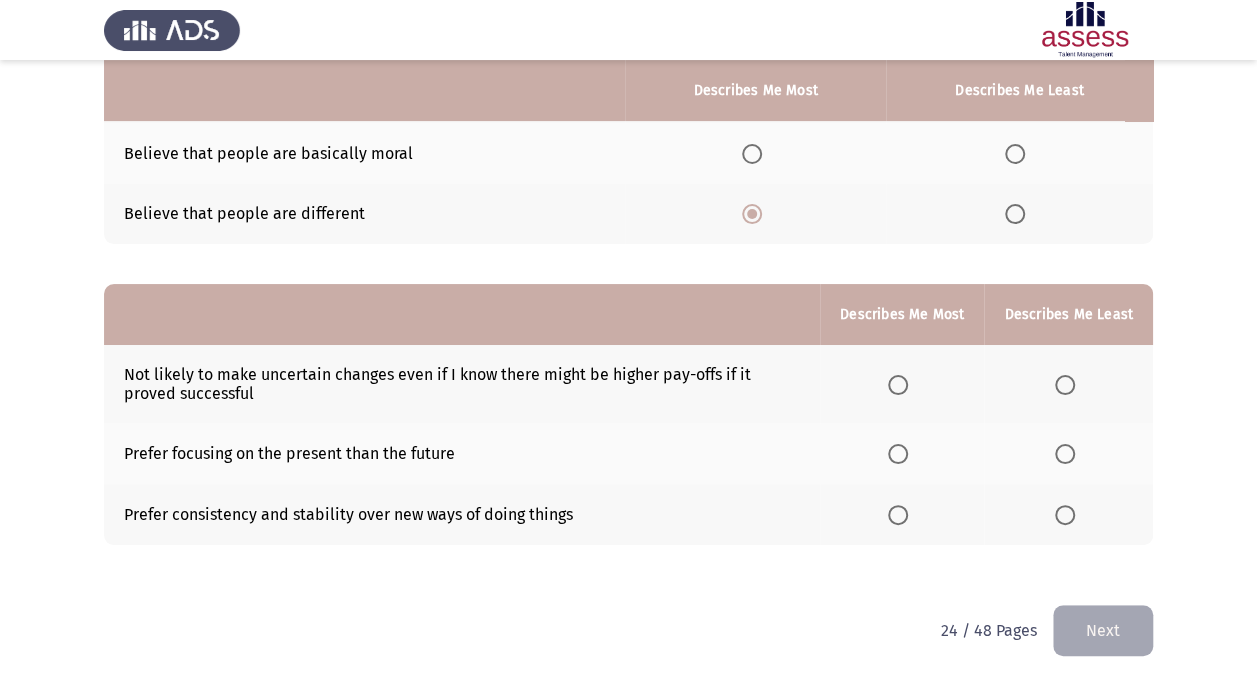 click at bounding box center (898, 454) 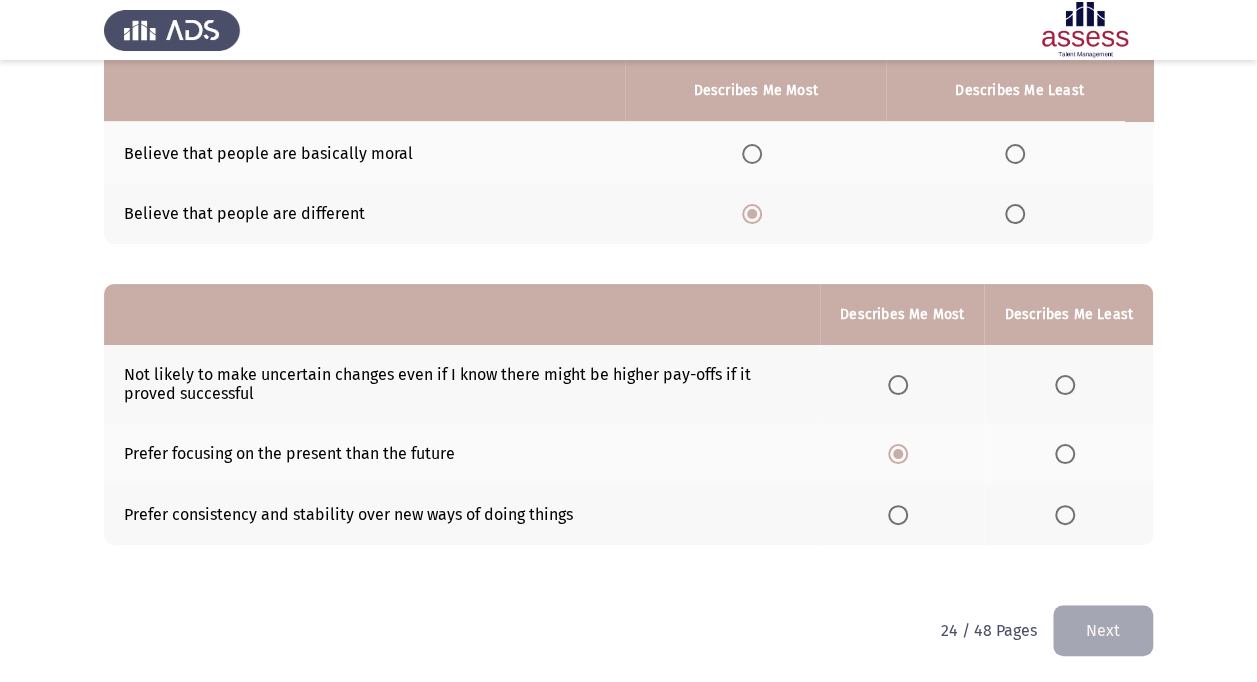 click 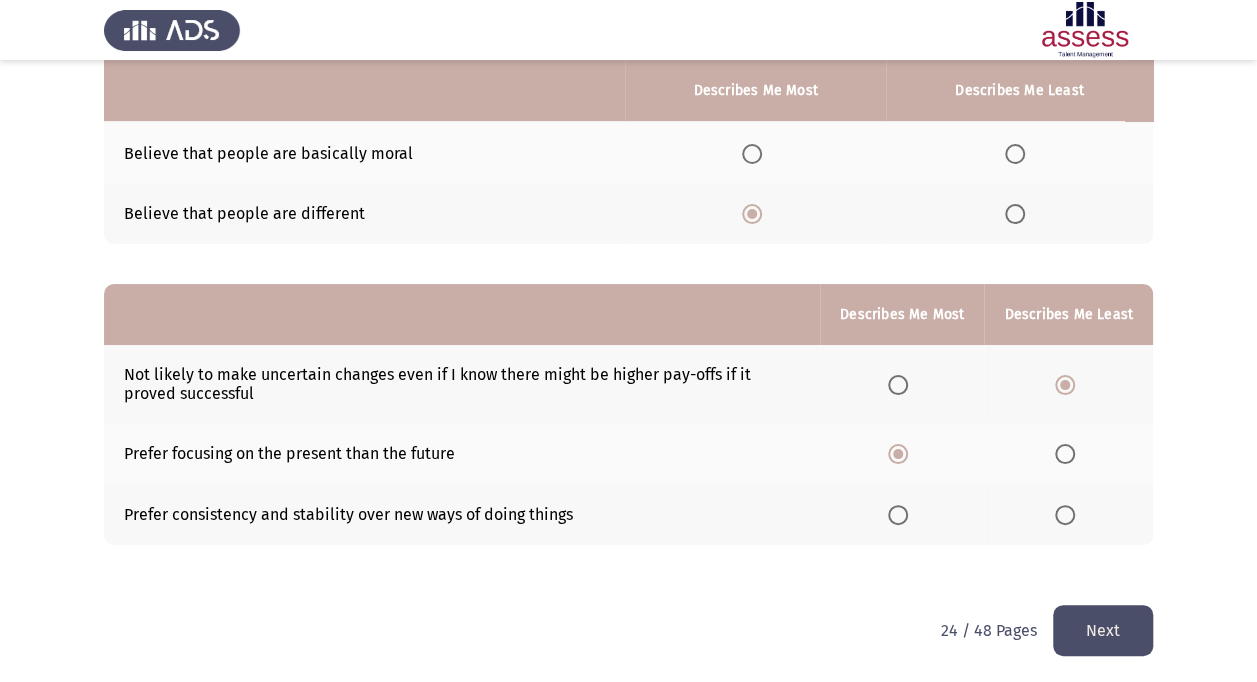 click on "Next" 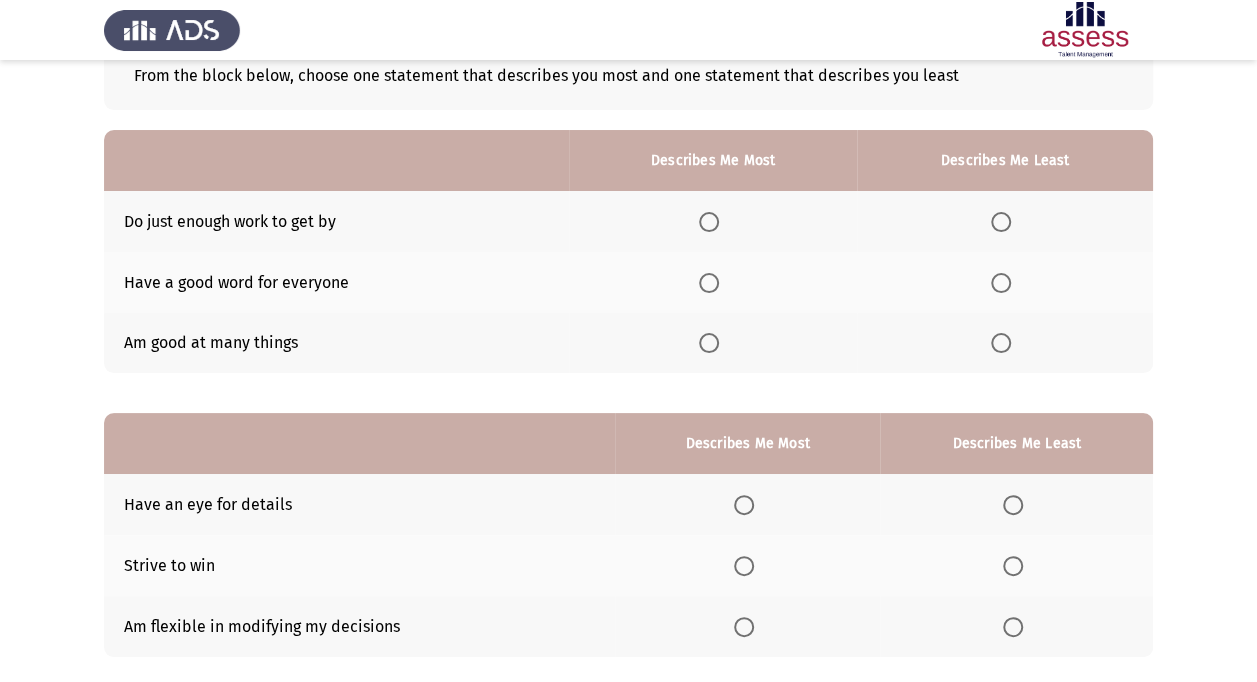 scroll, scrollTop: 129, scrollLeft: 0, axis: vertical 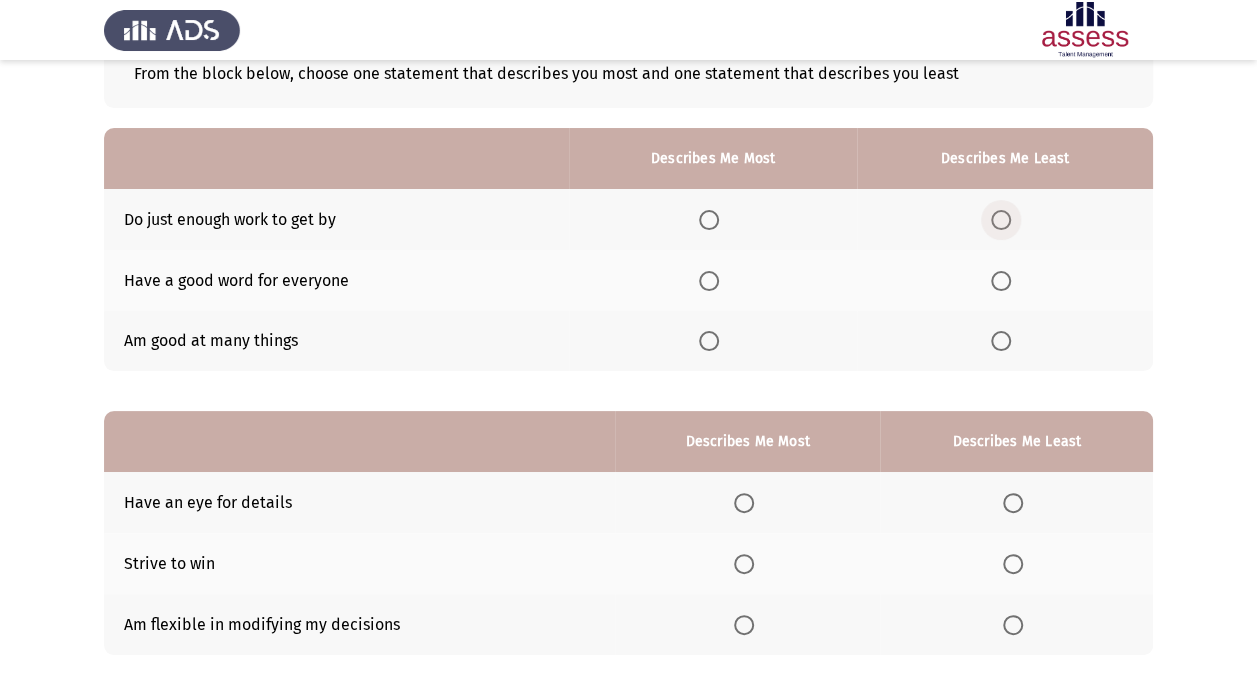 click at bounding box center [1001, 220] 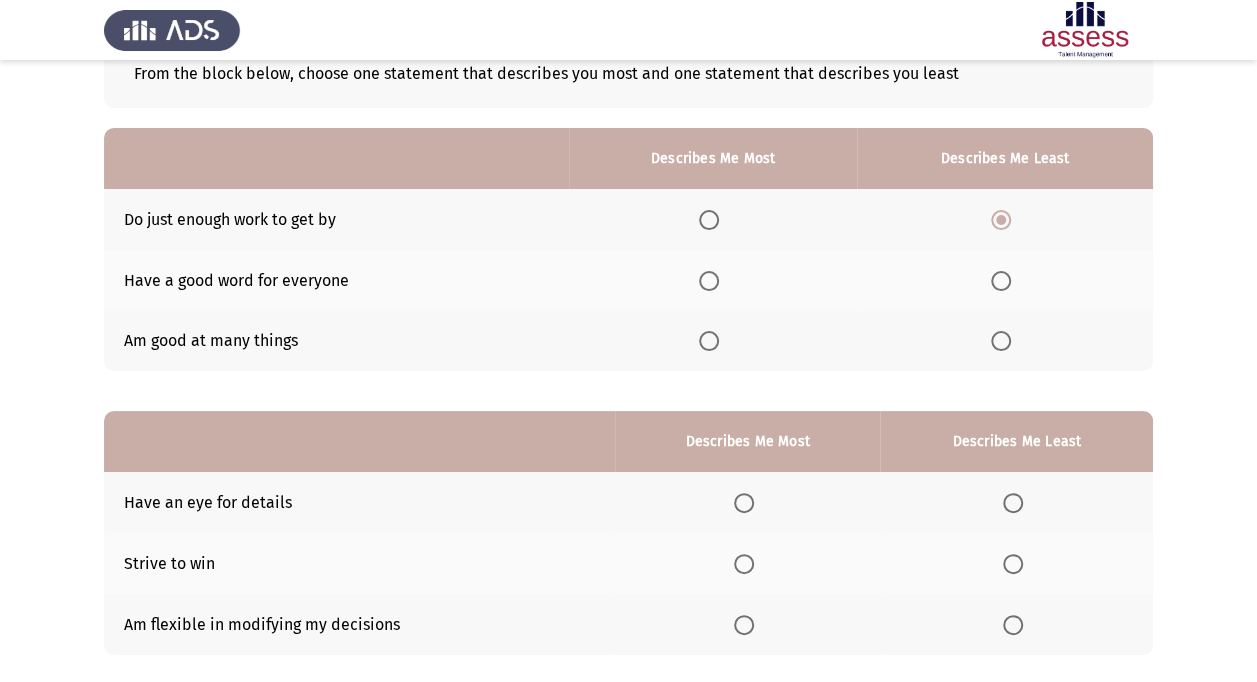 click at bounding box center [709, 341] 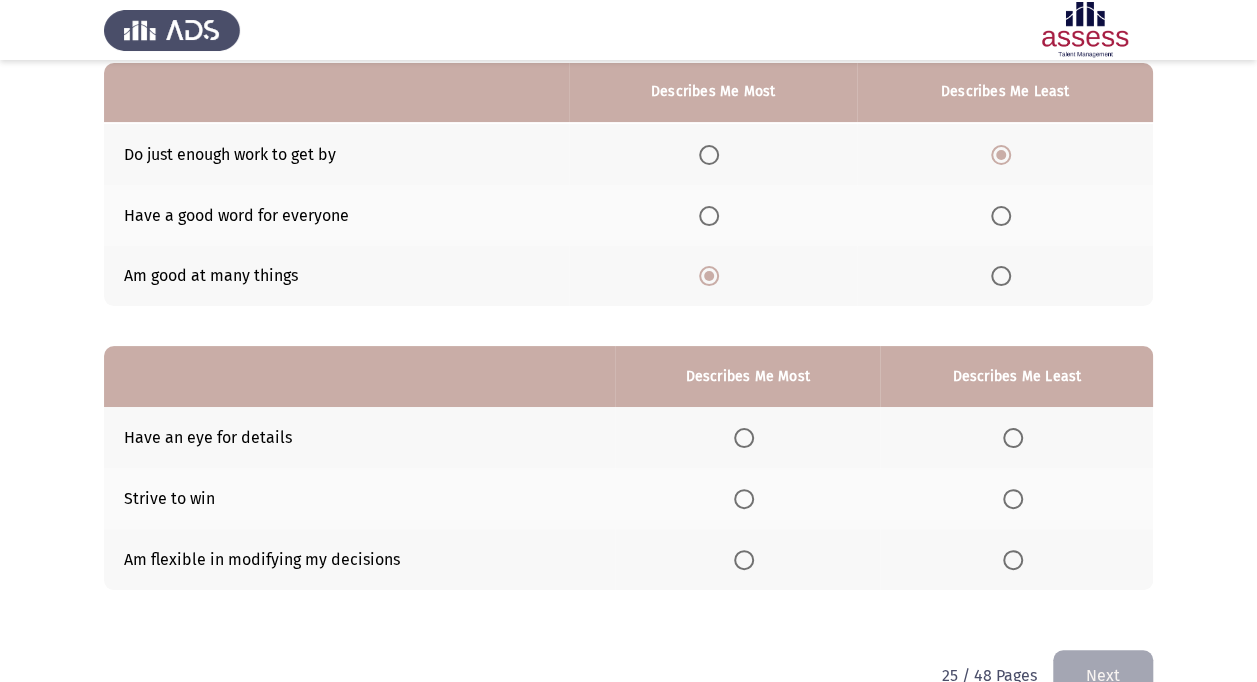 scroll, scrollTop: 195, scrollLeft: 0, axis: vertical 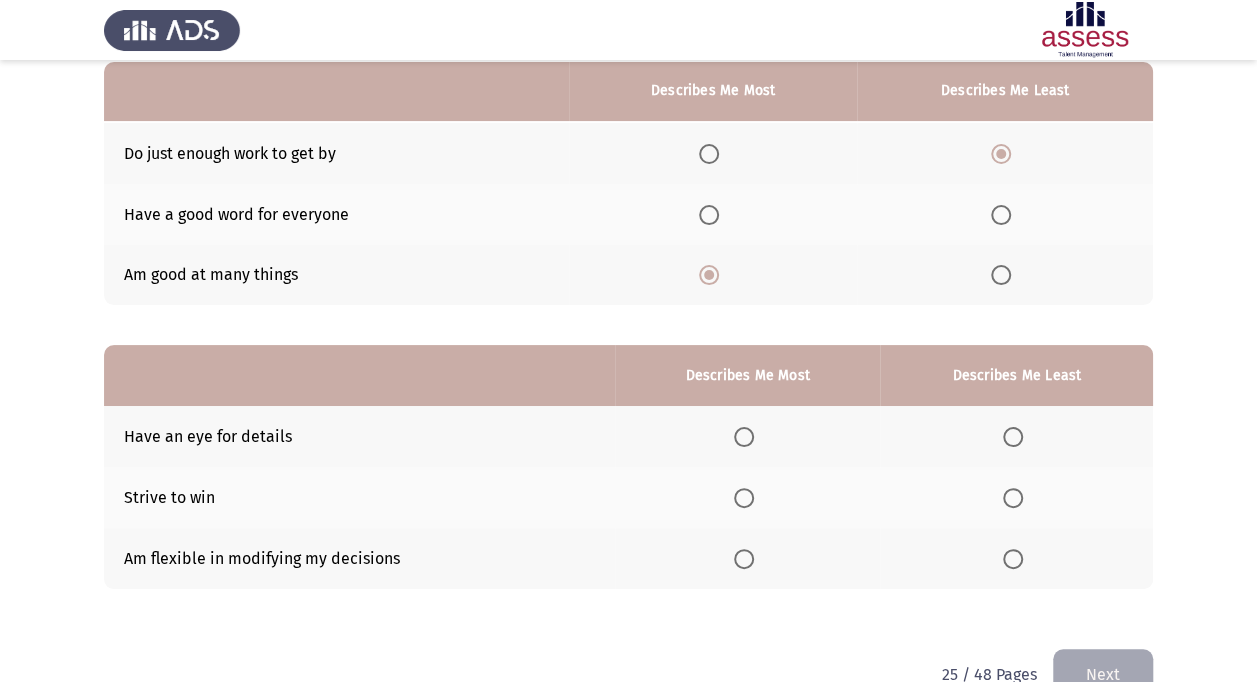 click at bounding box center [709, 215] 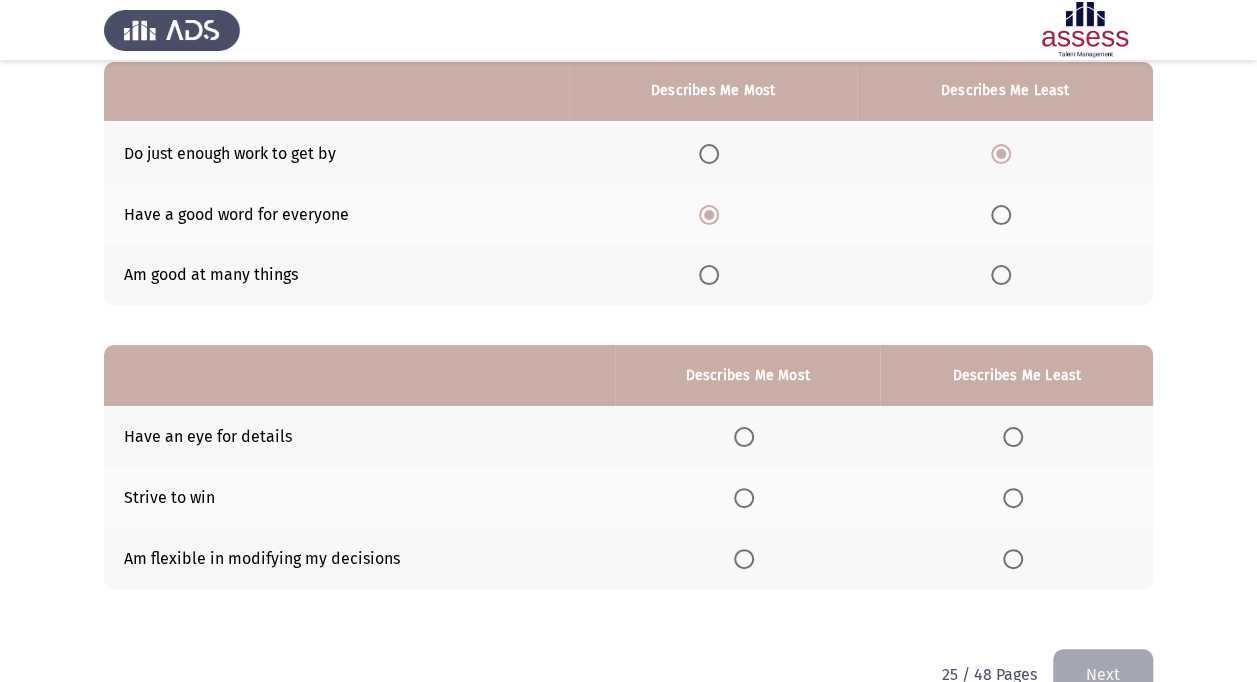 scroll, scrollTop: 239, scrollLeft: 0, axis: vertical 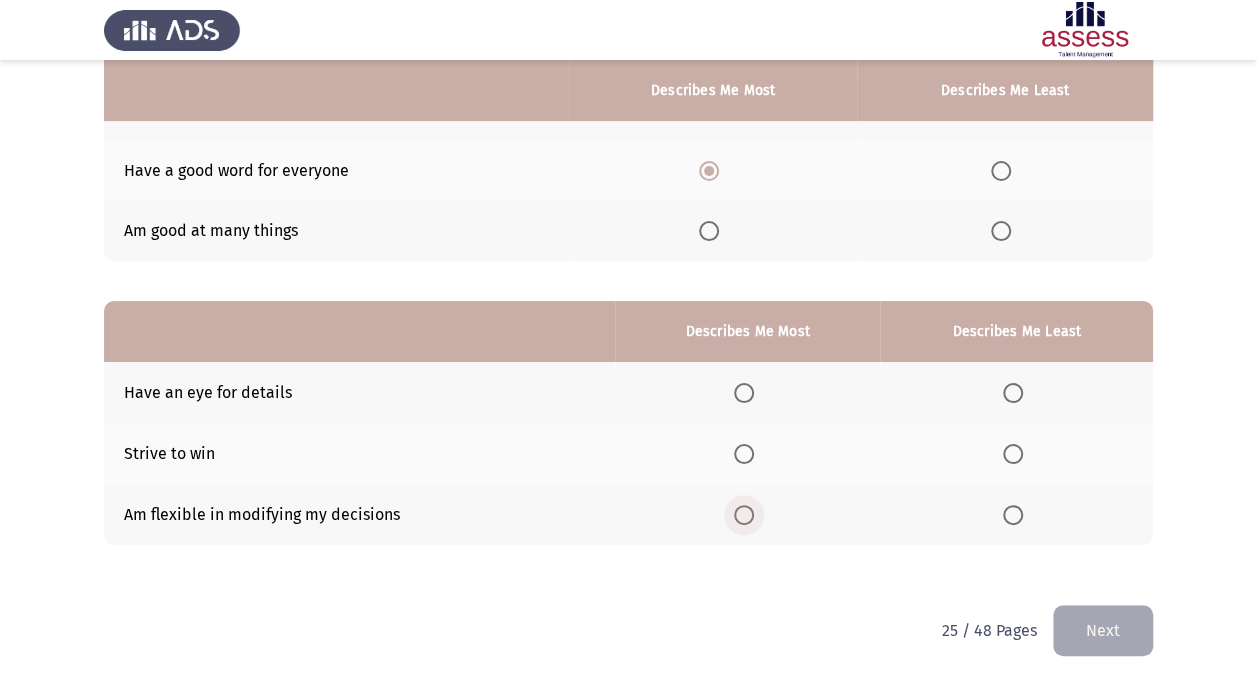 click at bounding box center [744, 515] 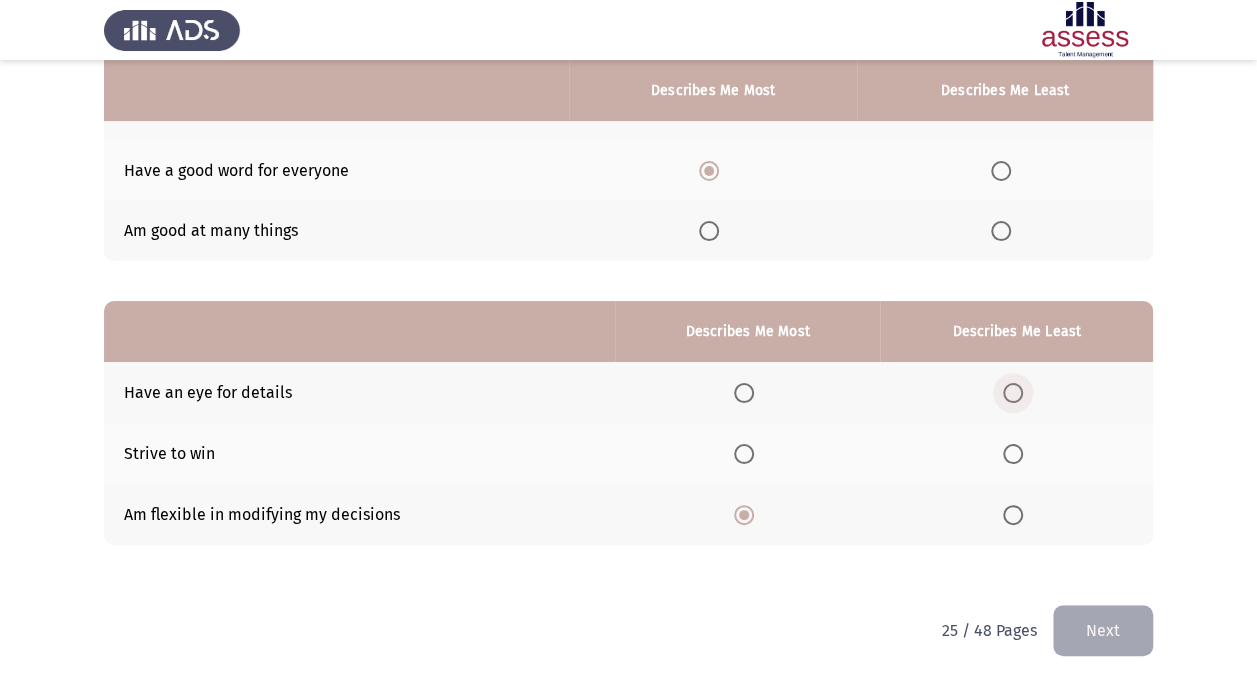 click at bounding box center [1013, 393] 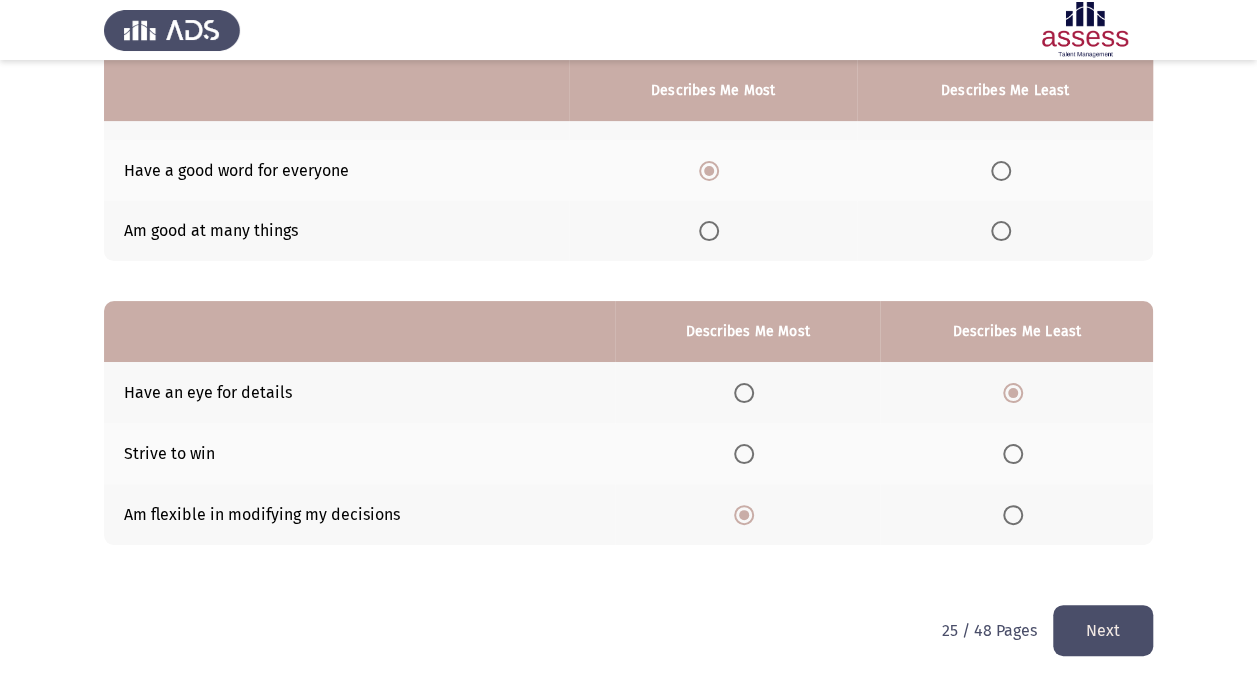 click on "Next" 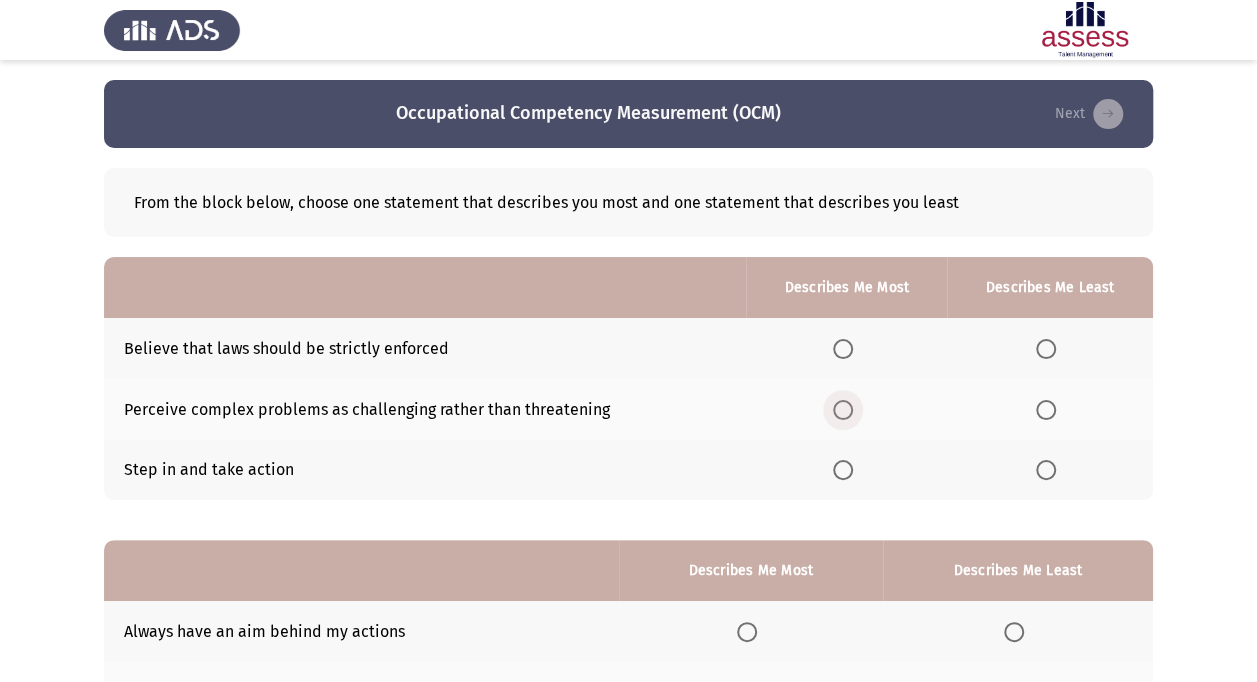 click at bounding box center [843, 410] 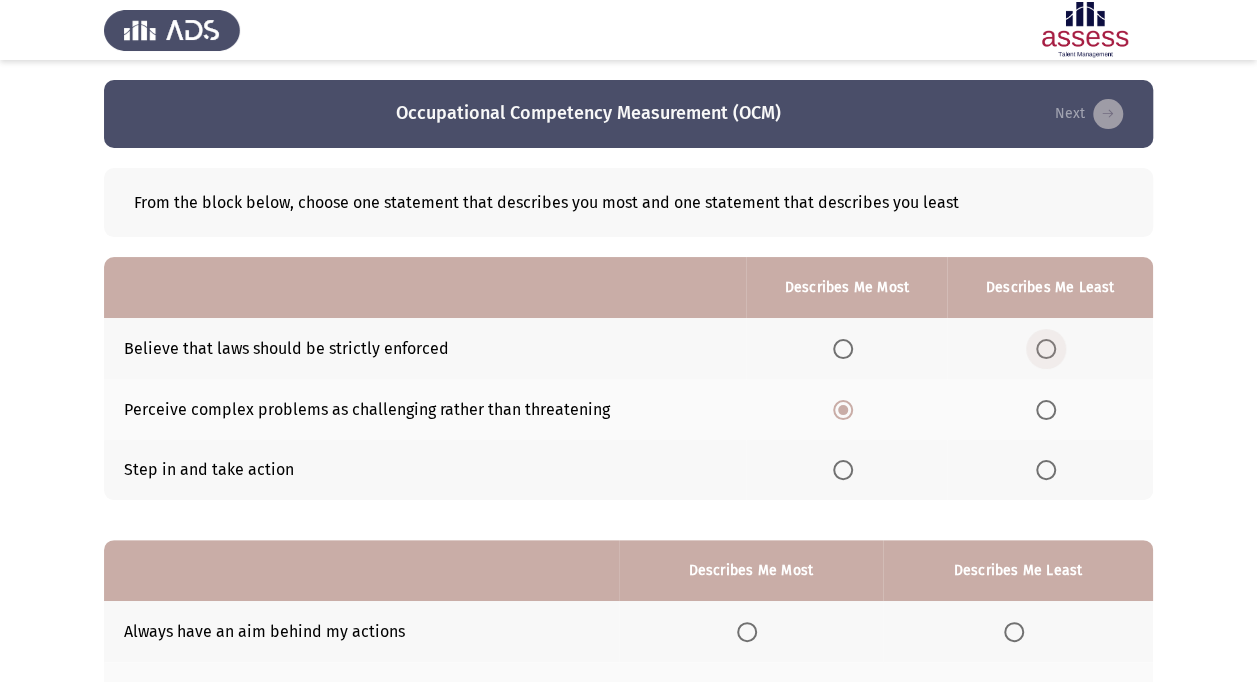 click at bounding box center (1046, 349) 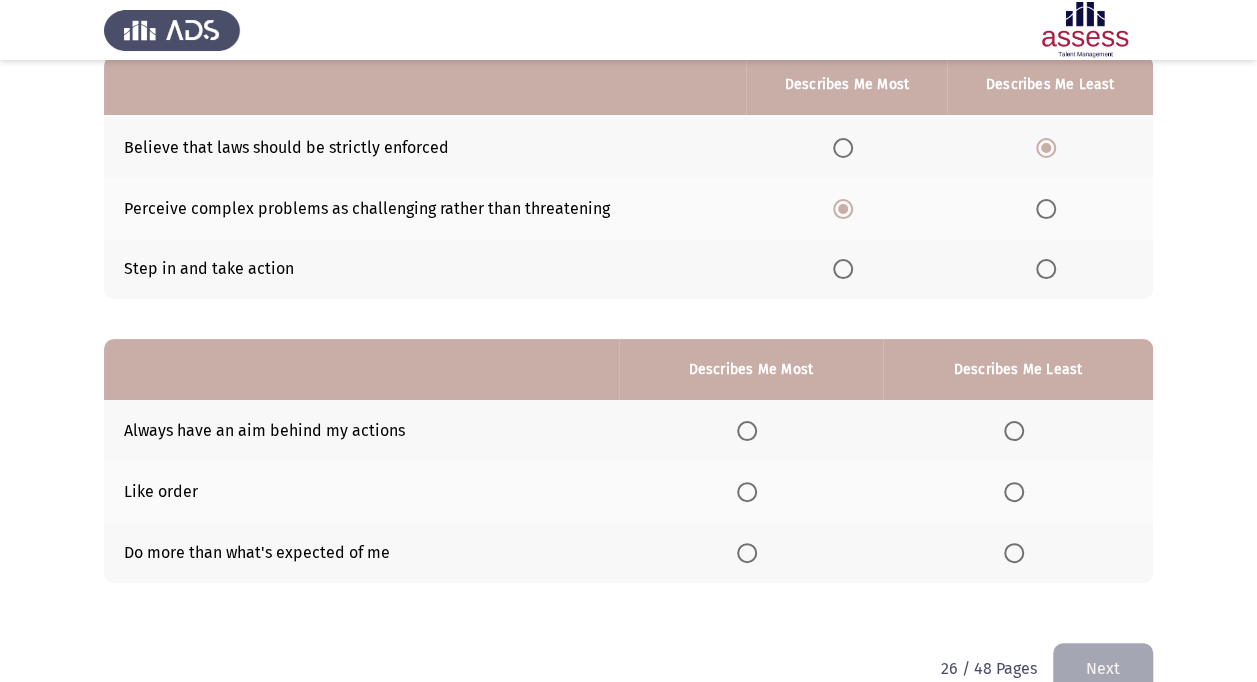 scroll, scrollTop: 202, scrollLeft: 0, axis: vertical 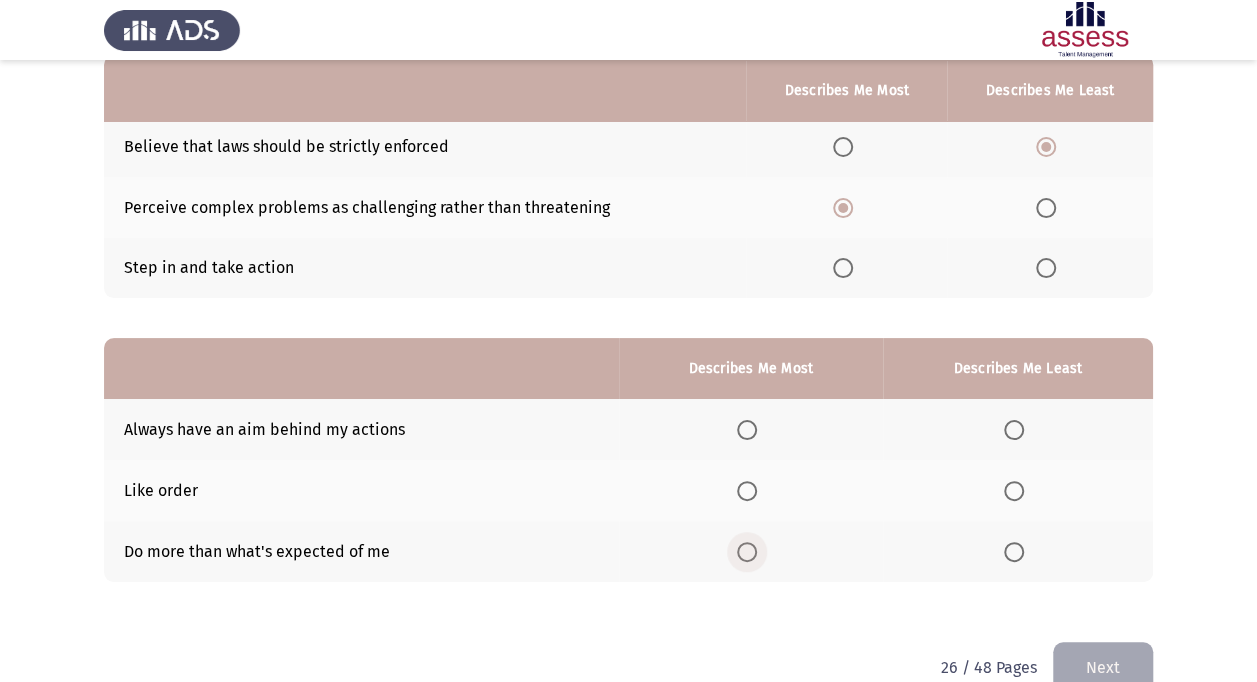 click at bounding box center (747, 552) 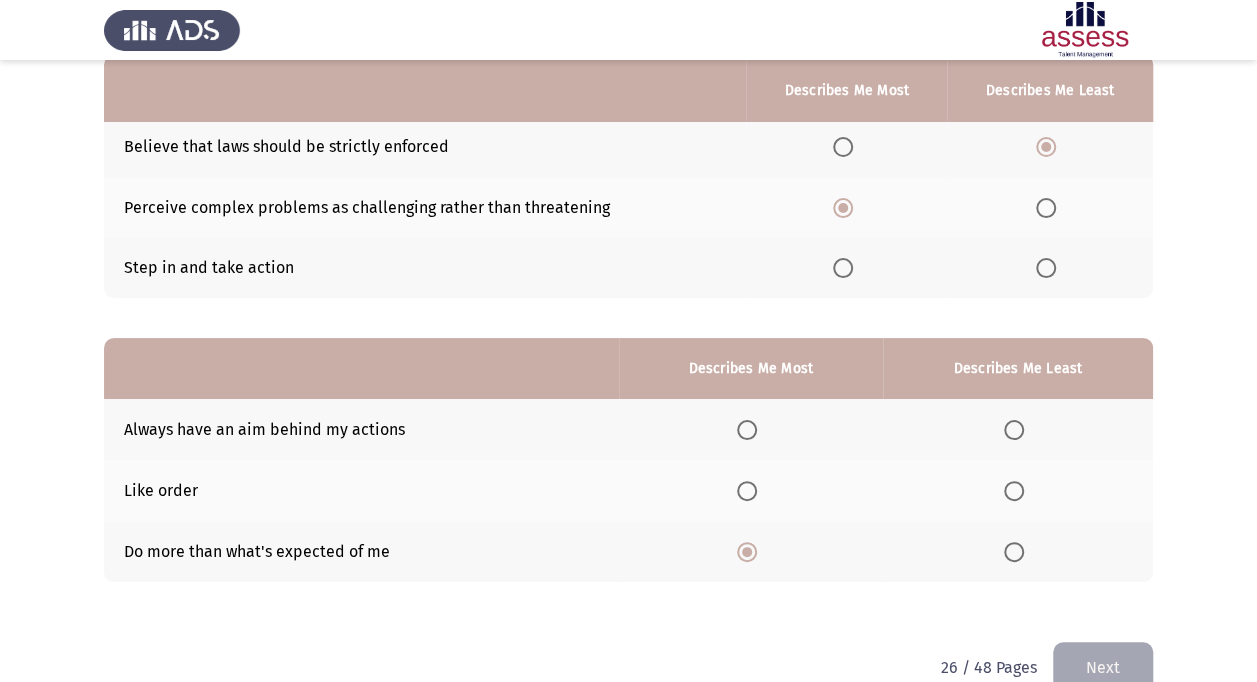 click at bounding box center (1014, 430) 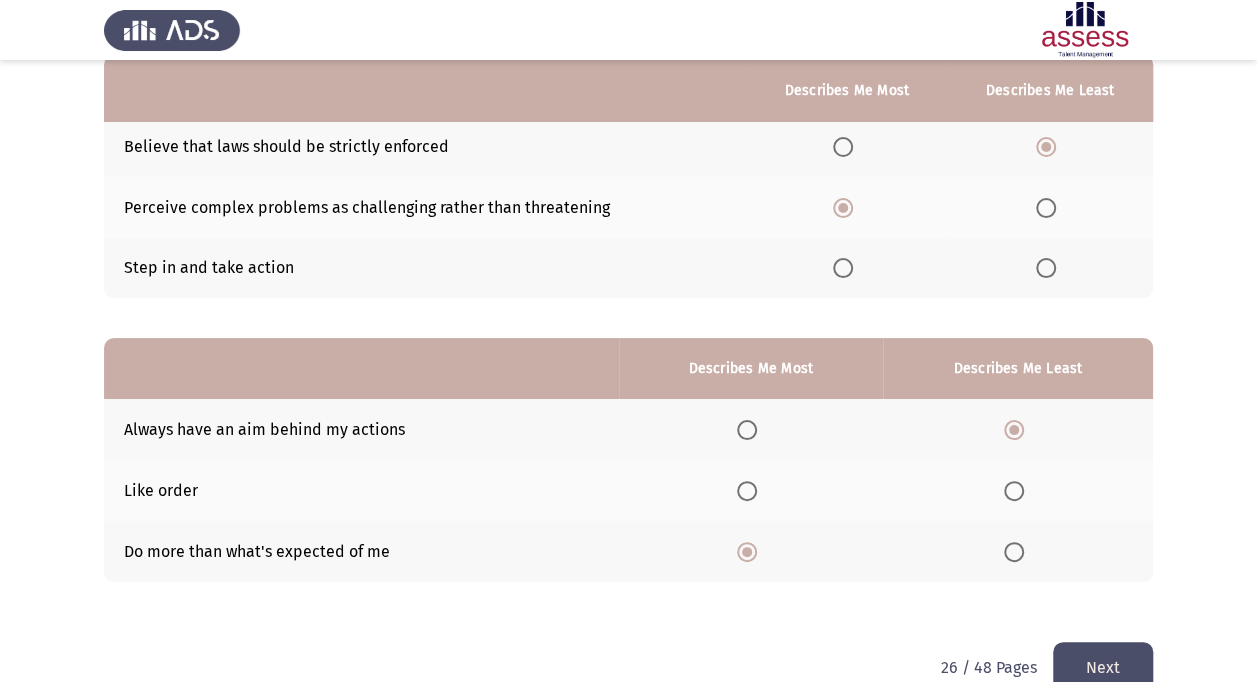click at bounding box center [1014, 491] 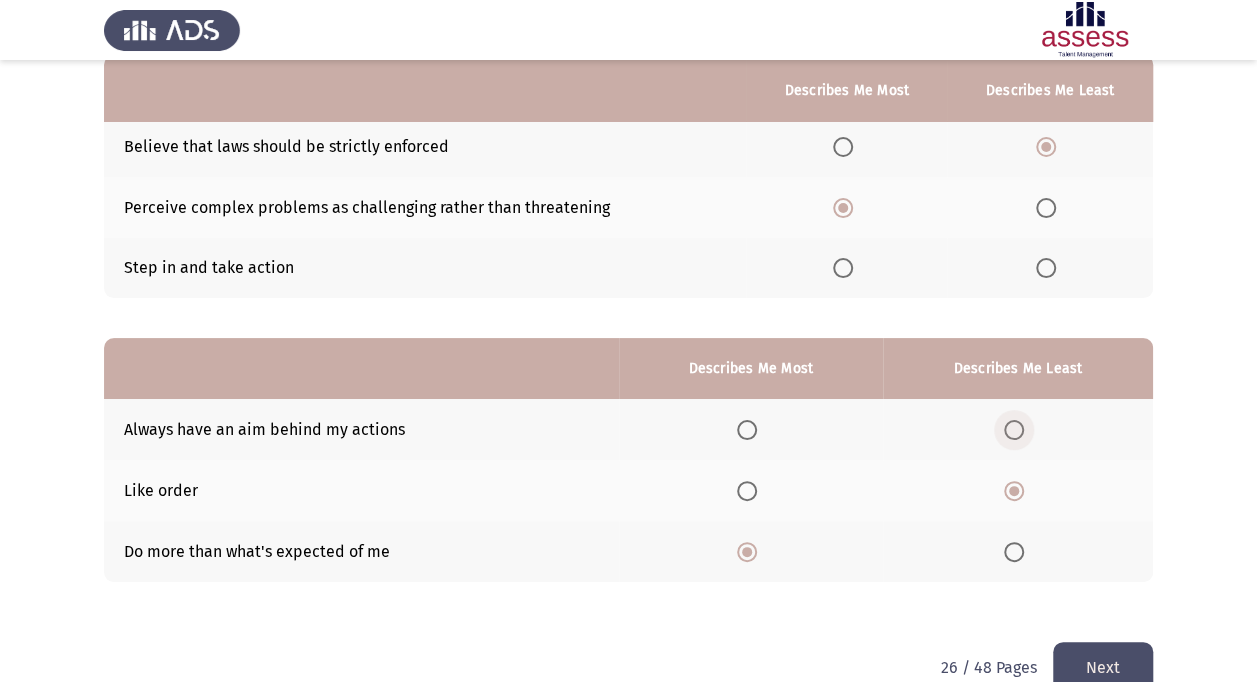 click at bounding box center [1014, 430] 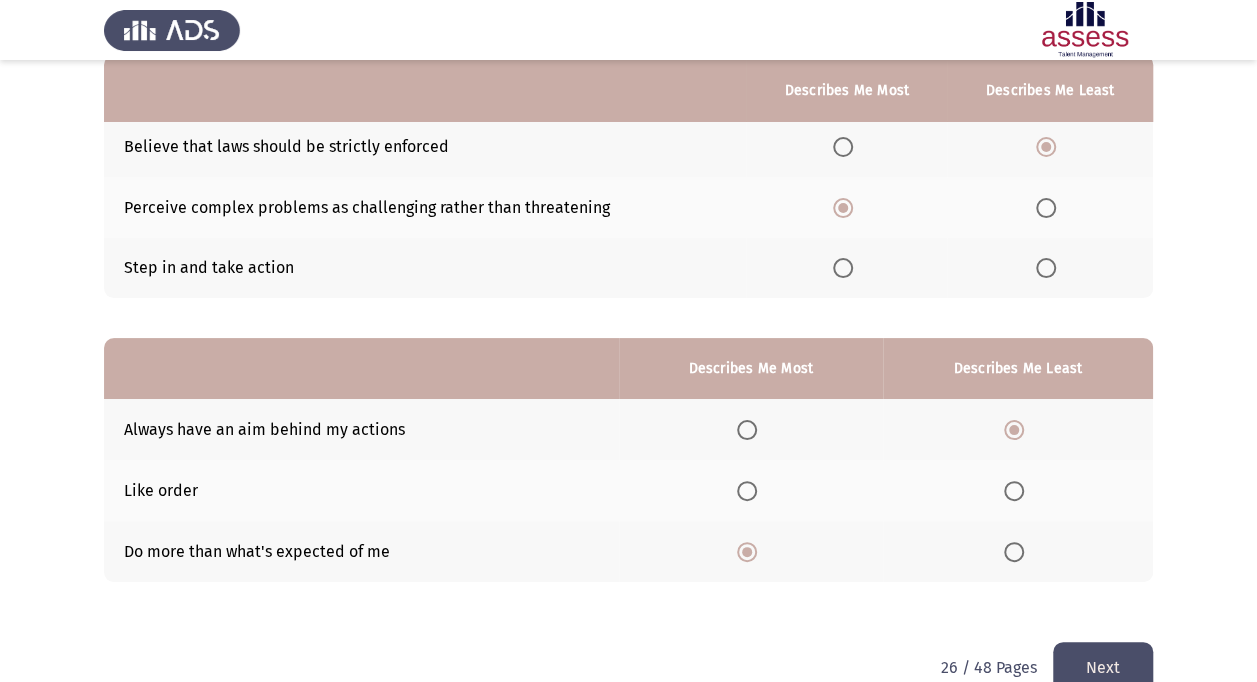 click on "Next" 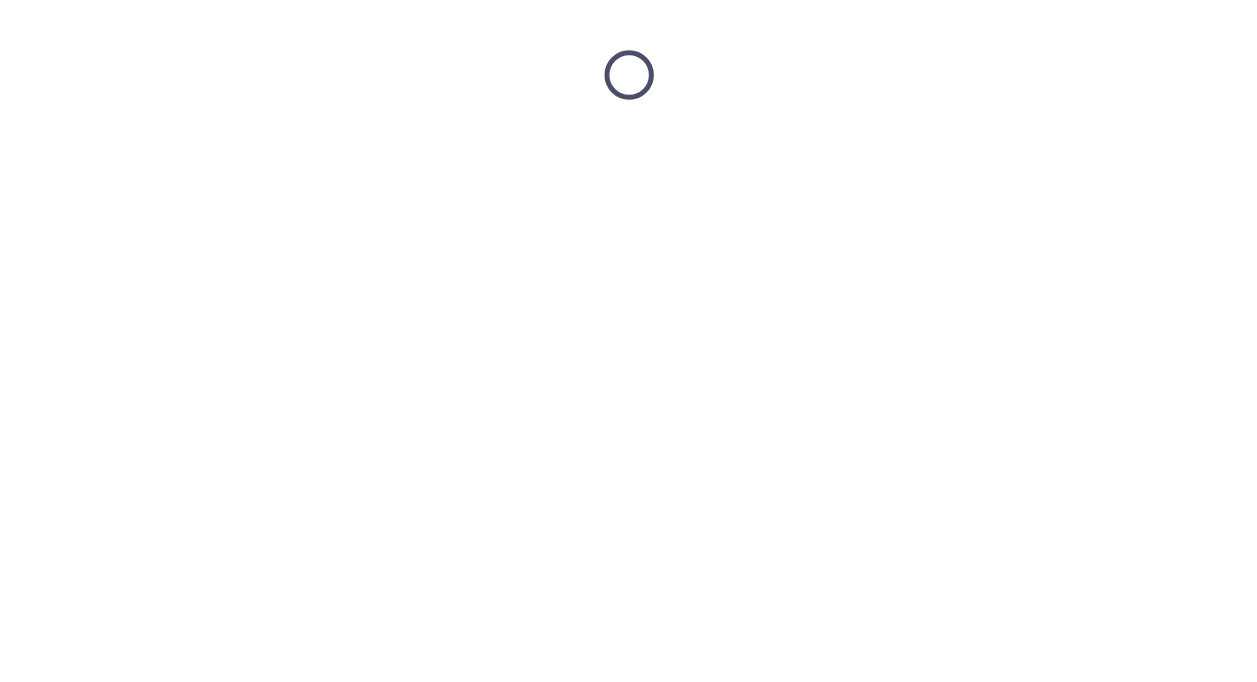 scroll, scrollTop: 0, scrollLeft: 0, axis: both 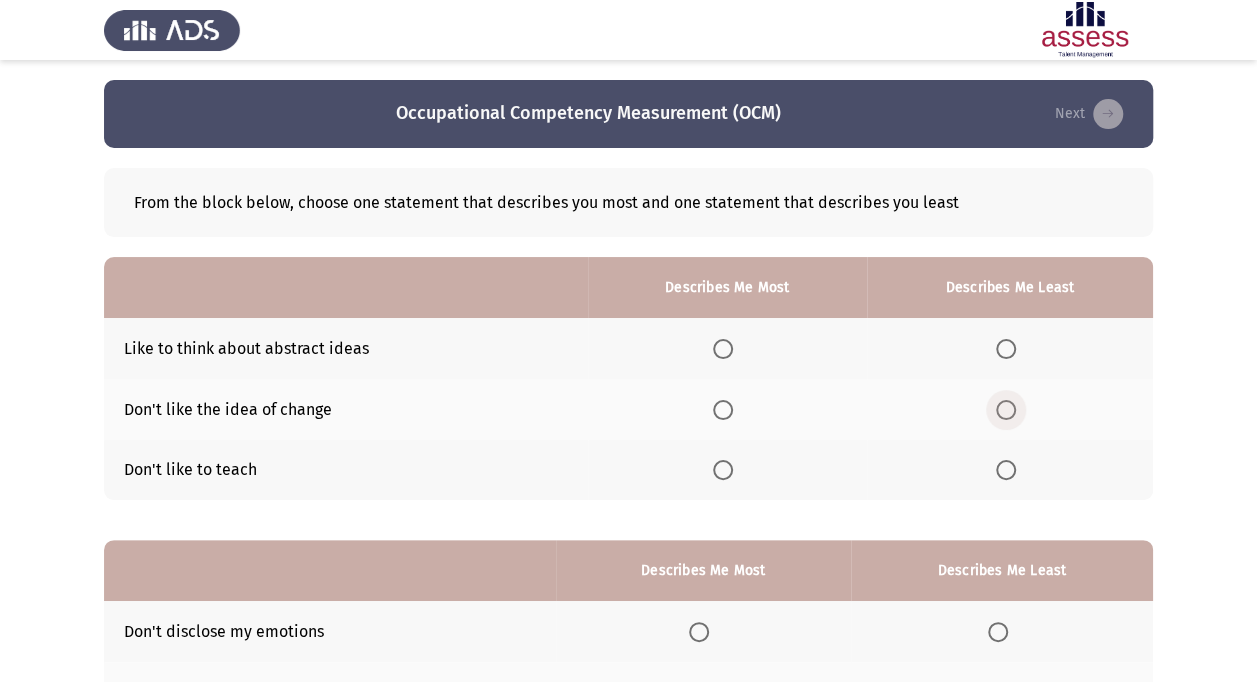 click at bounding box center [1010, 410] 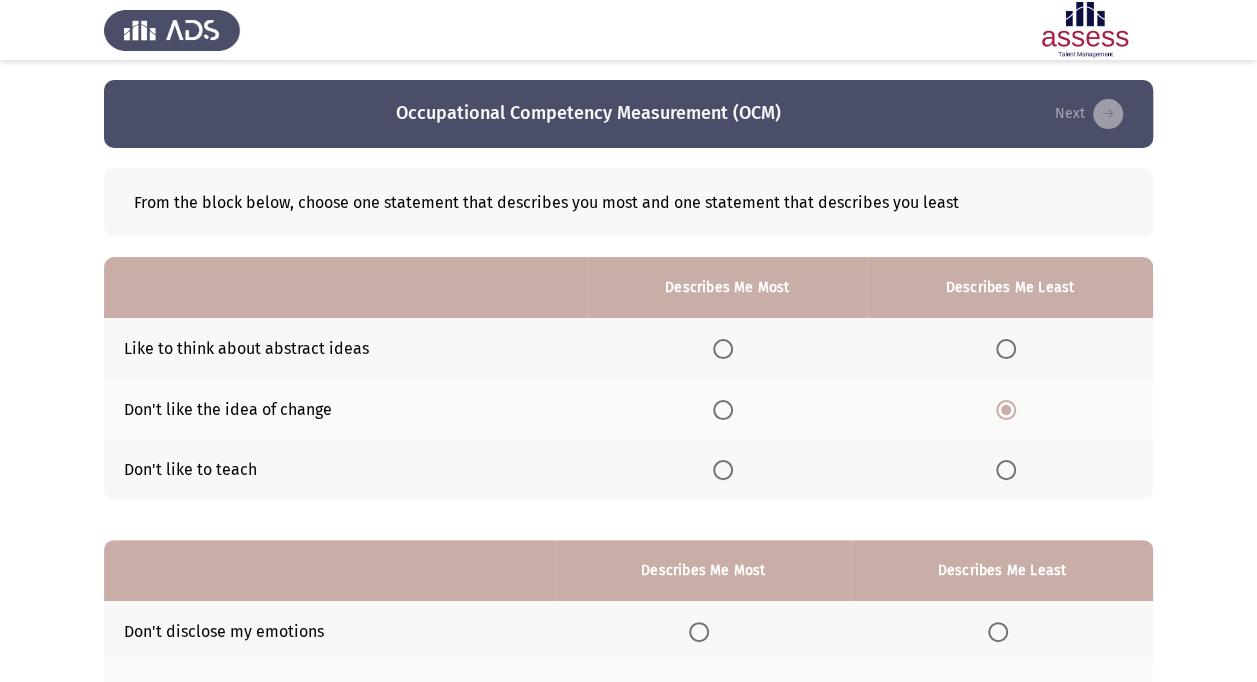 click at bounding box center [723, 349] 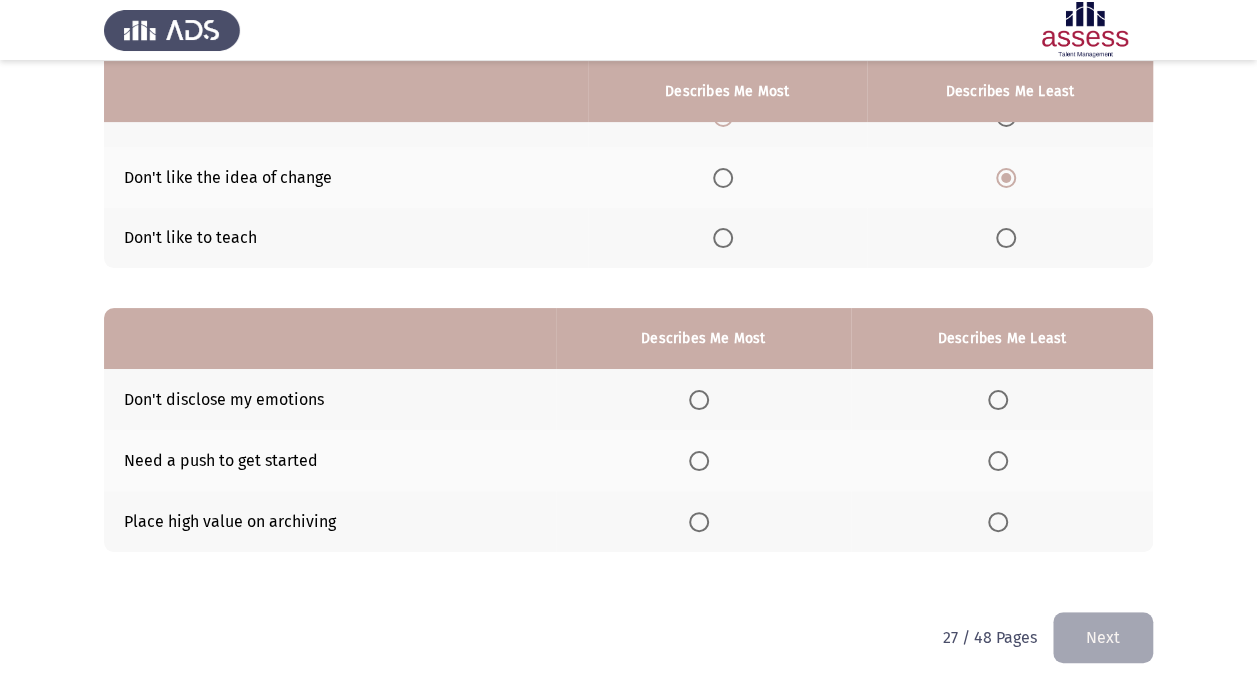 scroll, scrollTop: 234, scrollLeft: 0, axis: vertical 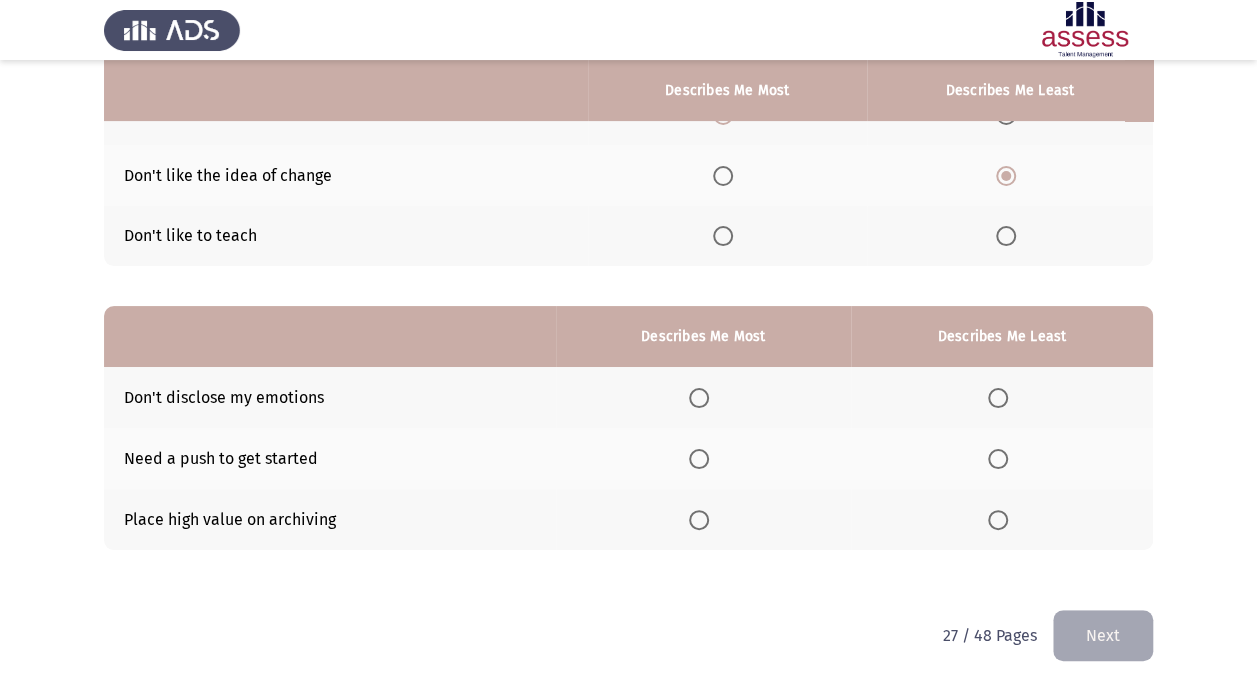 click at bounding box center (998, 459) 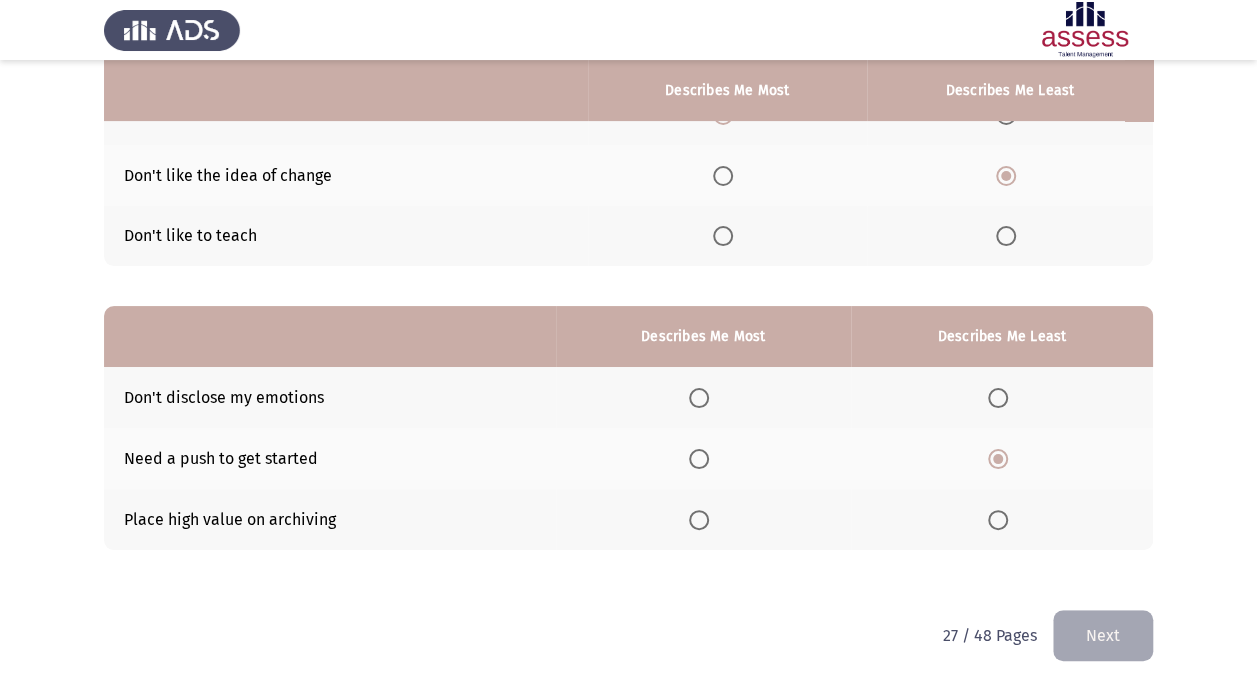 click at bounding box center [699, 520] 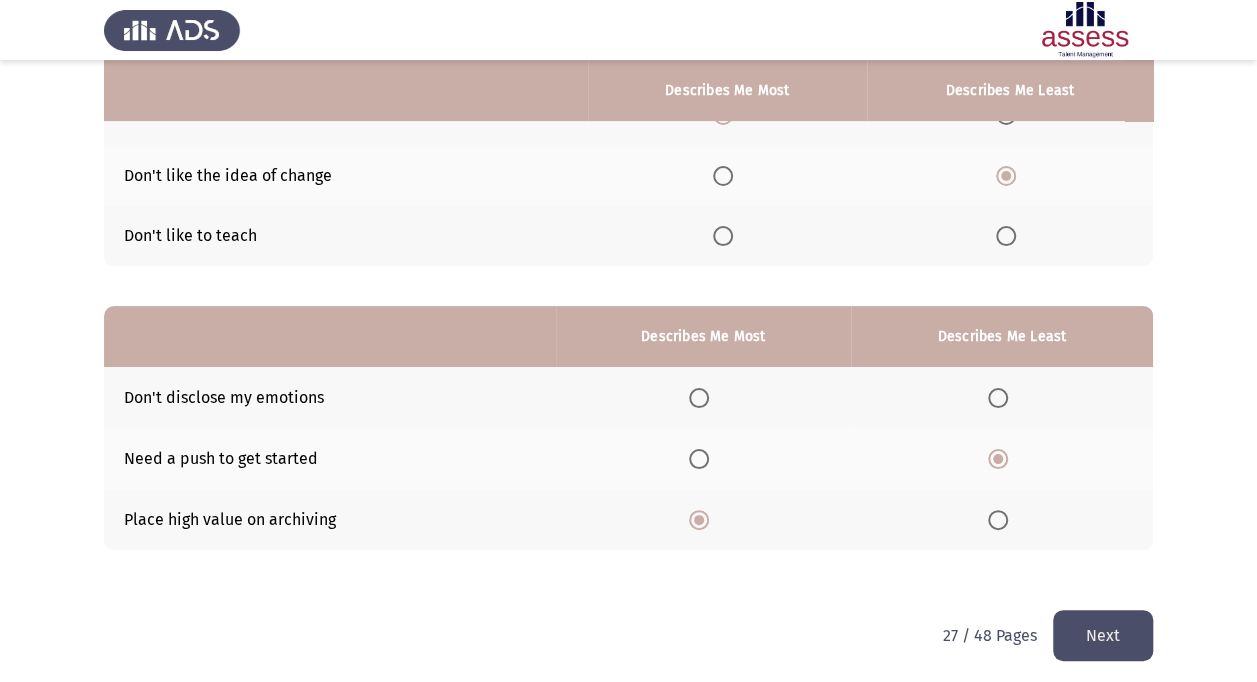 click on "Next" 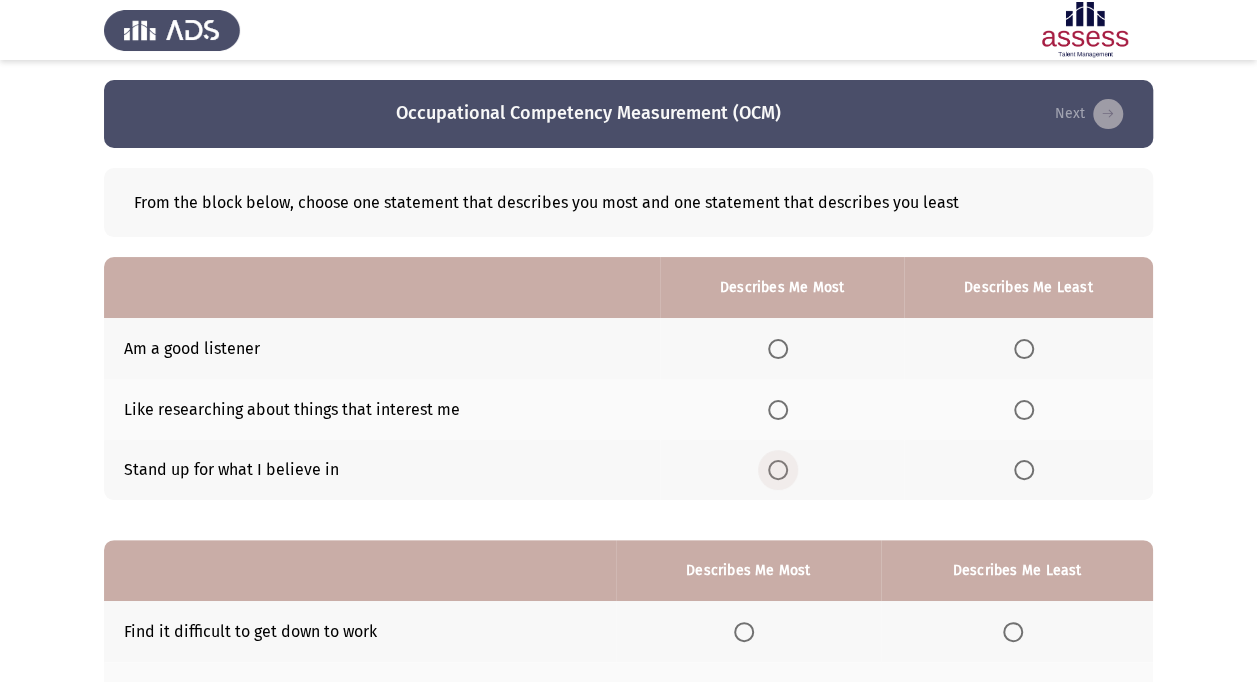click at bounding box center [778, 470] 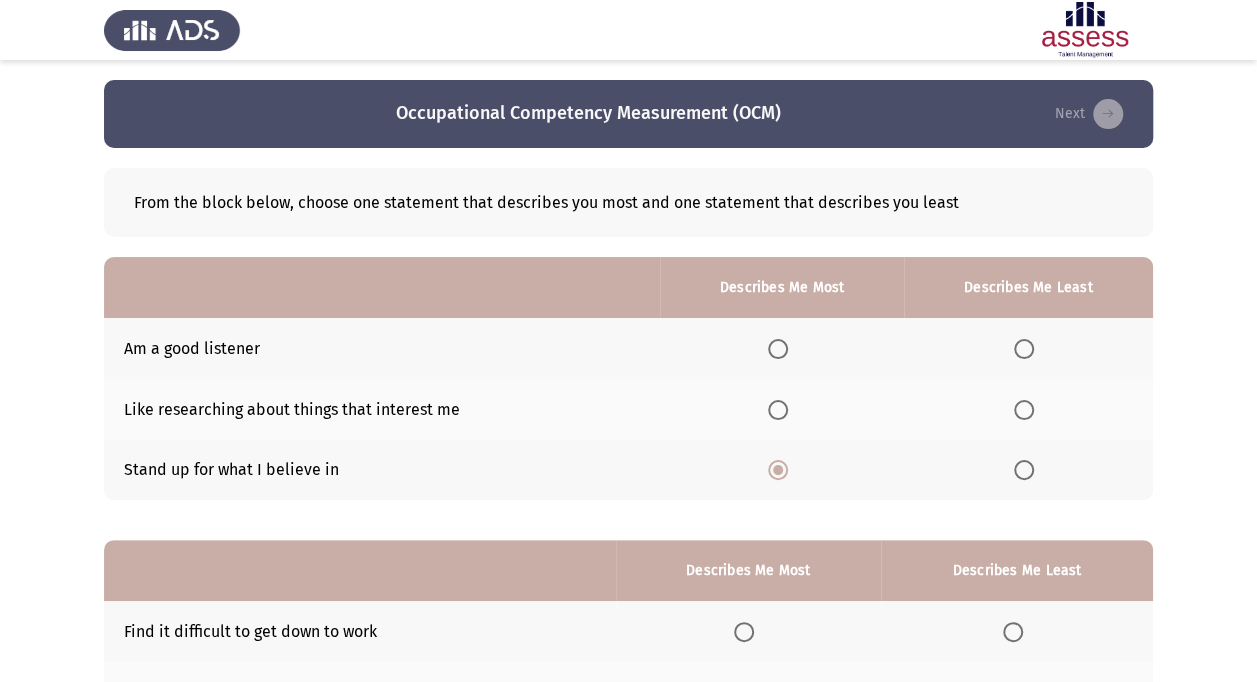 click at bounding box center (1024, 410) 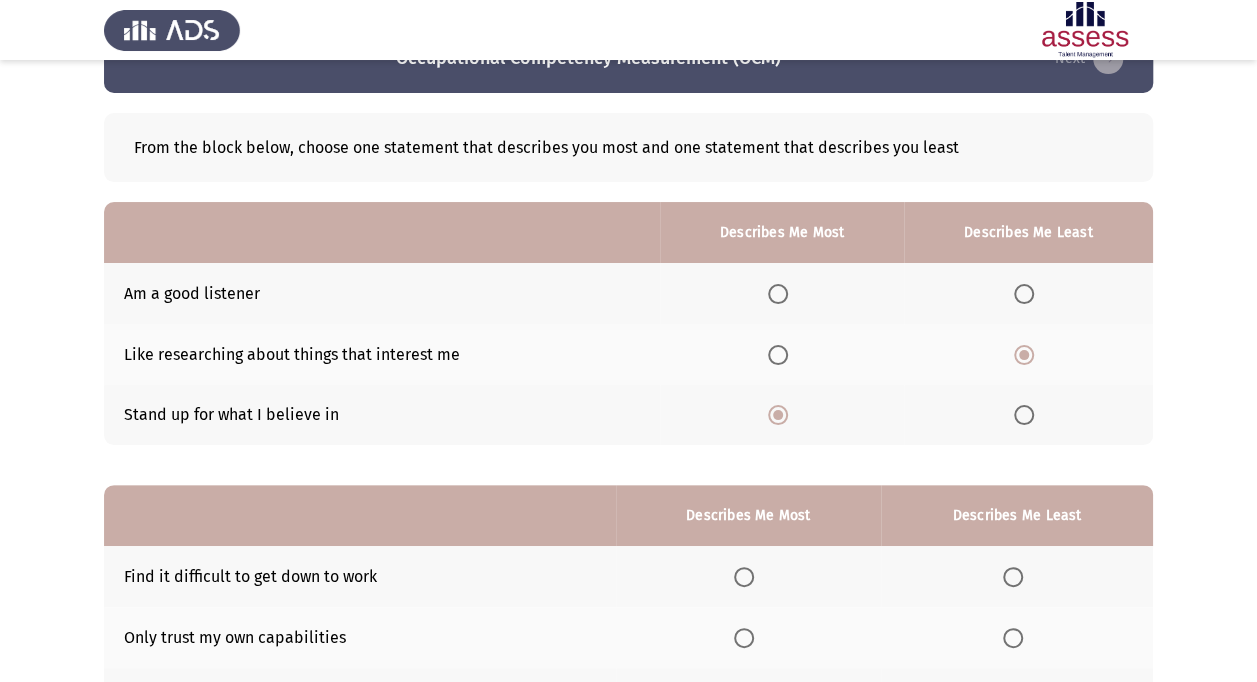 scroll, scrollTop: 56, scrollLeft: 0, axis: vertical 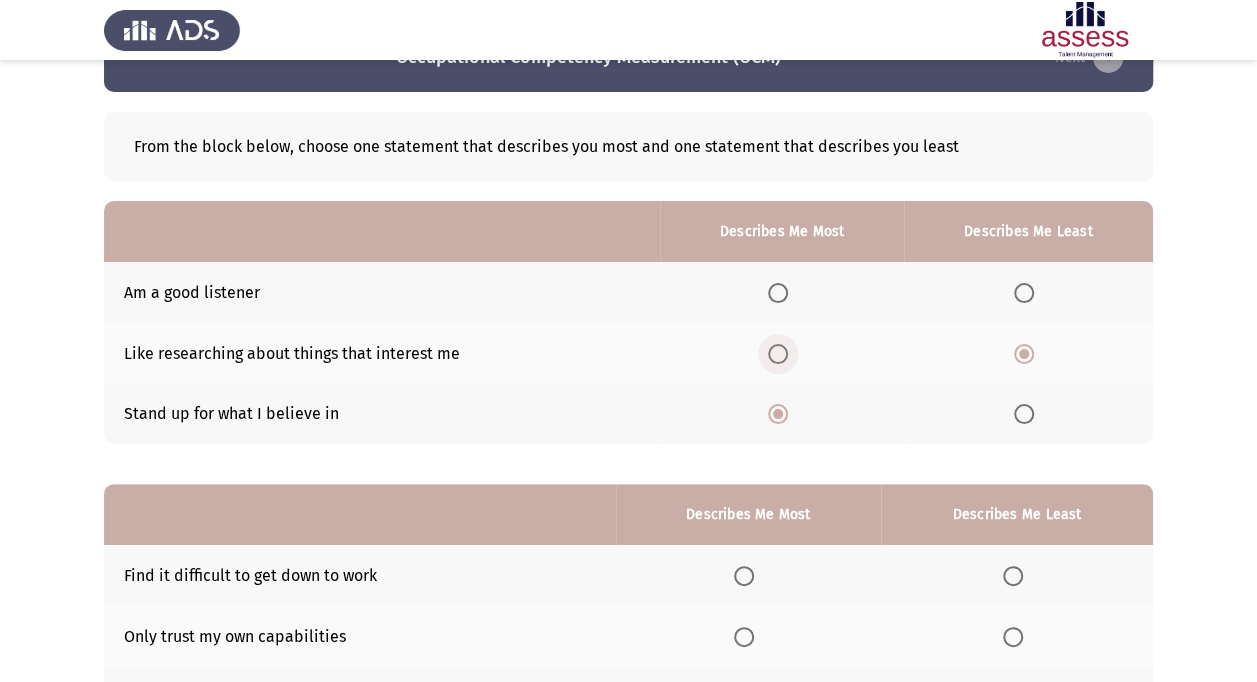 click at bounding box center [778, 354] 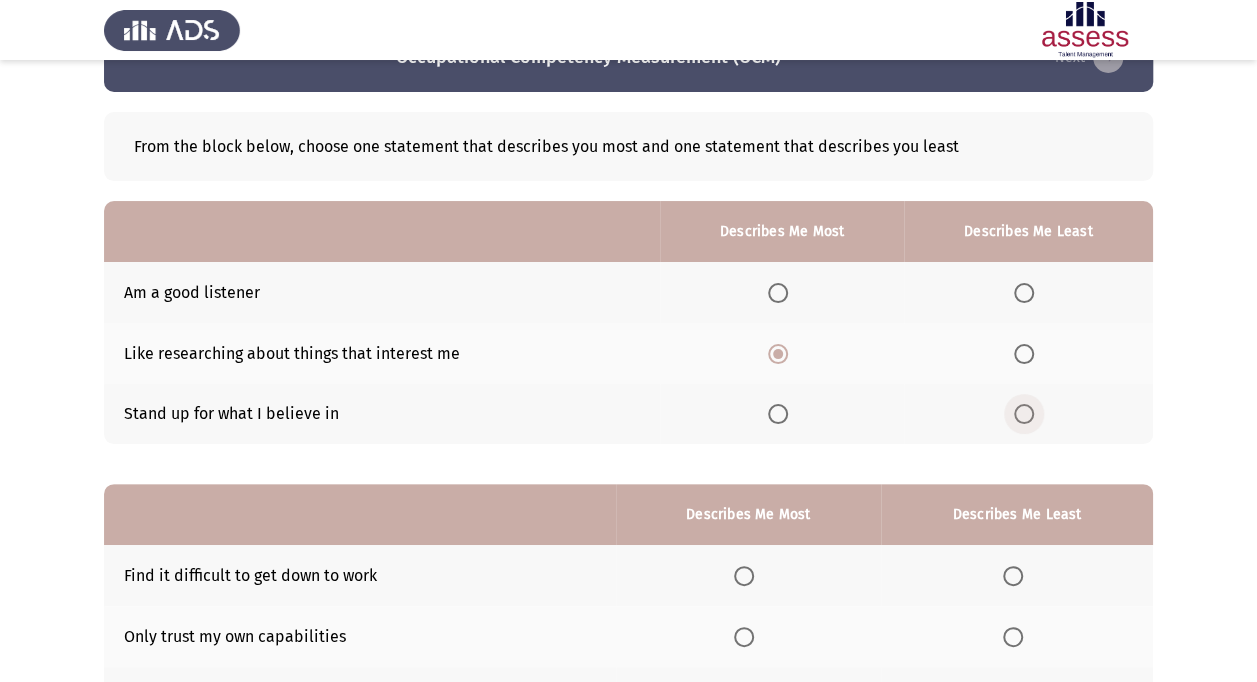 click at bounding box center (1024, 414) 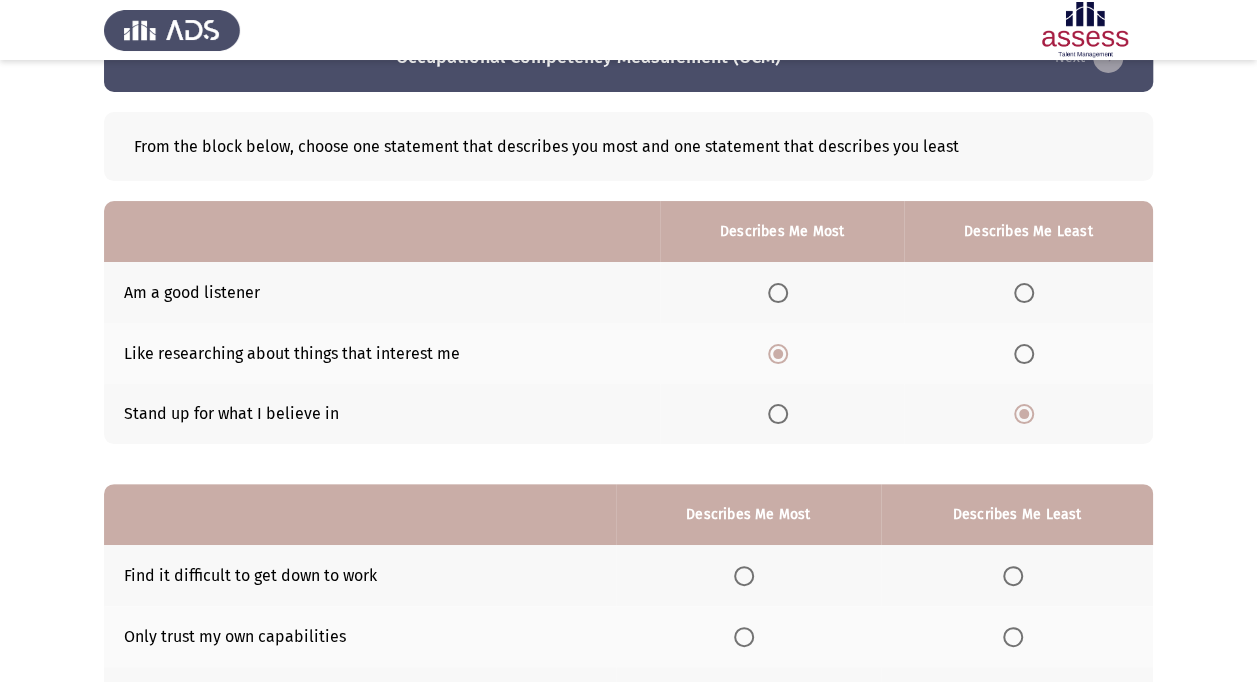click at bounding box center (778, 414) 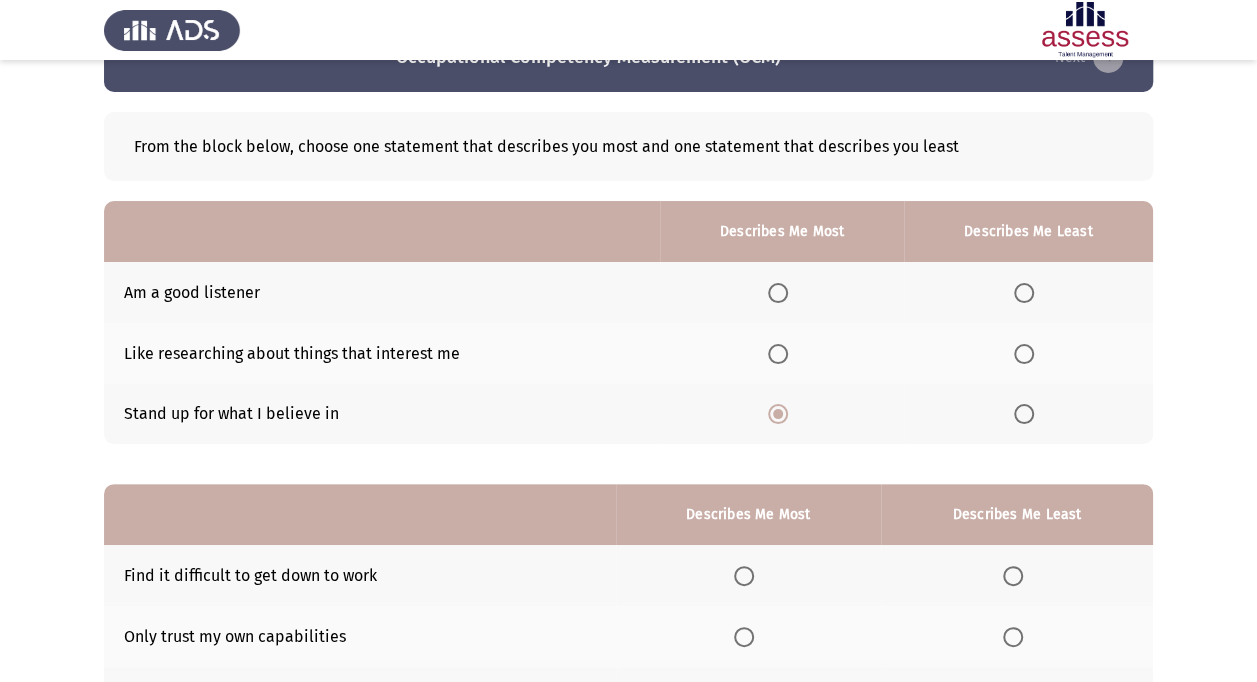 click 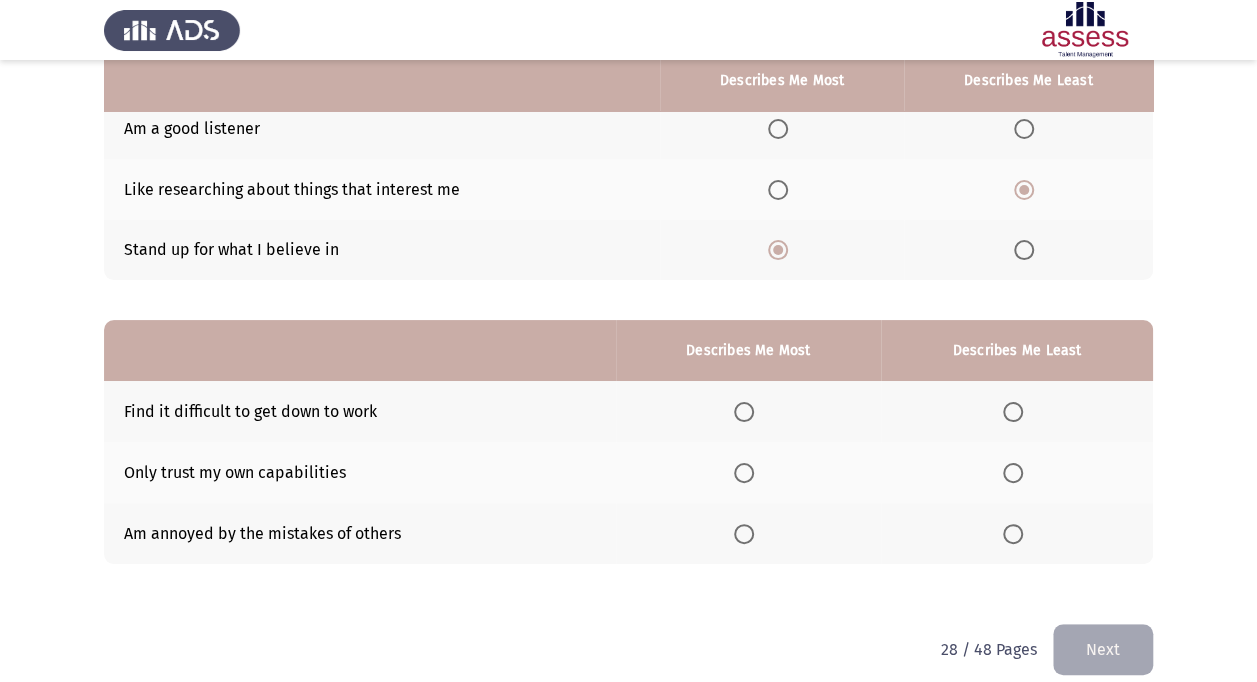 scroll, scrollTop: 239, scrollLeft: 0, axis: vertical 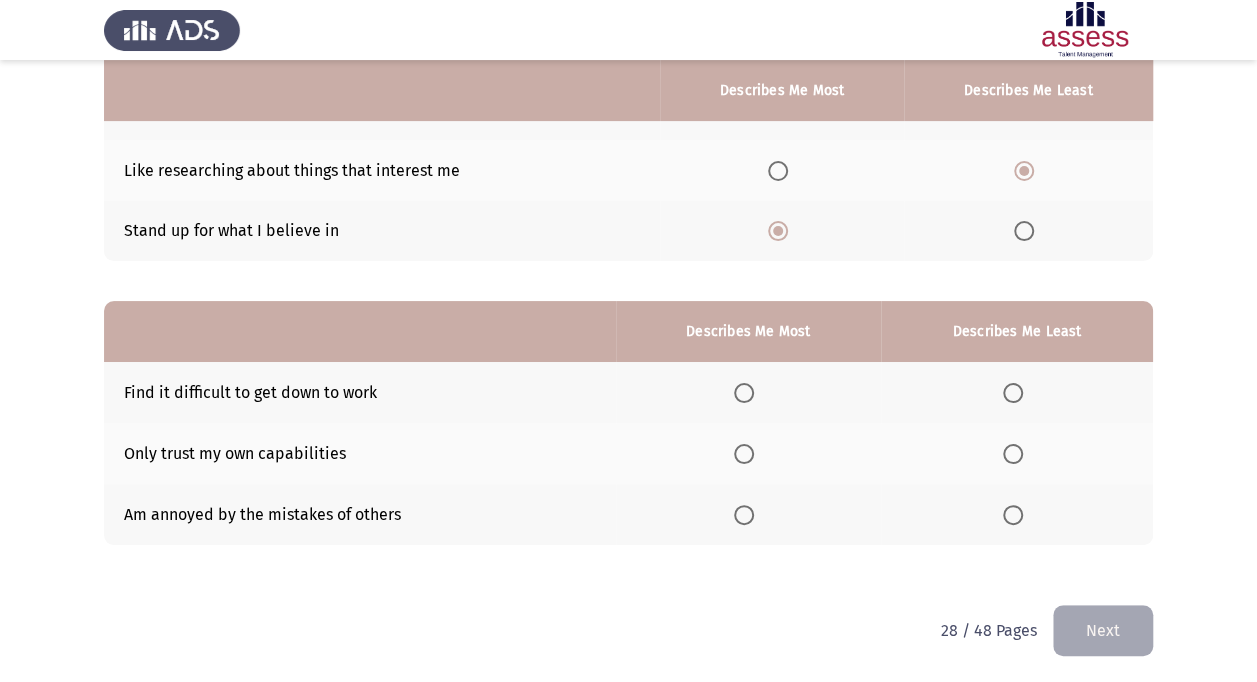 click at bounding box center (1013, 454) 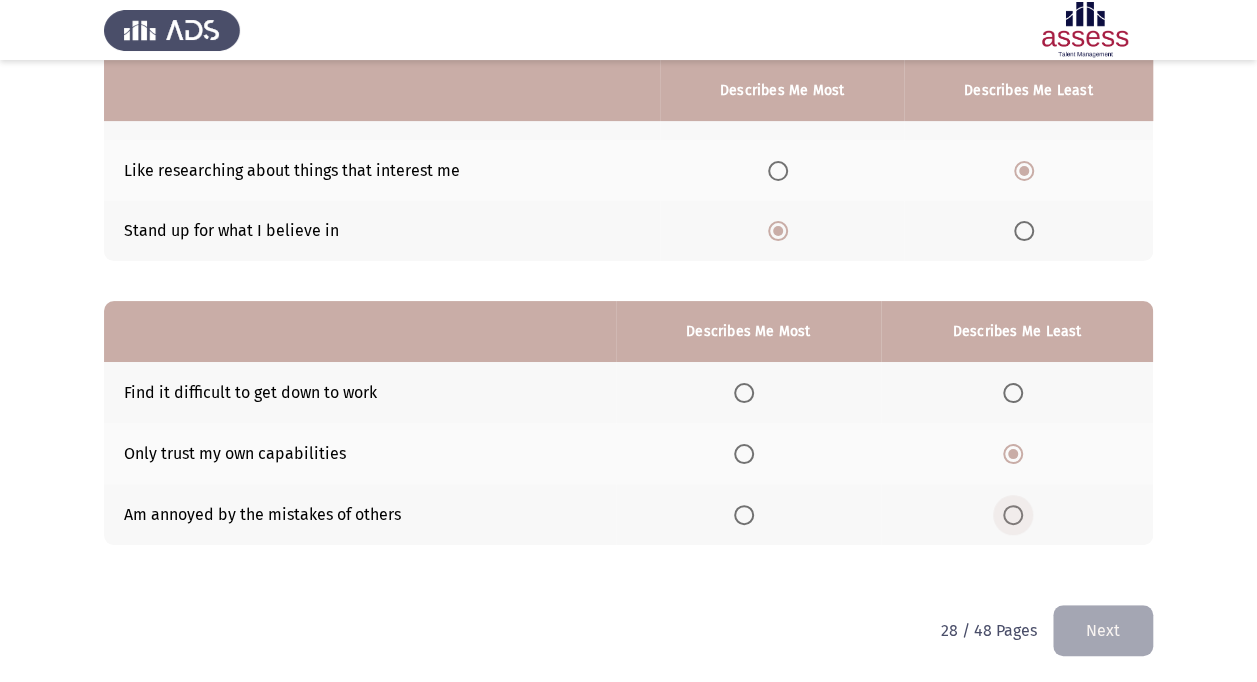 click at bounding box center [1013, 515] 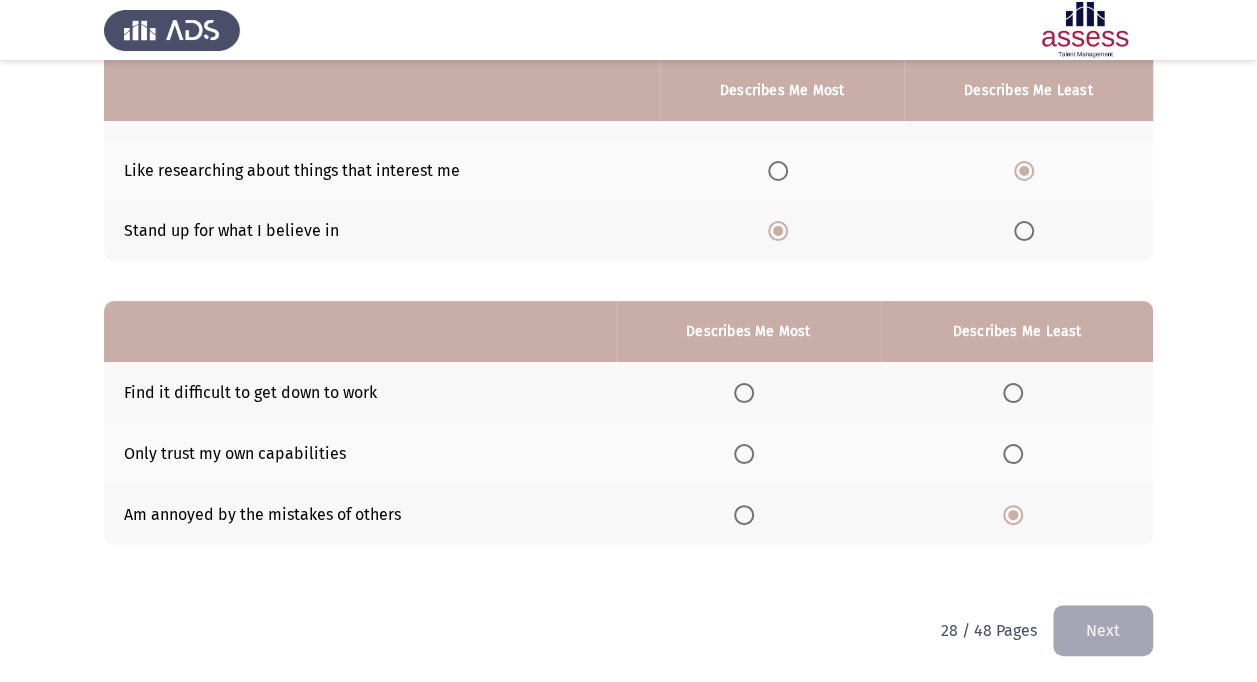 click 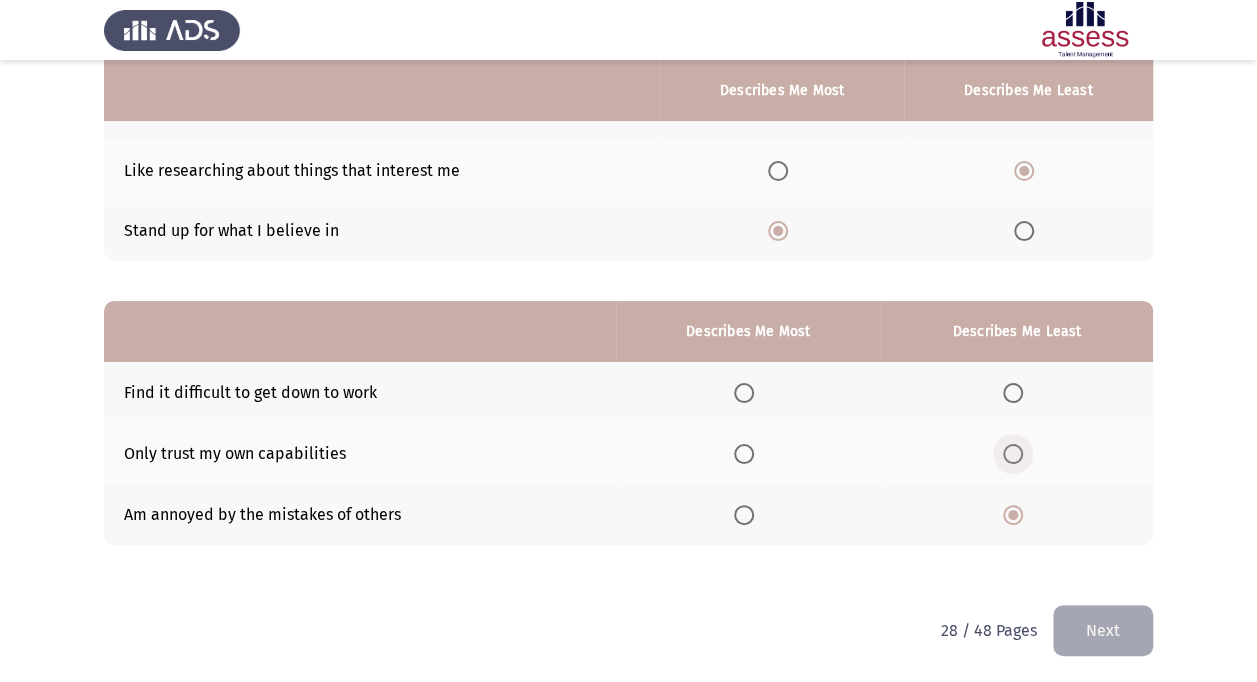 click at bounding box center [1017, 454] 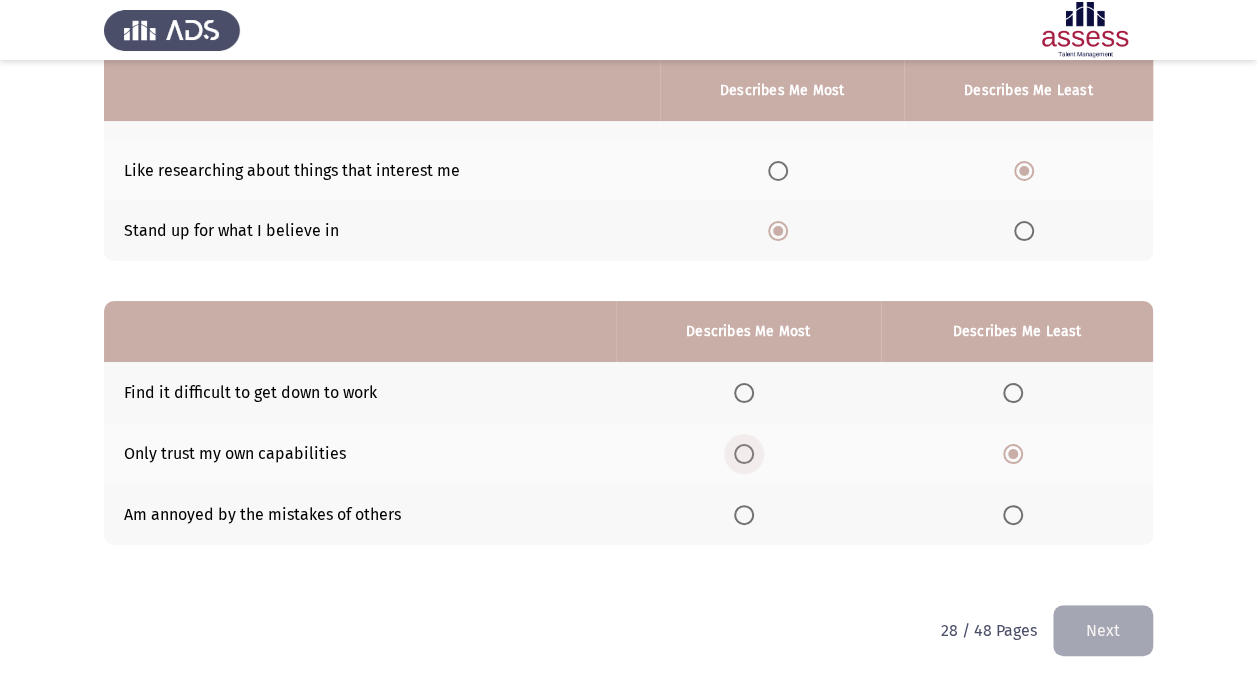 click at bounding box center (744, 454) 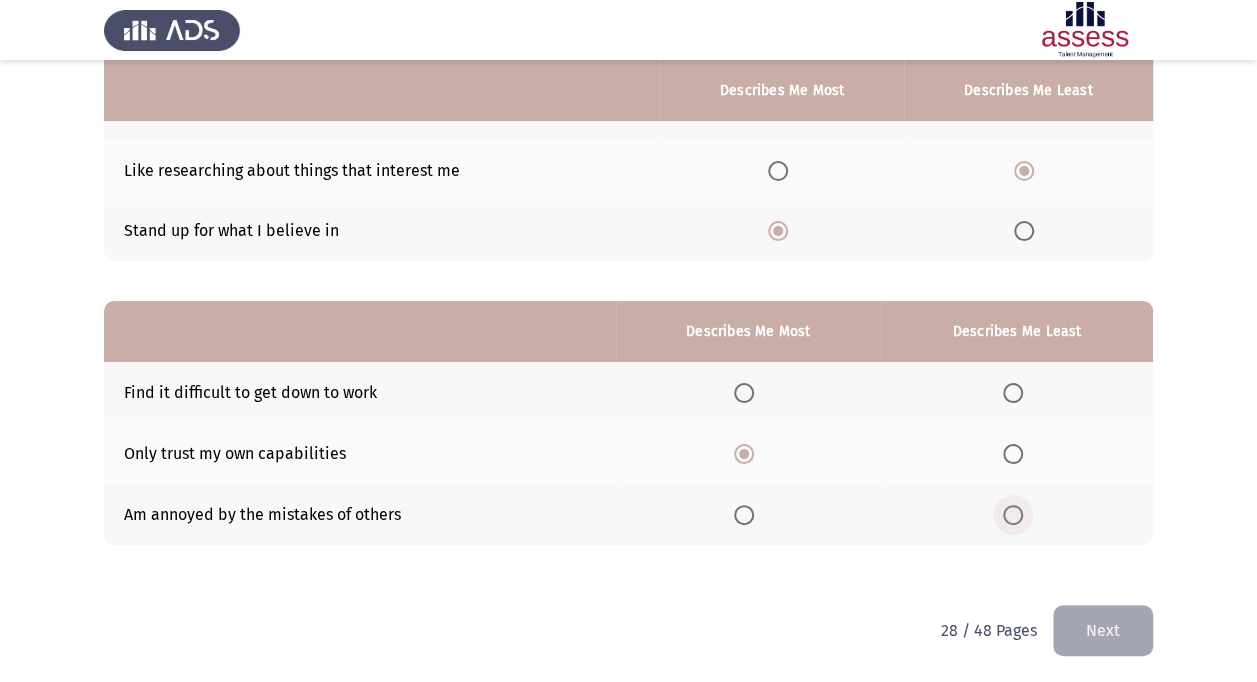 click at bounding box center (1013, 515) 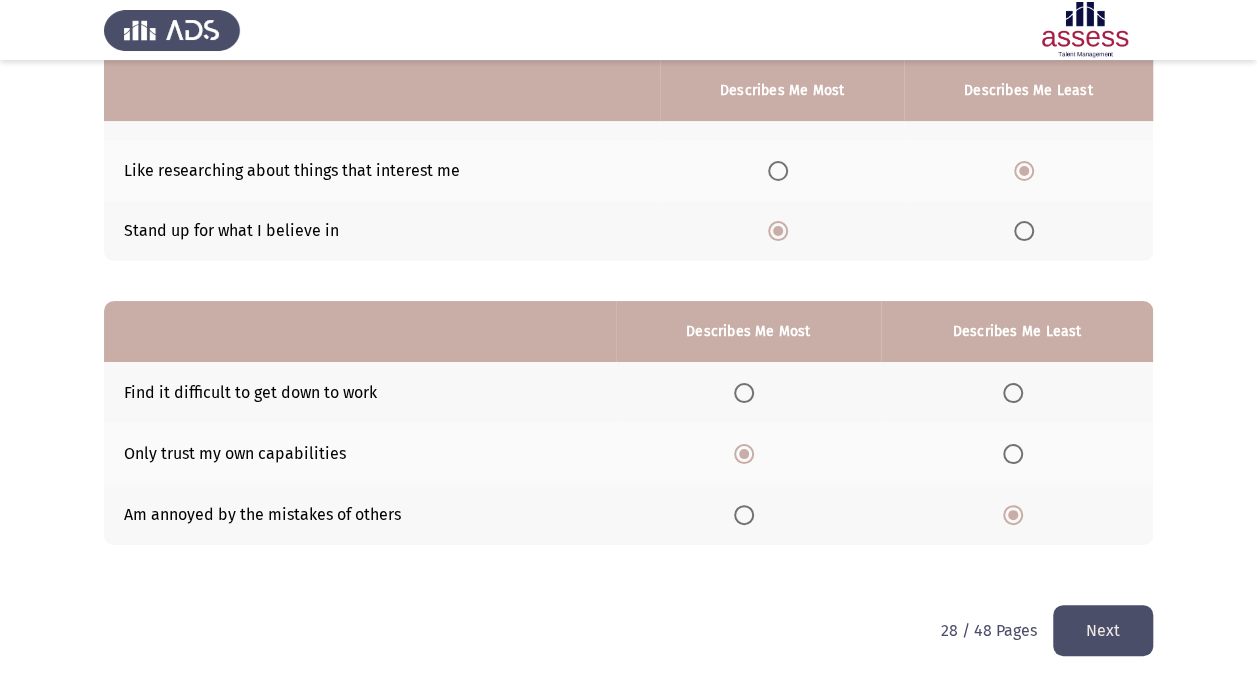 click on "Next" 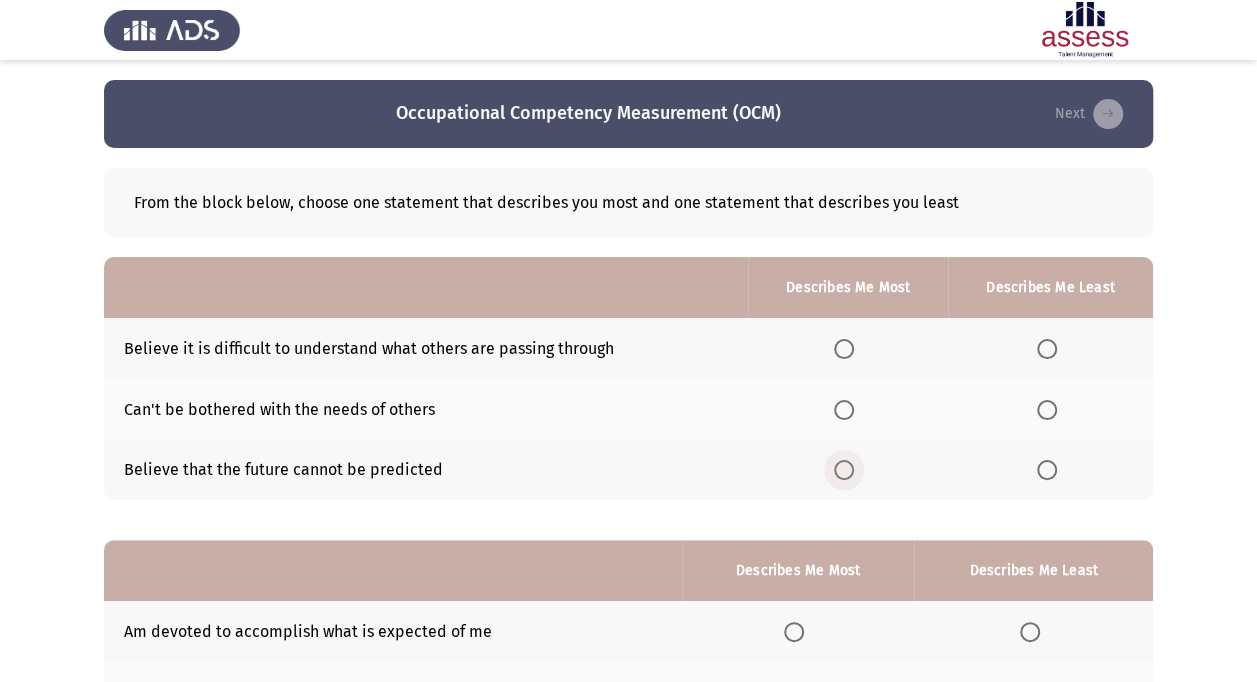 click at bounding box center [844, 470] 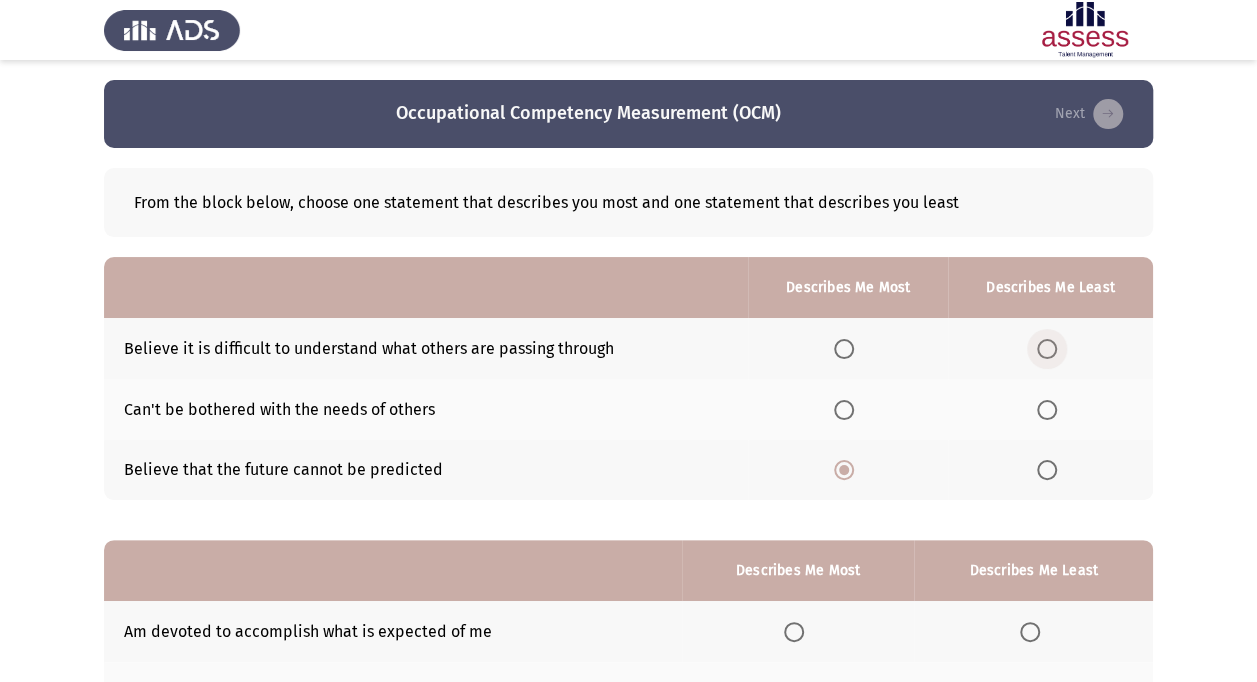 click at bounding box center [1047, 349] 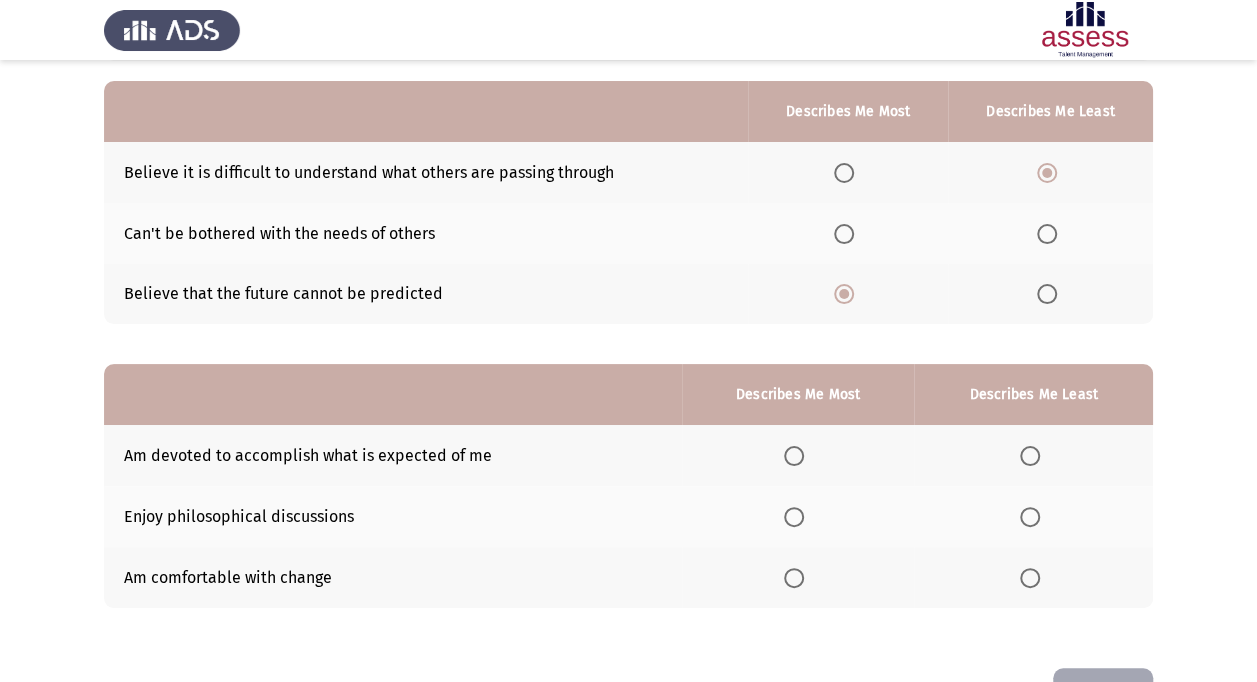 scroll, scrollTop: 181, scrollLeft: 0, axis: vertical 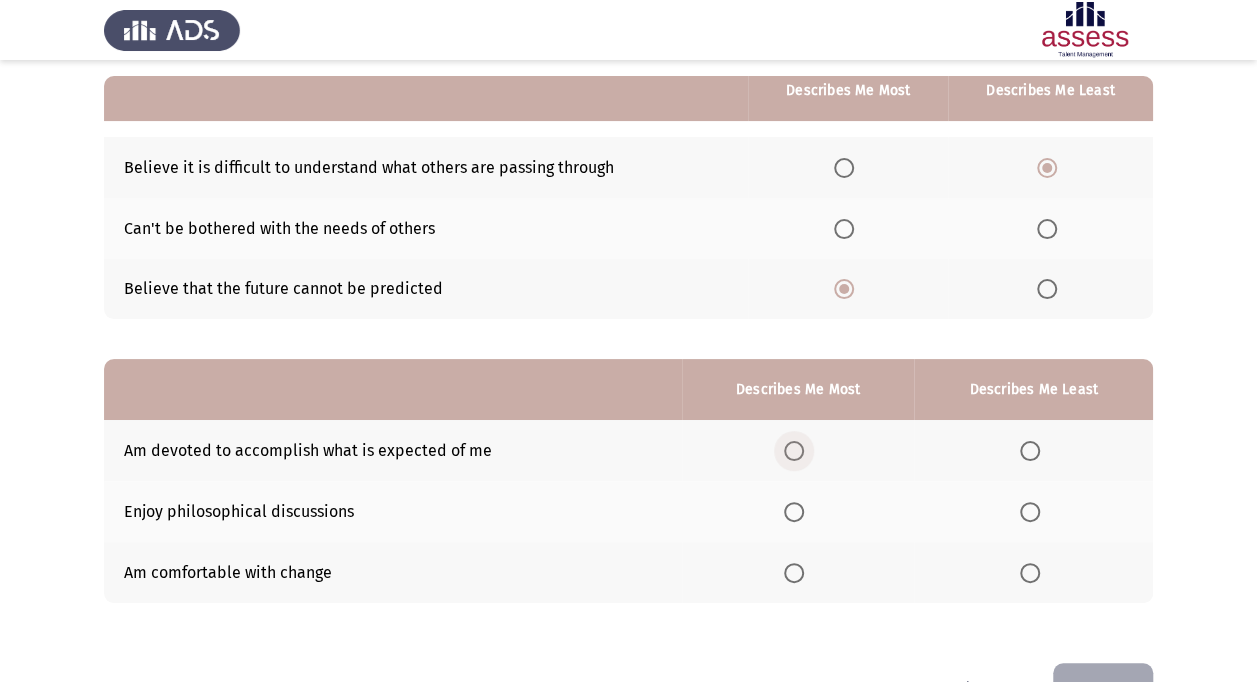 click at bounding box center [794, 451] 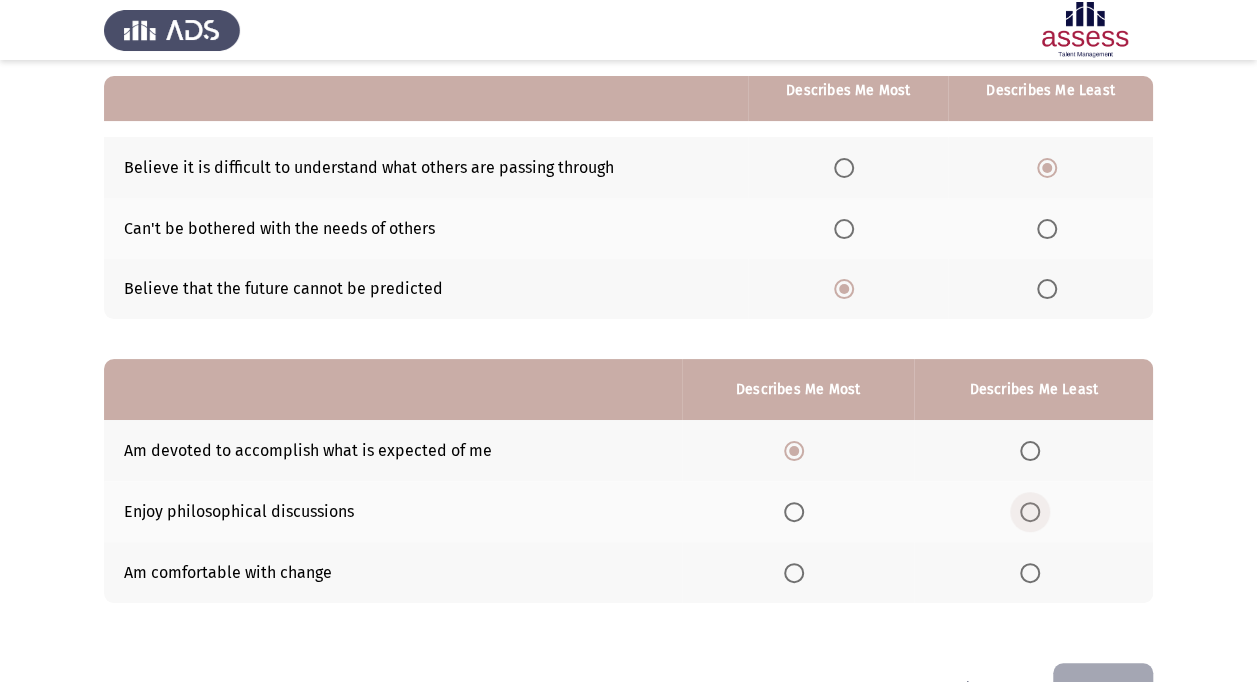 click at bounding box center [1030, 512] 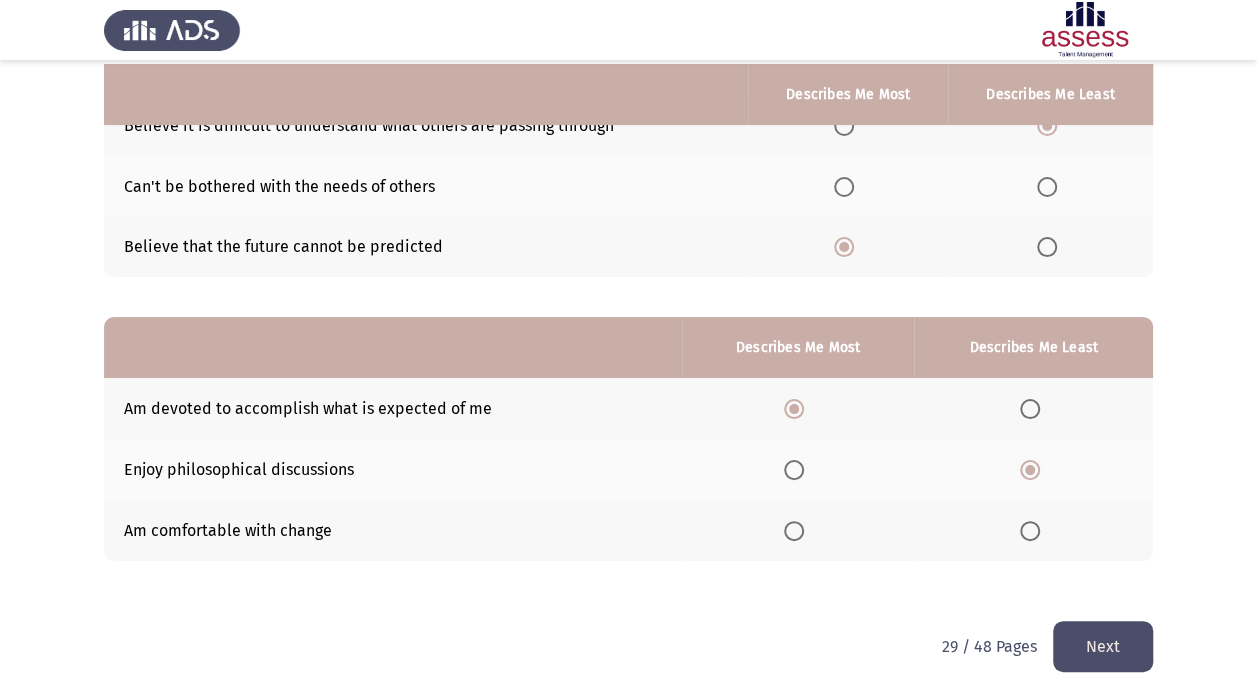 scroll, scrollTop: 239, scrollLeft: 0, axis: vertical 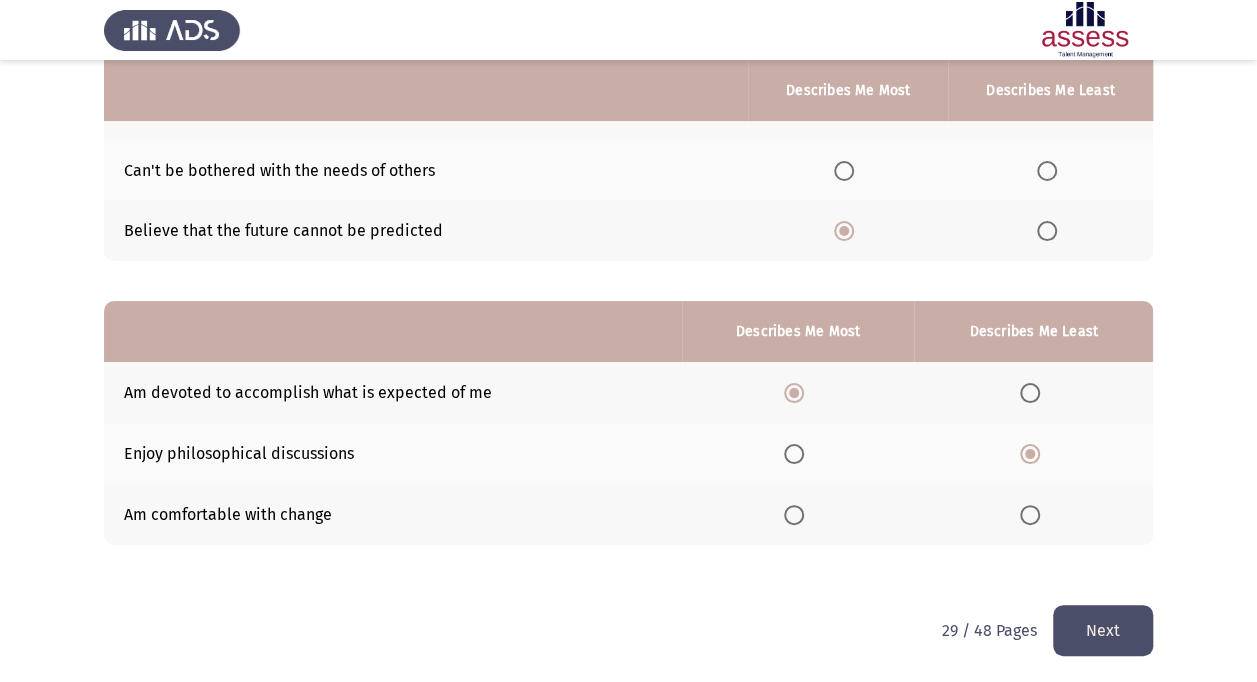 click on "Next" 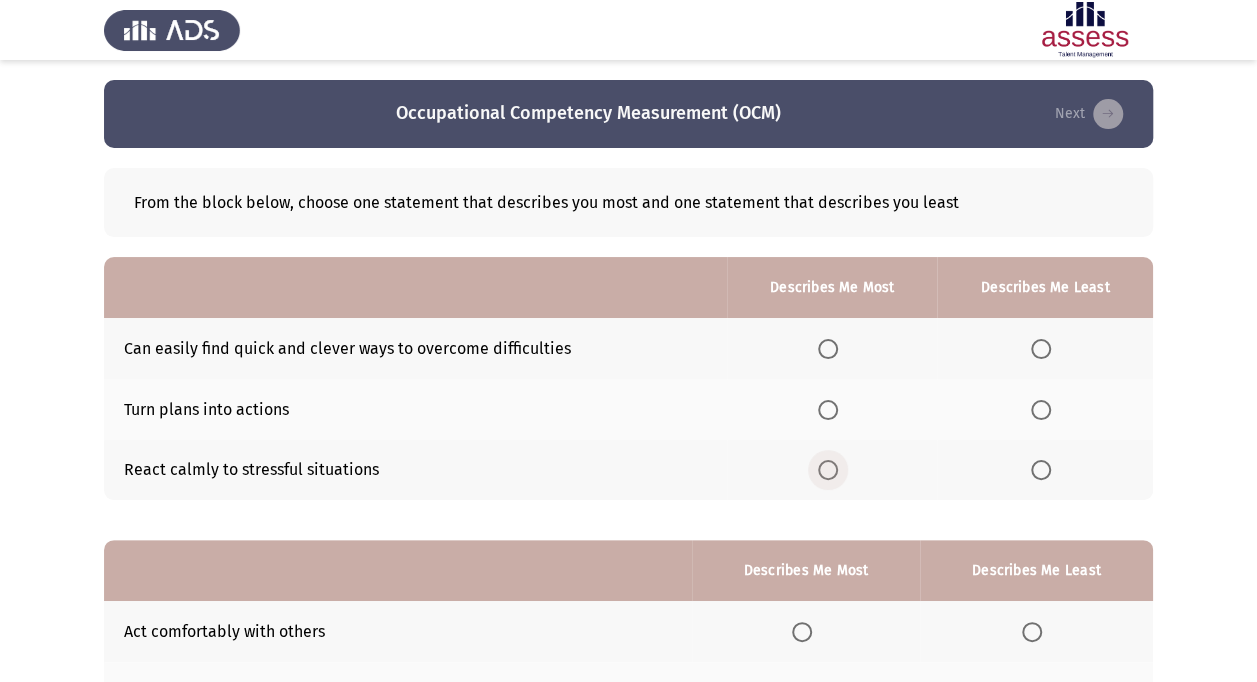 click at bounding box center (828, 470) 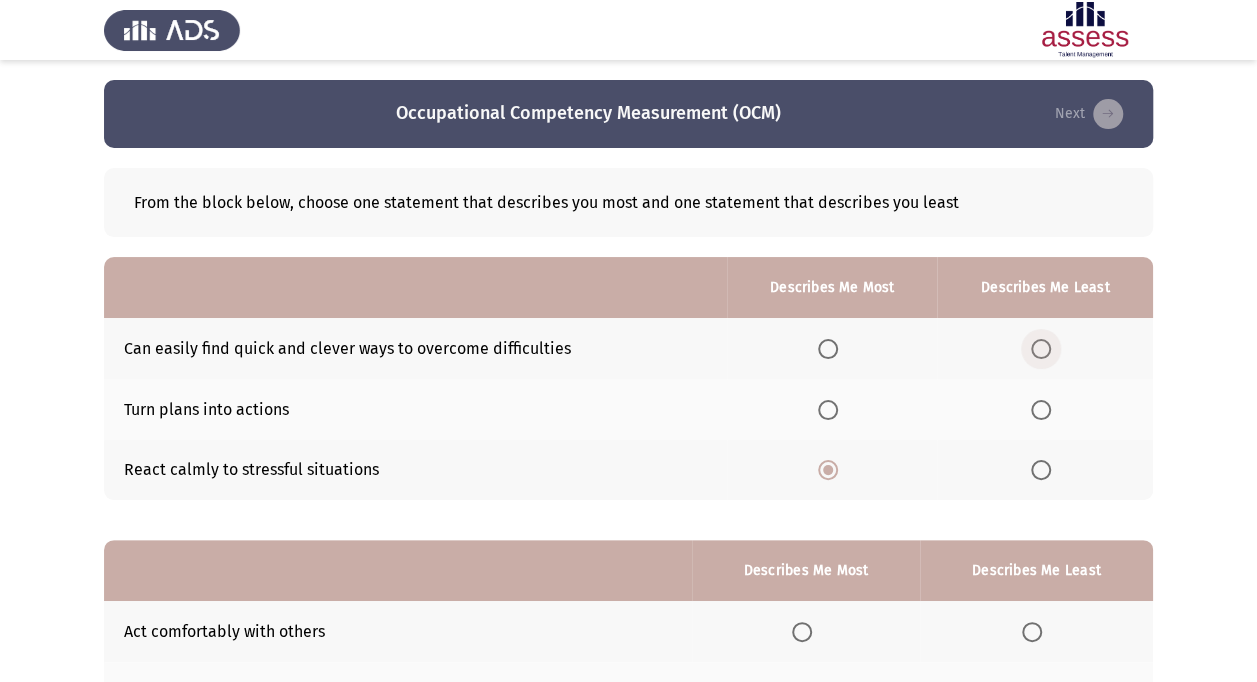 click at bounding box center (1041, 349) 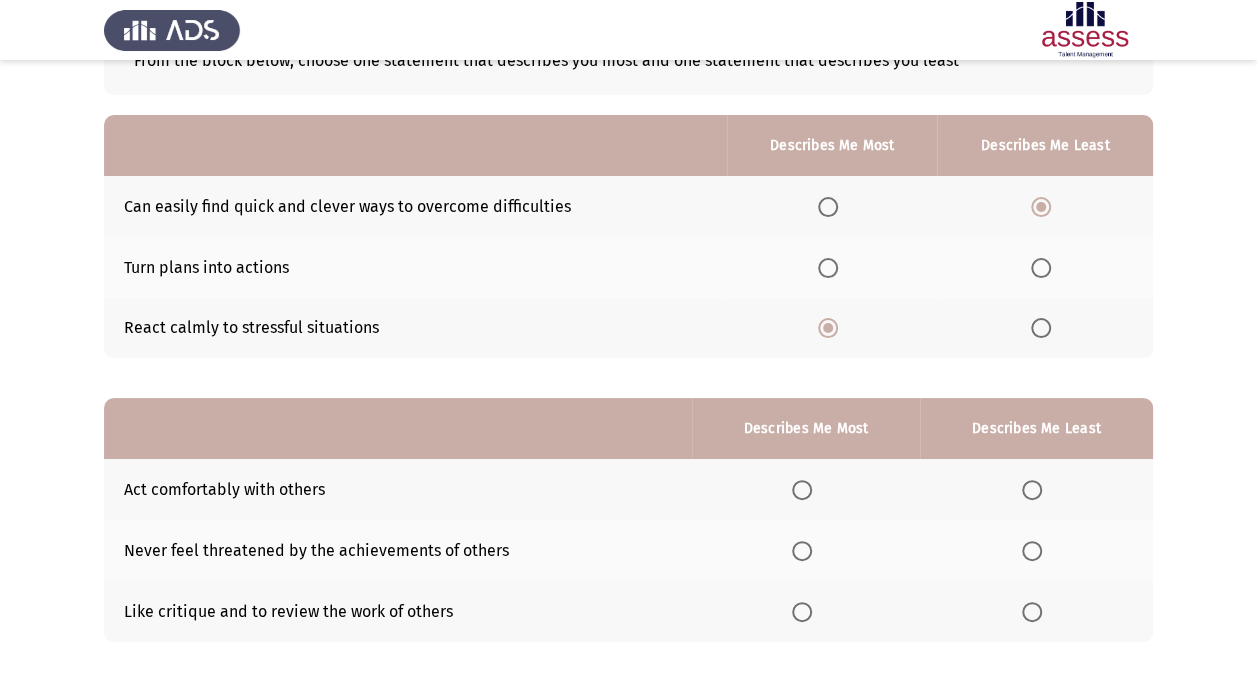 scroll, scrollTop: 143, scrollLeft: 0, axis: vertical 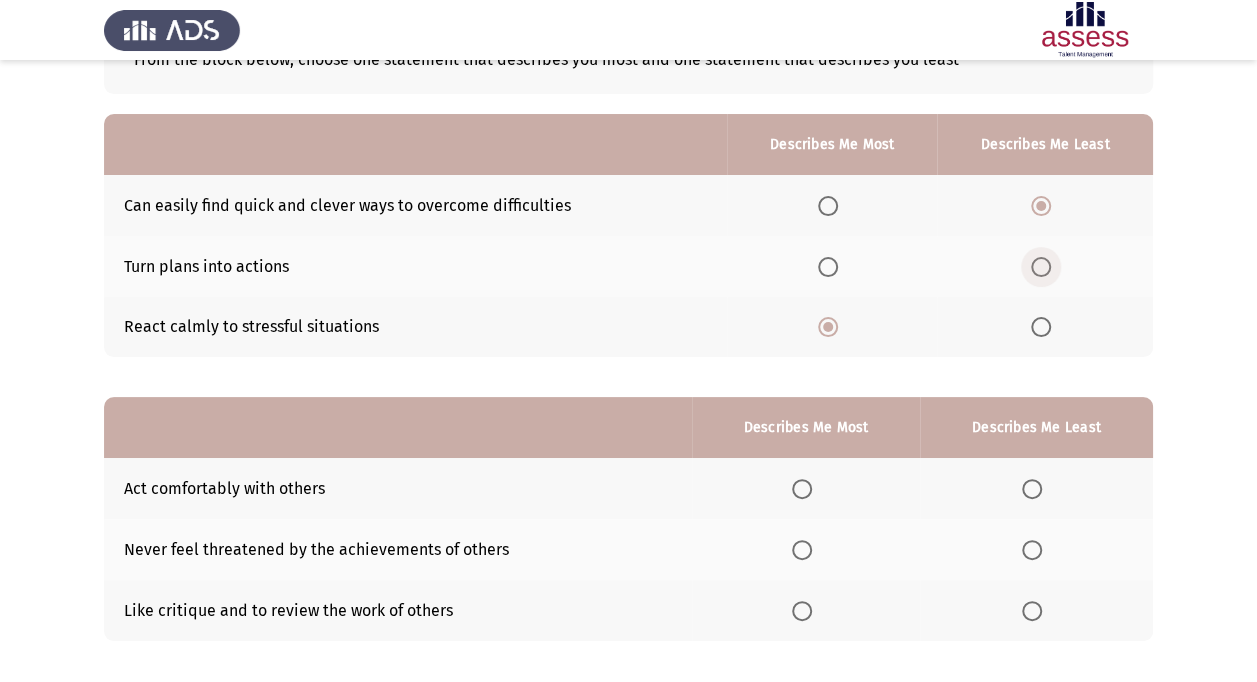 click at bounding box center (1041, 267) 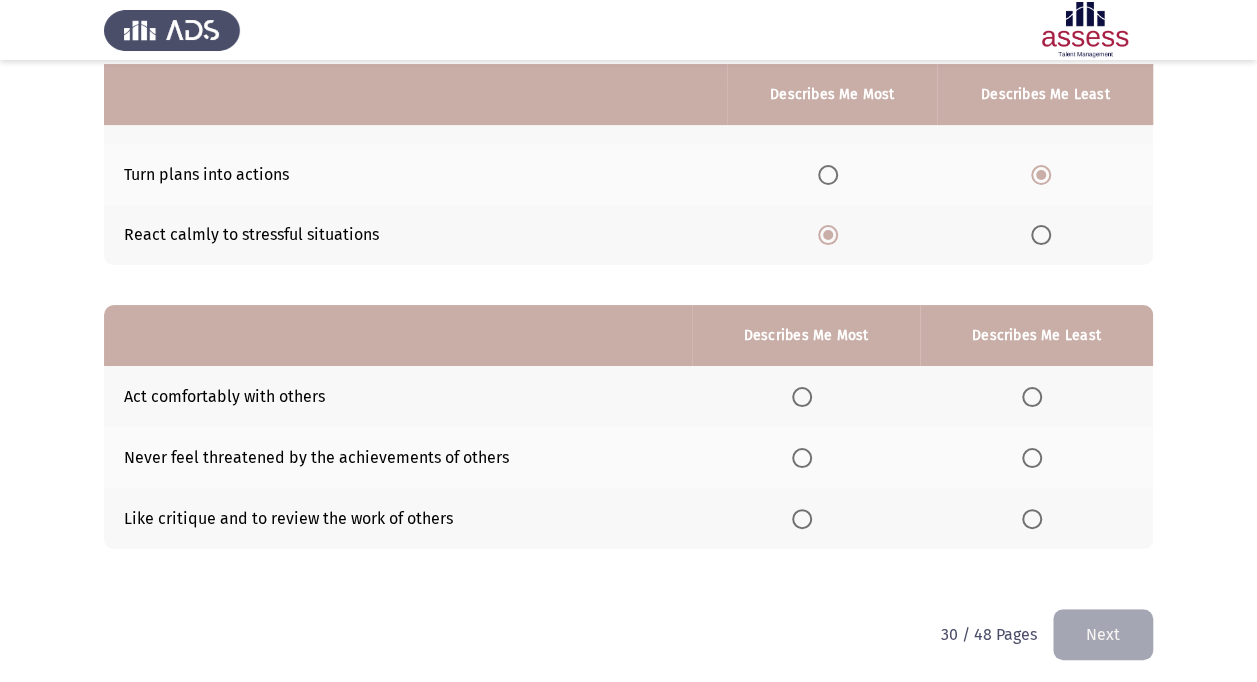 scroll, scrollTop: 239, scrollLeft: 0, axis: vertical 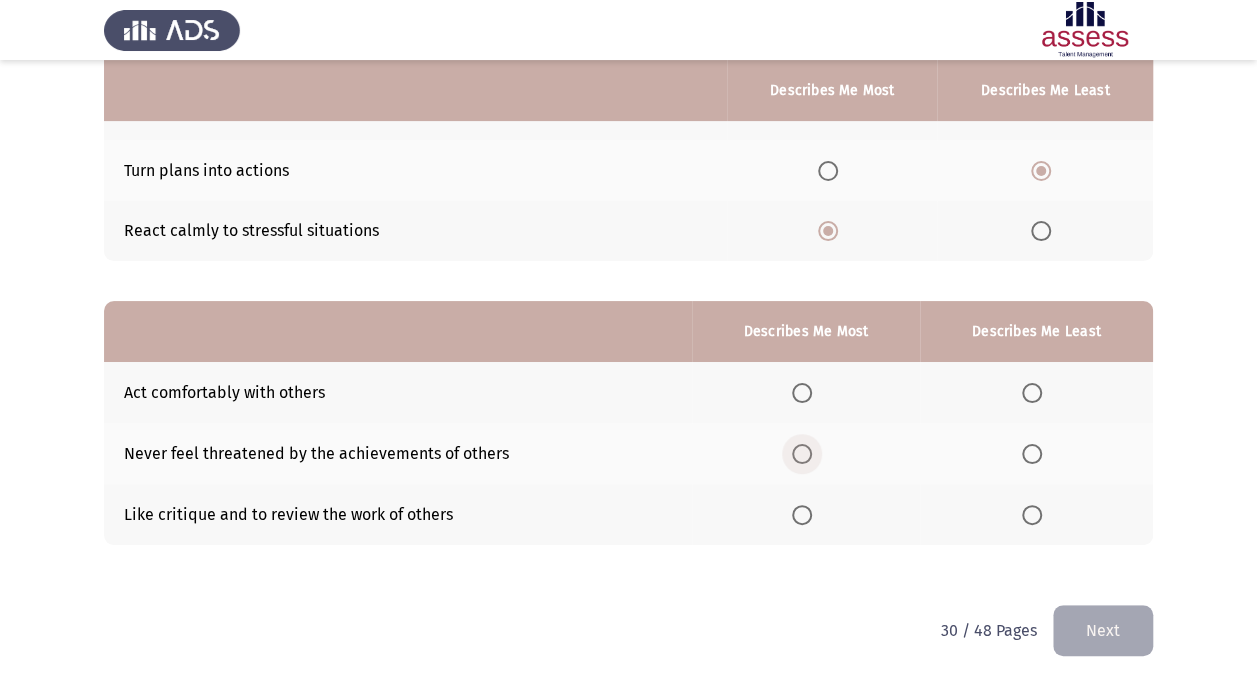 click at bounding box center (802, 454) 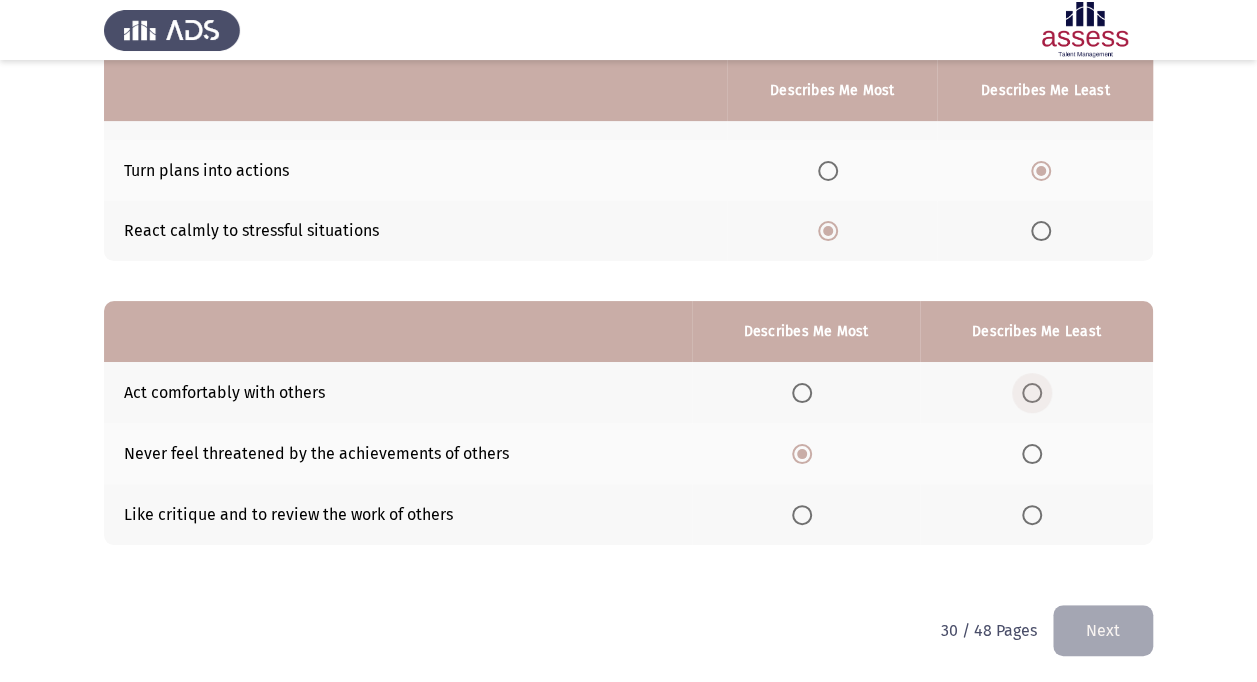 click at bounding box center (1032, 393) 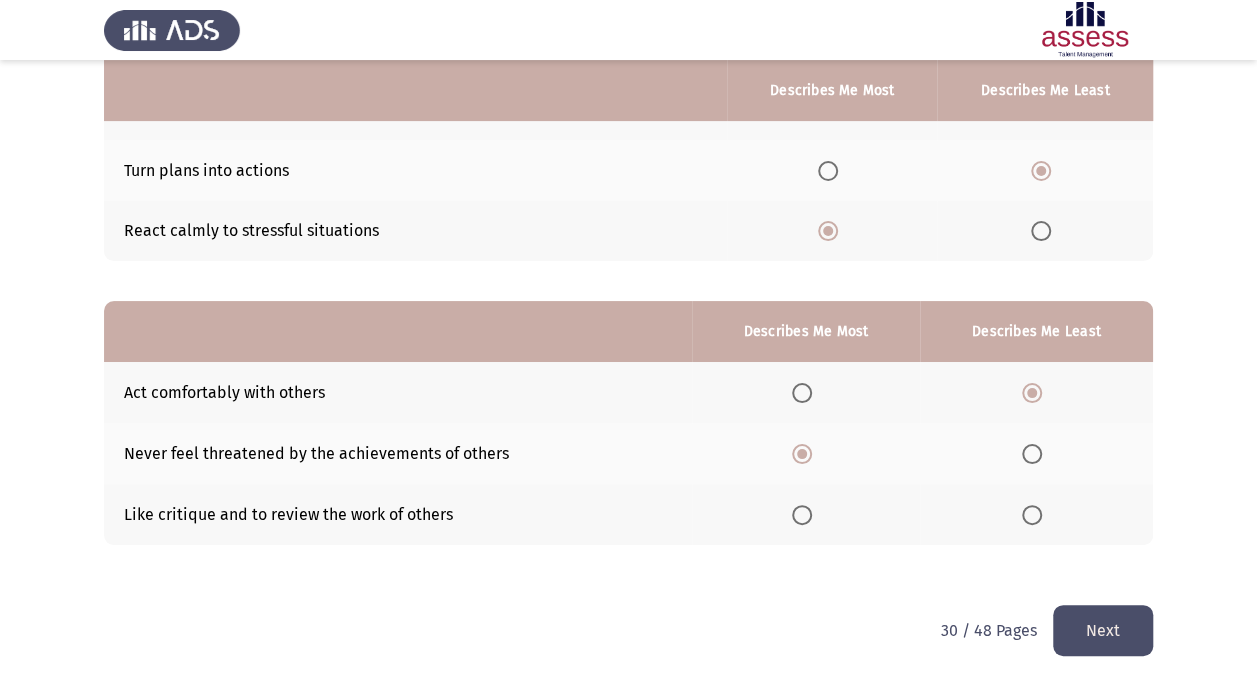 click on "Next" 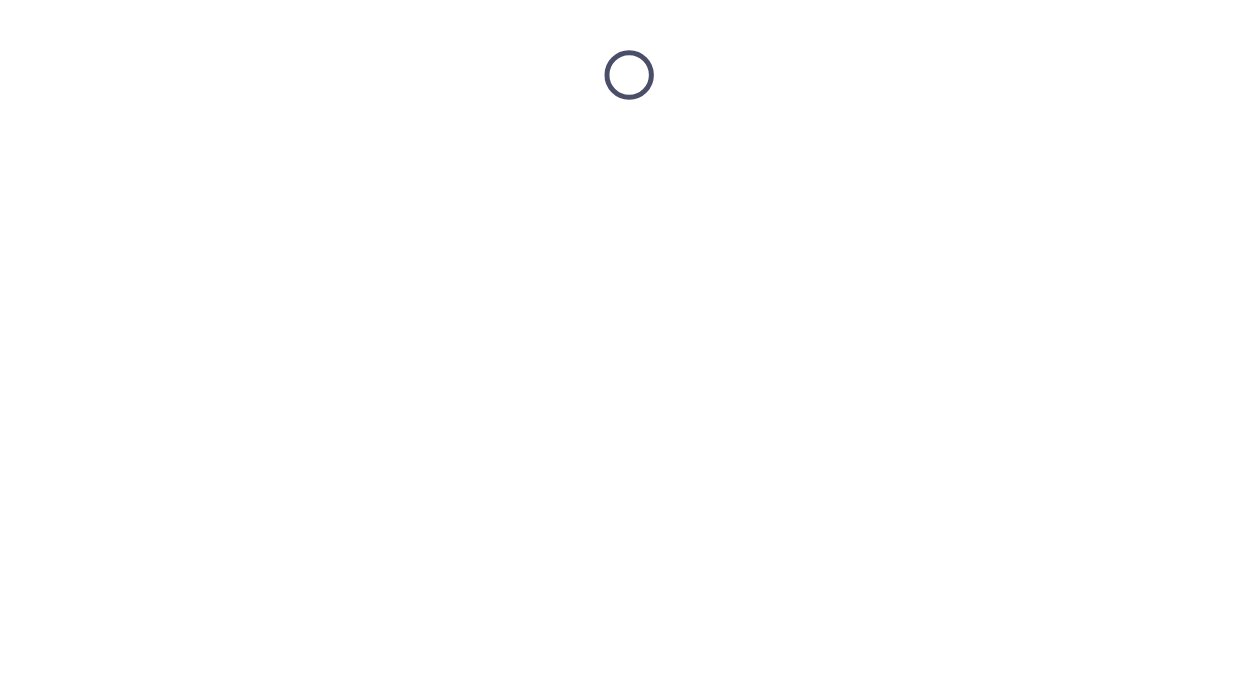 scroll, scrollTop: 0, scrollLeft: 0, axis: both 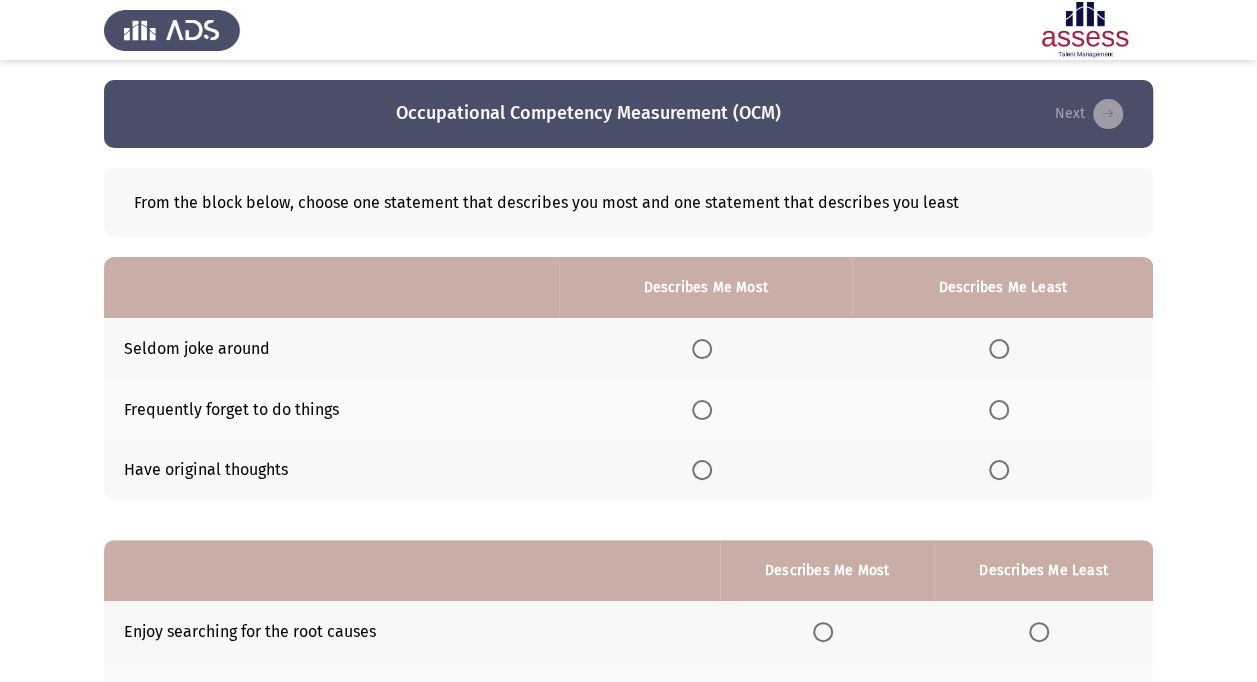 click 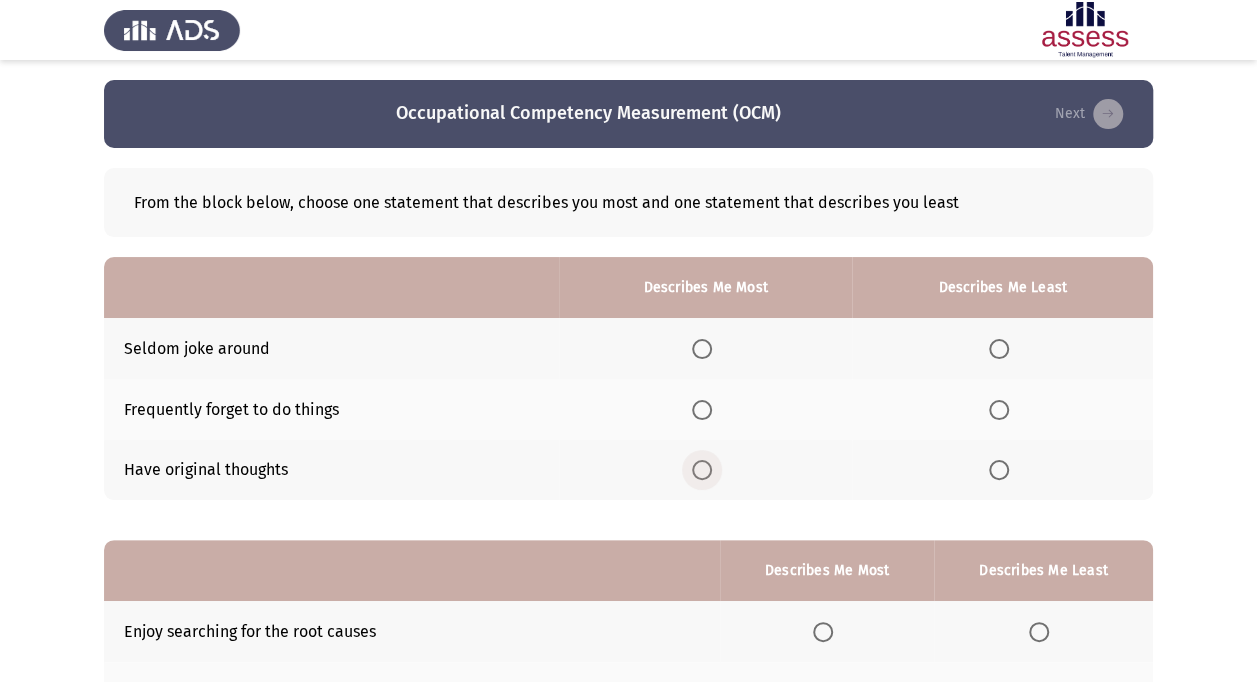 click at bounding box center (702, 470) 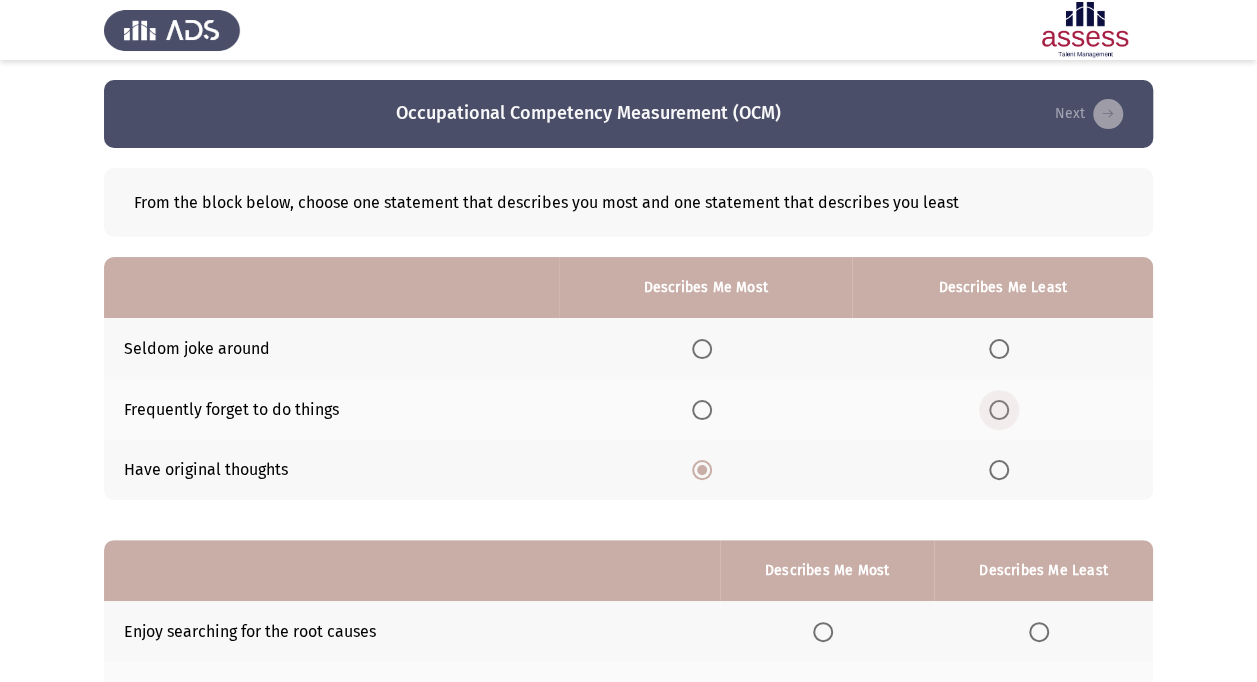 click at bounding box center (999, 410) 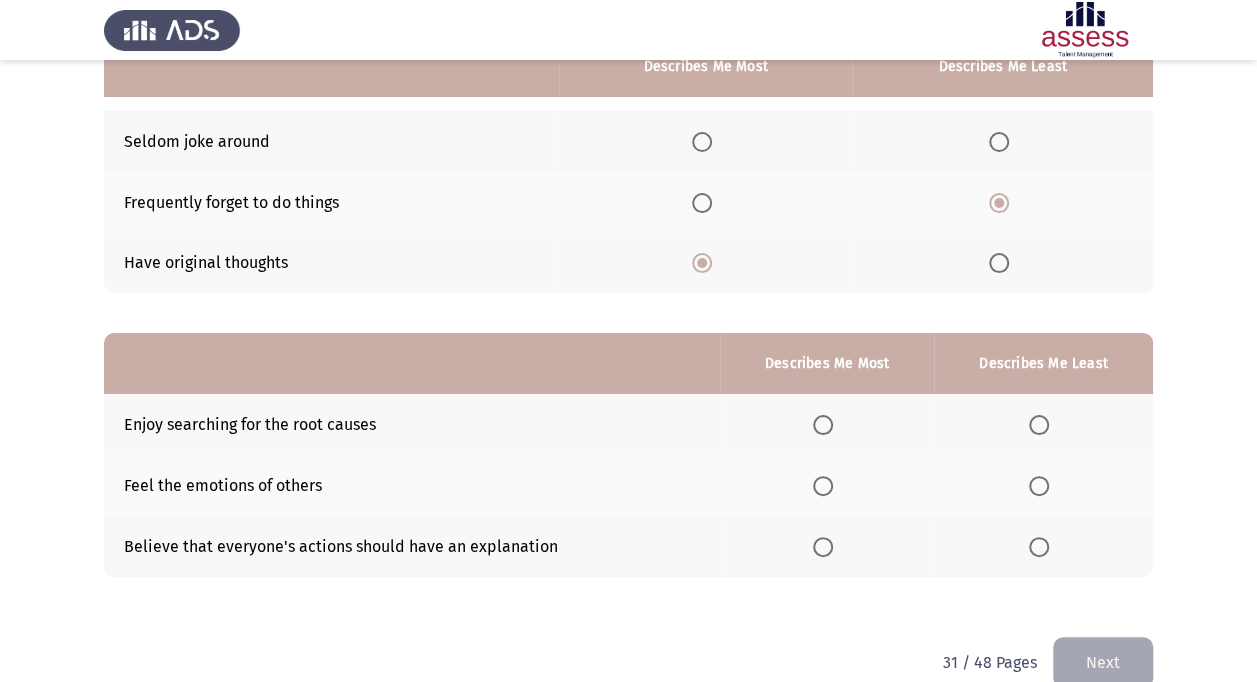 scroll, scrollTop: 213, scrollLeft: 0, axis: vertical 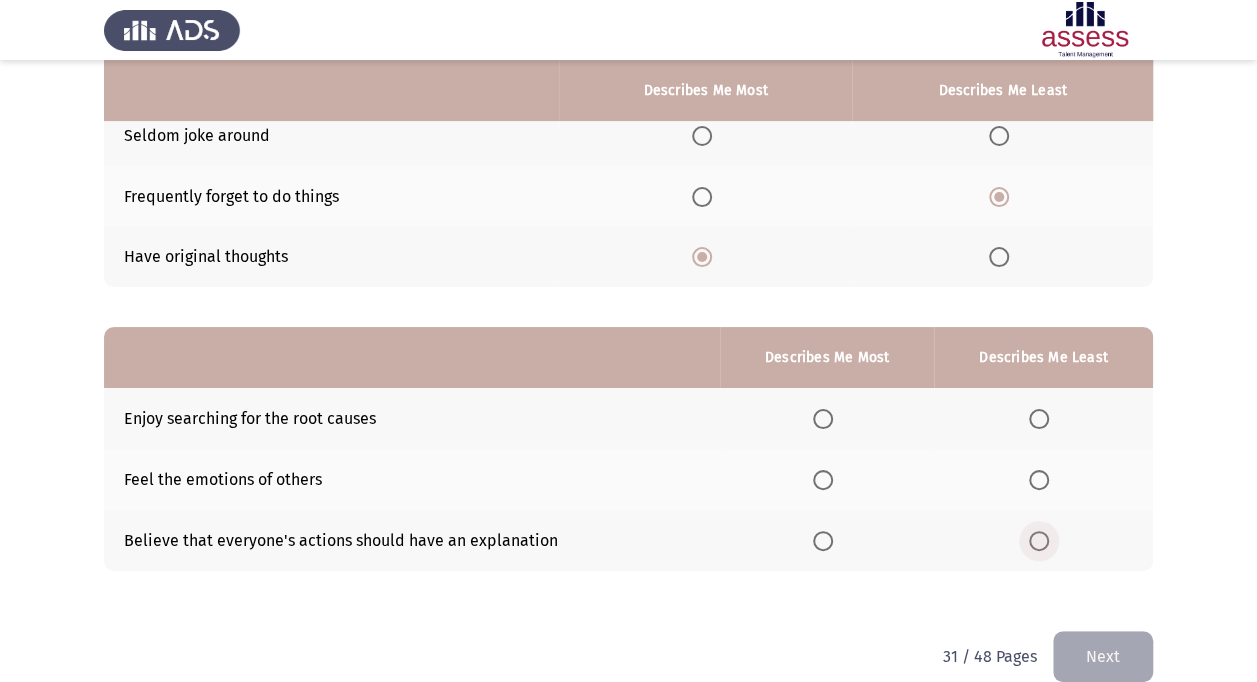 click at bounding box center (1039, 541) 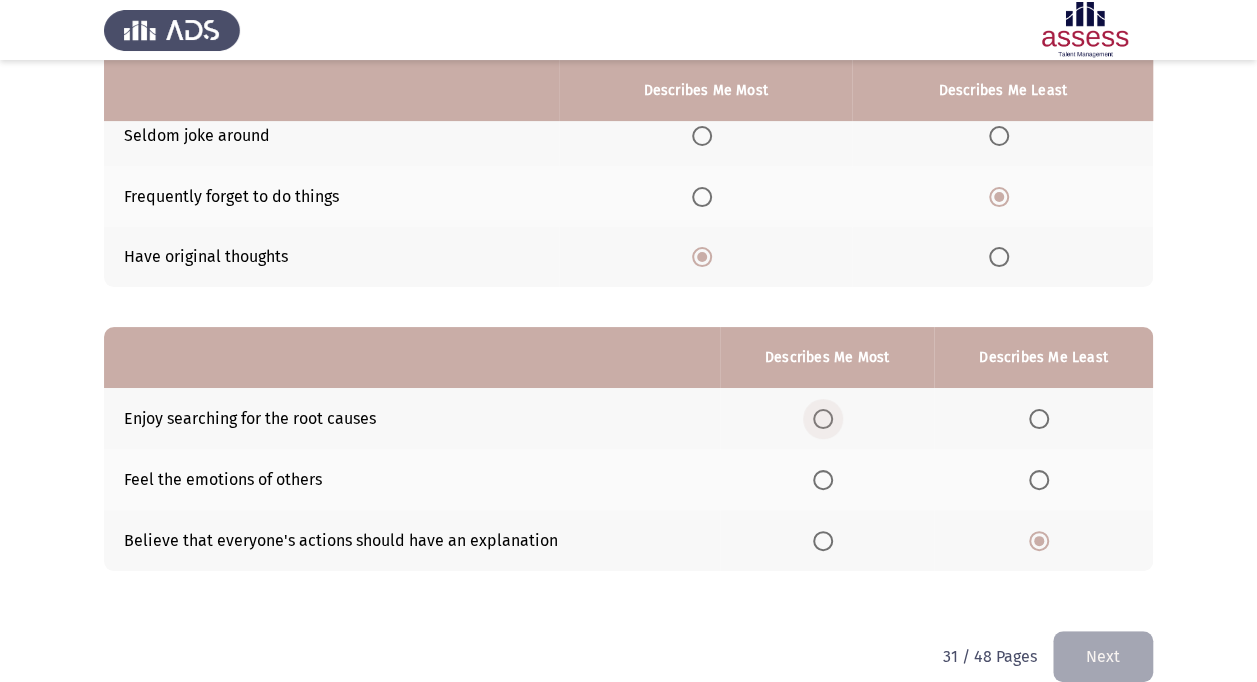 click at bounding box center [823, 419] 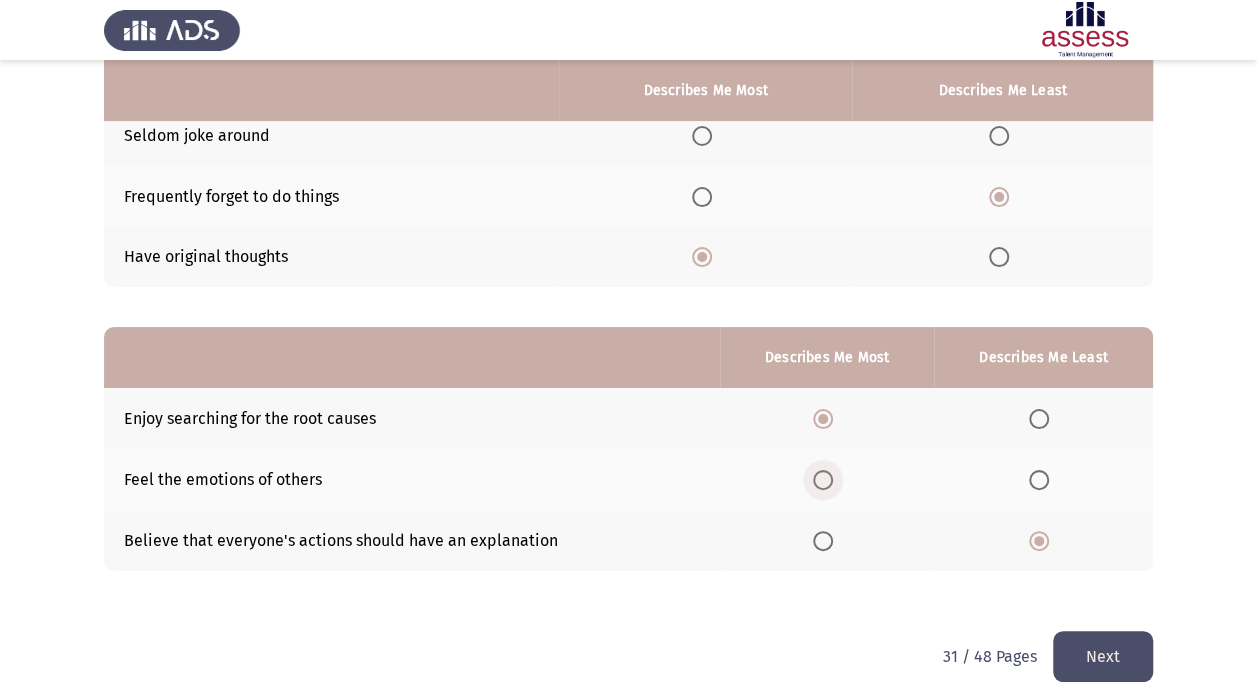 click at bounding box center (823, 480) 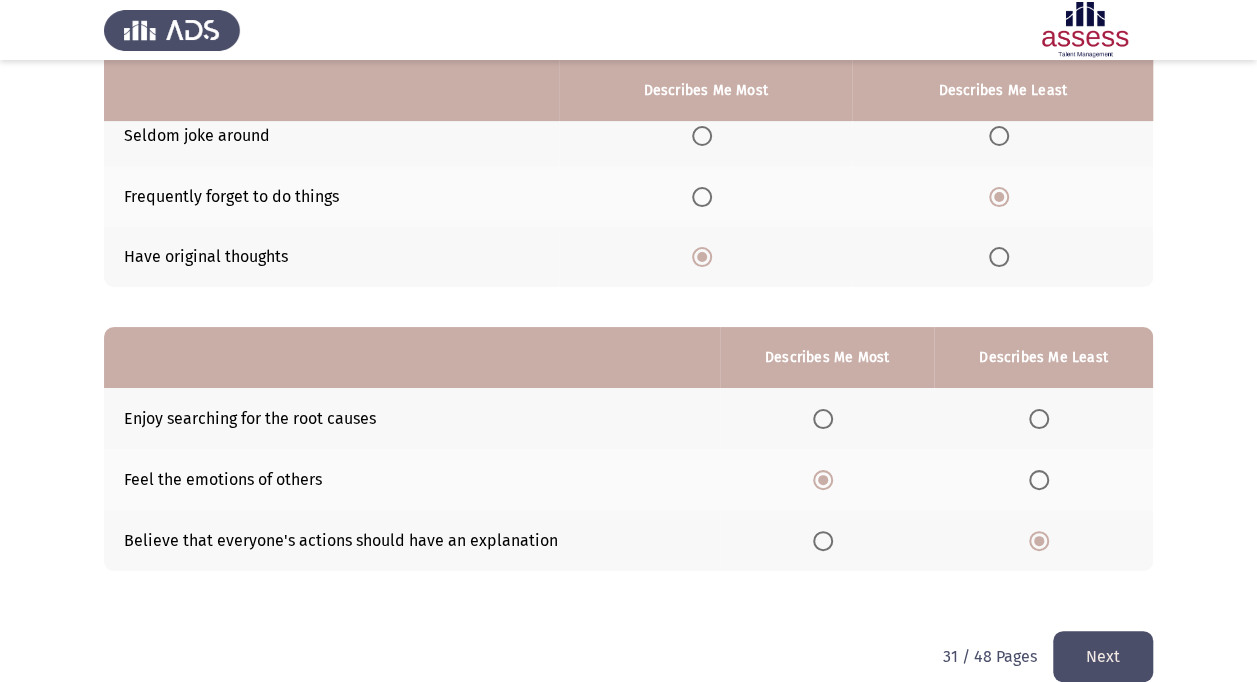 click 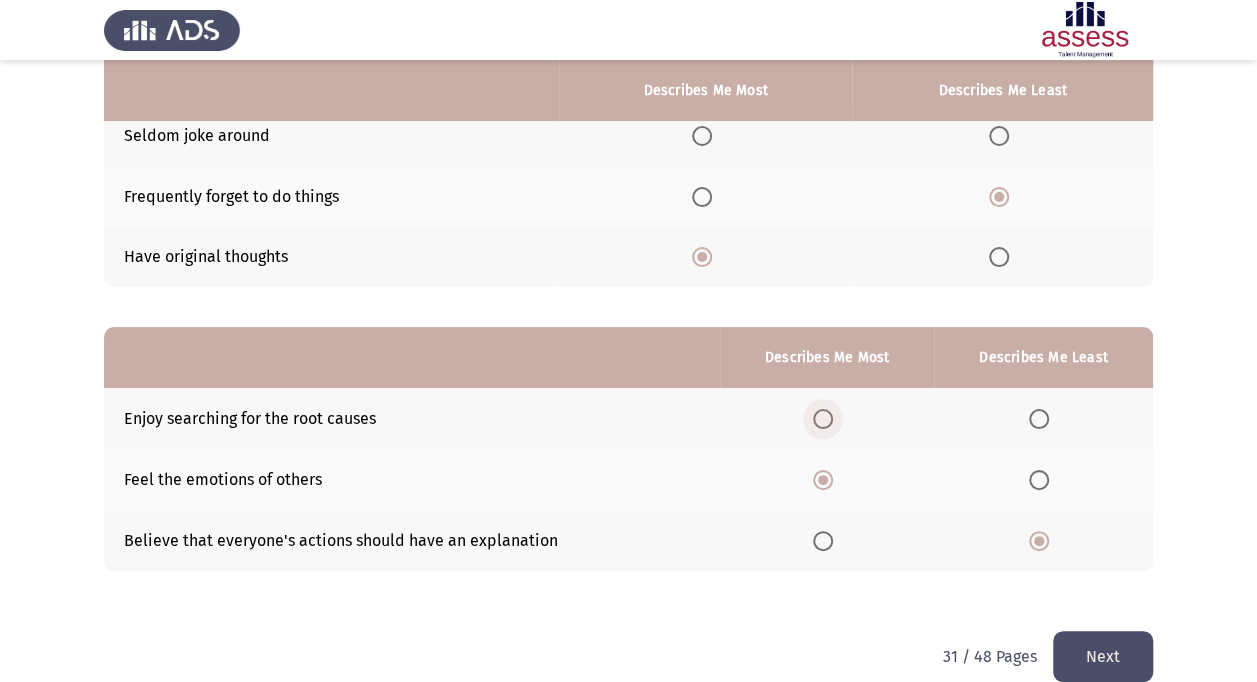 click at bounding box center (823, 419) 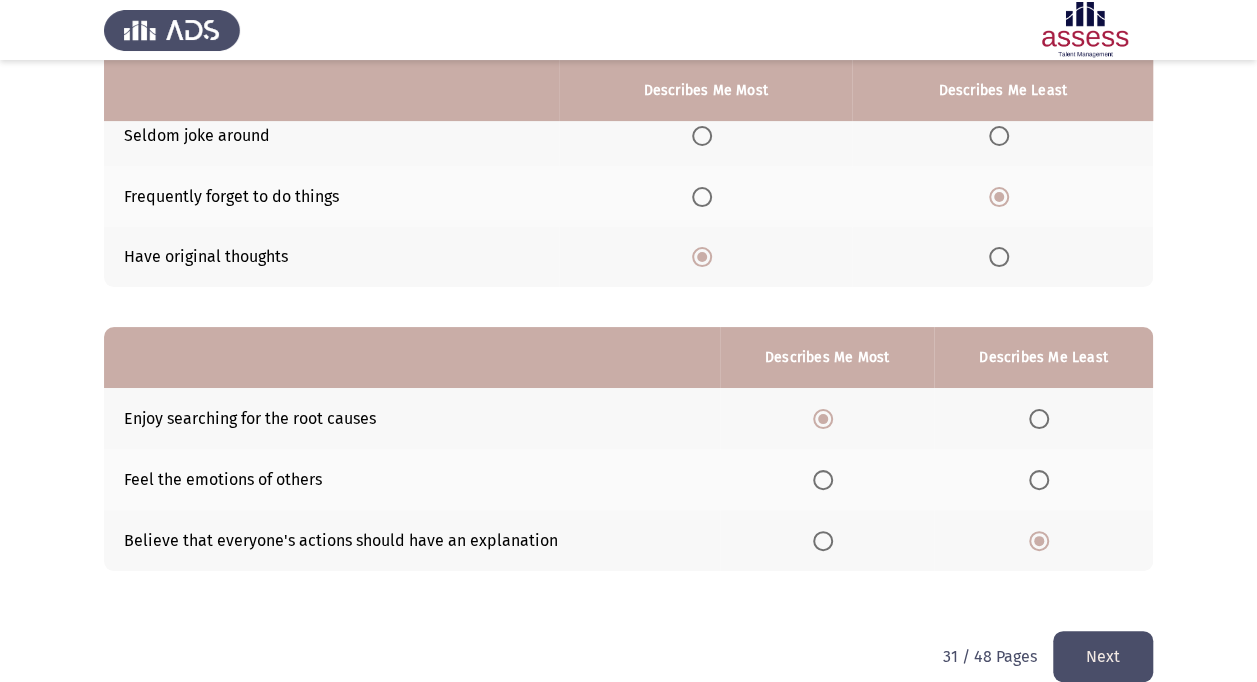 click on "Next" 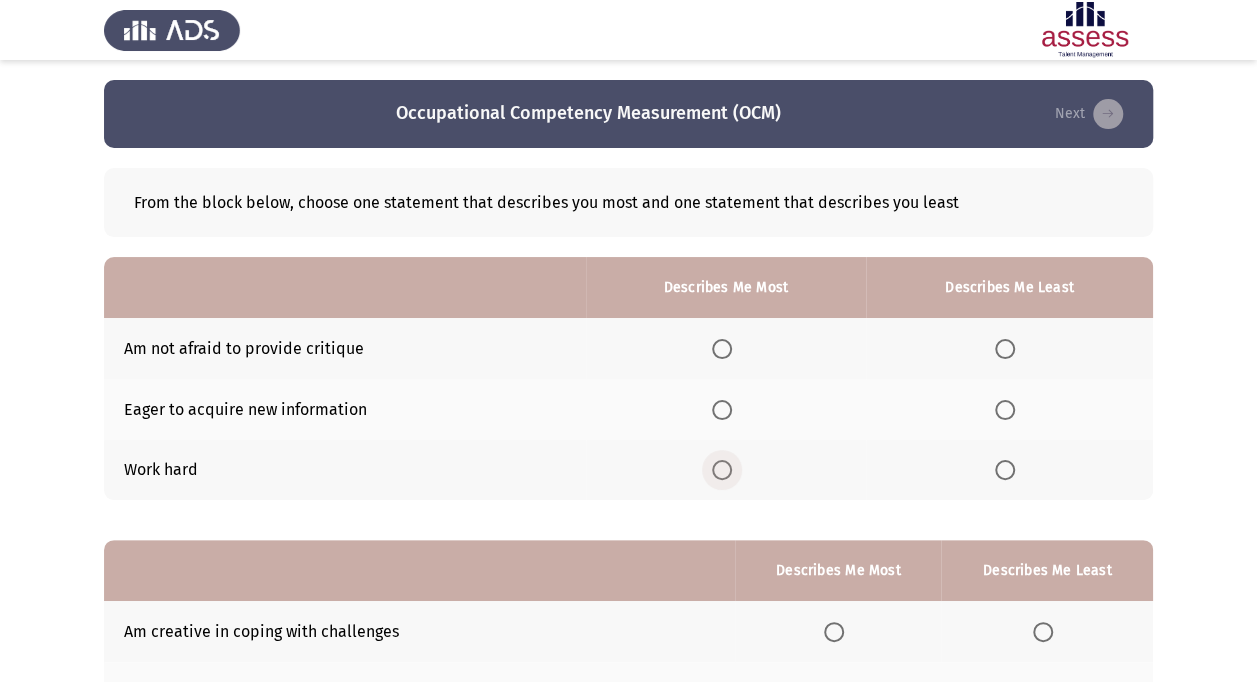 click at bounding box center [722, 470] 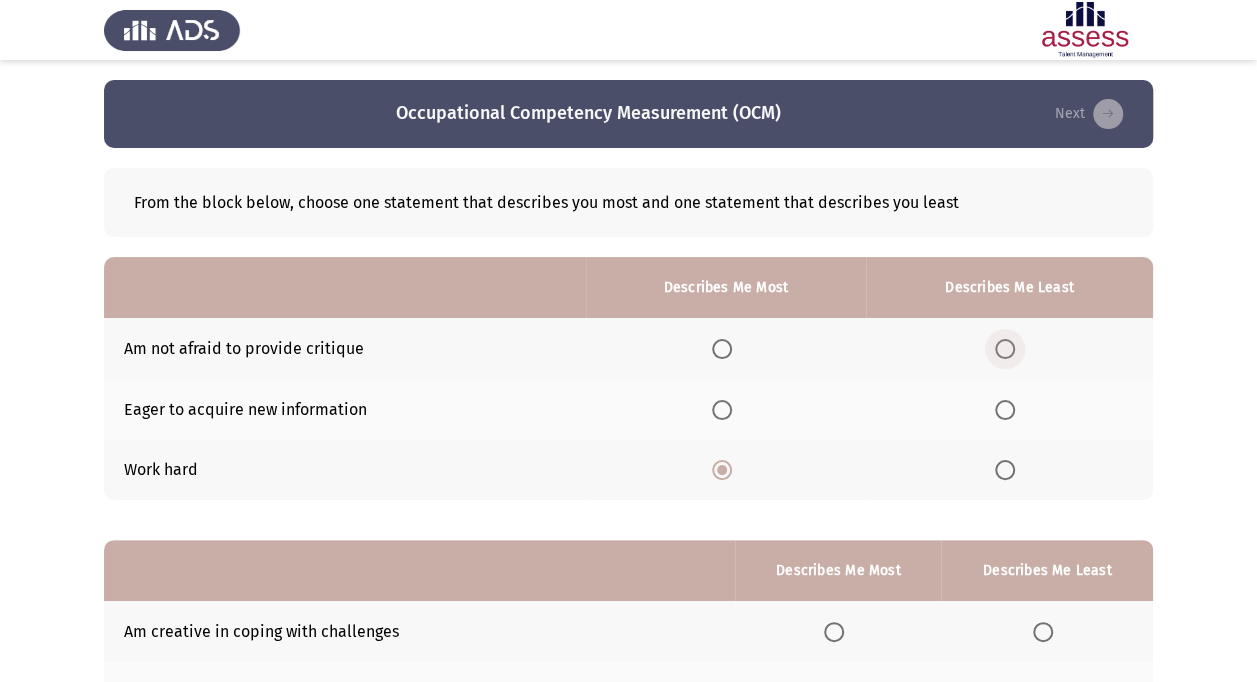 click at bounding box center (1005, 349) 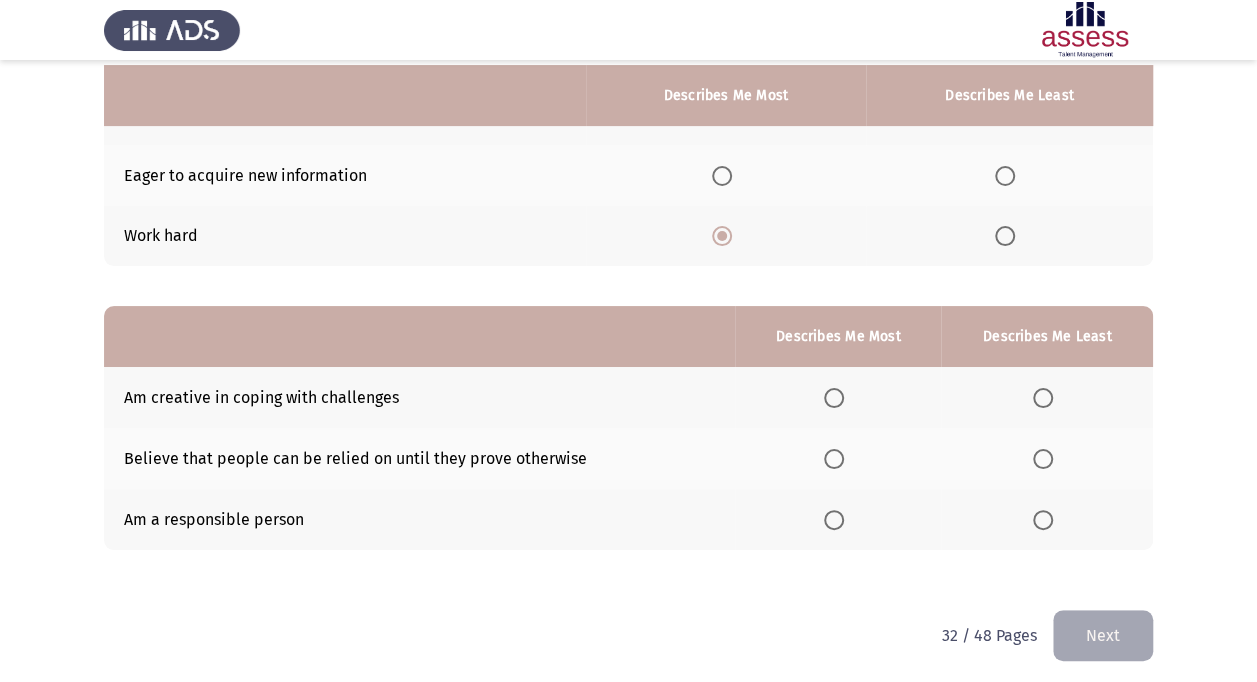 scroll, scrollTop: 239, scrollLeft: 0, axis: vertical 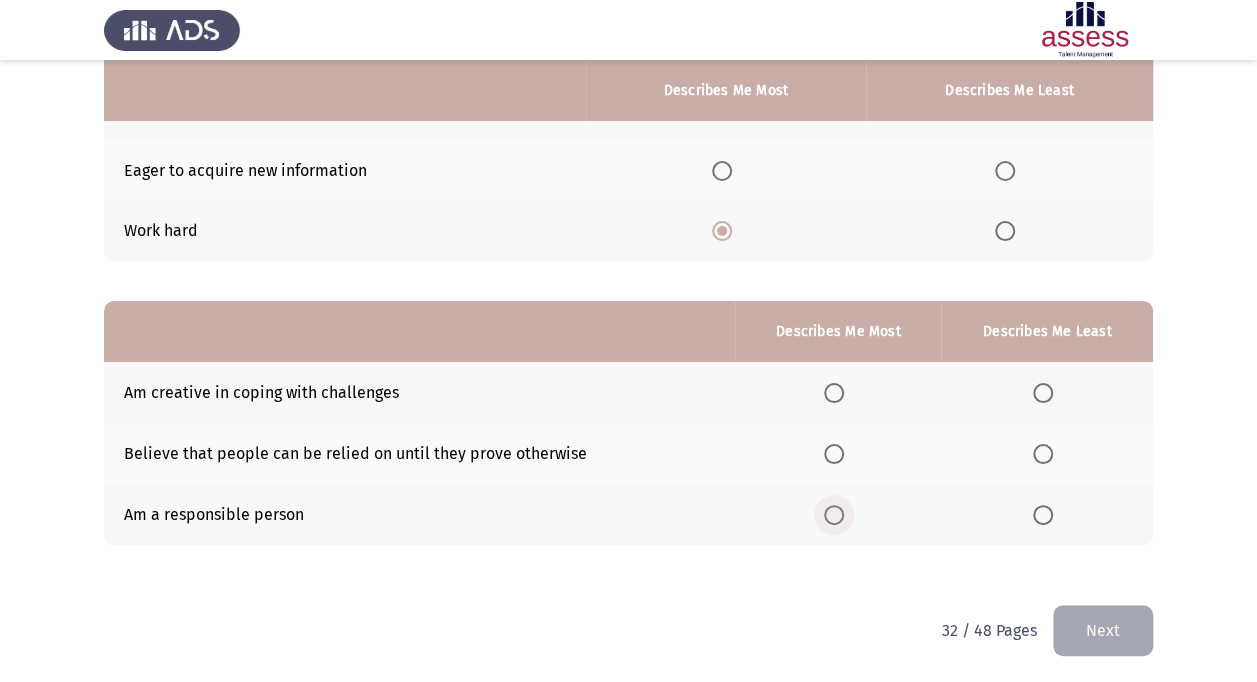 click at bounding box center (834, 515) 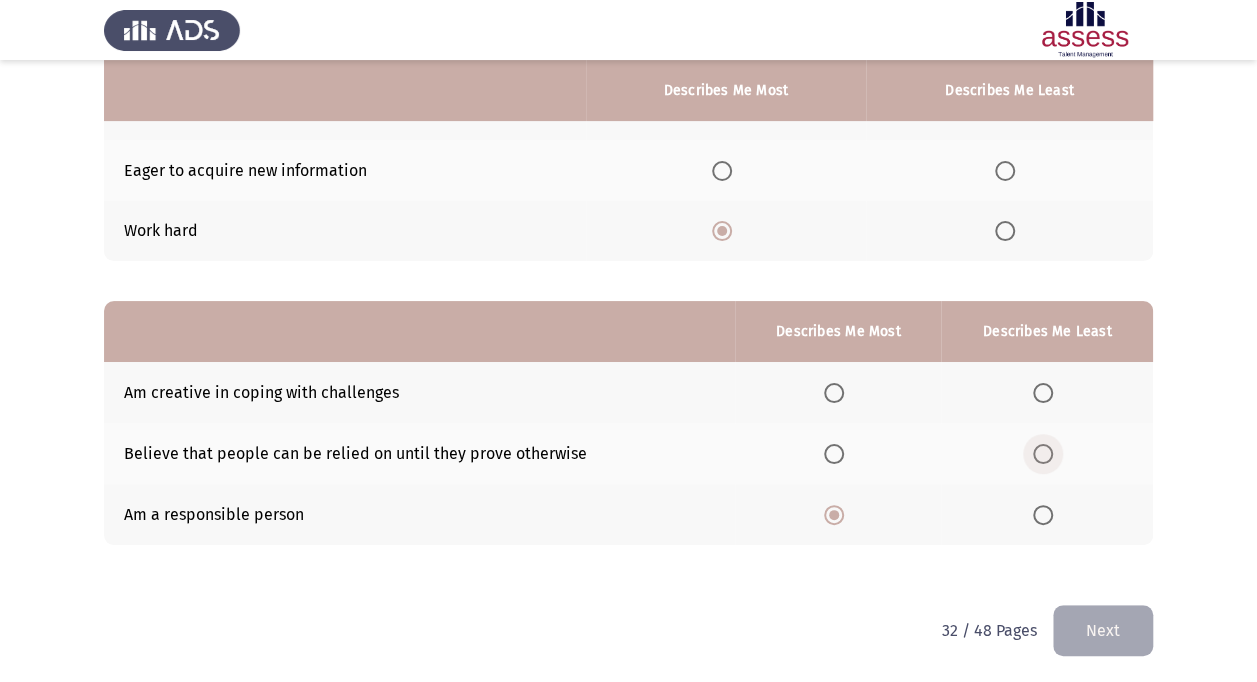 click at bounding box center (1043, 454) 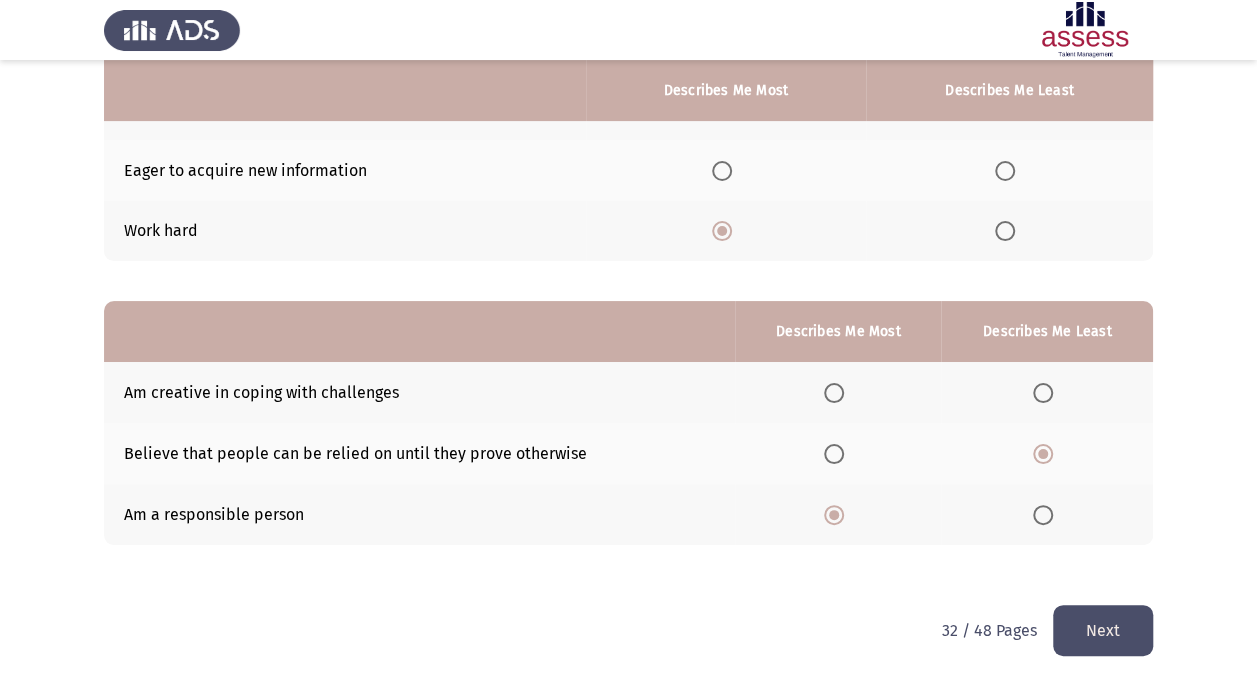 click on "Next" 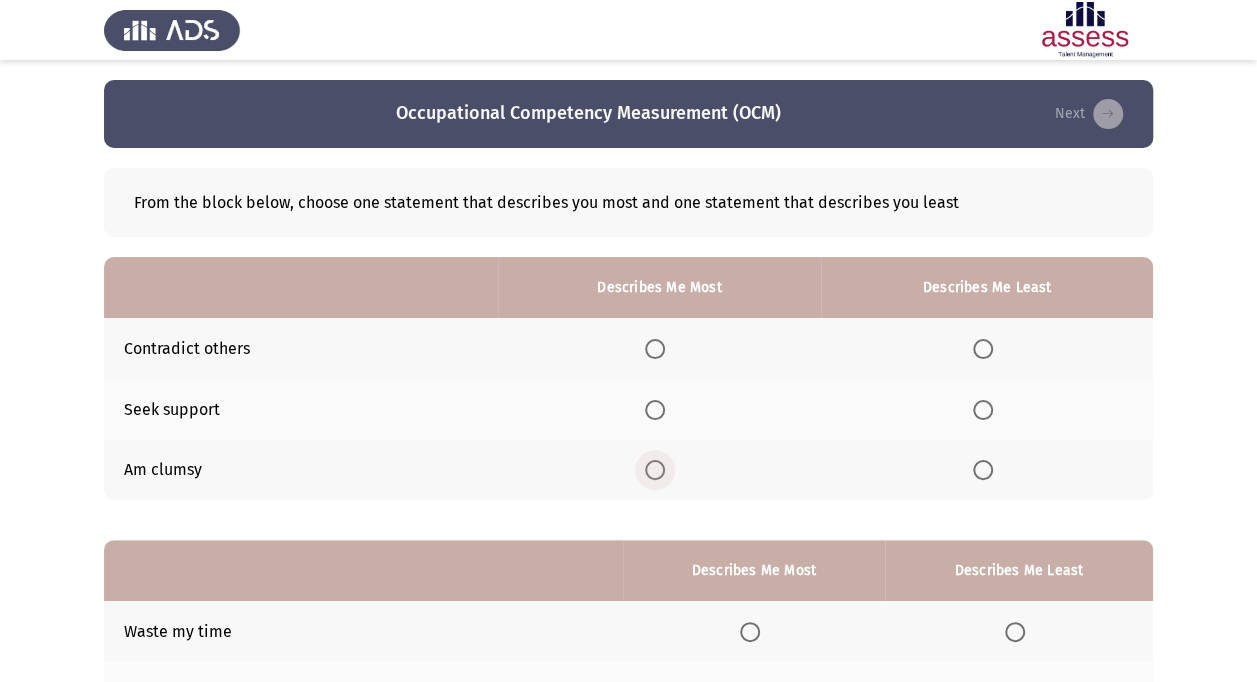 click at bounding box center [655, 470] 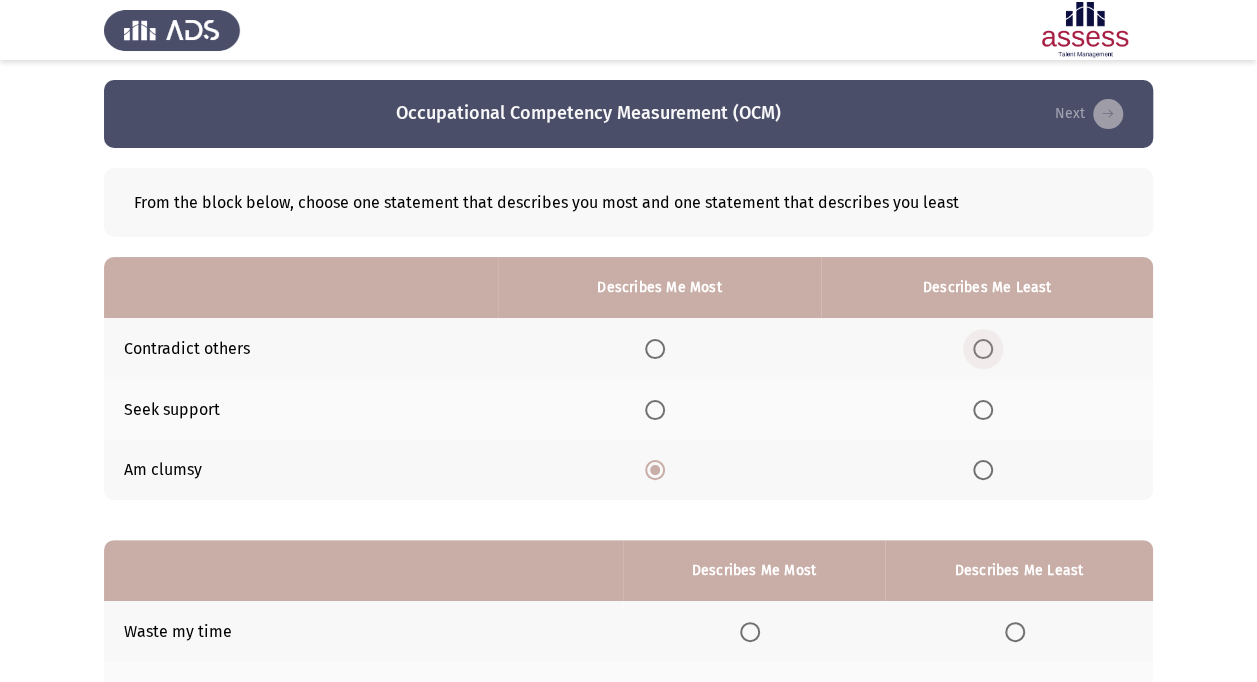 click at bounding box center [983, 349] 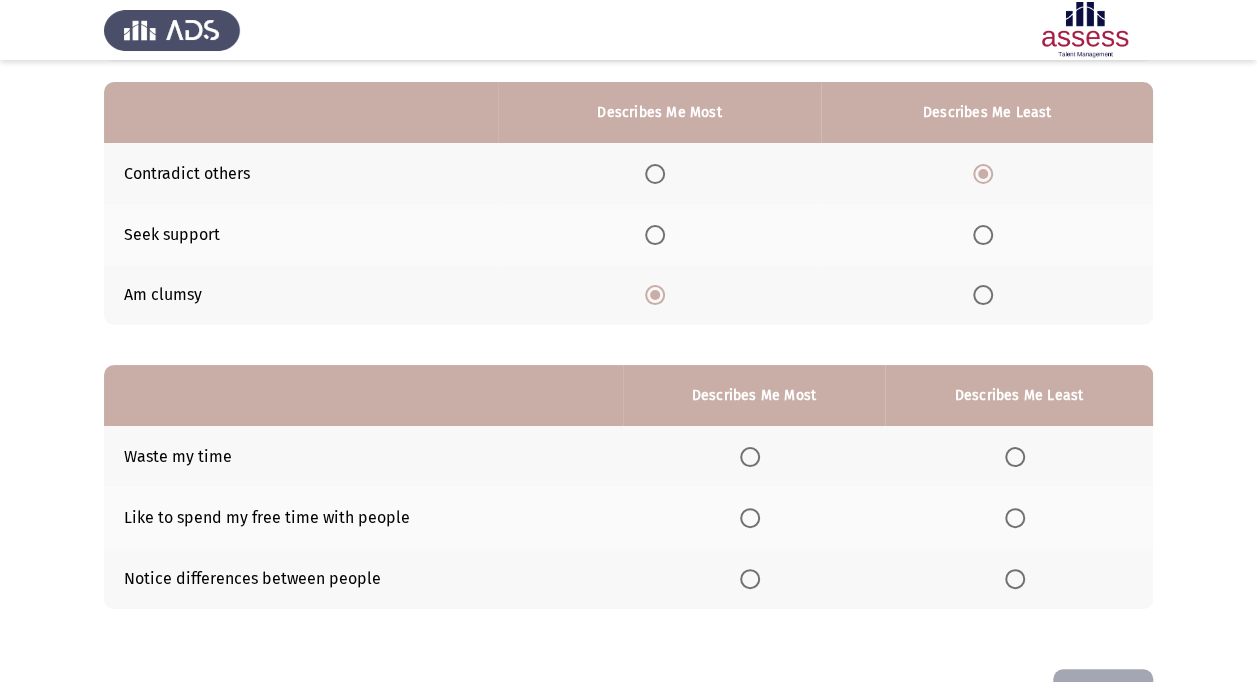 scroll, scrollTop: 176, scrollLeft: 0, axis: vertical 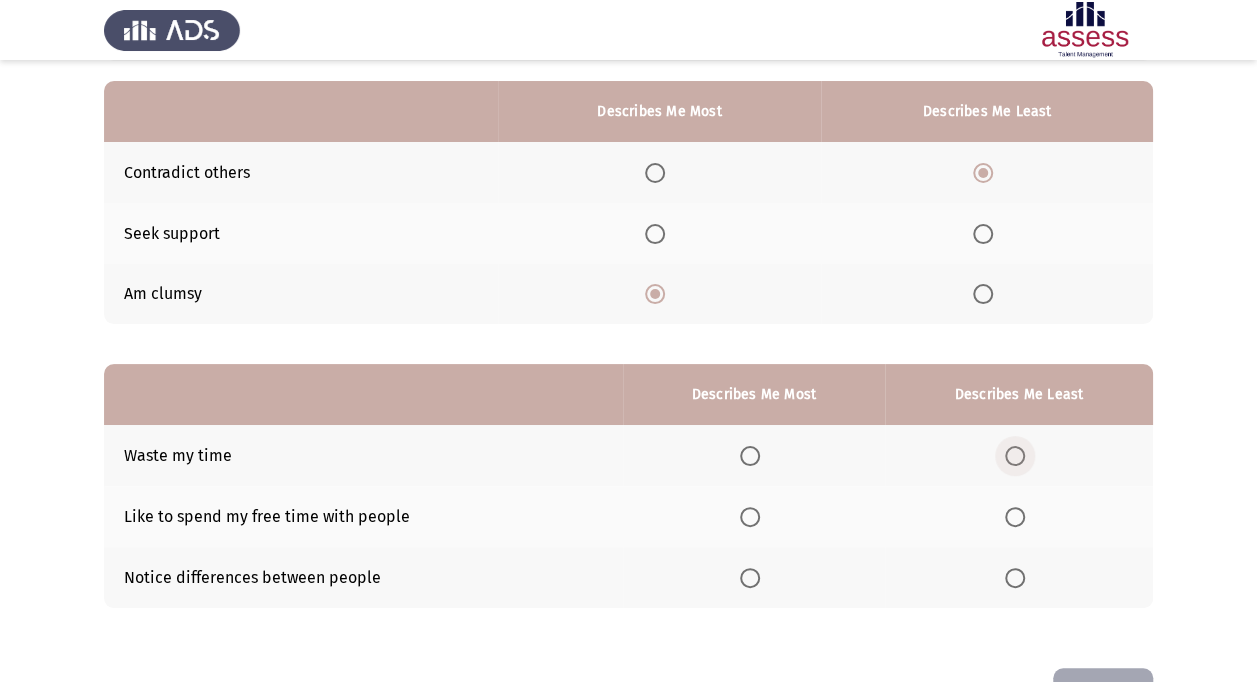 click at bounding box center (1015, 456) 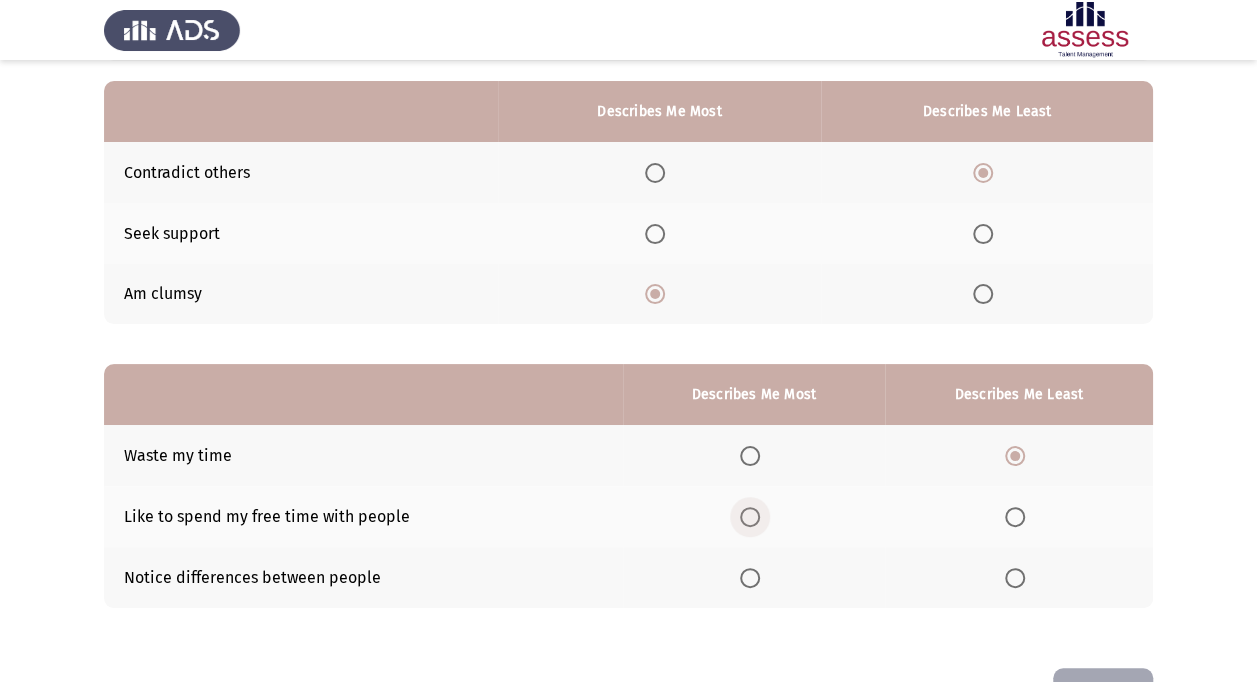 click at bounding box center [750, 517] 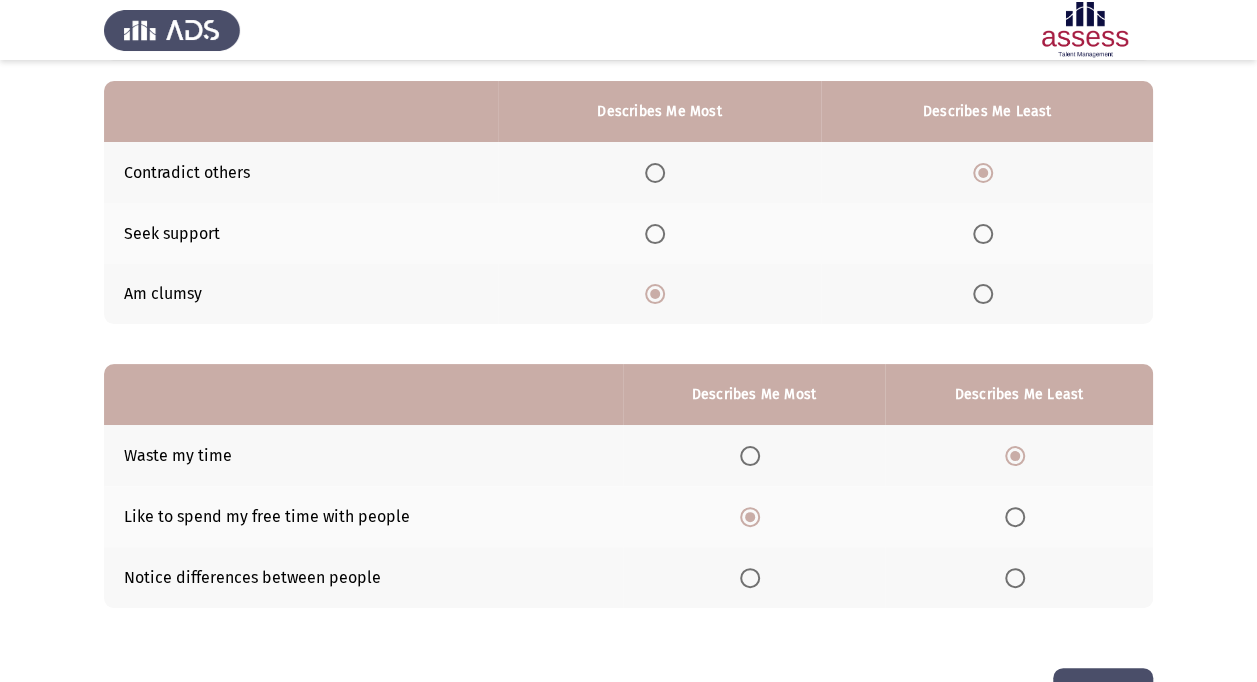 scroll, scrollTop: 239, scrollLeft: 0, axis: vertical 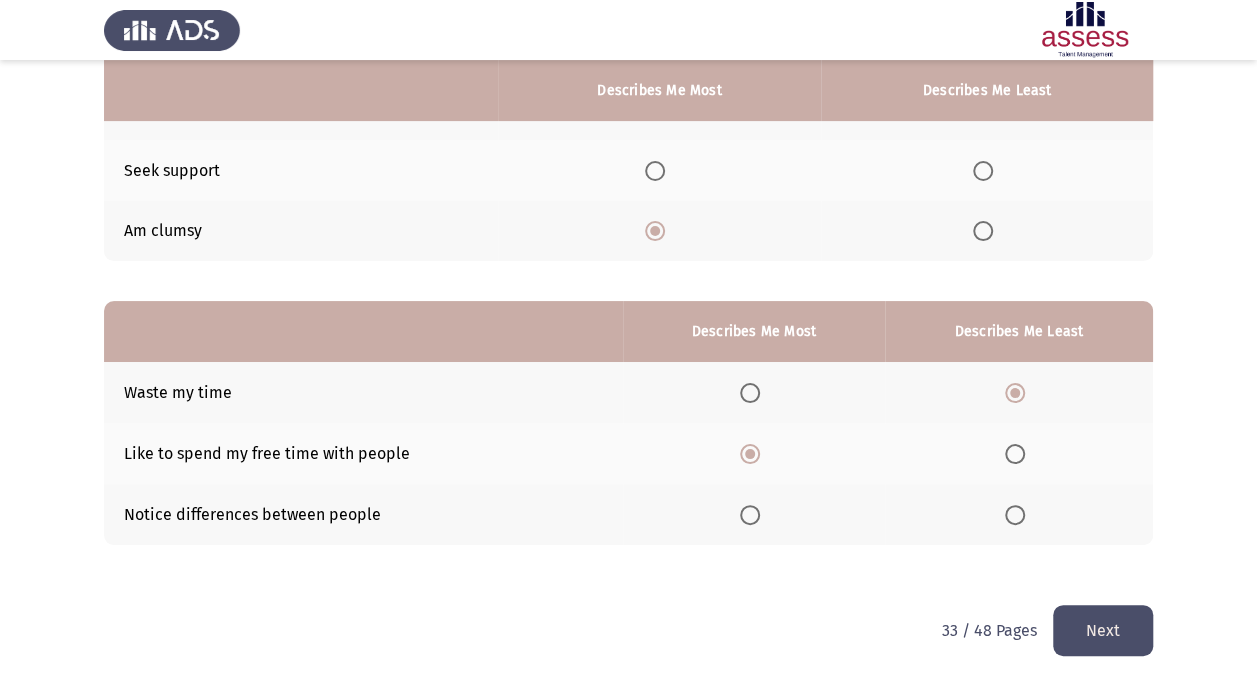 click on "Next" 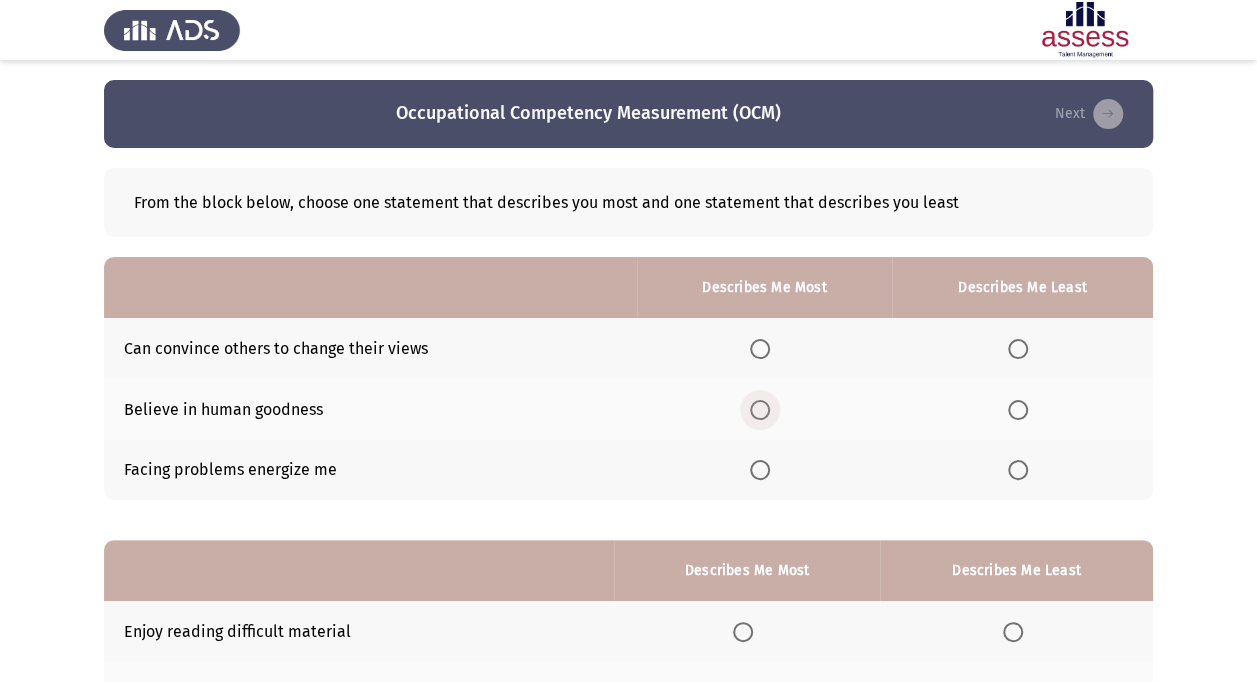 click at bounding box center [760, 410] 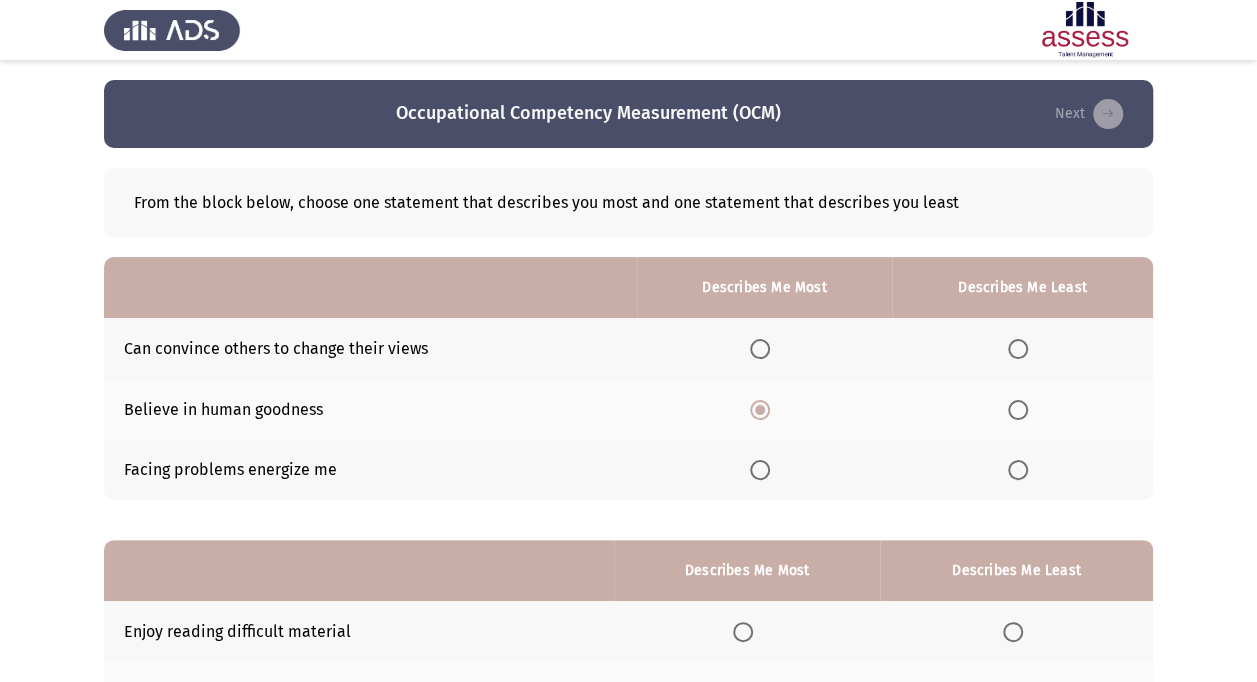 click at bounding box center [1018, 470] 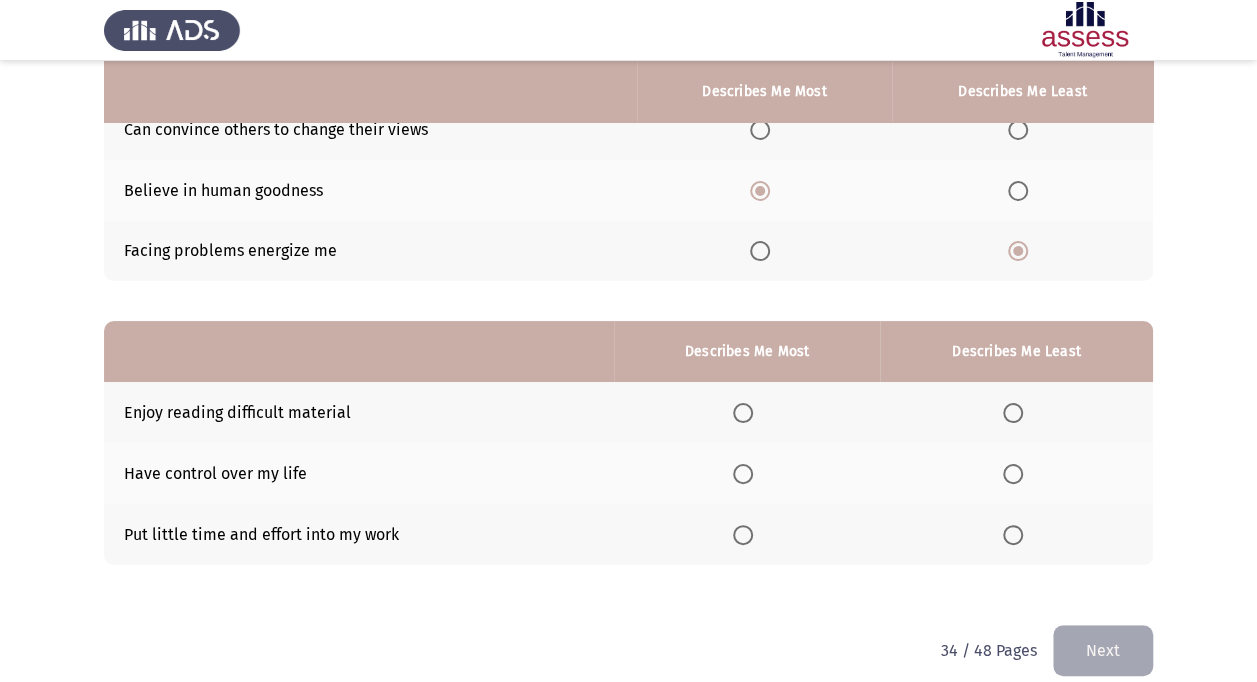 scroll, scrollTop: 220, scrollLeft: 0, axis: vertical 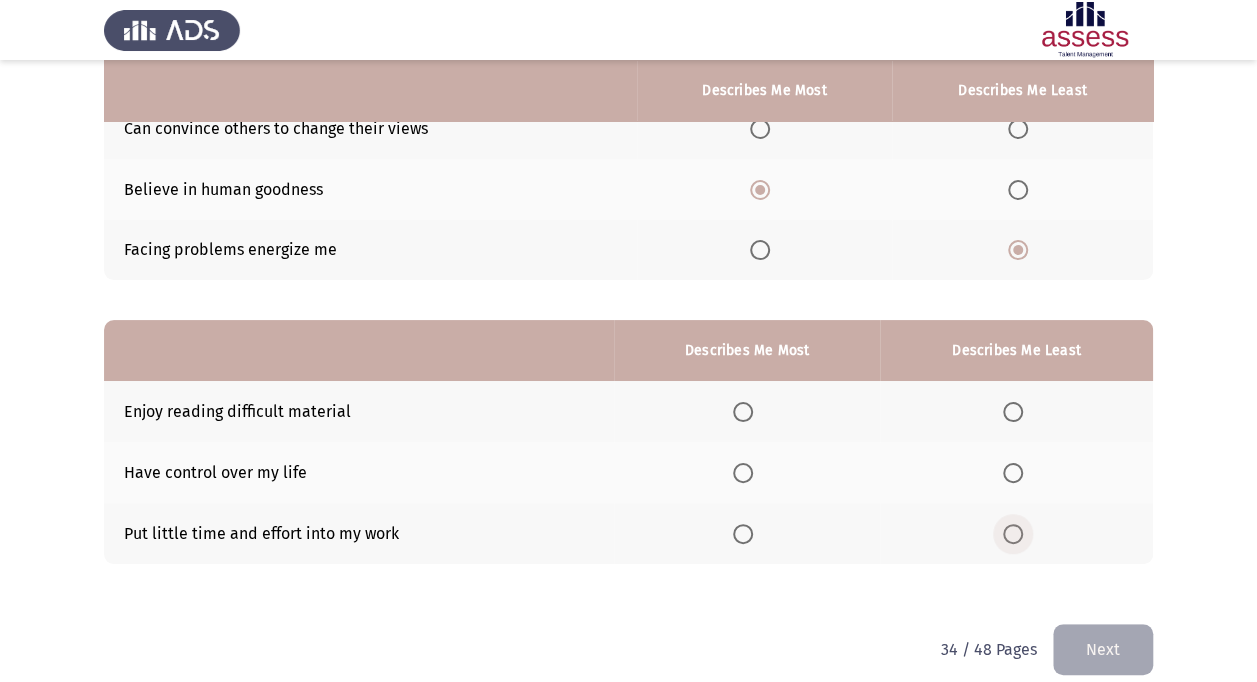 click at bounding box center (1013, 534) 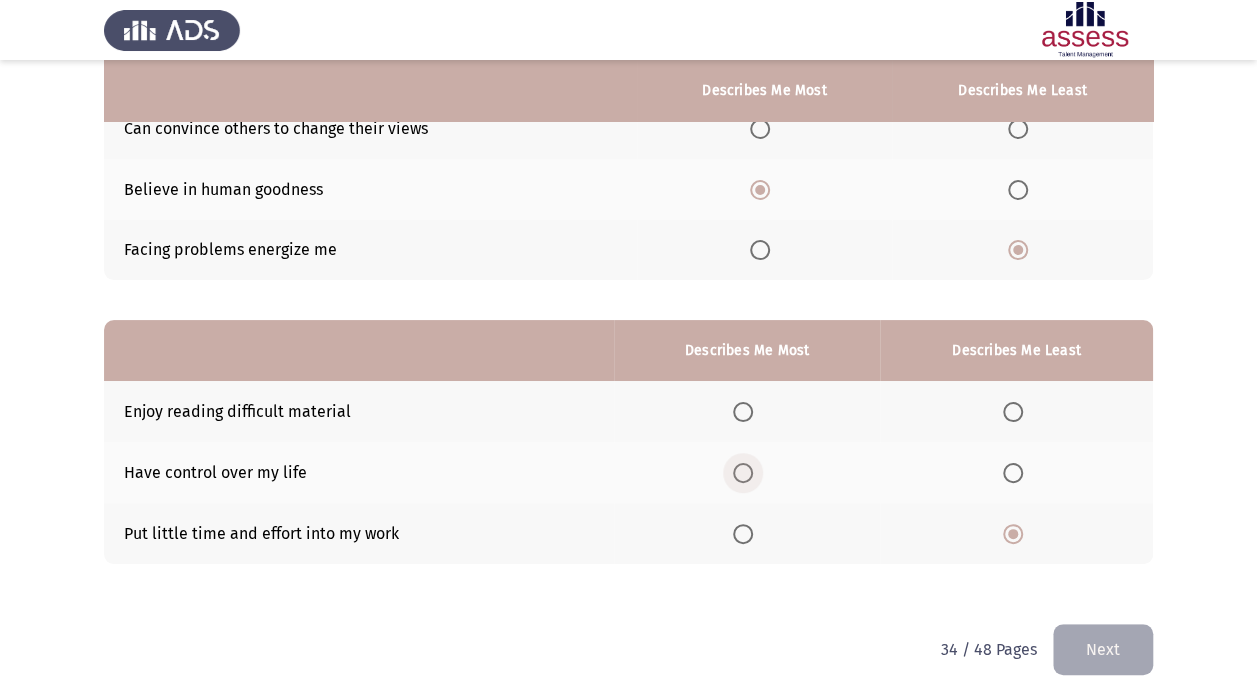click at bounding box center (743, 473) 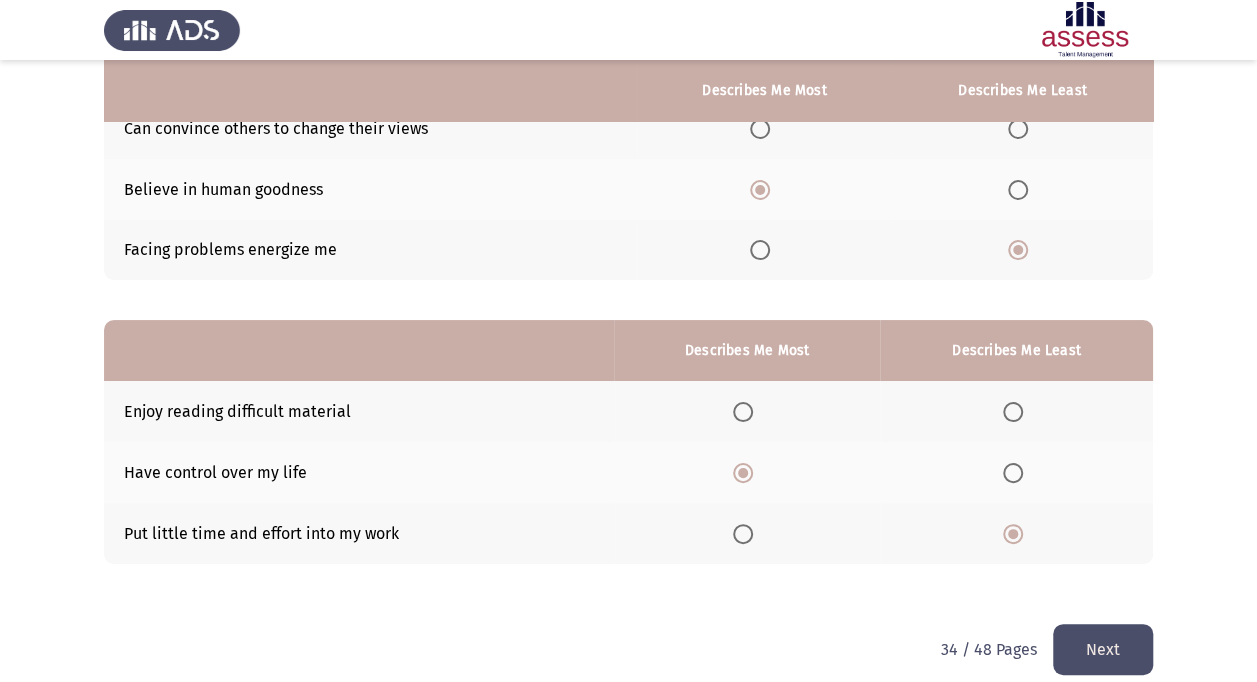 click on "Next" 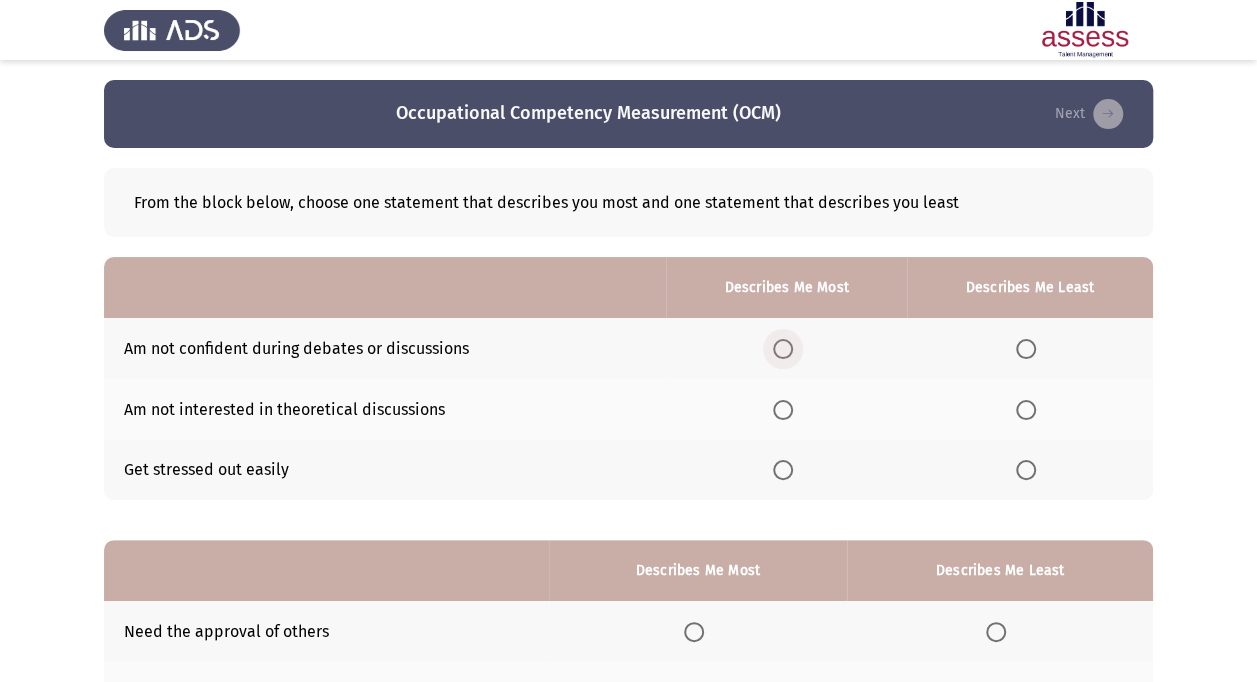 click at bounding box center [783, 349] 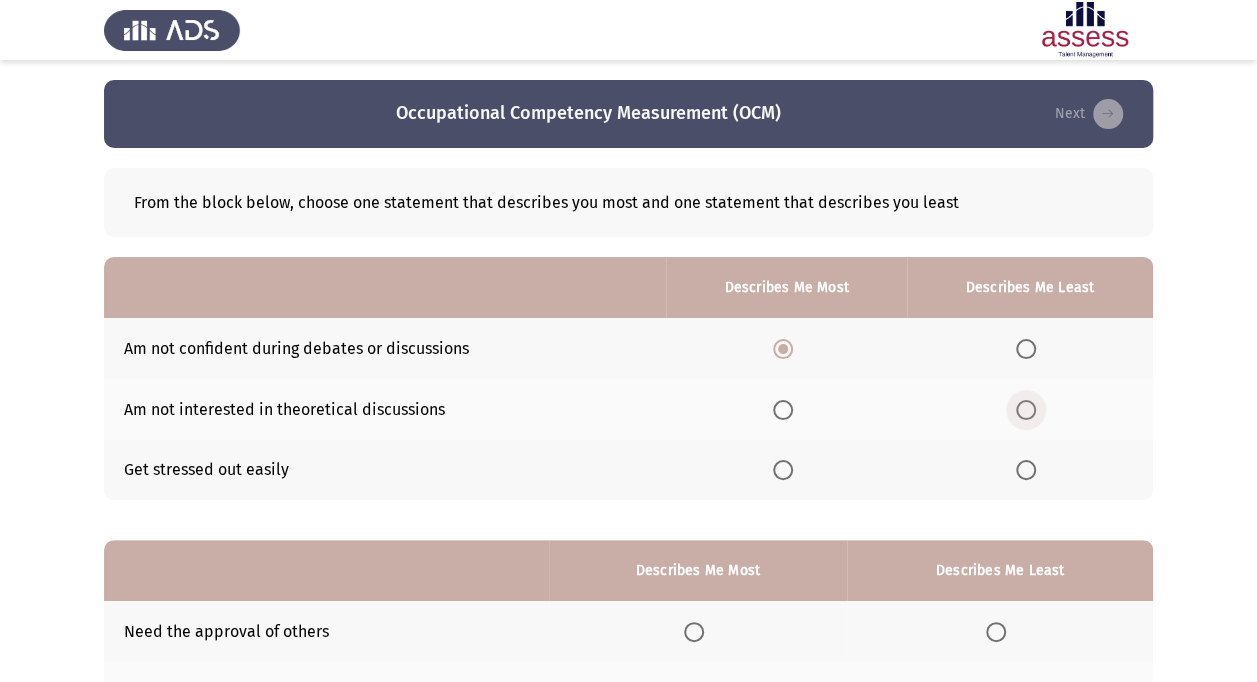click at bounding box center [1026, 410] 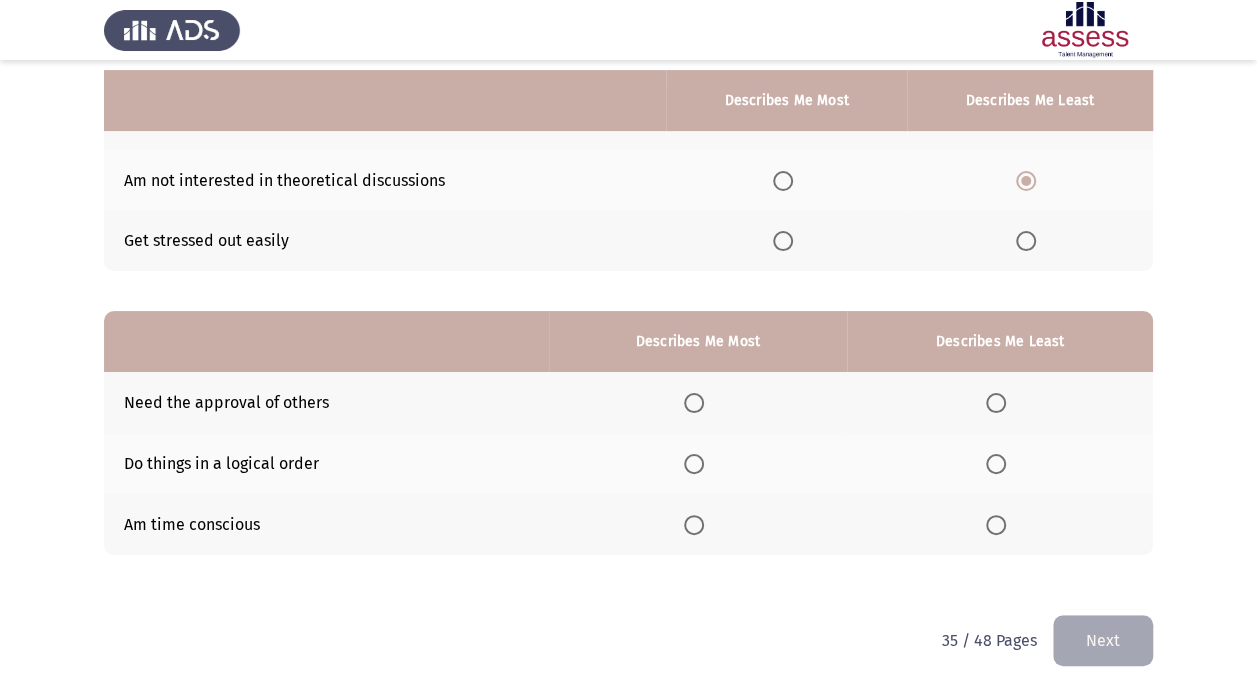 scroll, scrollTop: 239, scrollLeft: 0, axis: vertical 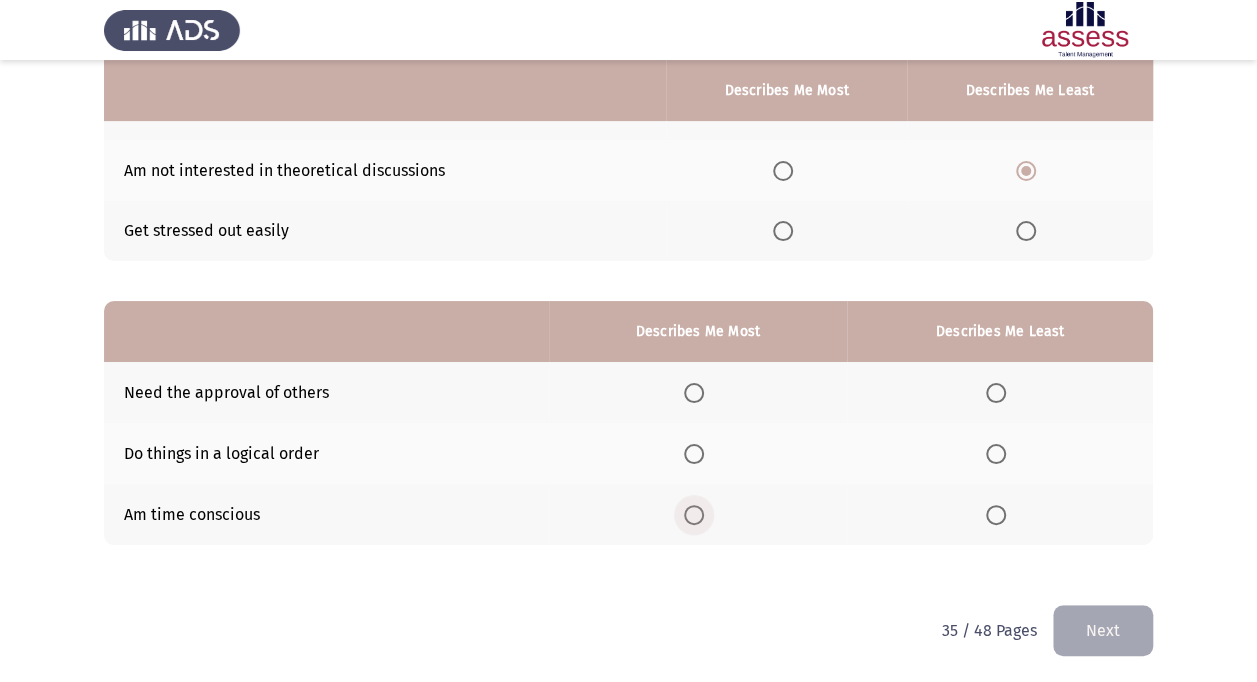 click at bounding box center [694, 515] 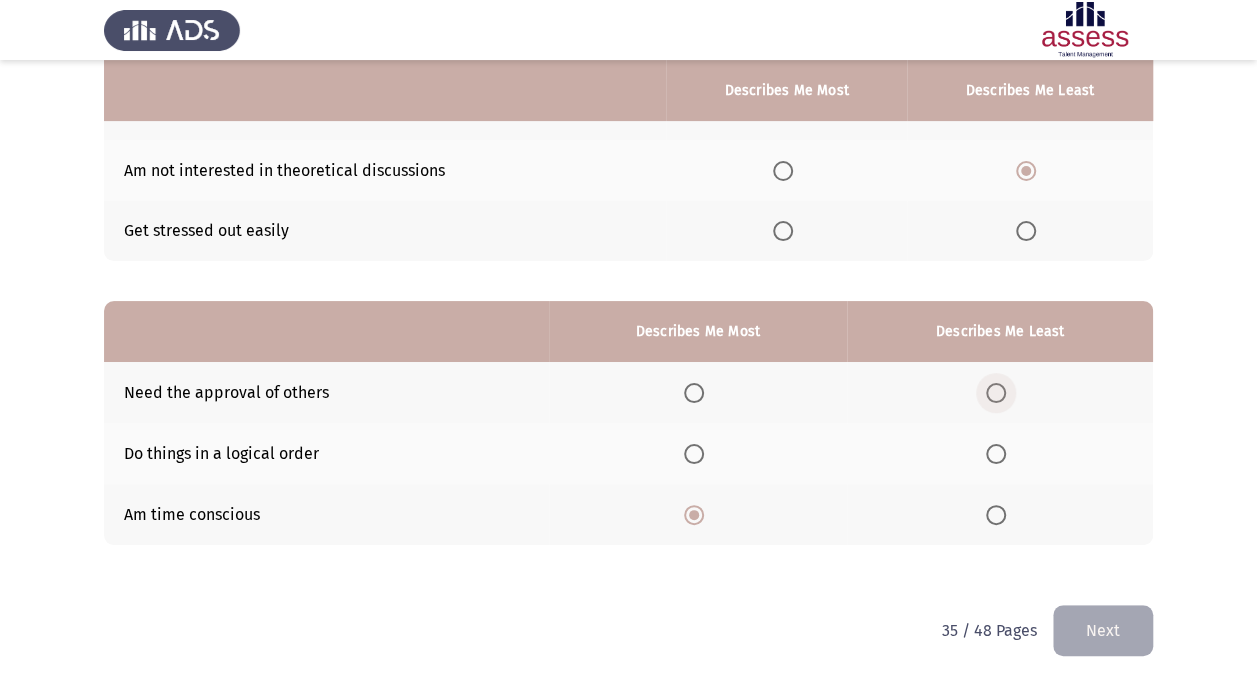 click at bounding box center (1000, 393) 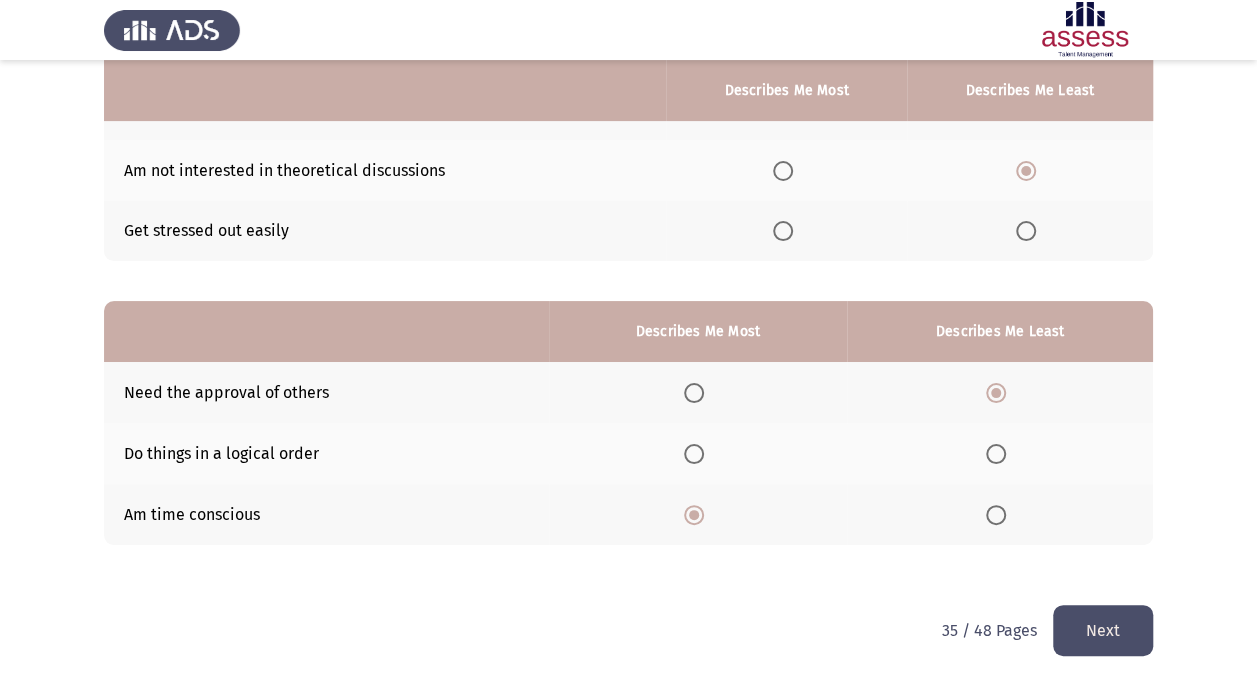click on "Next" 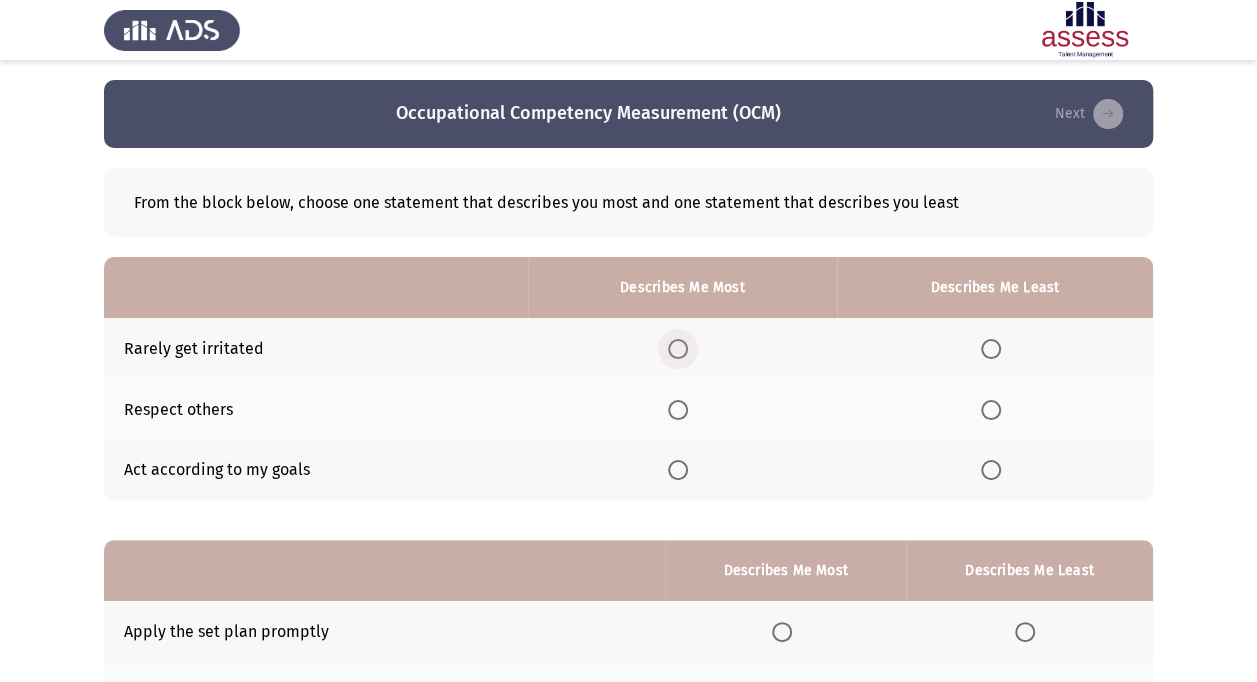 click at bounding box center [678, 349] 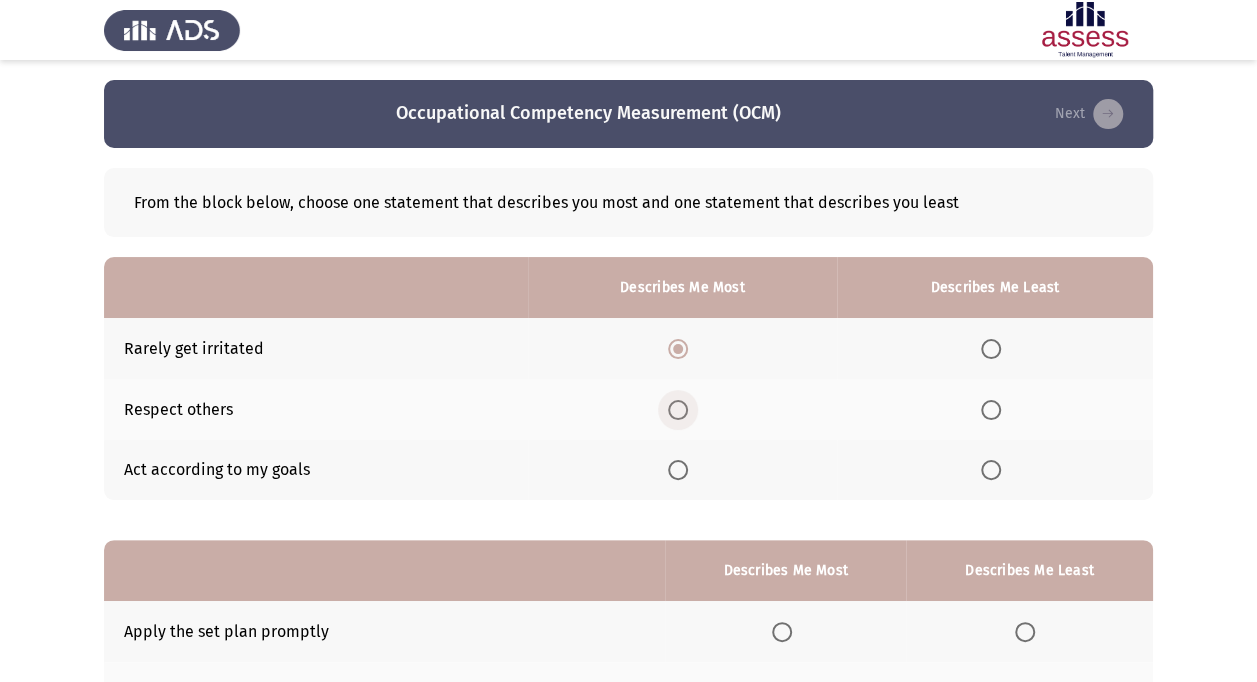 click at bounding box center (678, 410) 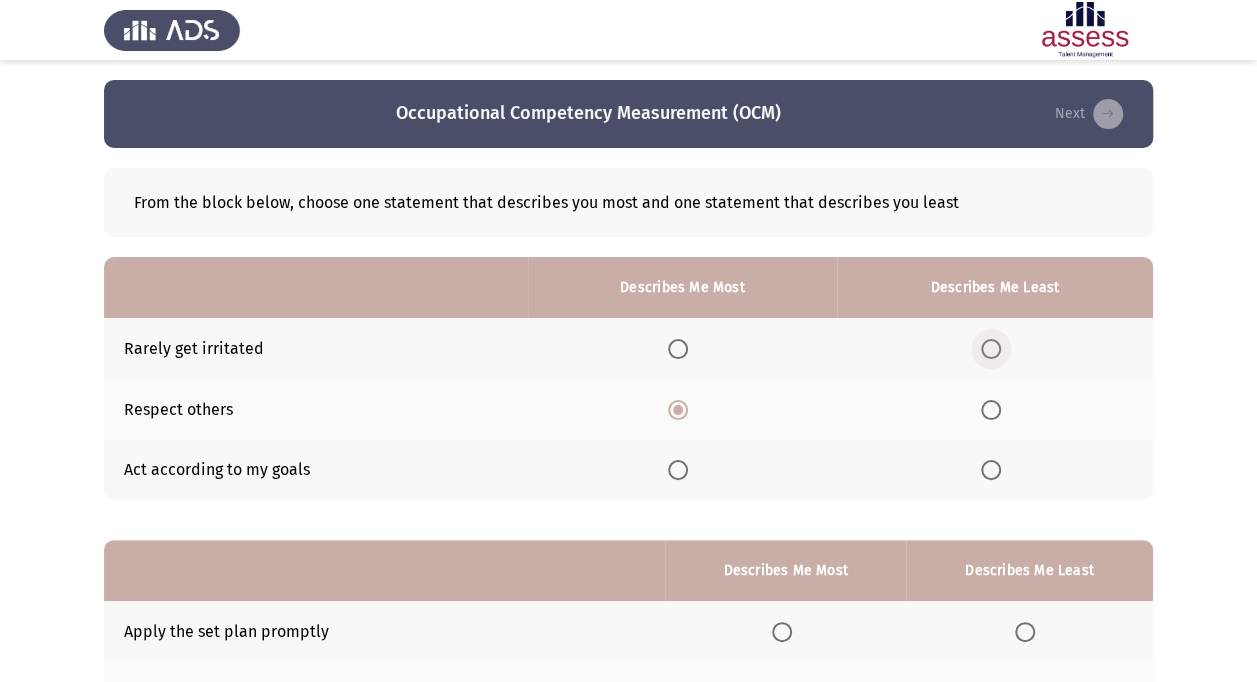 click at bounding box center [991, 349] 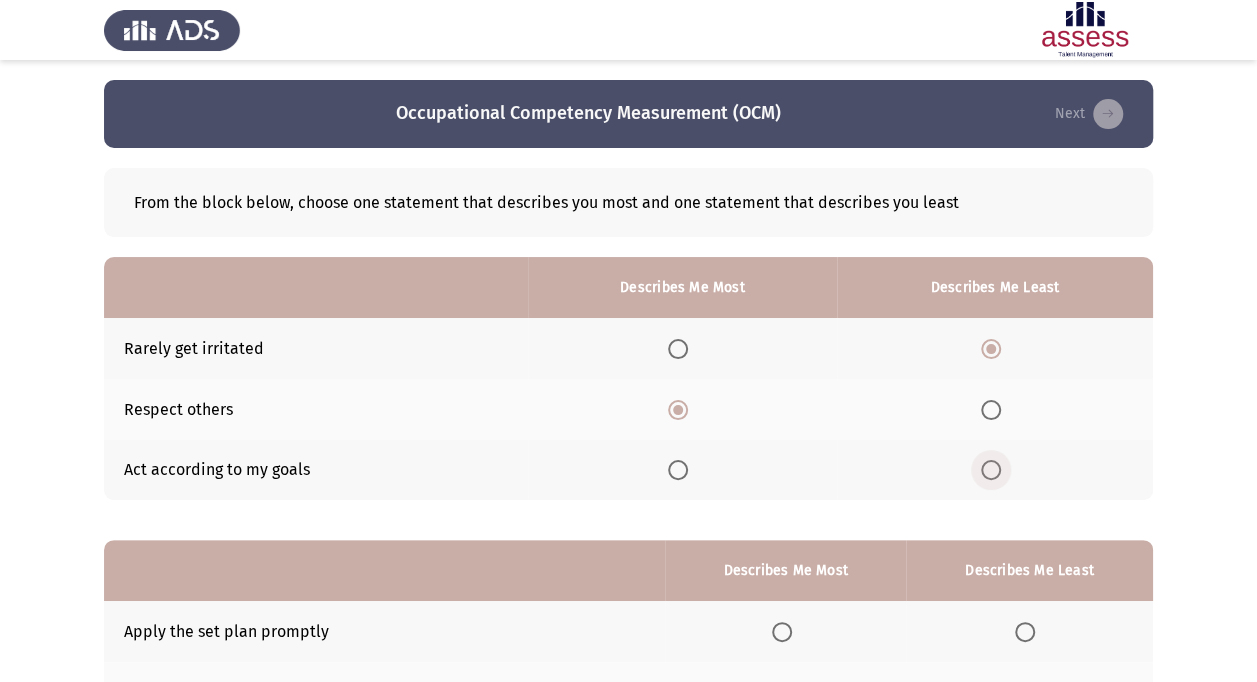 click at bounding box center [991, 470] 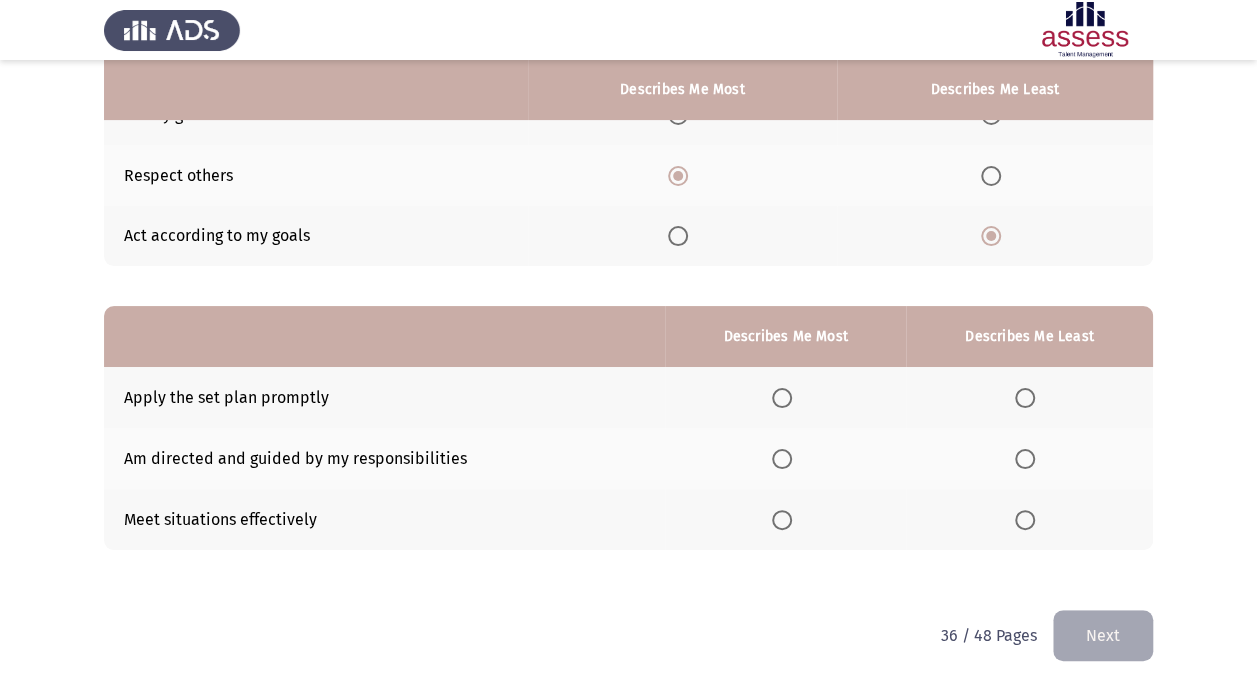scroll, scrollTop: 235, scrollLeft: 0, axis: vertical 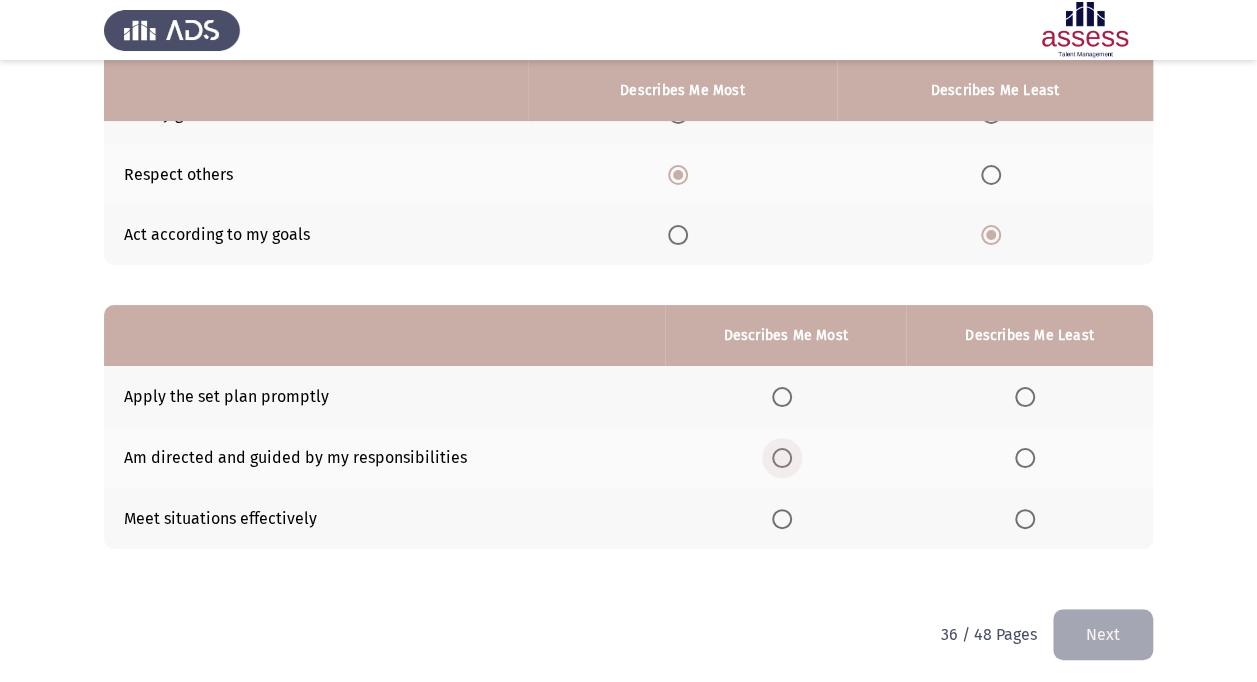 click at bounding box center (782, 458) 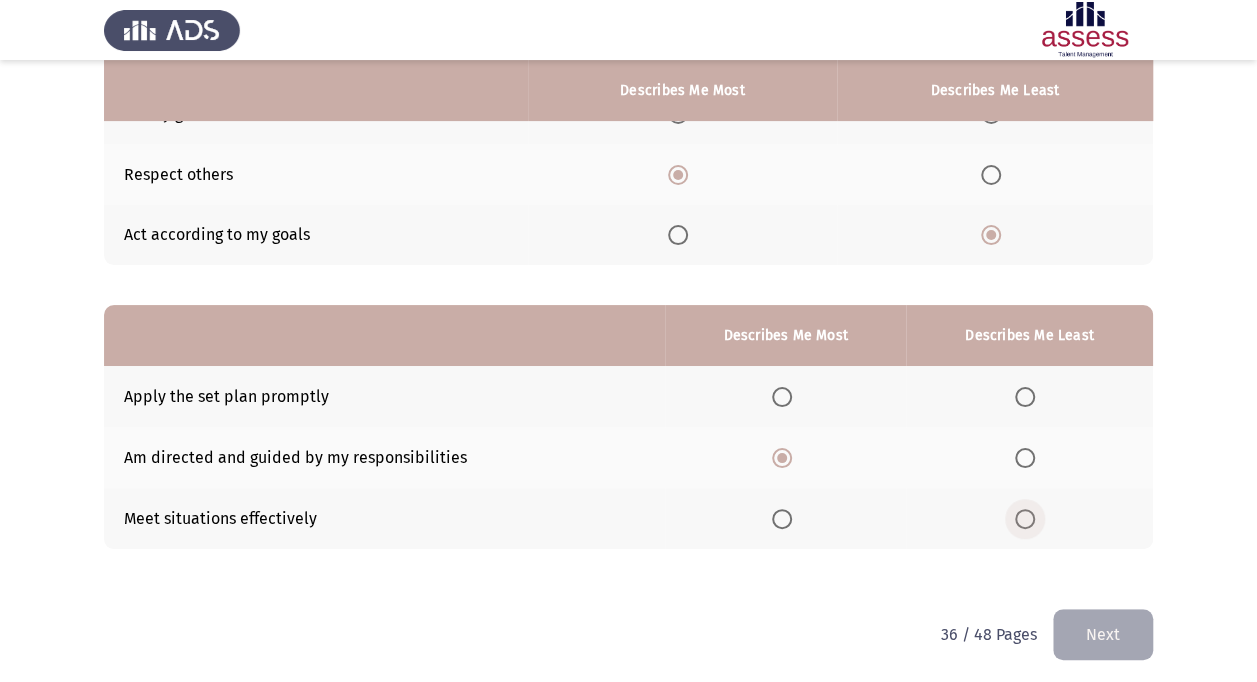 click at bounding box center (1025, 519) 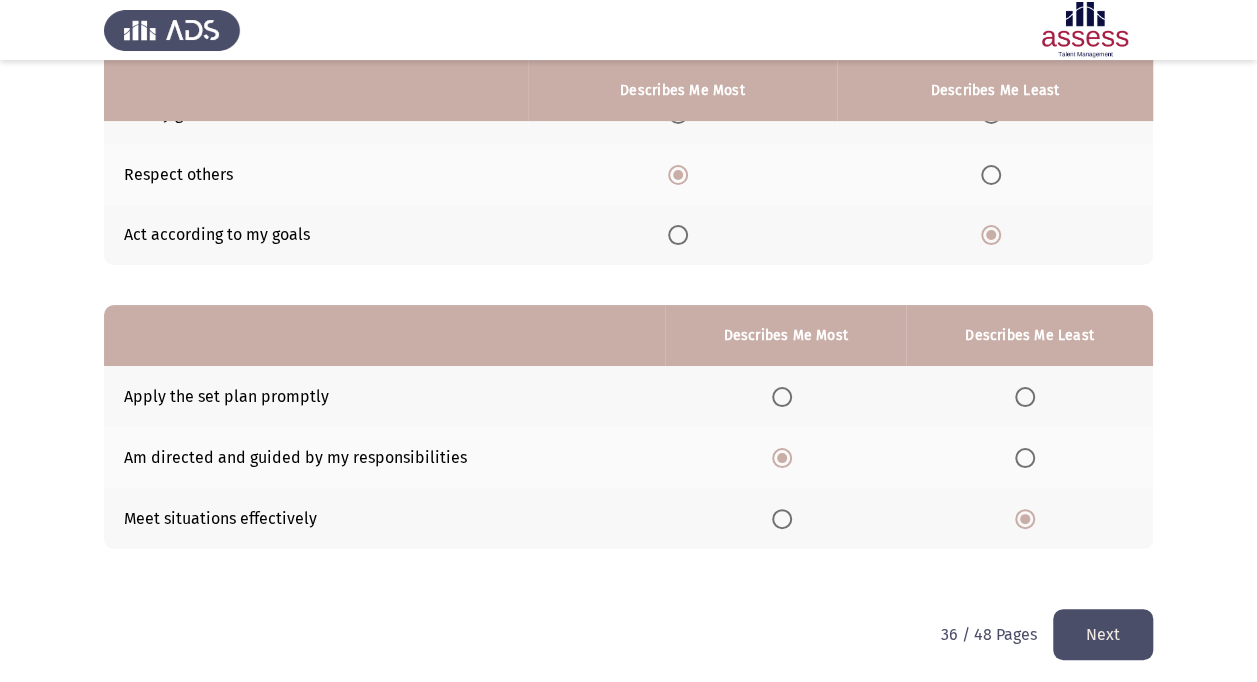 click on "Next" 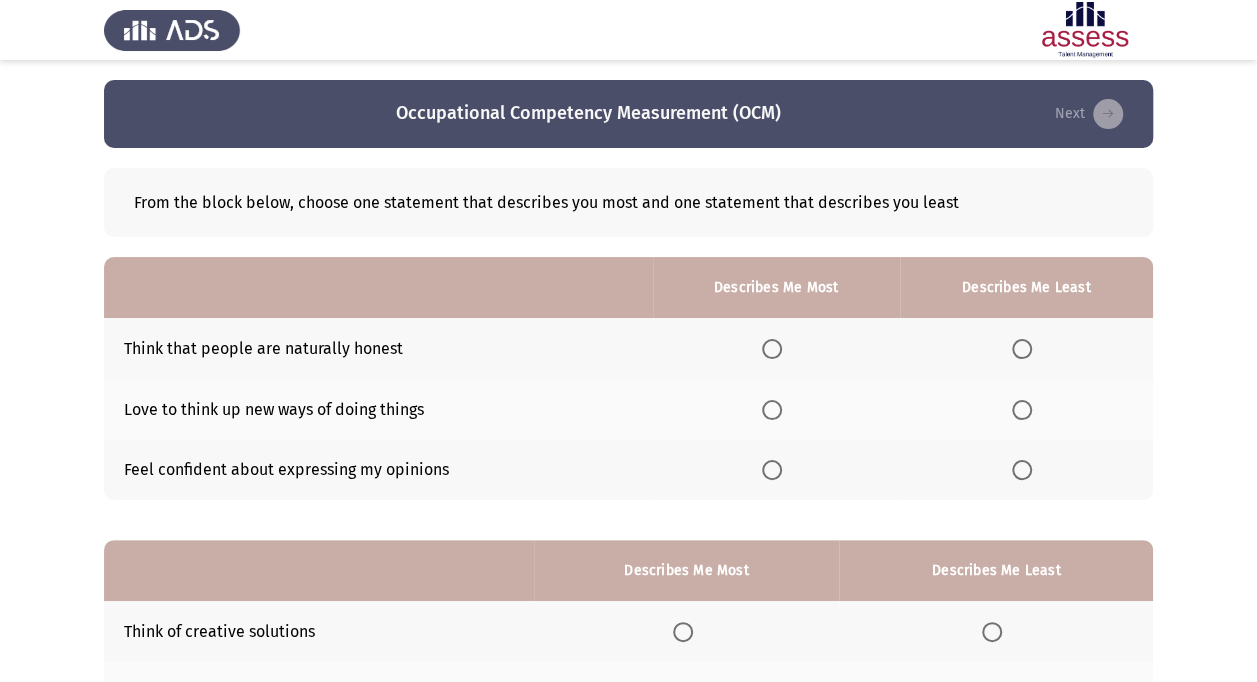 click 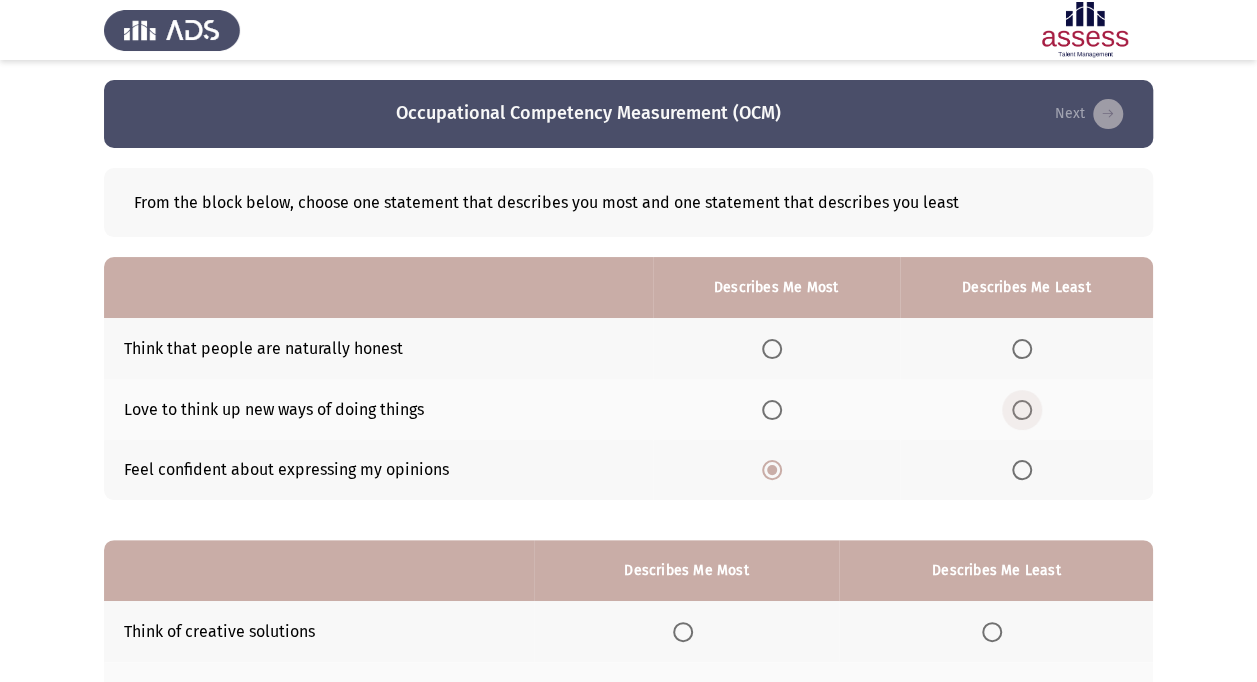 click at bounding box center [1022, 410] 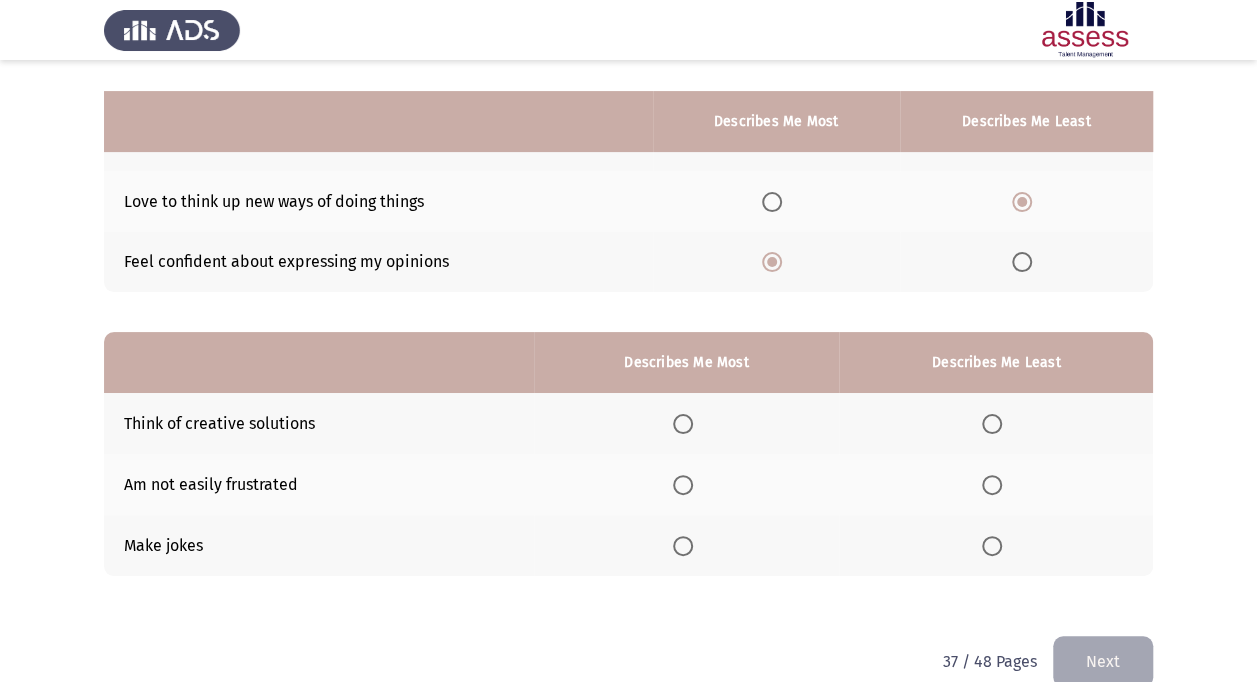 scroll, scrollTop: 239, scrollLeft: 0, axis: vertical 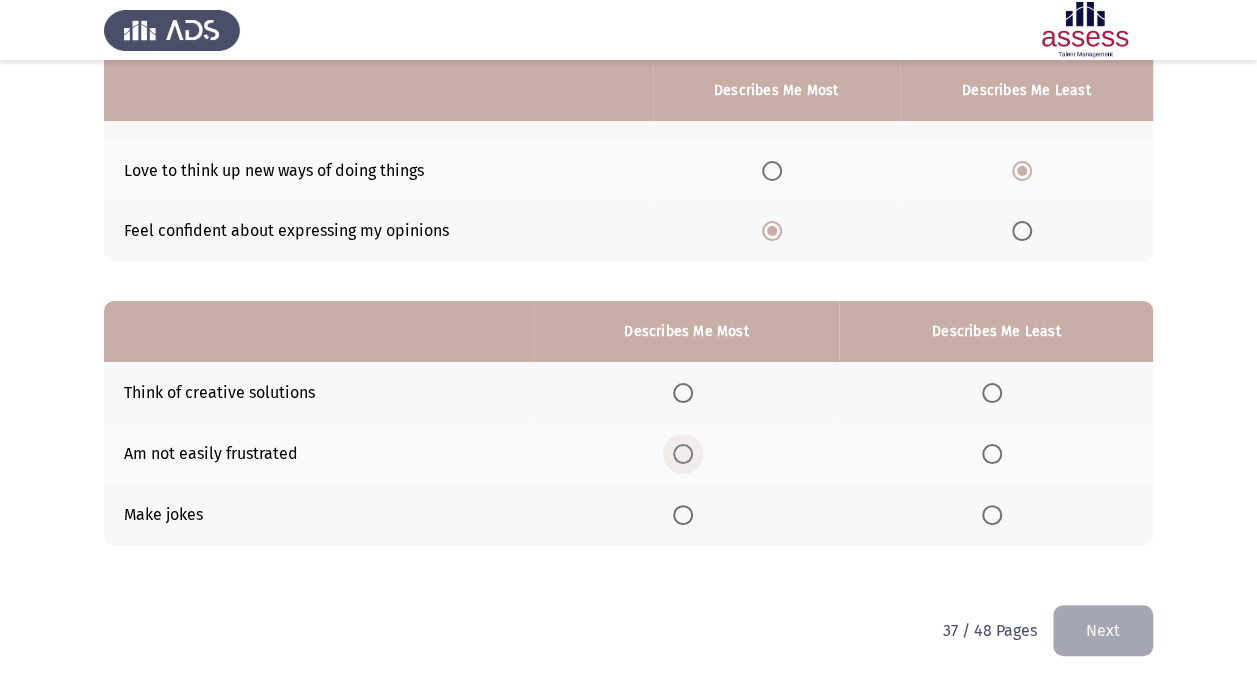 click at bounding box center (683, 454) 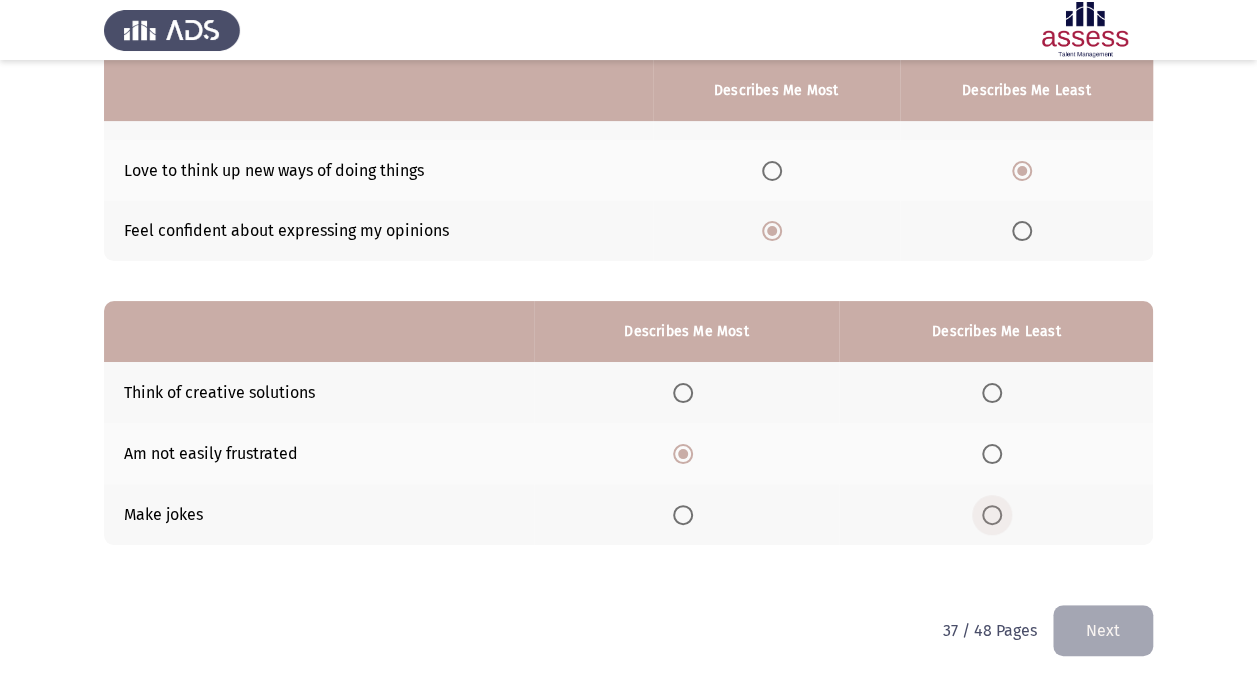 click at bounding box center (992, 515) 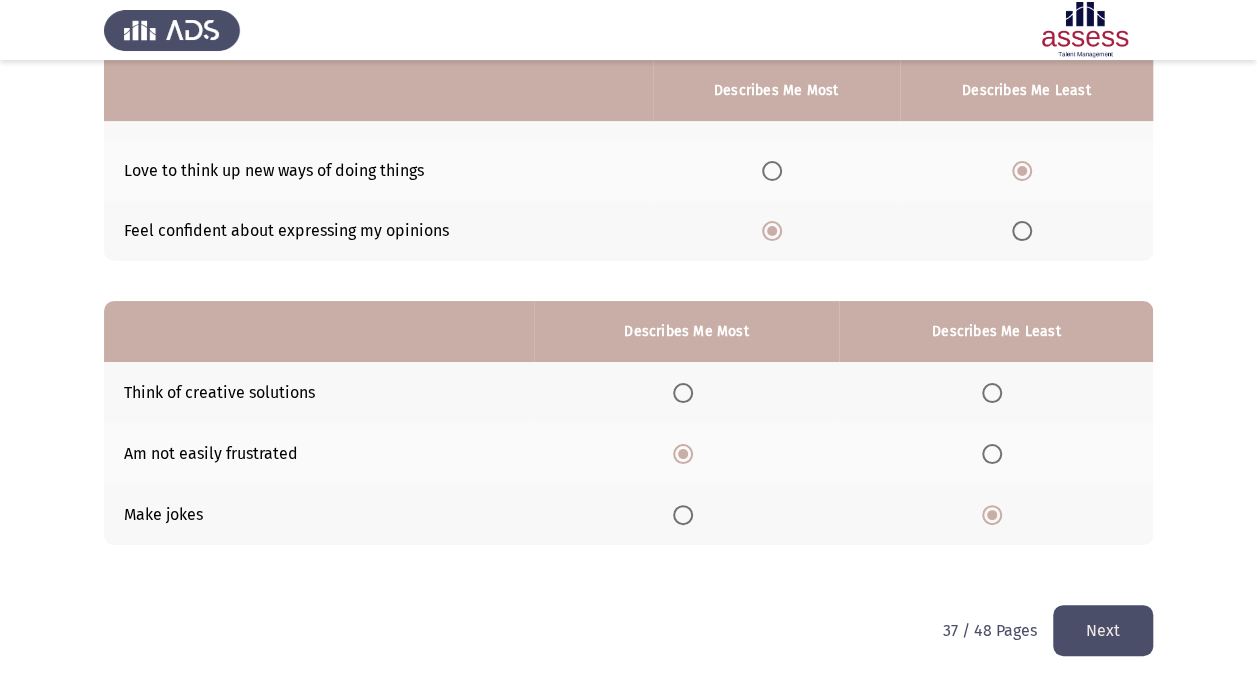 click on "Next" 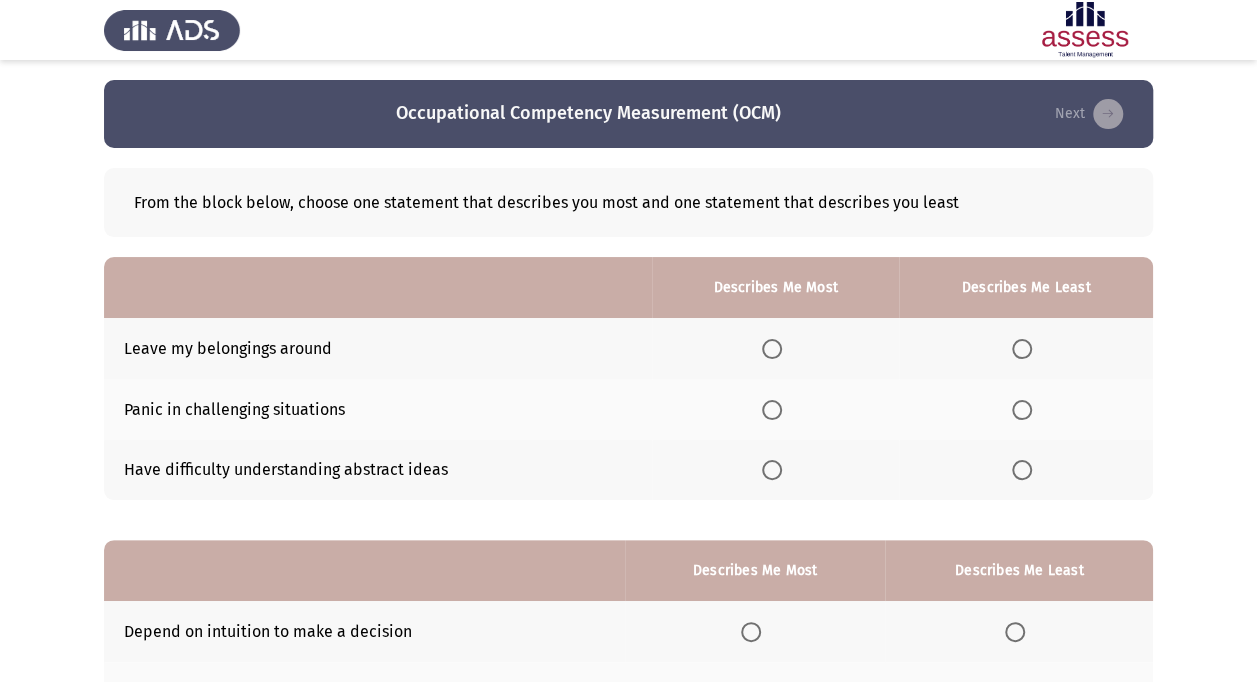 click at bounding box center (1022, 410) 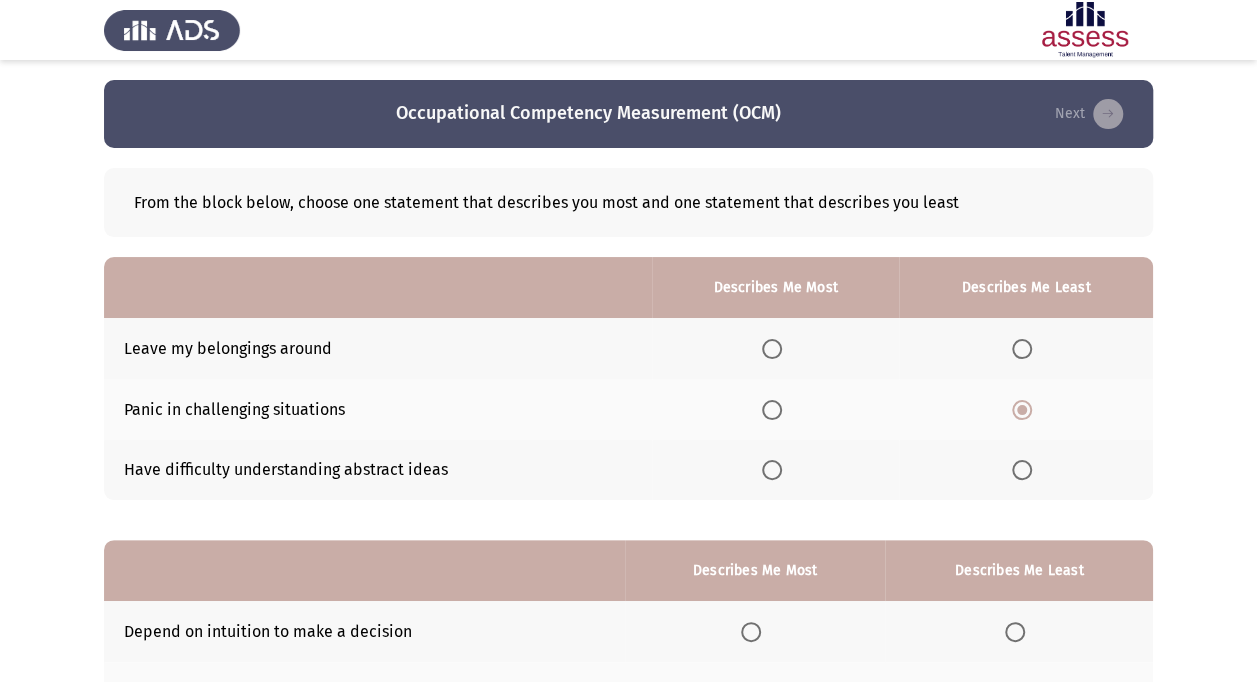 click at bounding box center (772, 349) 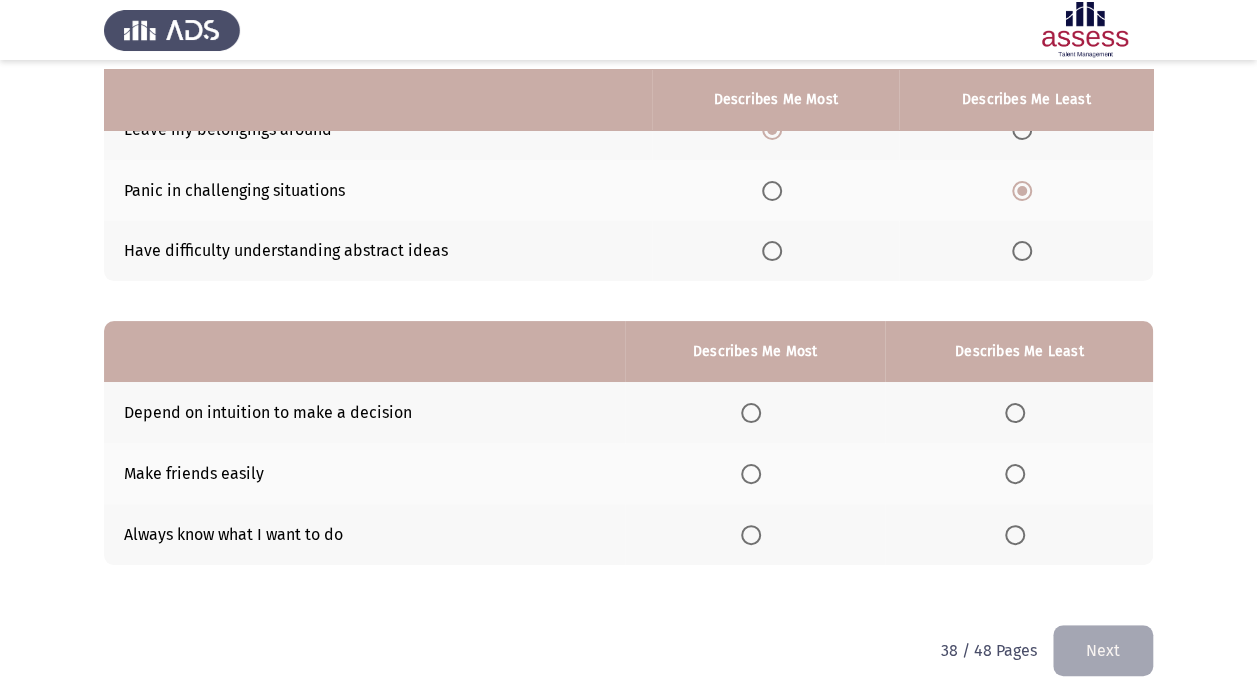 scroll, scrollTop: 239, scrollLeft: 0, axis: vertical 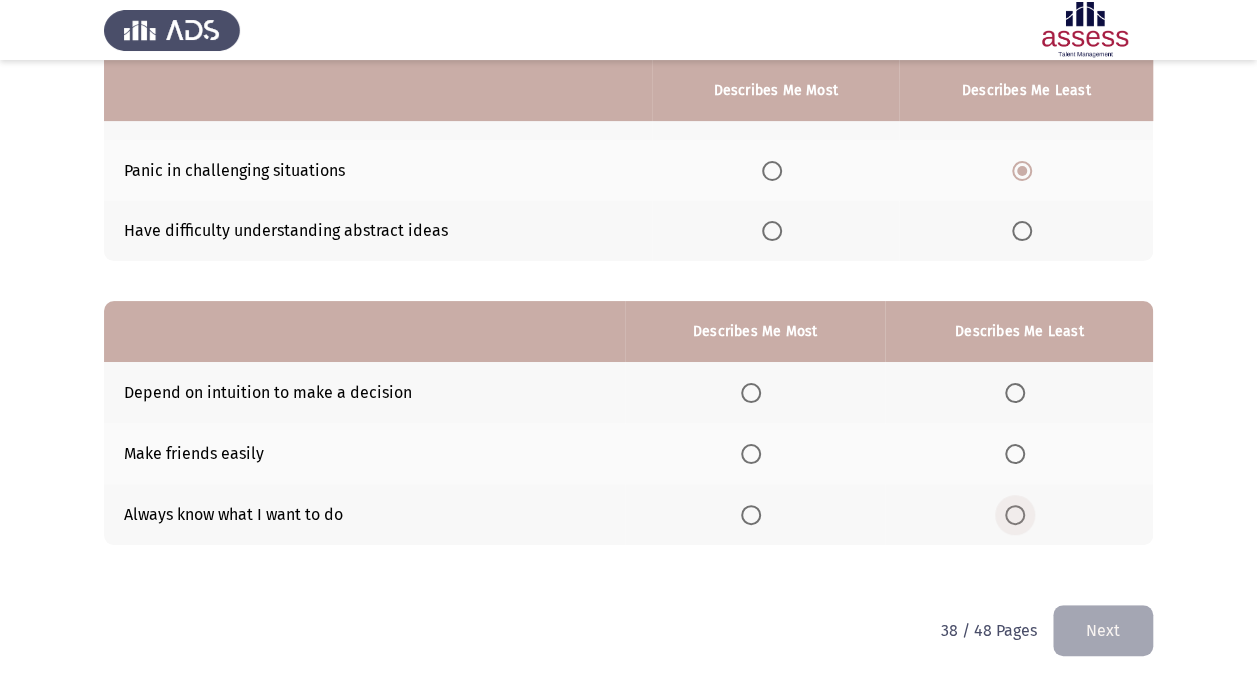 click at bounding box center [1015, 515] 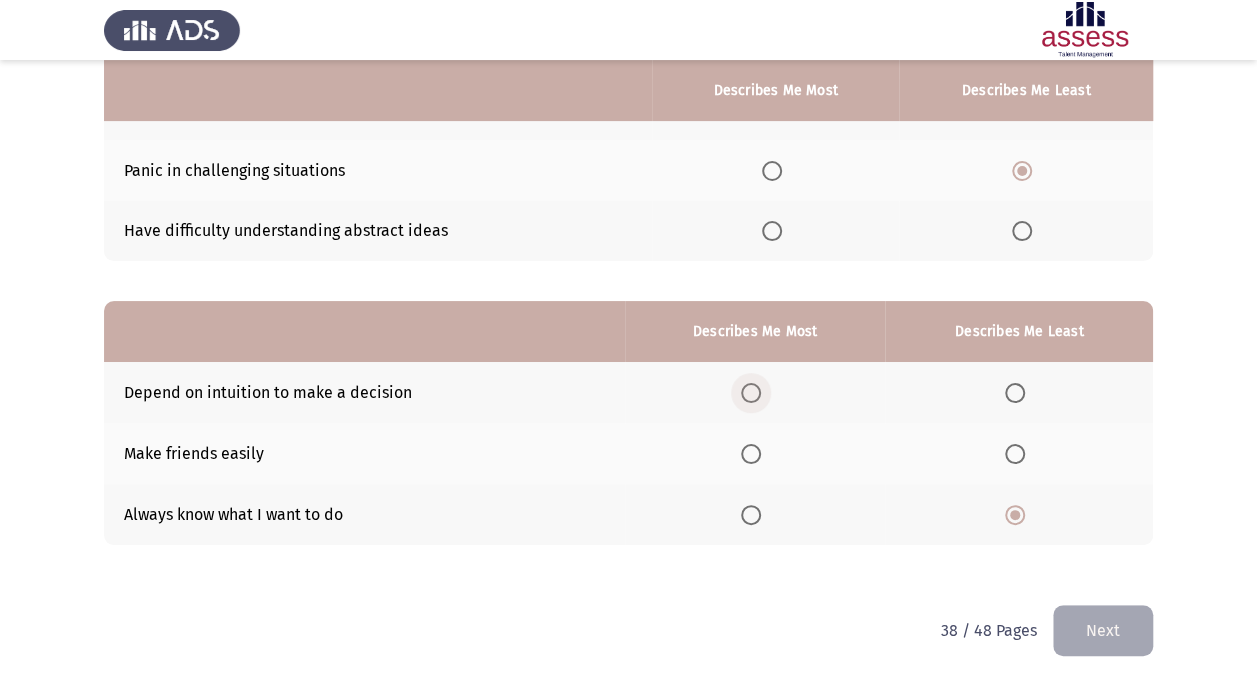 click at bounding box center (751, 393) 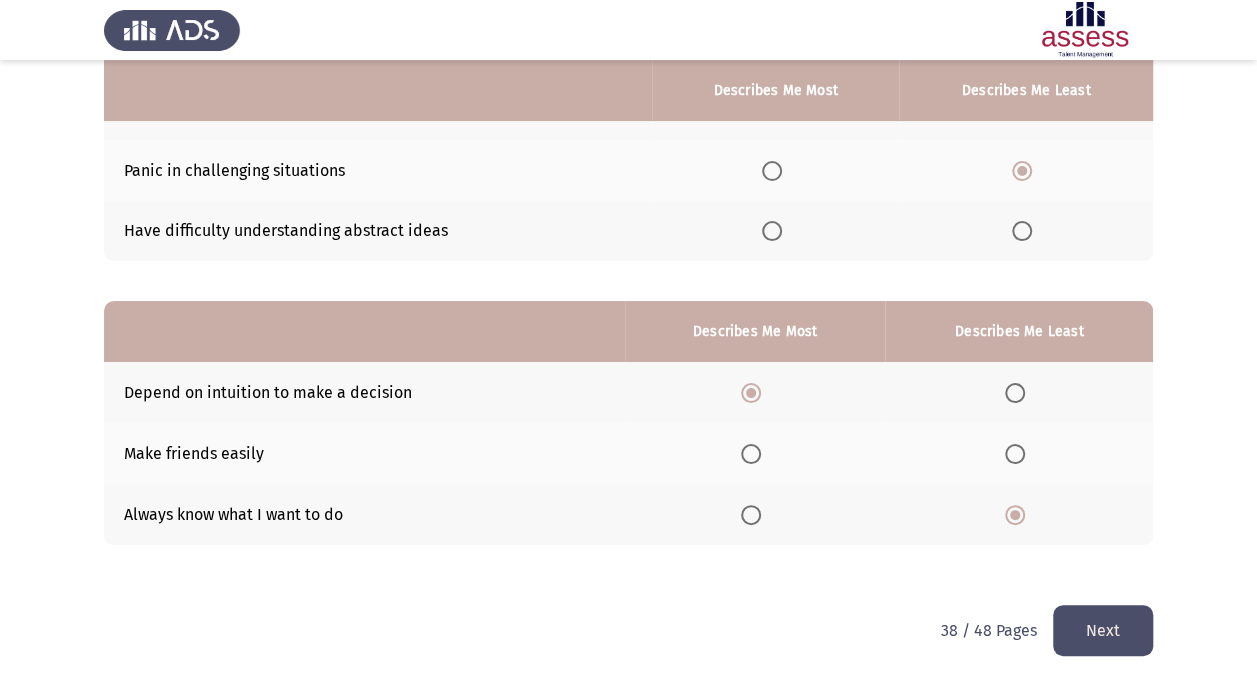 click on "Next" 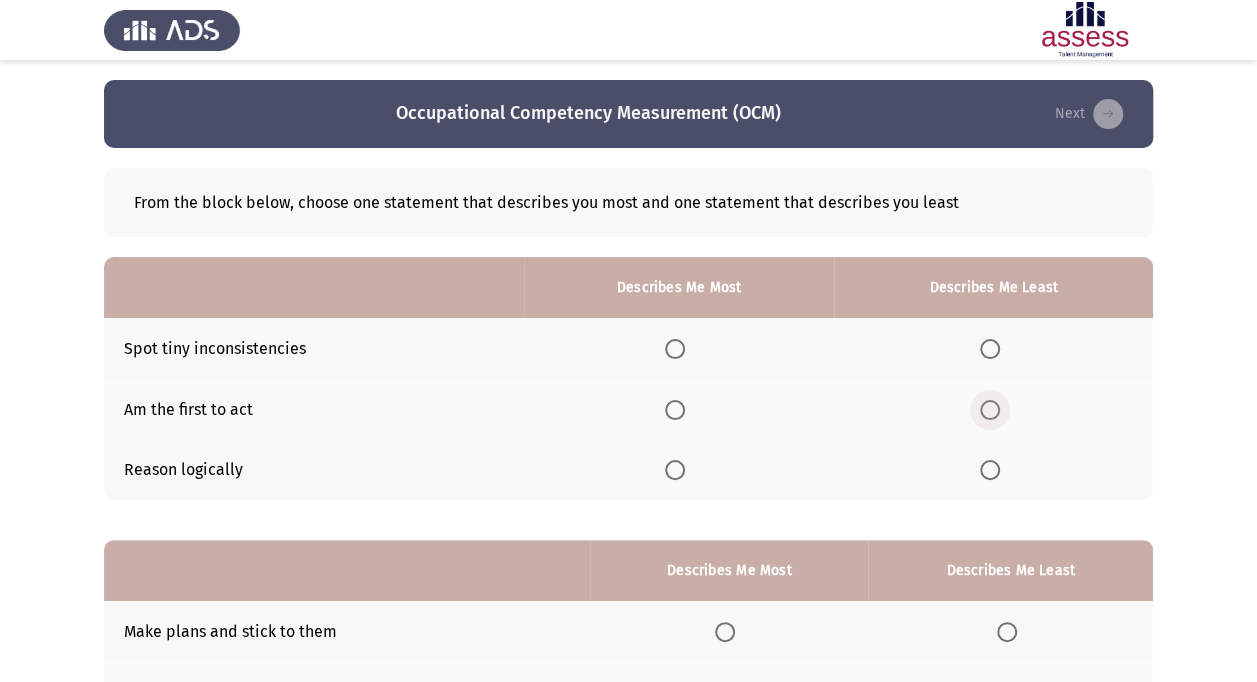 click at bounding box center [990, 410] 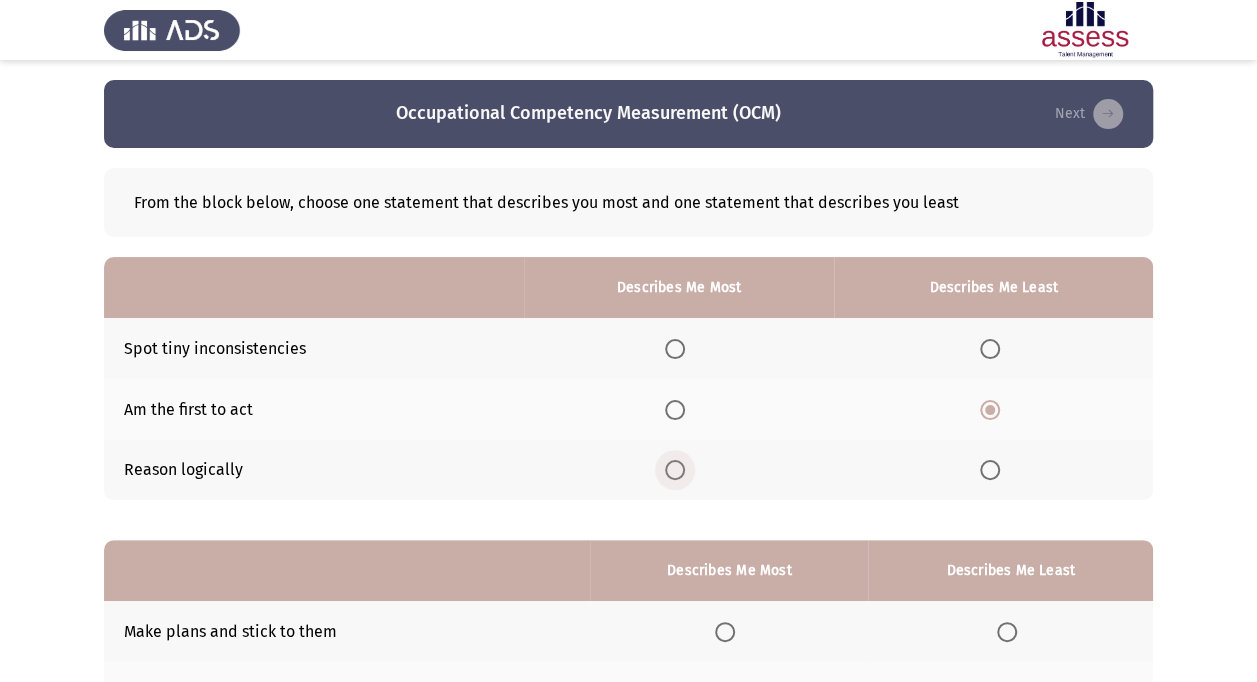 click at bounding box center (675, 470) 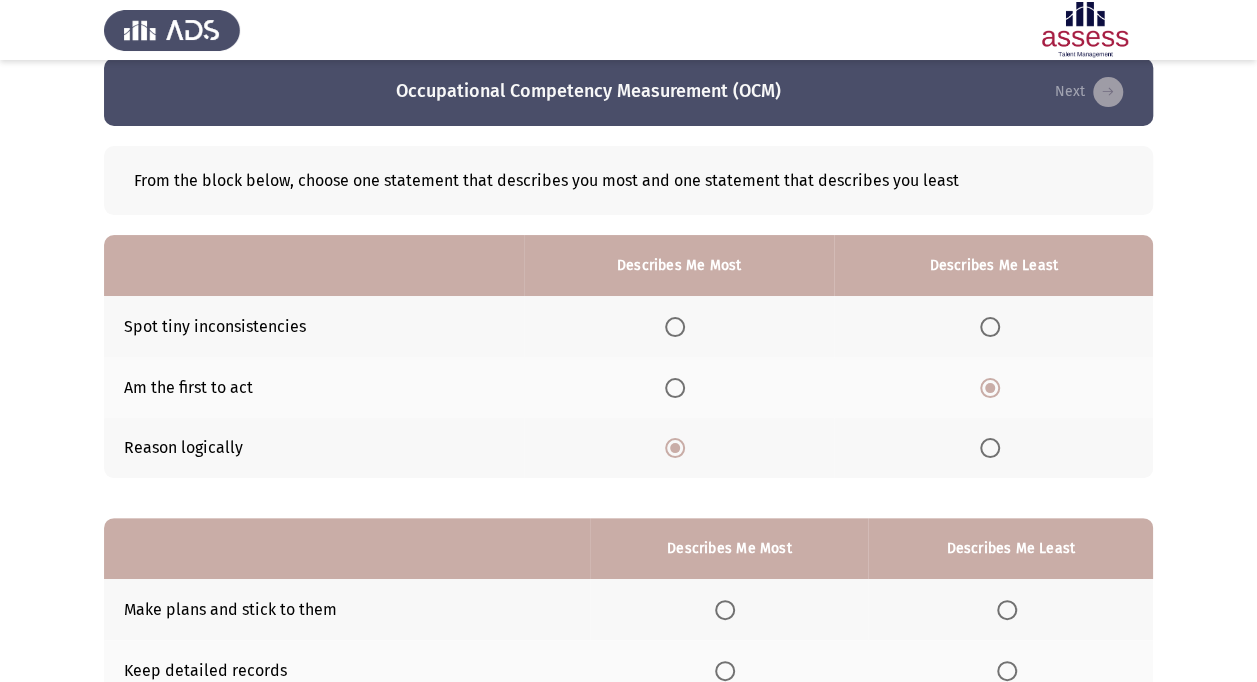 scroll, scrollTop: 23, scrollLeft: 0, axis: vertical 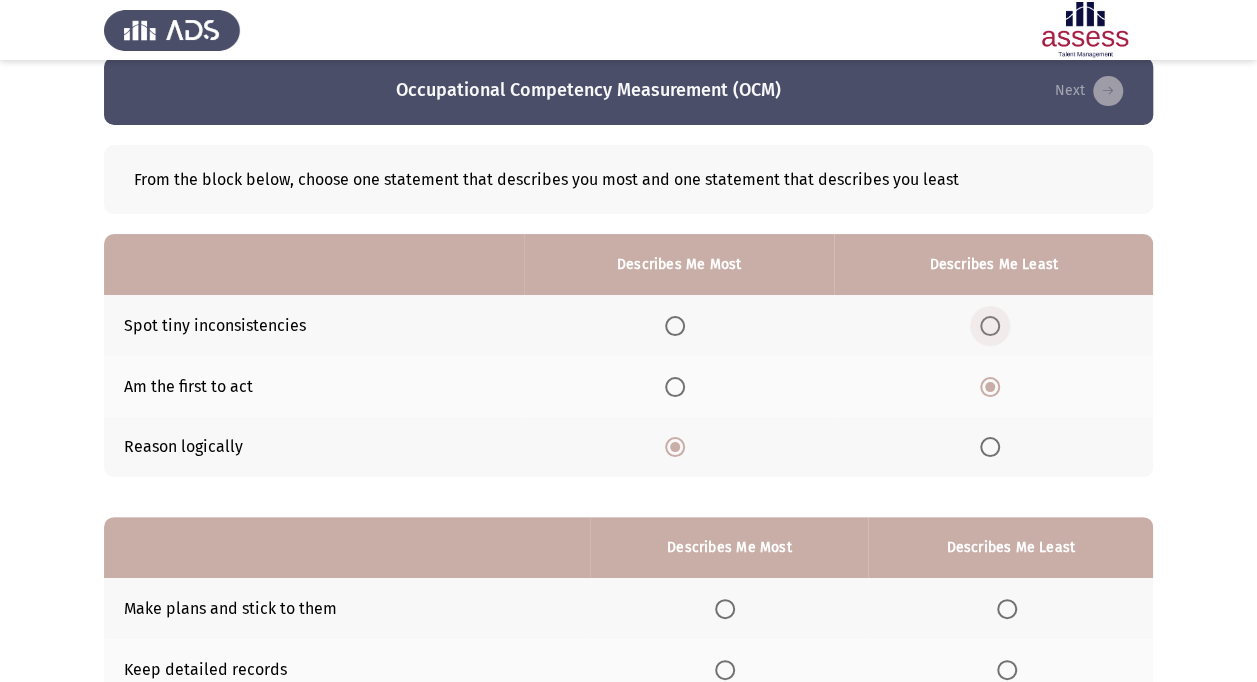 click at bounding box center [990, 326] 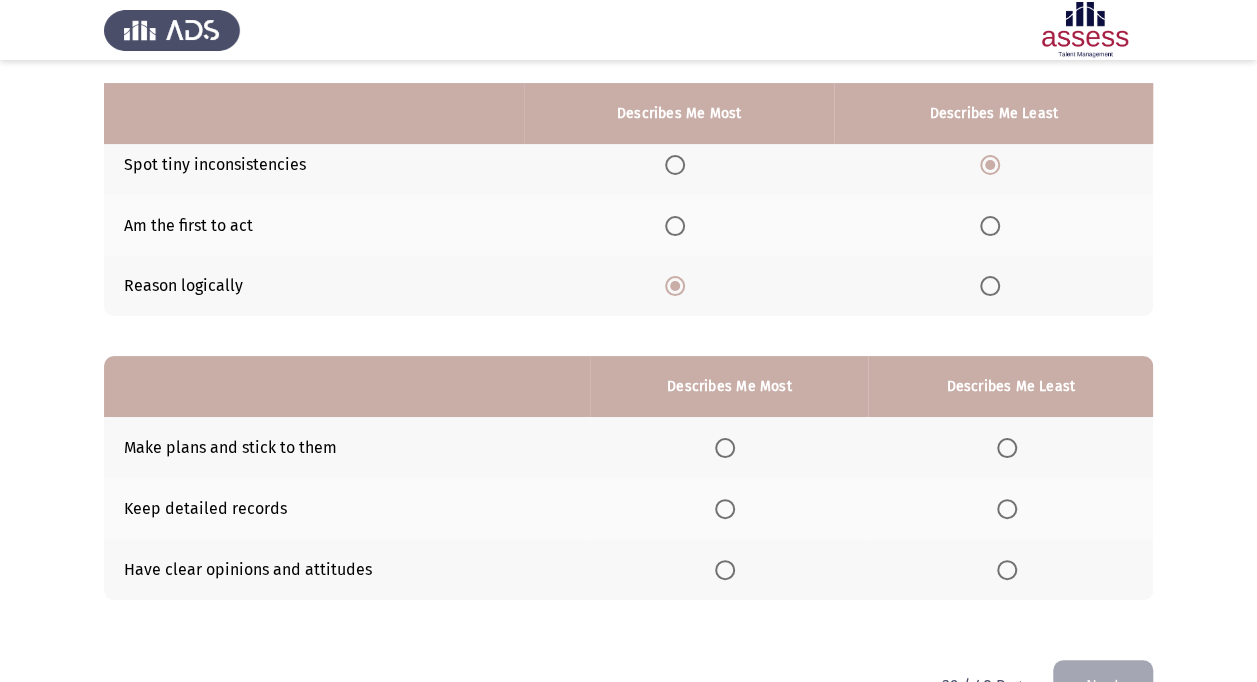 scroll, scrollTop: 211, scrollLeft: 0, axis: vertical 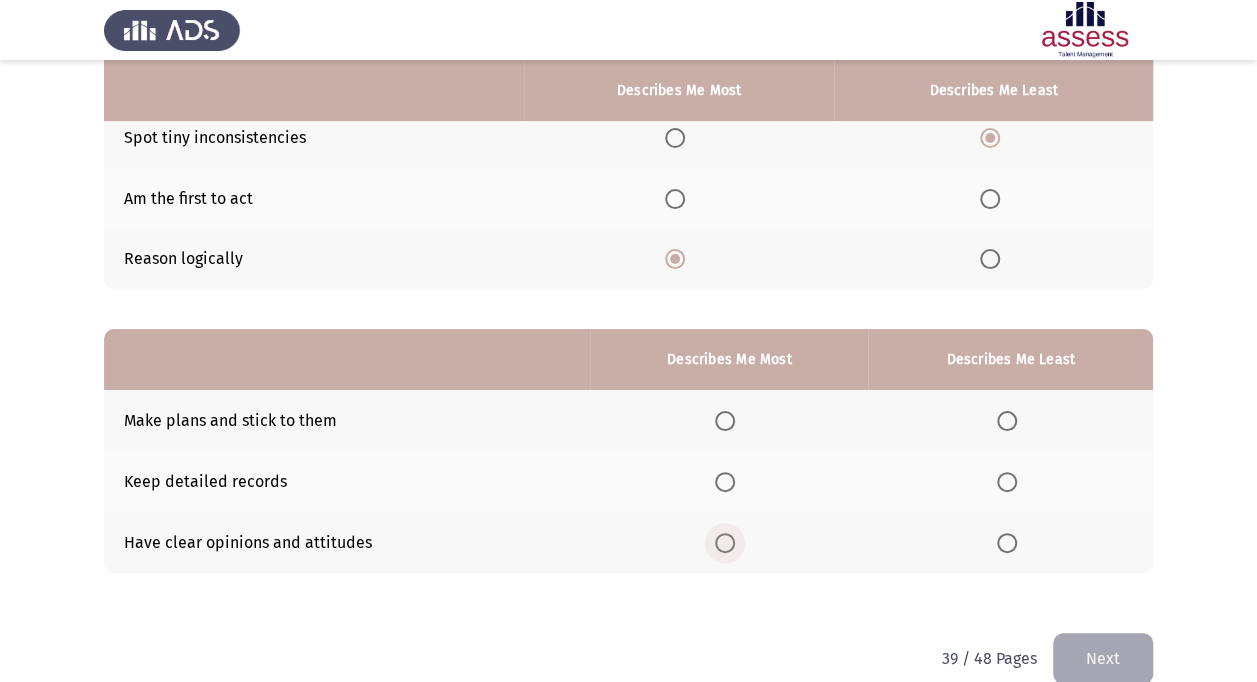 click at bounding box center [725, 543] 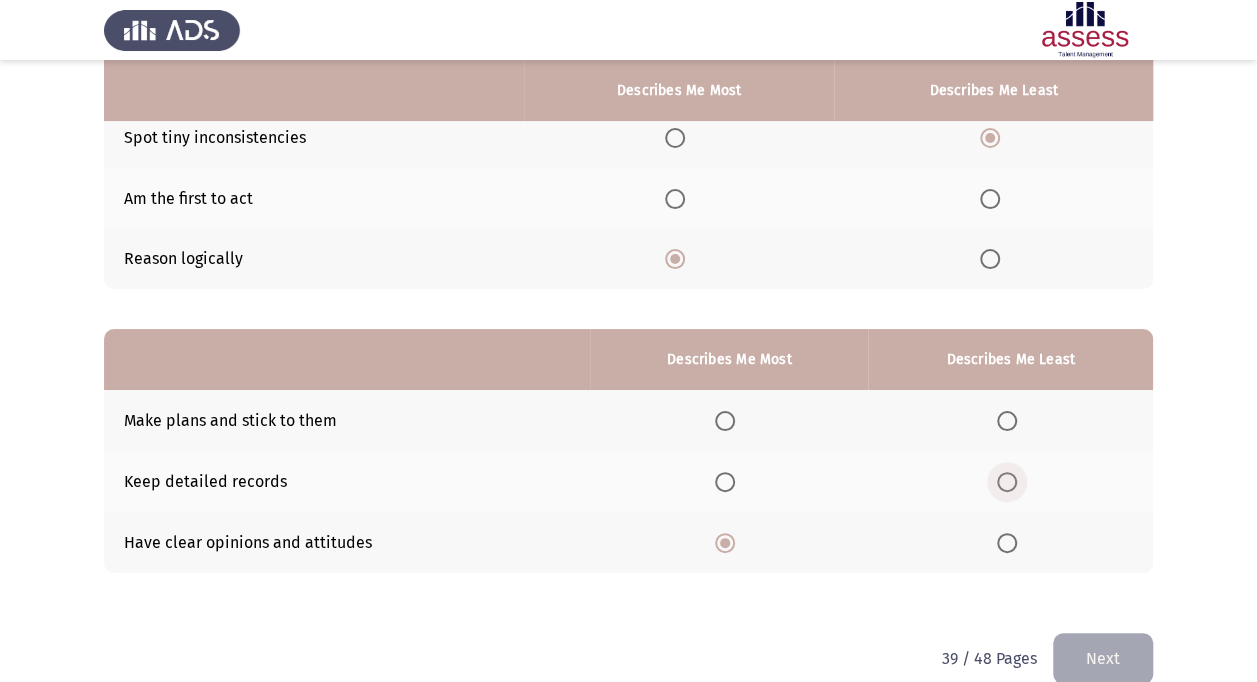 click at bounding box center [1011, 482] 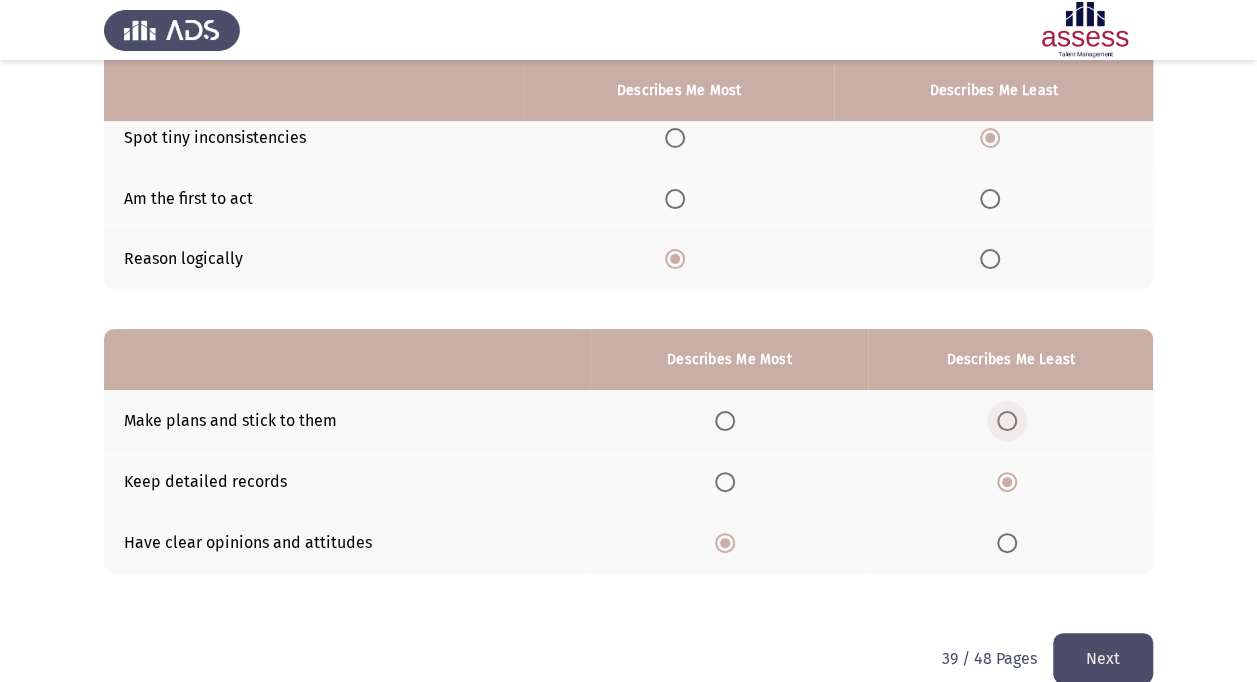 click at bounding box center [1007, 421] 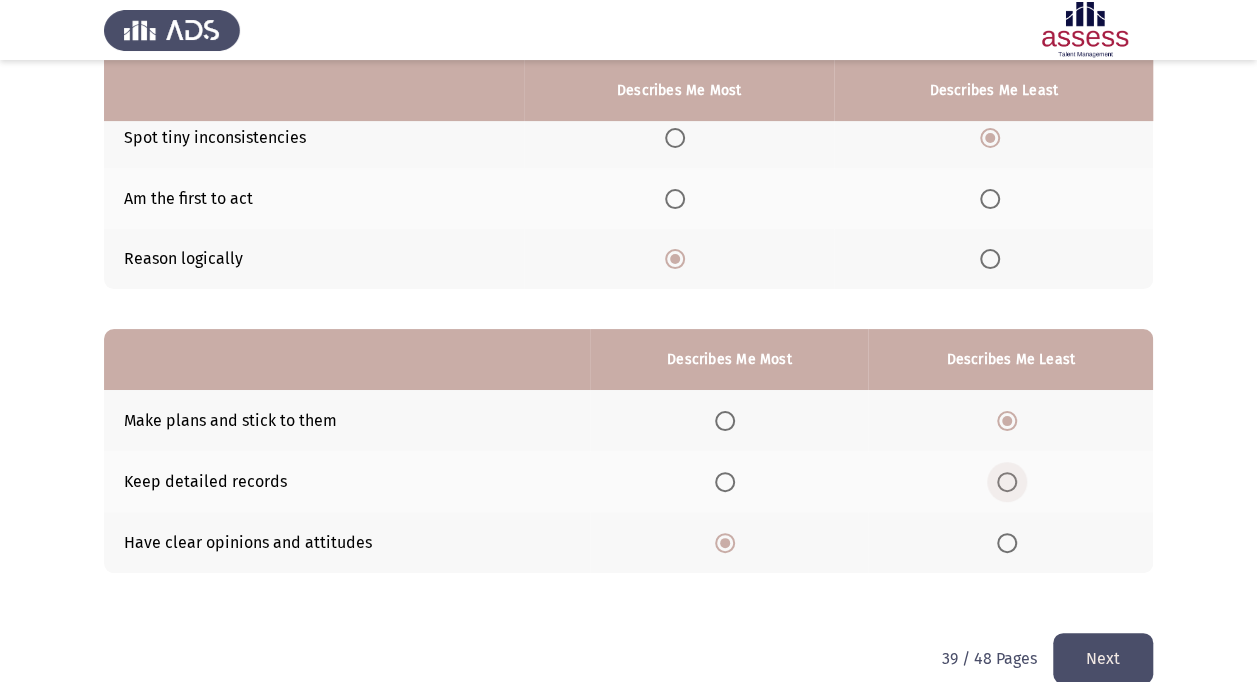 click at bounding box center [1007, 482] 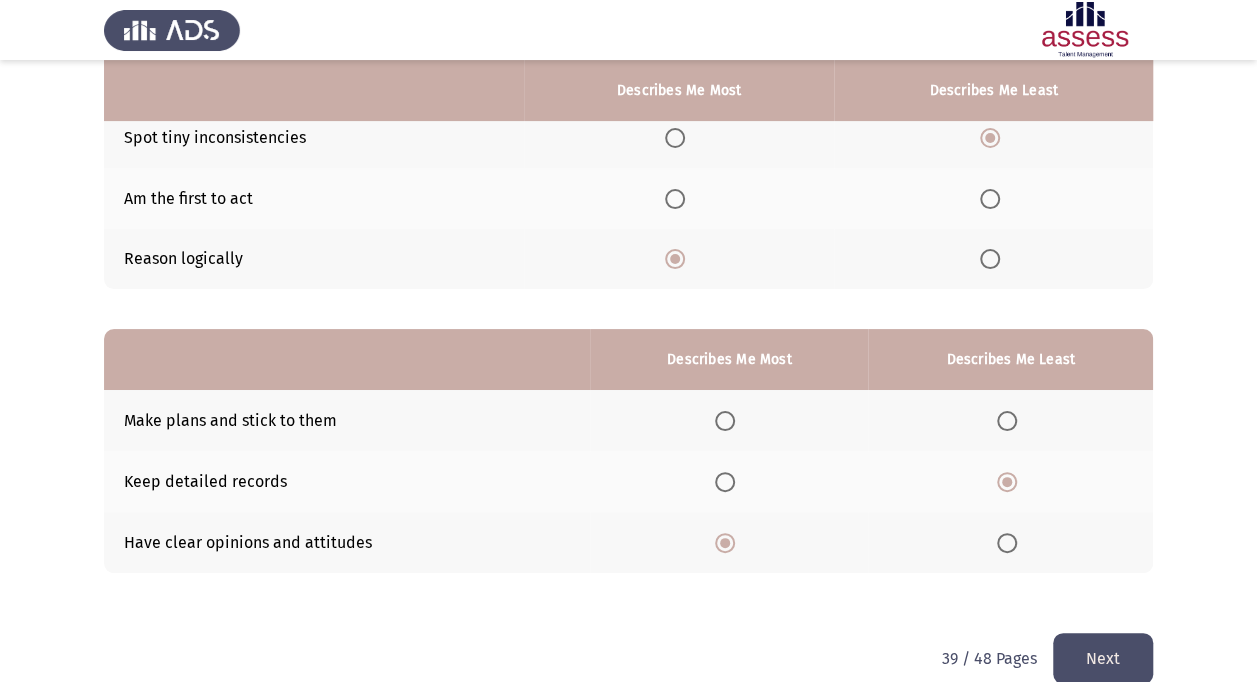 click on "Next" 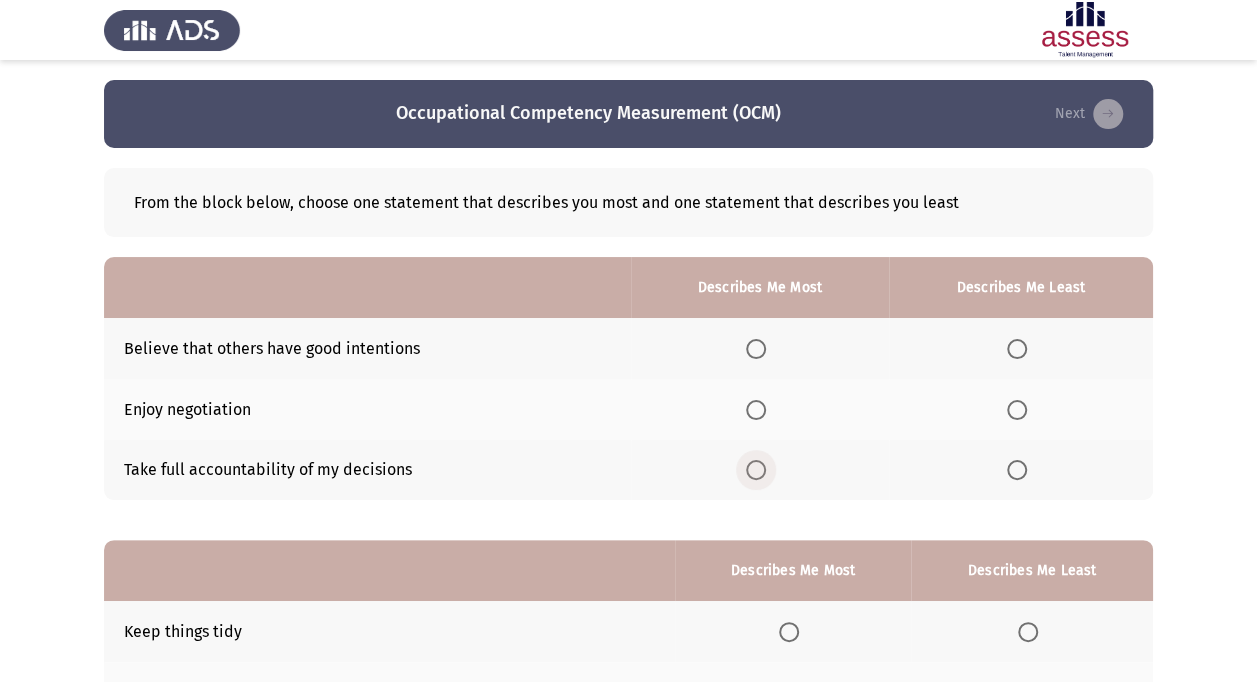 click at bounding box center (756, 470) 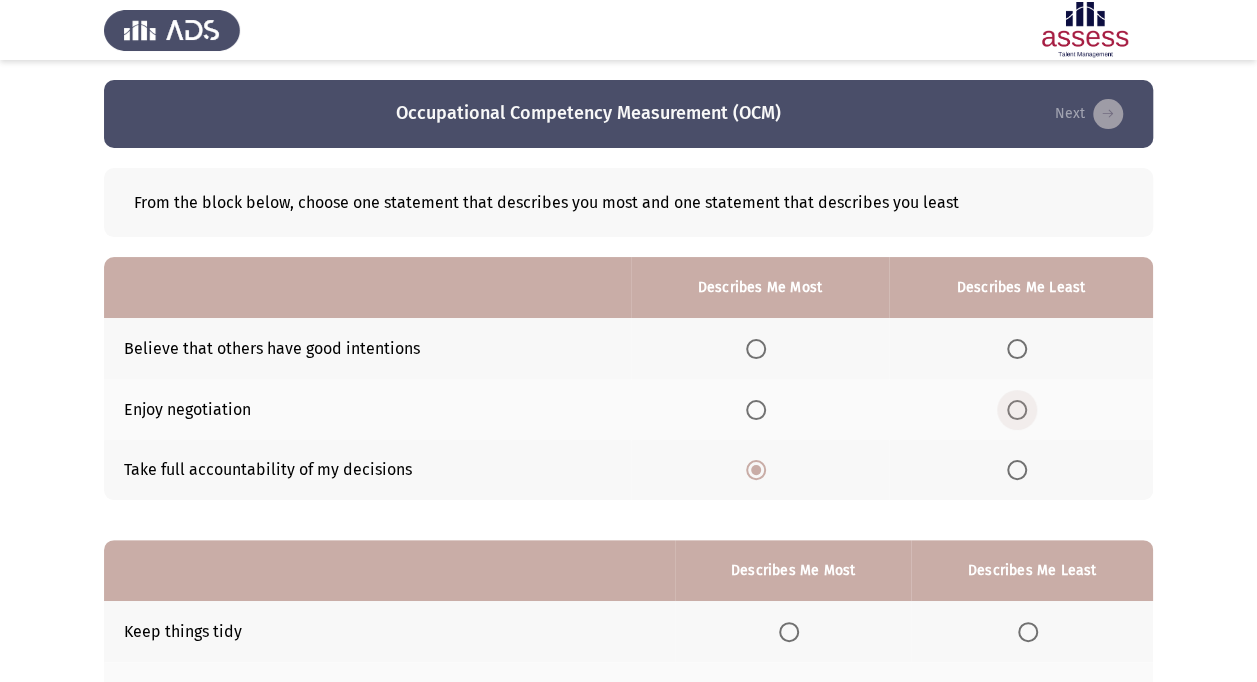 click at bounding box center [1017, 410] 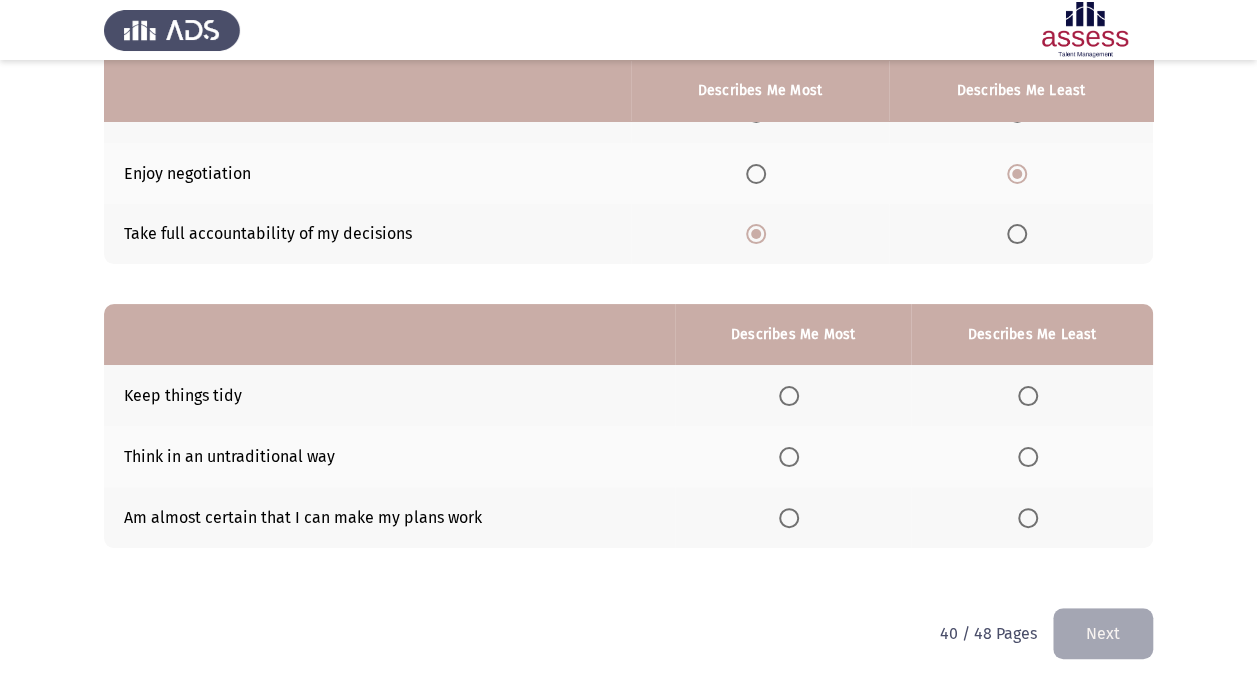 scroll, scrollTop: 239, scrollLeft: 0, axis: vertical 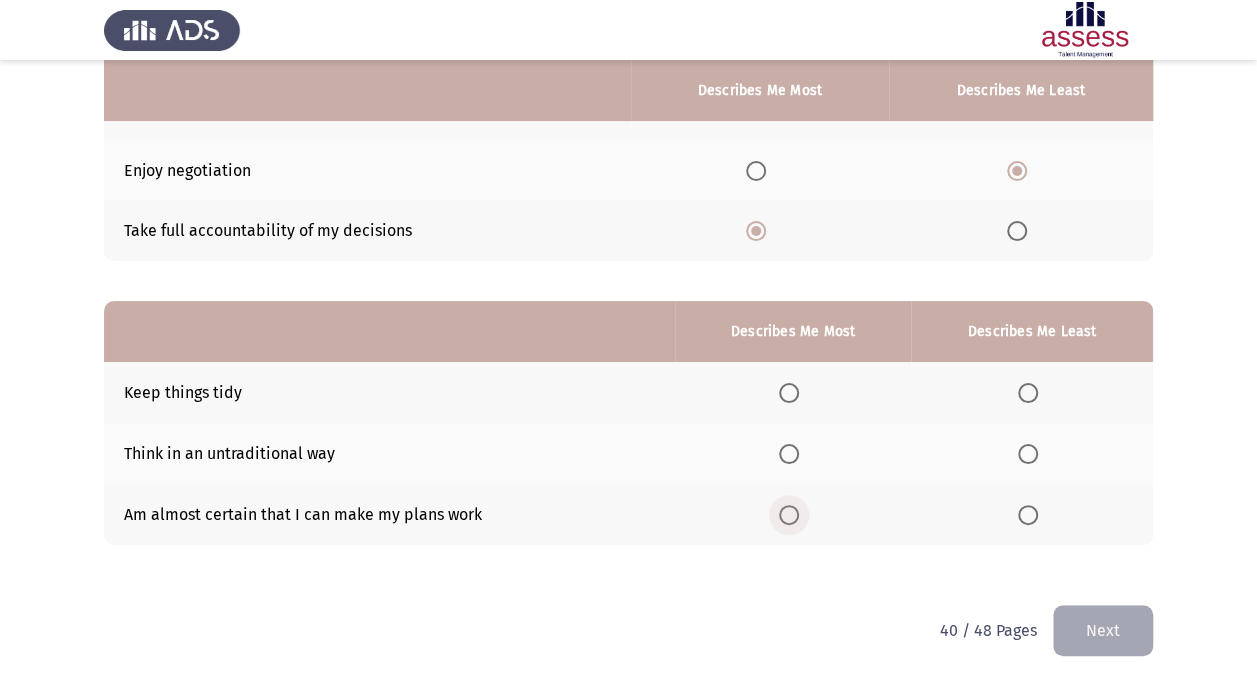 click at bounding box center (789, 515) 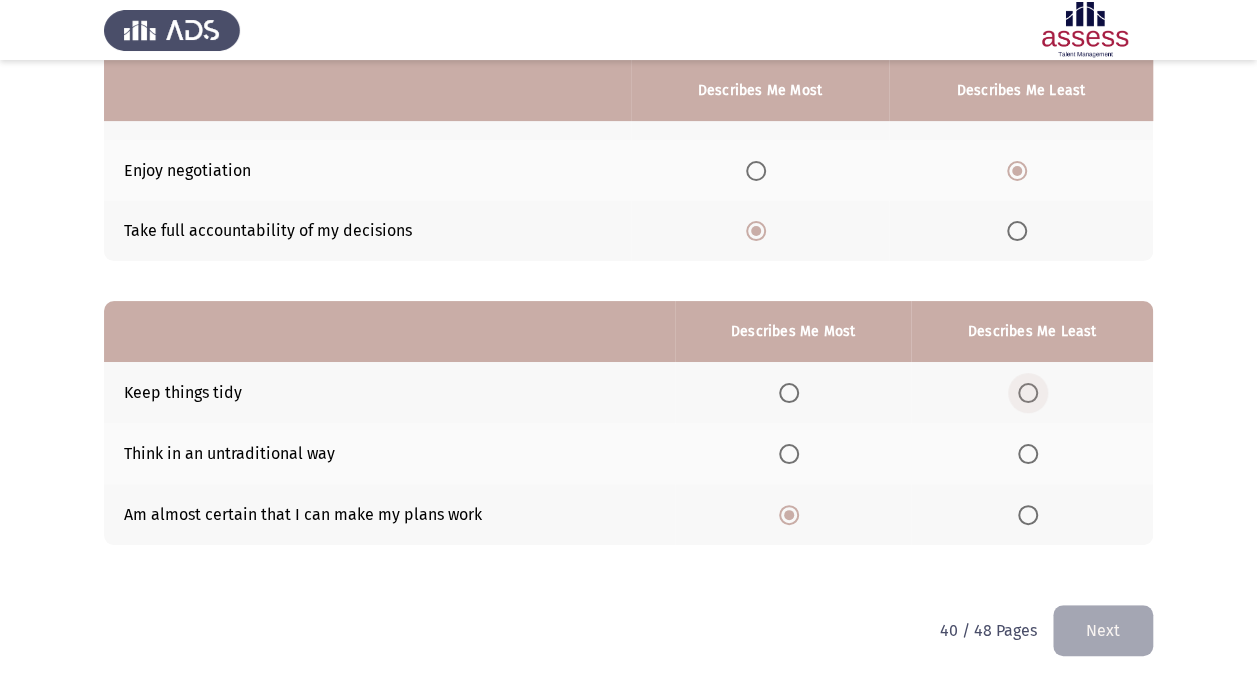 click at bounding box center [1028, 393] 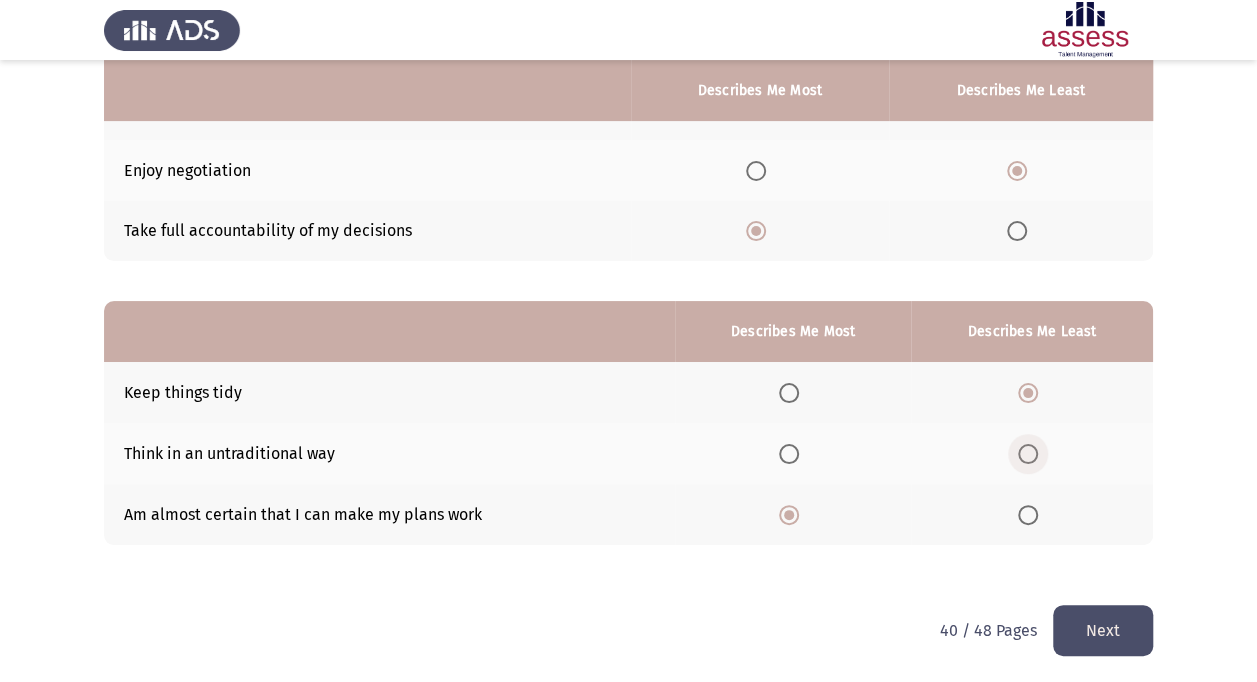 click at bounding box center (1028, 454) 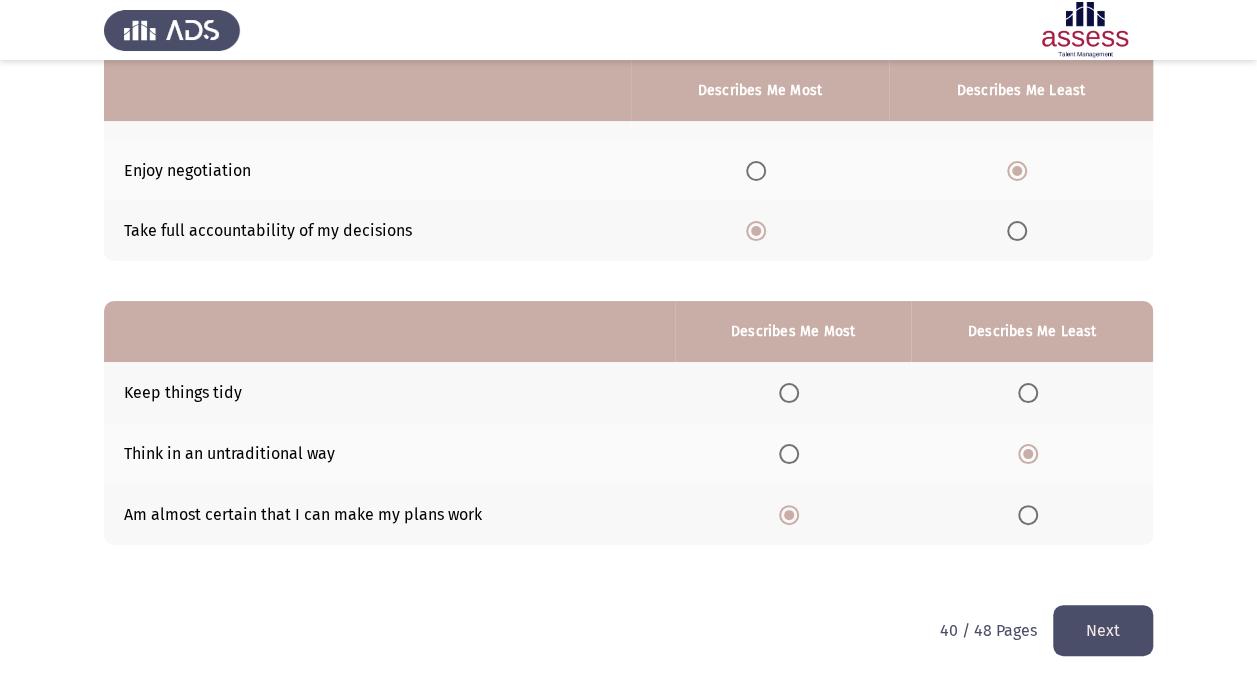 click on "Next" 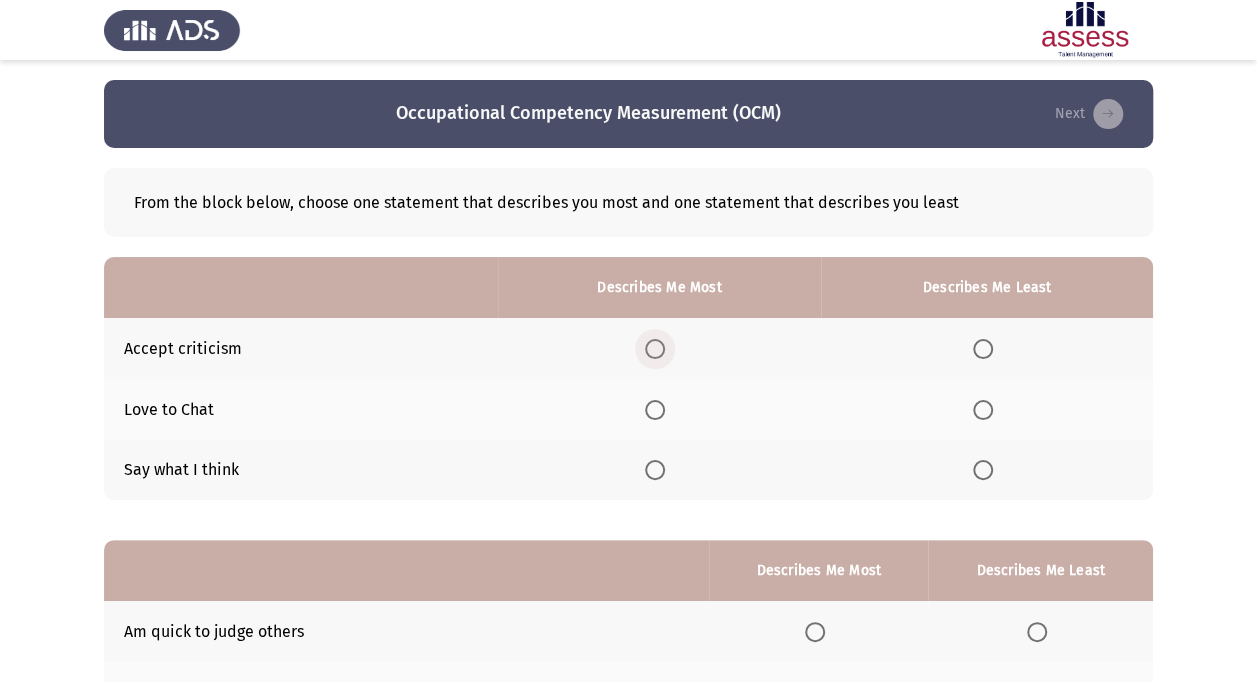 click at bounding box center [655, 349] 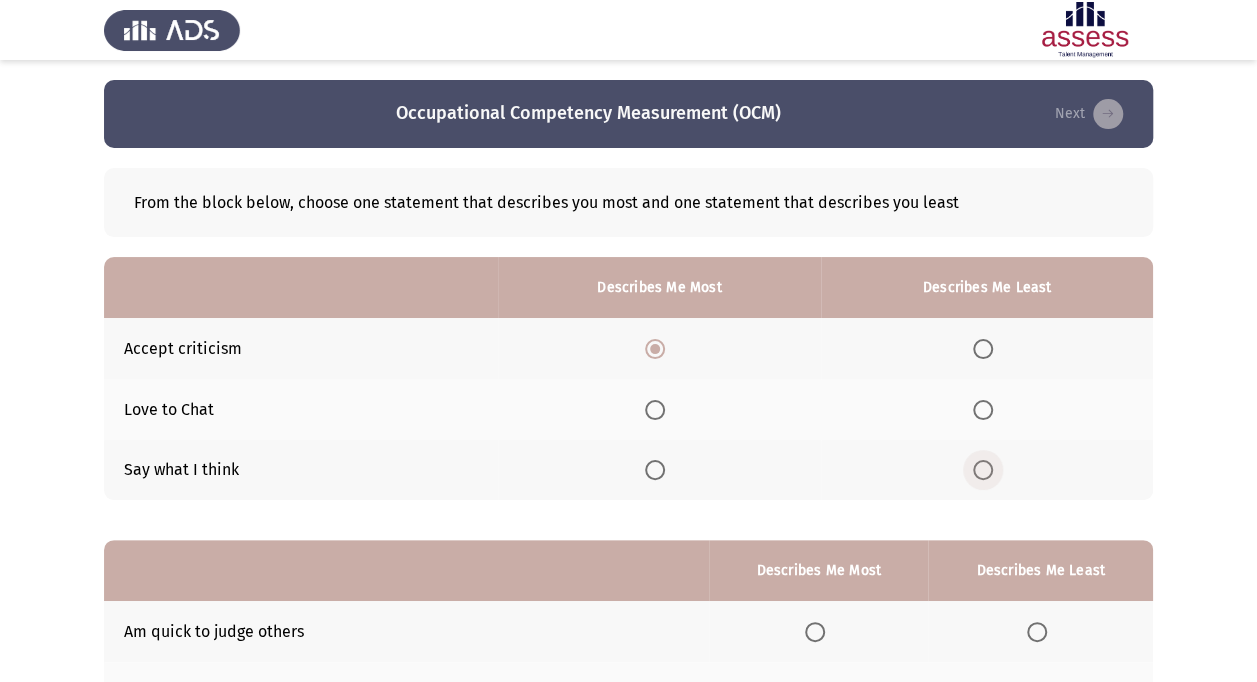 click at bounding box center (983, 470) 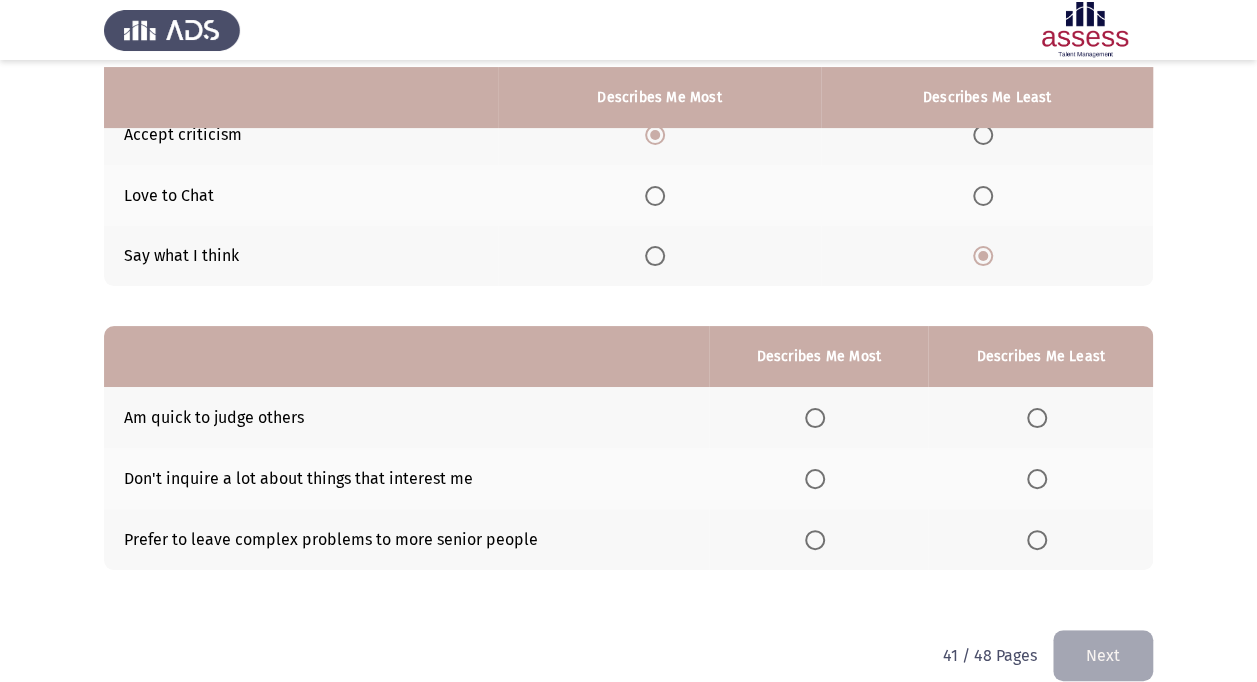 scroll, scrollTop: 222, scrollLeft: 0, axis: vertical 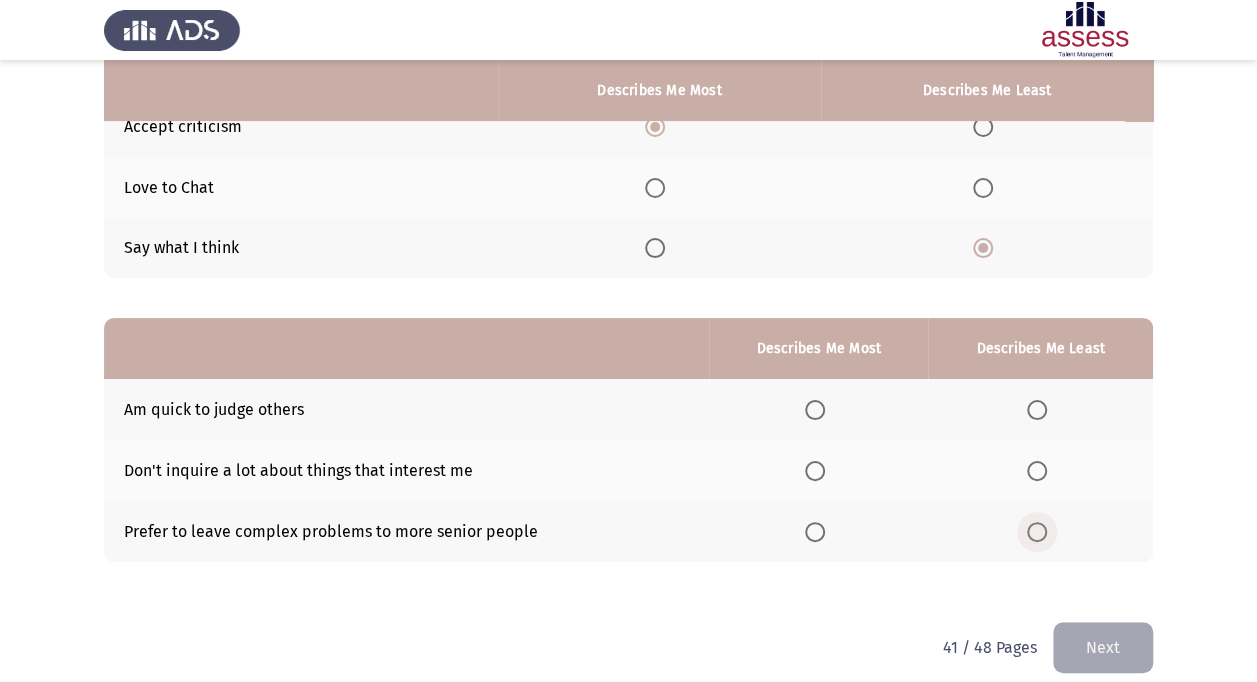 click at bounding box center (1037, 532) 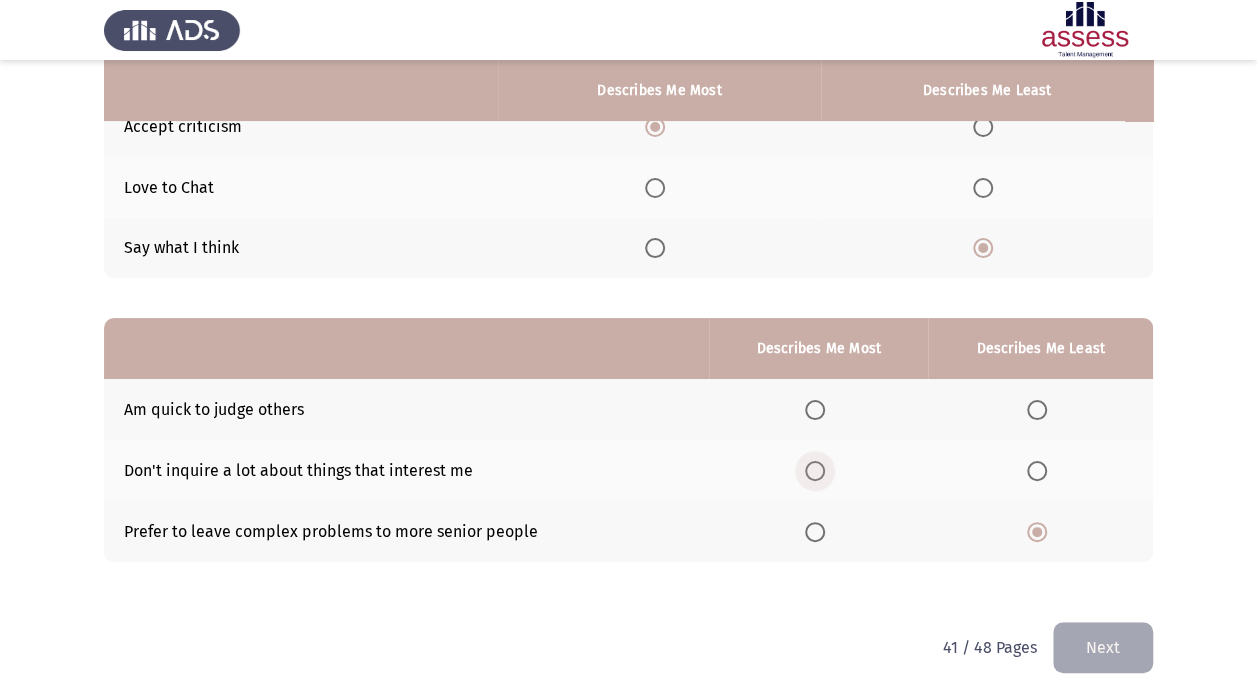 click at bounding box center (815, 471) 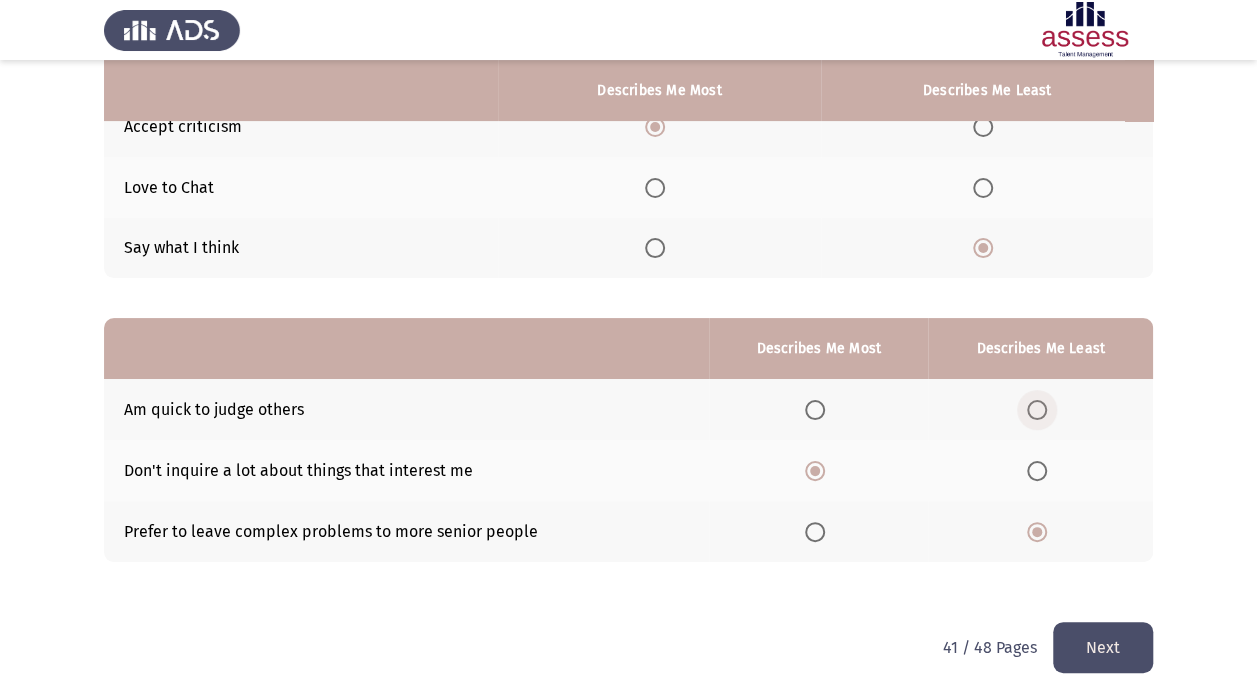 click at bounding box center (1037, 410) 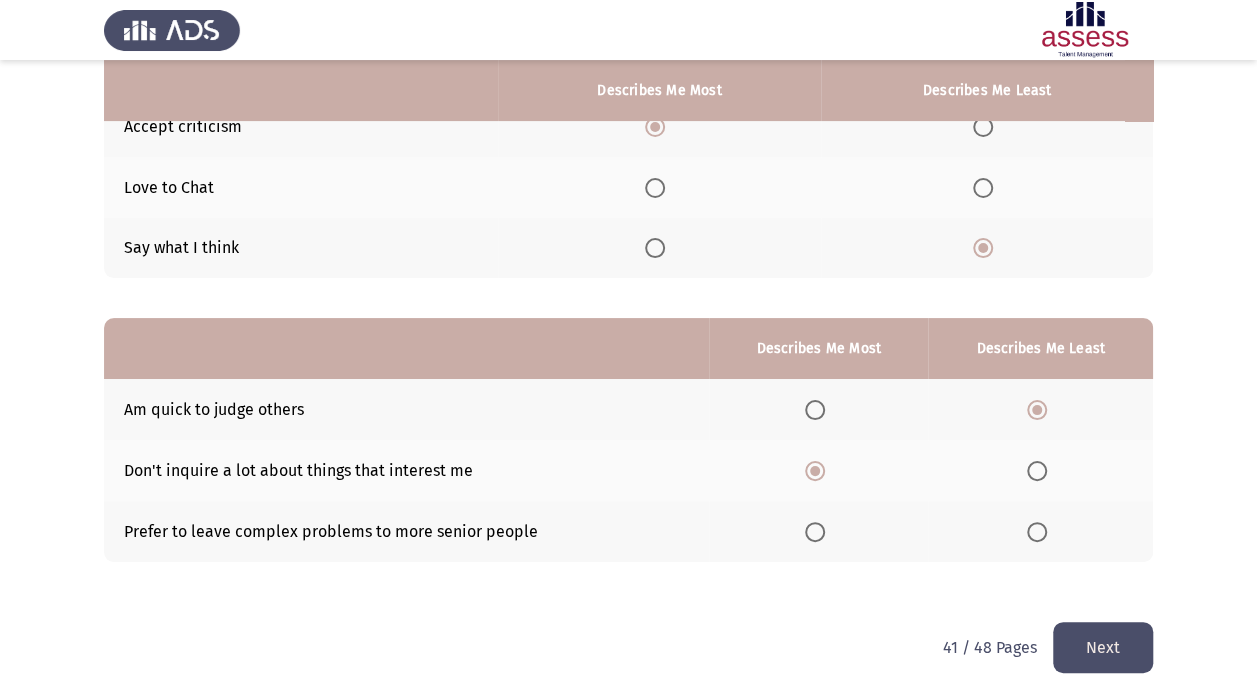 click on "Next" 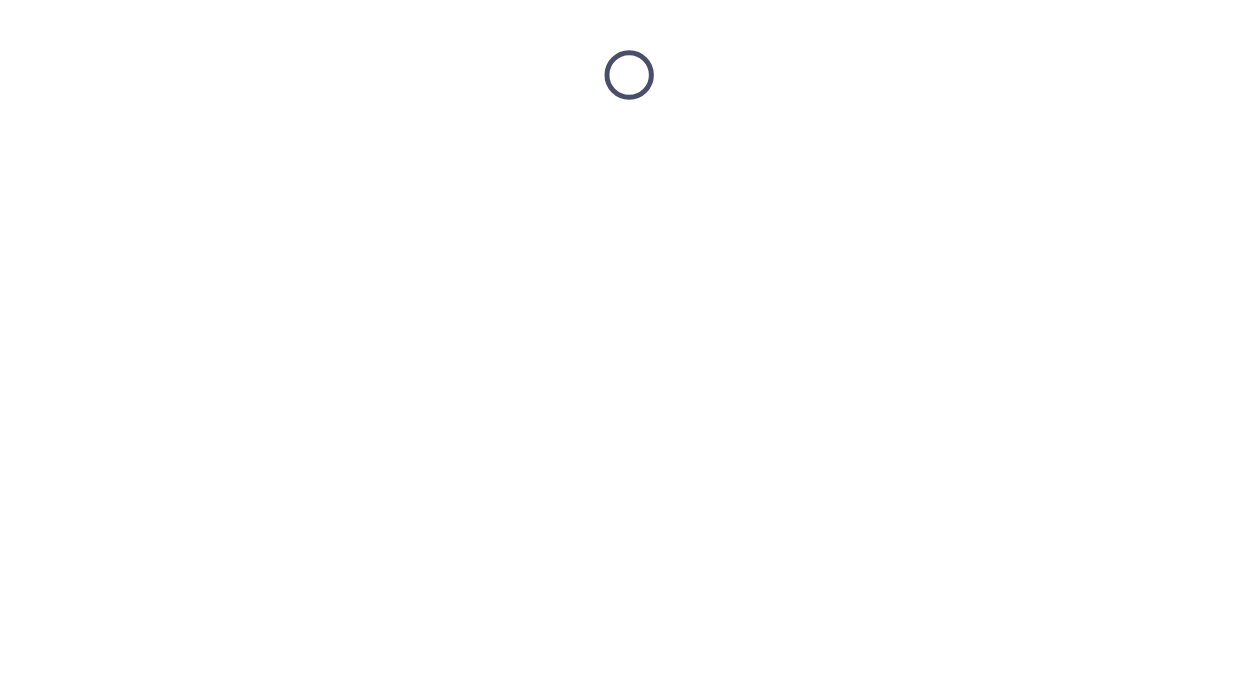 scroll, scrollTop: 0, scrollLeft: 0, axis: both 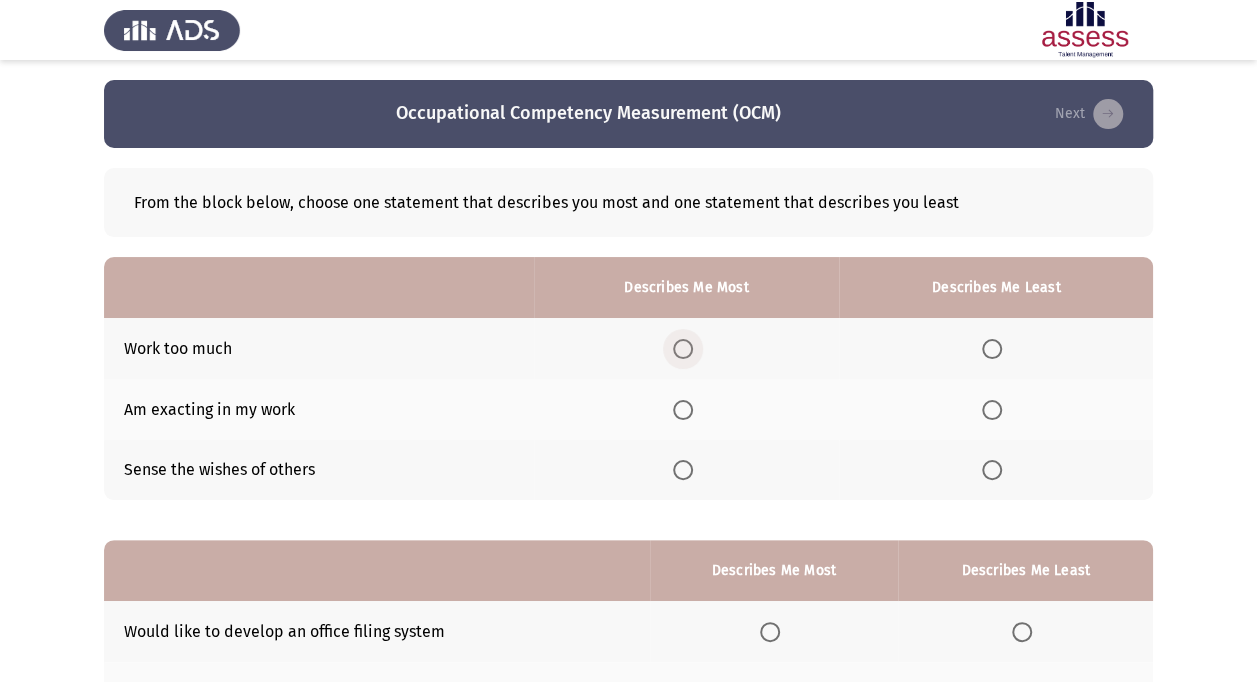 click at bounding box center [683, 349] 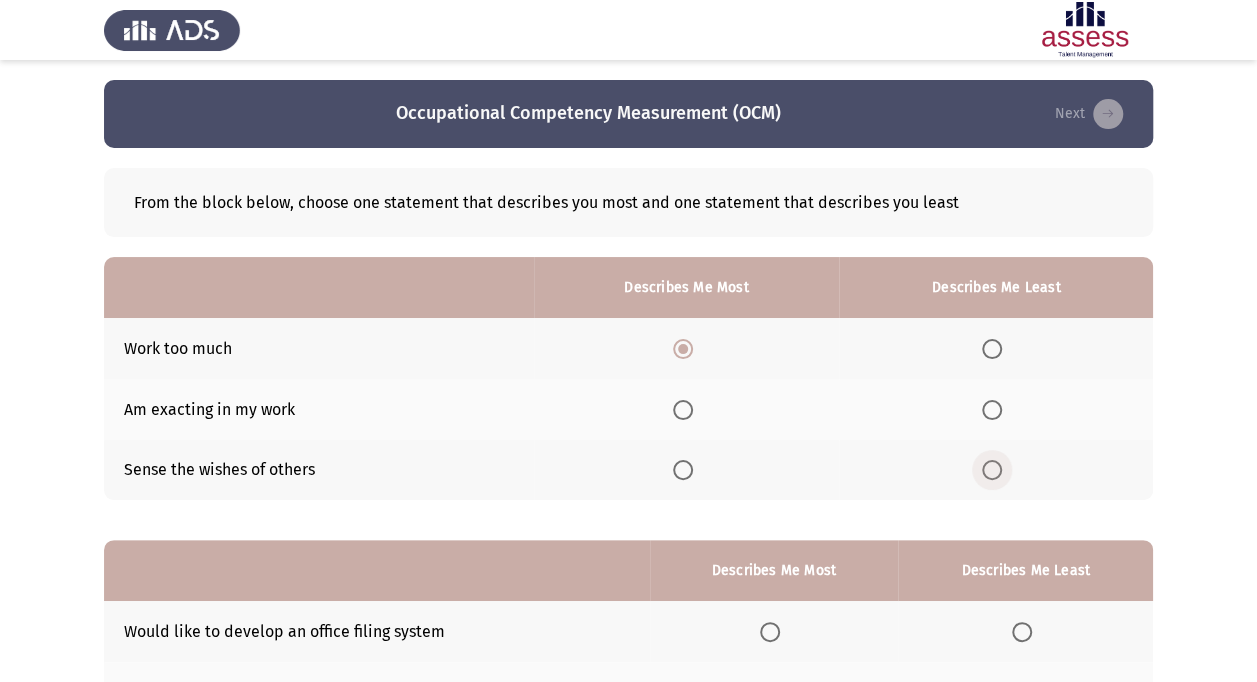 click at bounding box center [992, 470] 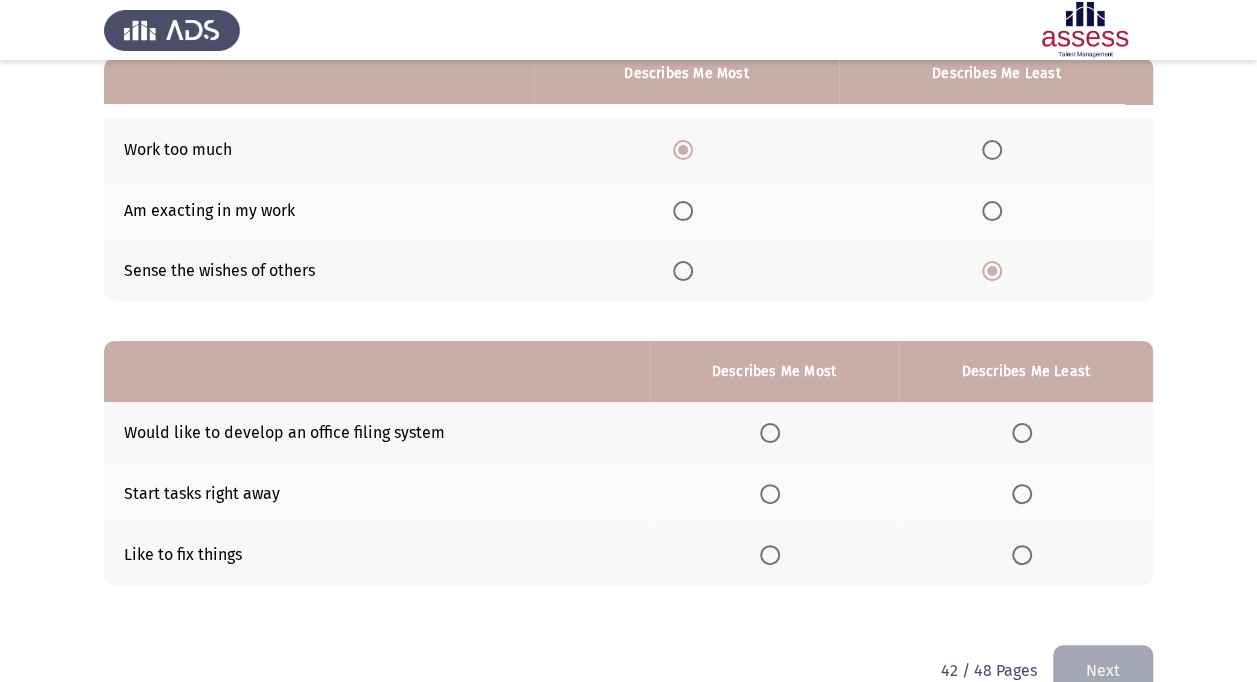 scroll, scrollTop: 239, scrollLeft: 0, axis: vertical 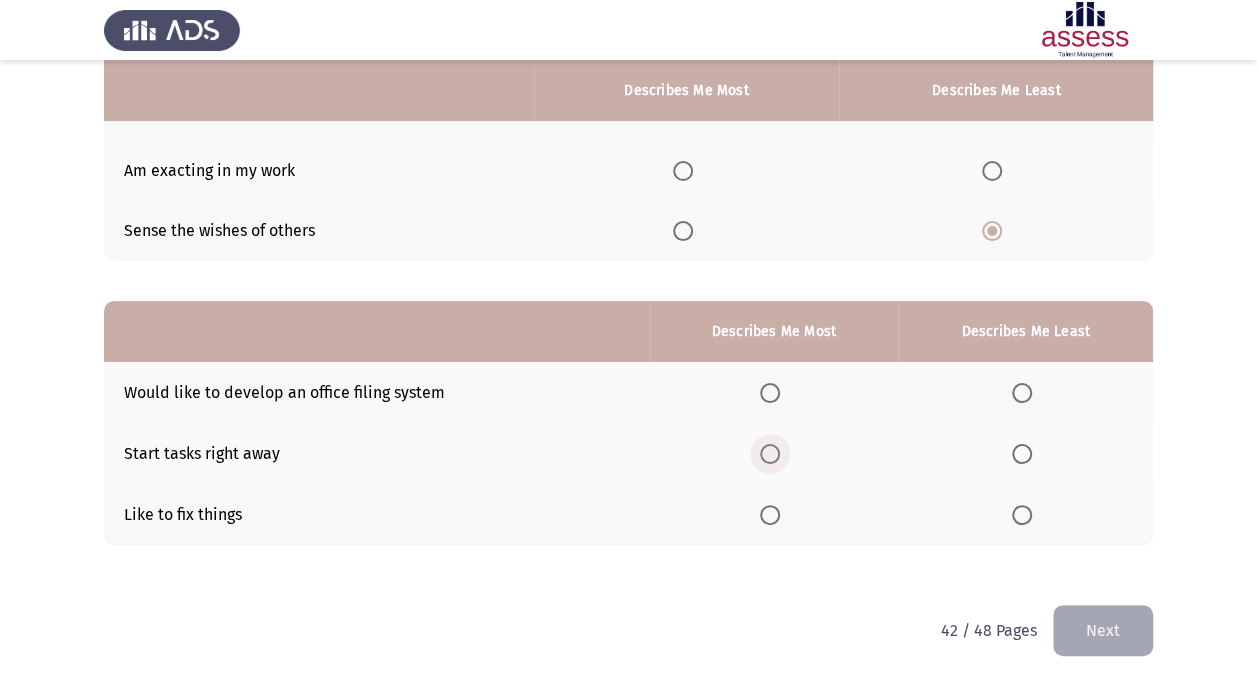 click at bounding box center (770, 454) 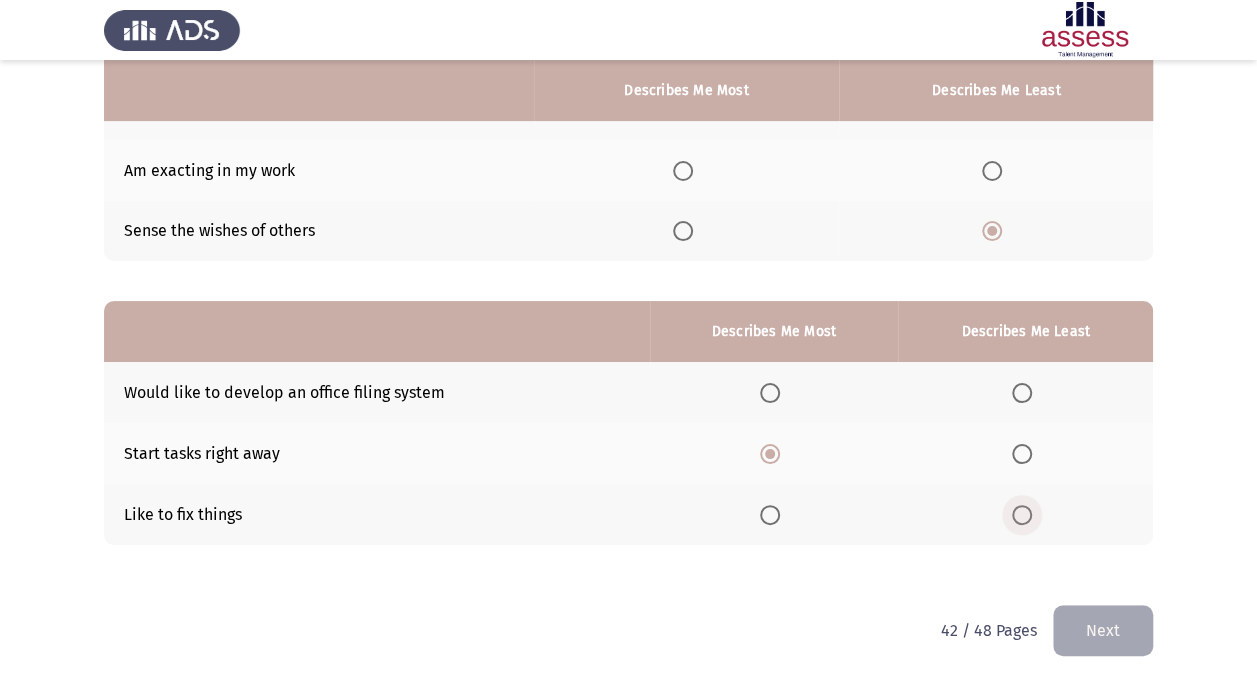 click at bounding box center [1022, 515] 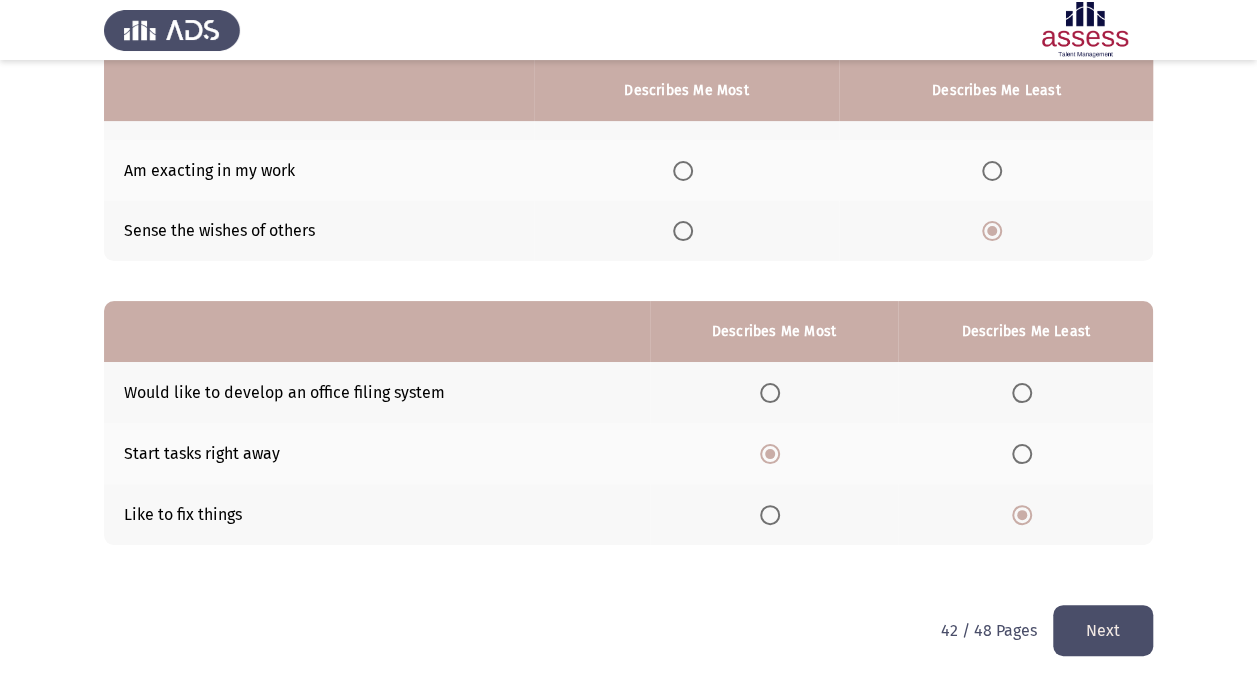 click on "Next" 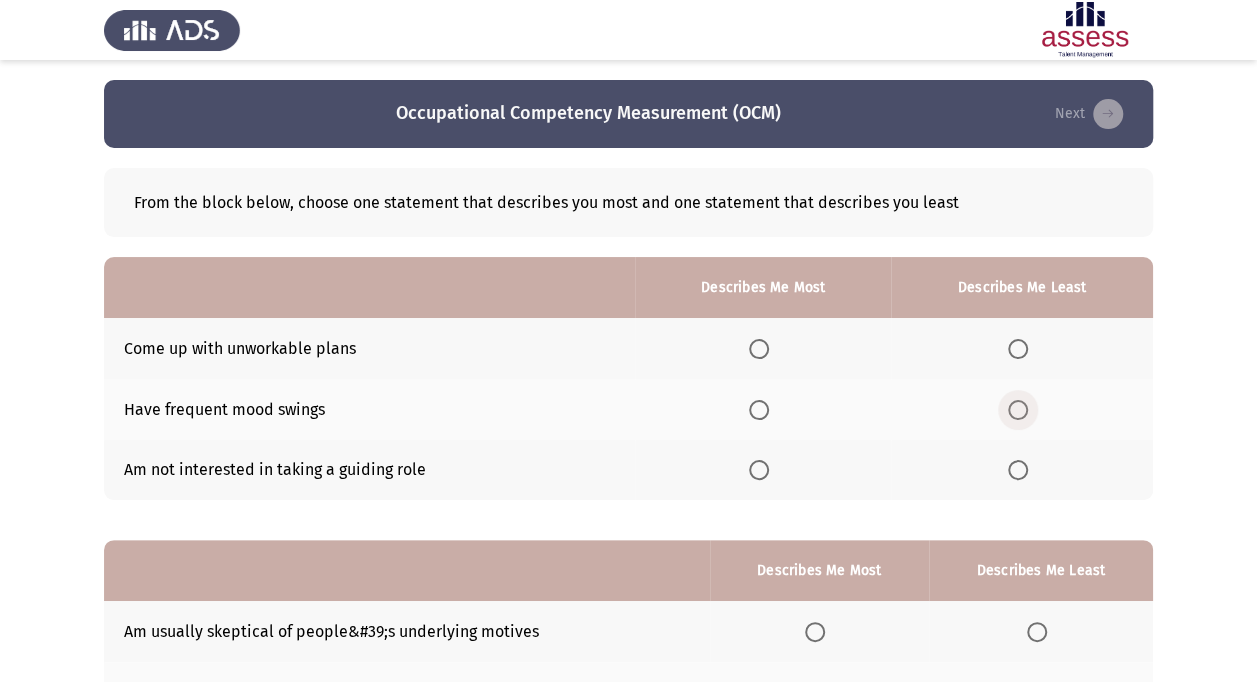 click at bounding box center [1018, 410] 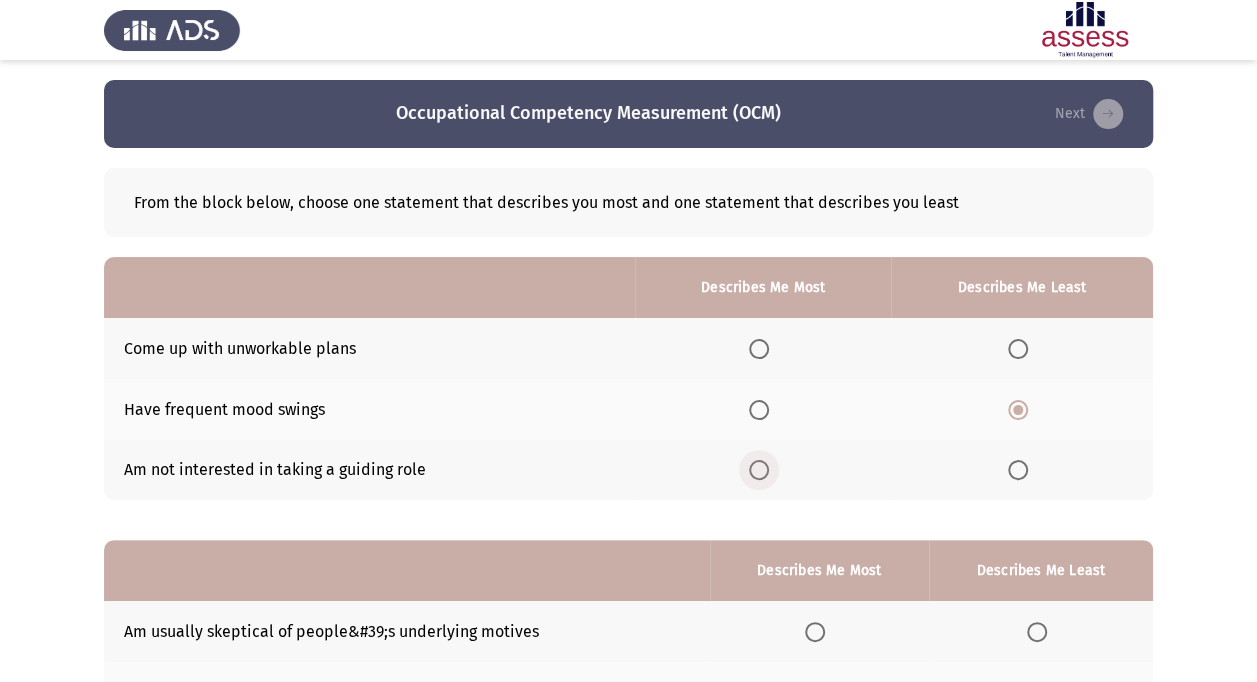click at bounding box center [759, 470] 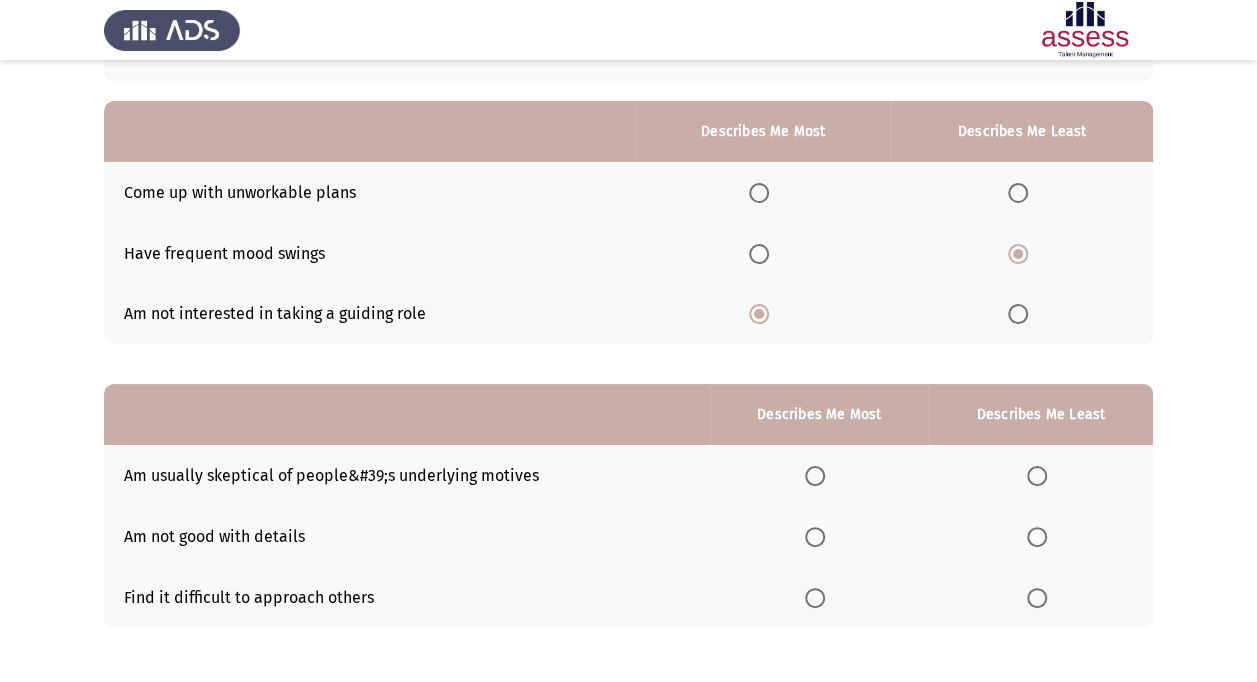 scroll, scrollTop: 180, scrollLeft: 0, axis: vertical 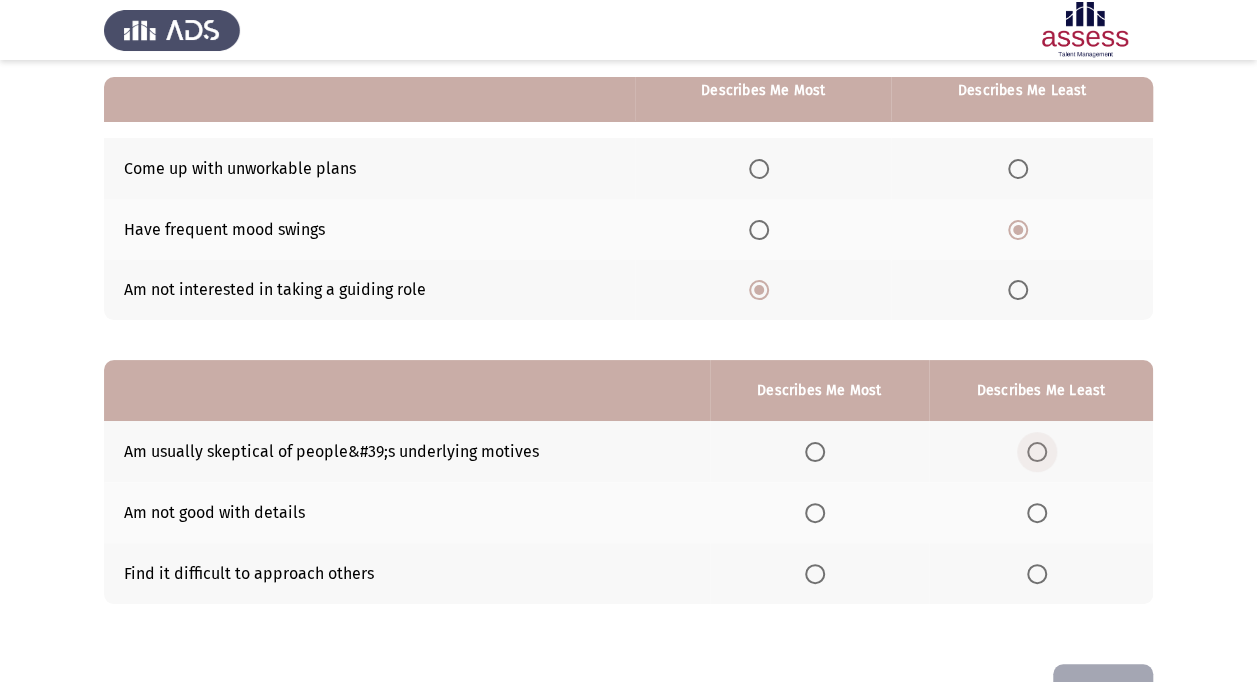 click at bounding box center (1037, 452) 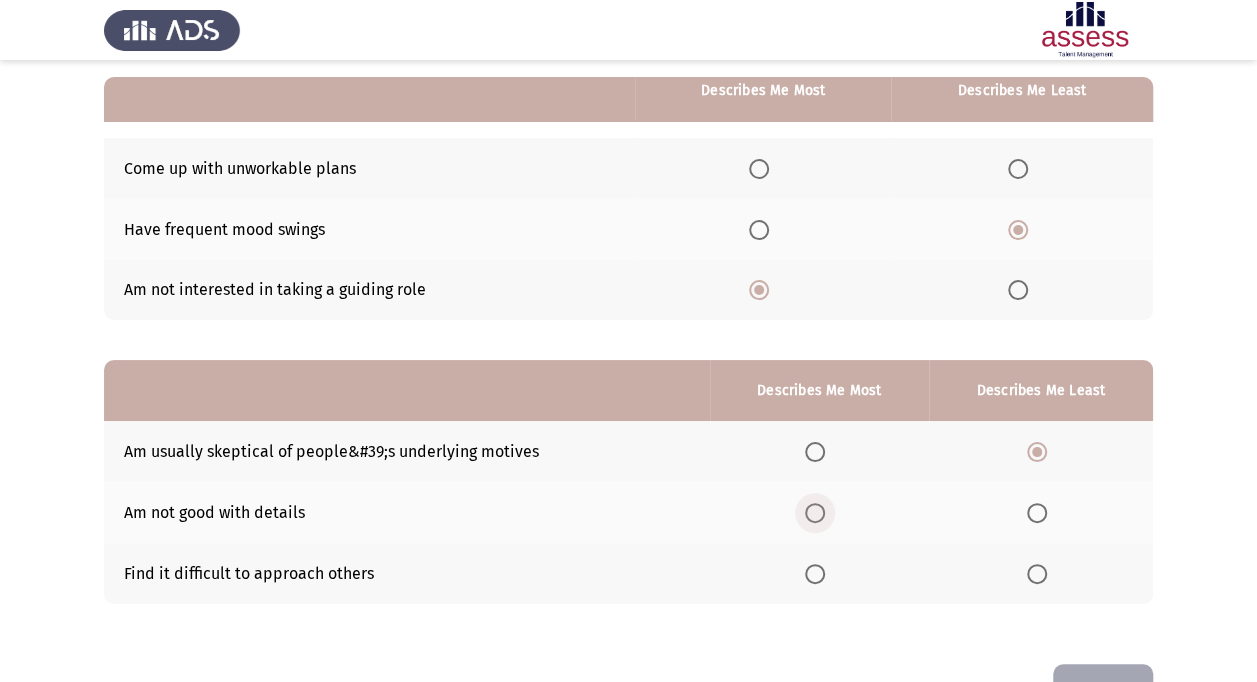 click at bounding box center (815, 513) 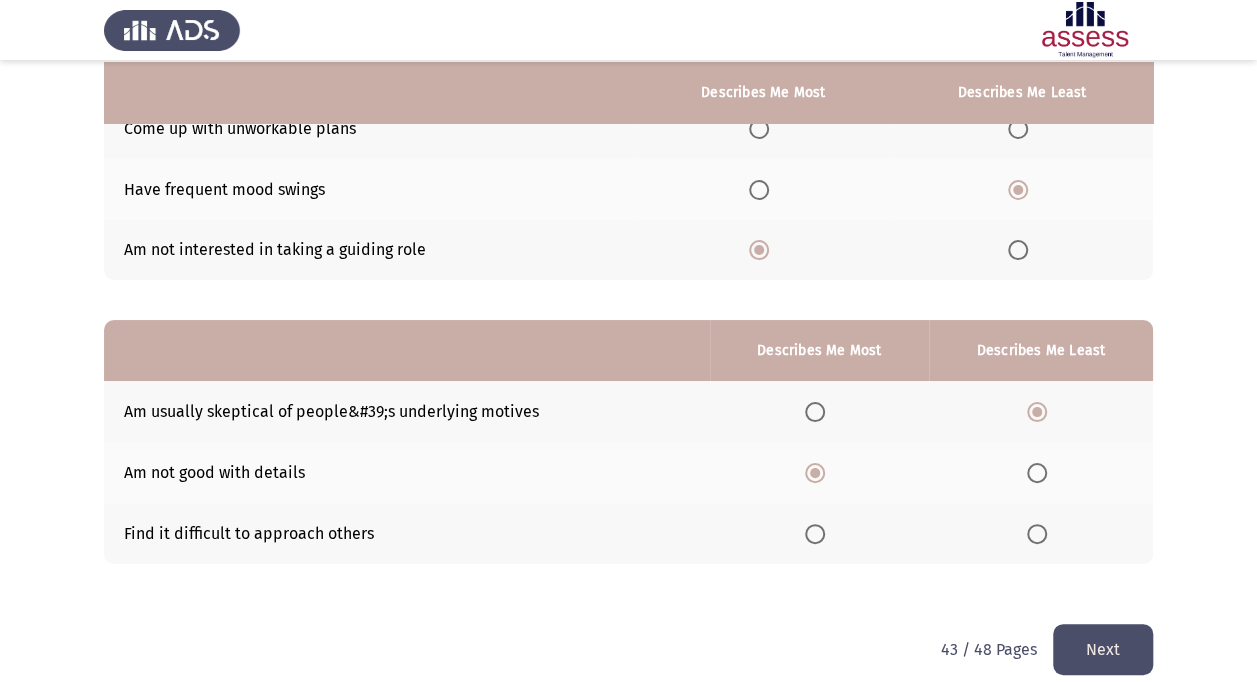 scroll, scrollTop: 222, scrollLeft: 0, axis: vertical 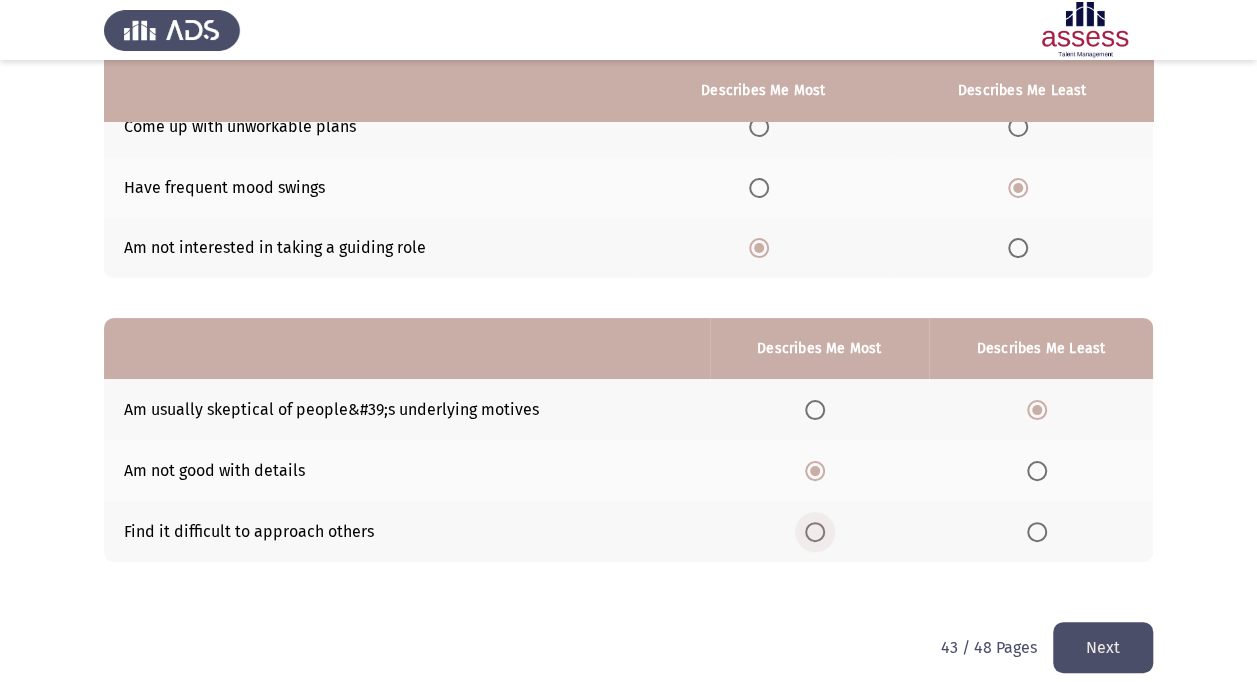 click at bounding box center (815, 532) 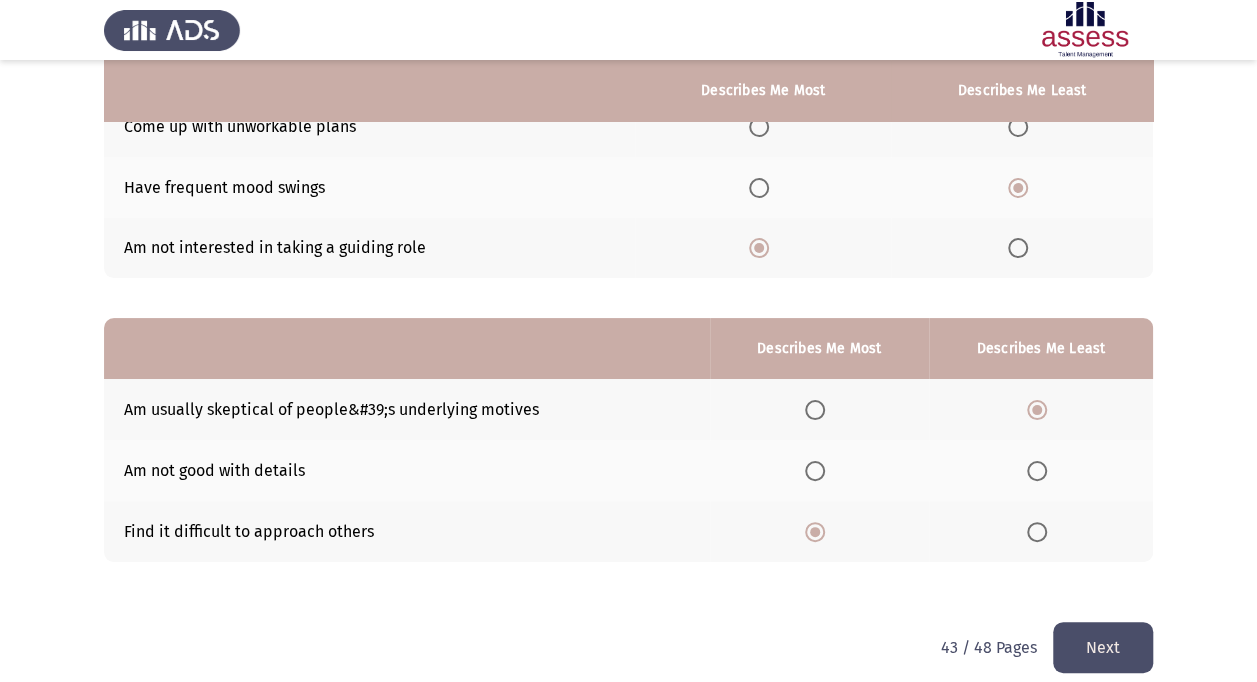 click on "Next" 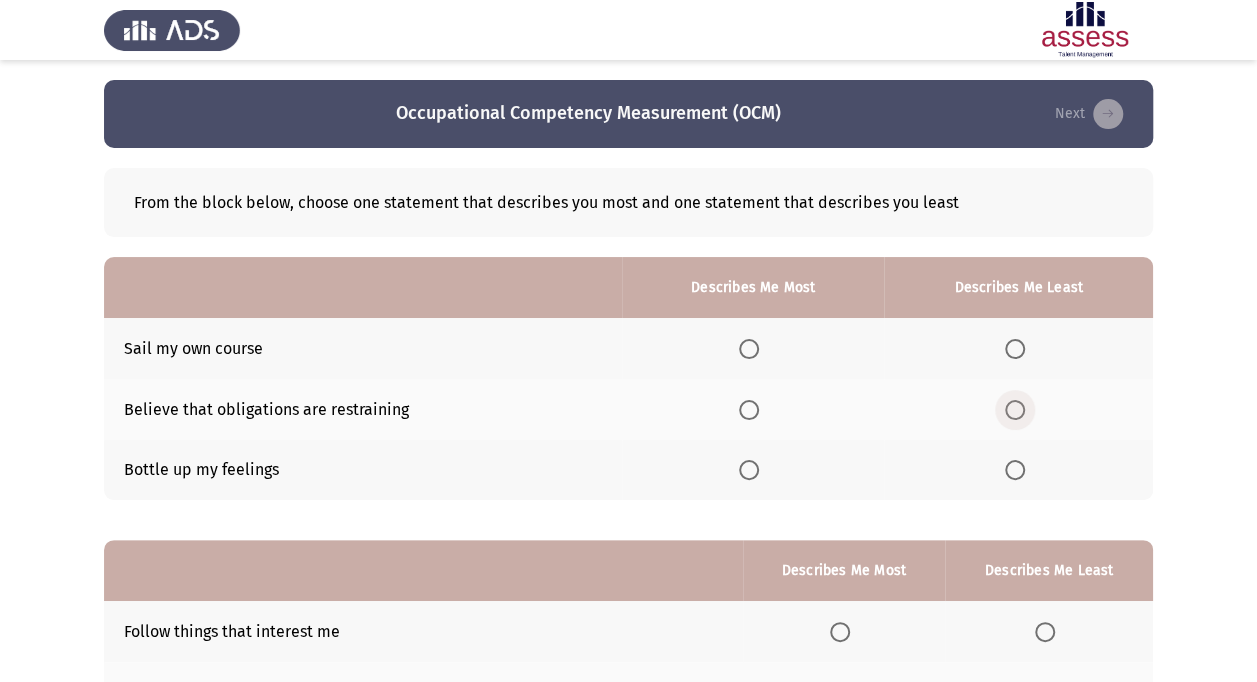 click at bounding box center [1015, 410] 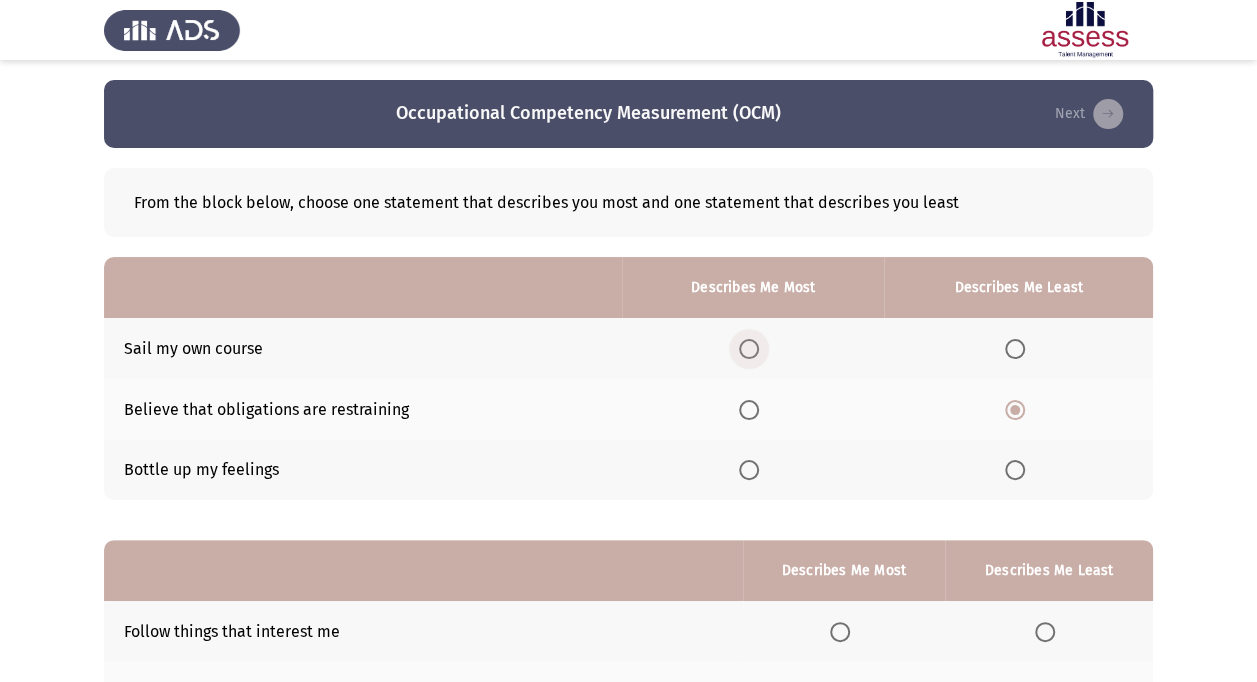 click at bounding box center (749, 349) 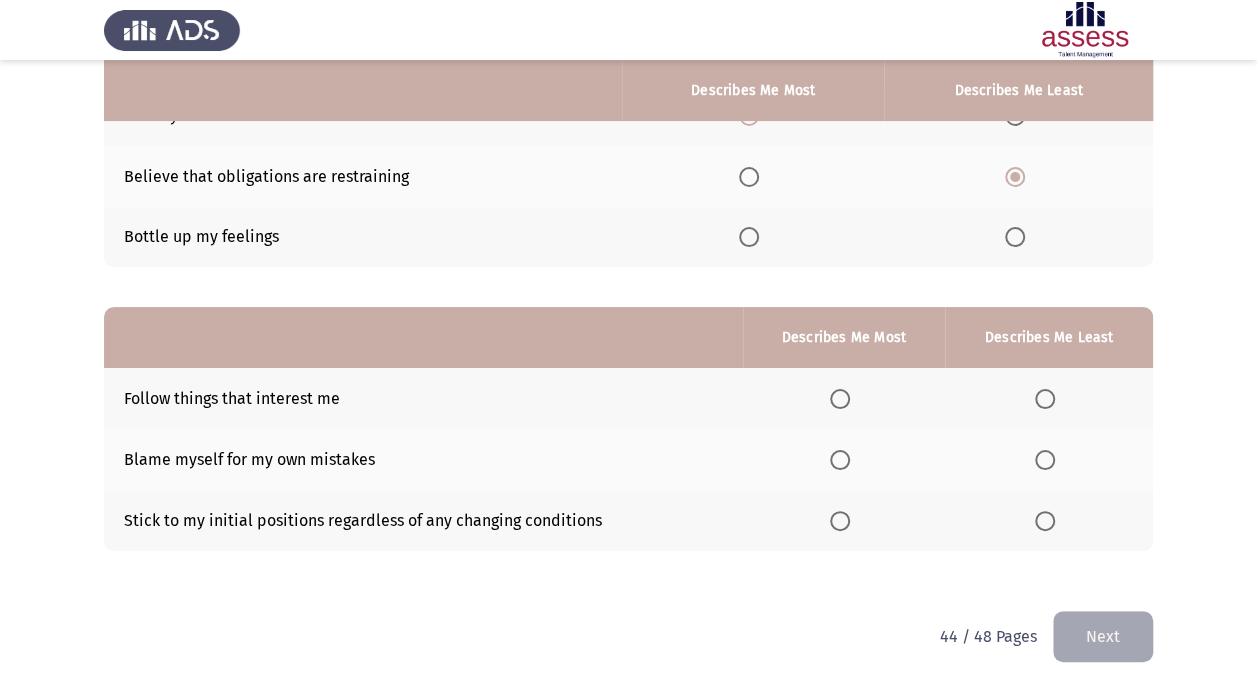 scroll, scrollTop: 234, scrollLeft: 0, axis: vertical 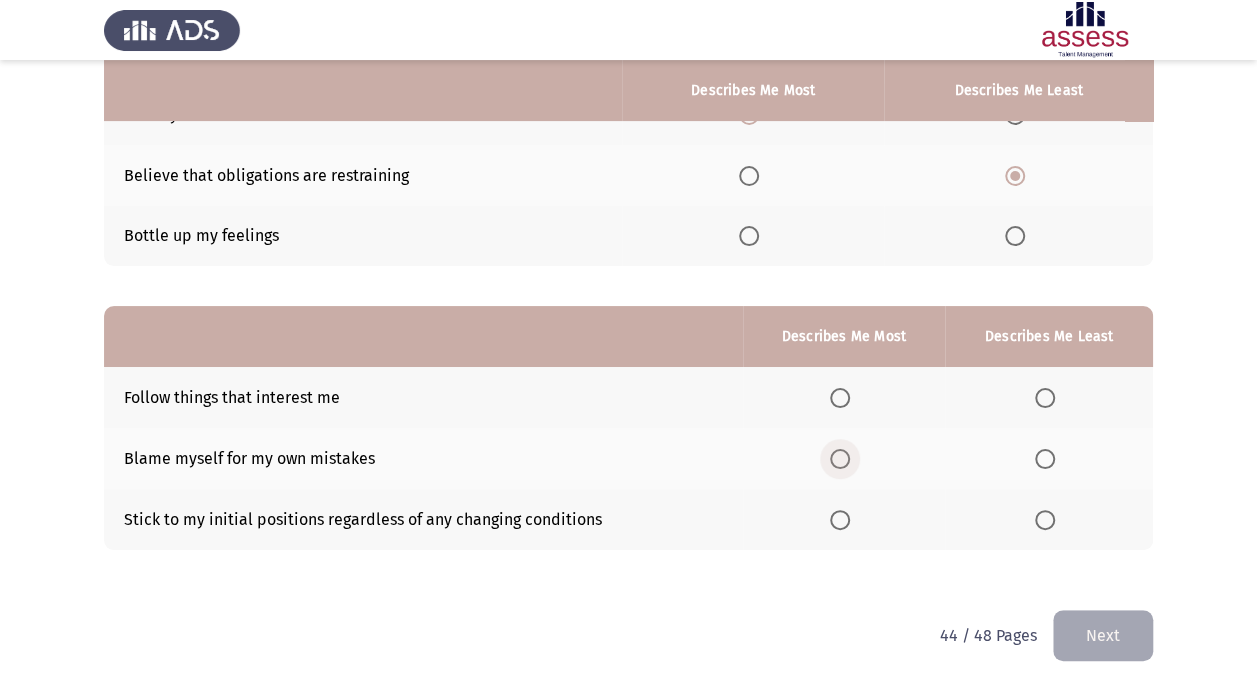 click at bounding box center [840, 459] 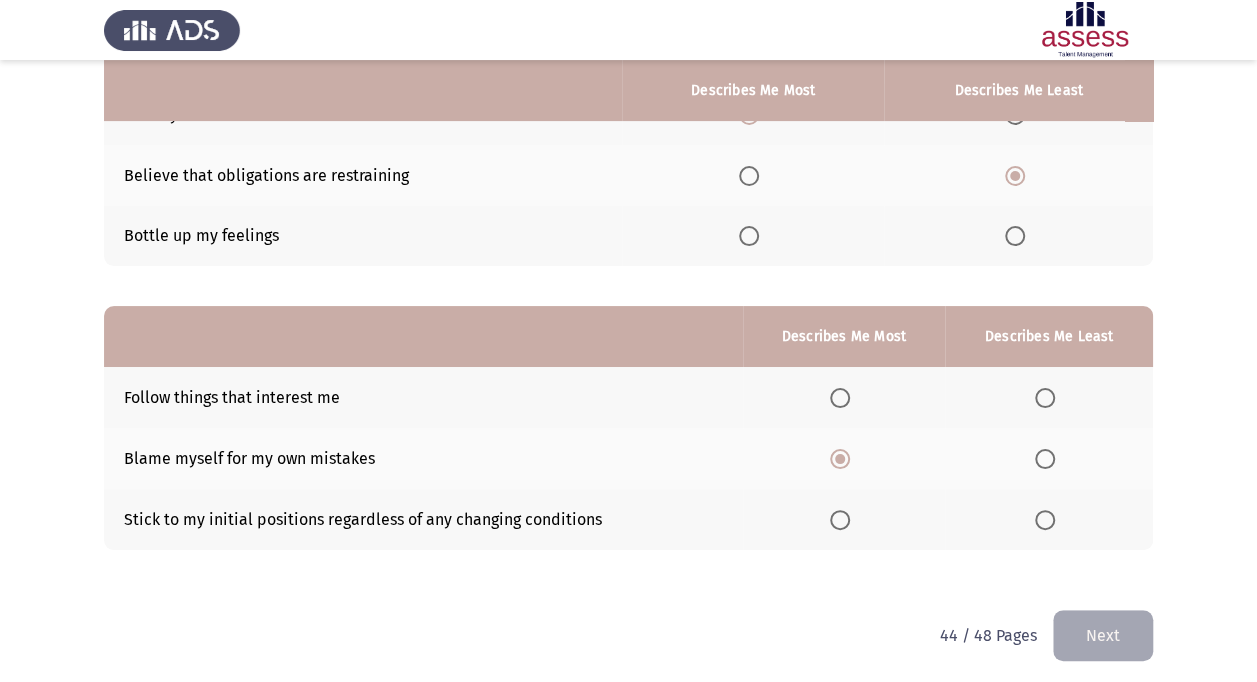 click at bounding box center (1045, 520) 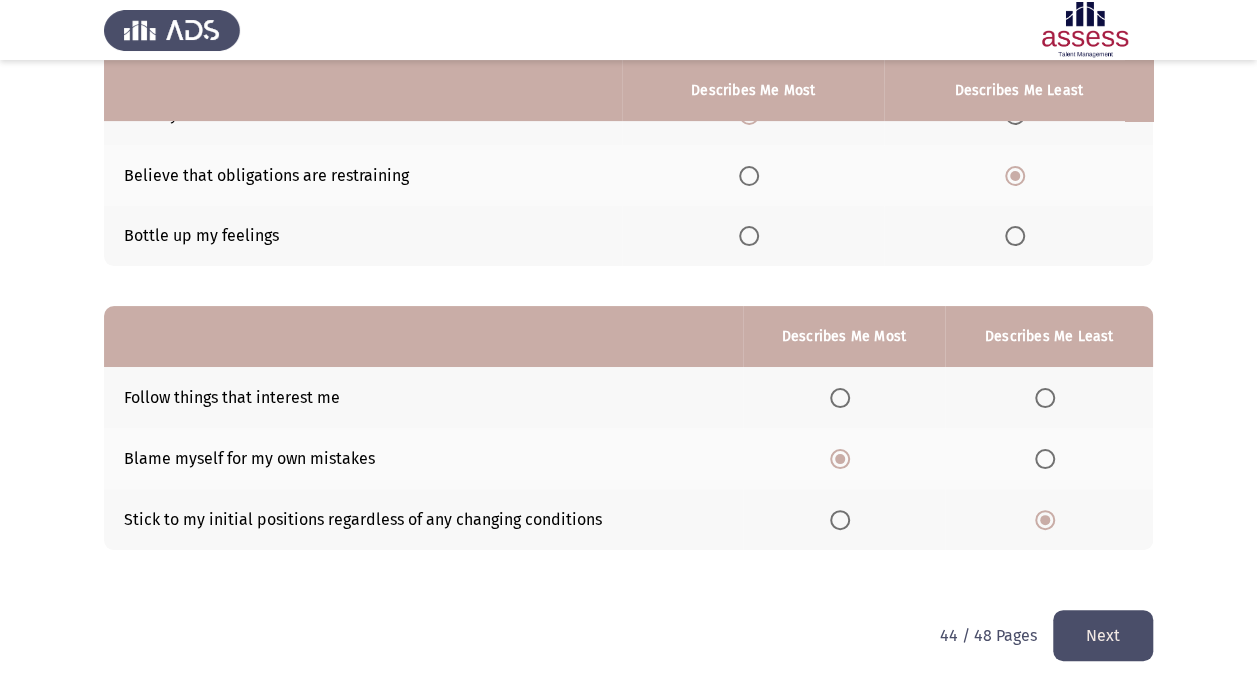 click on "Next" 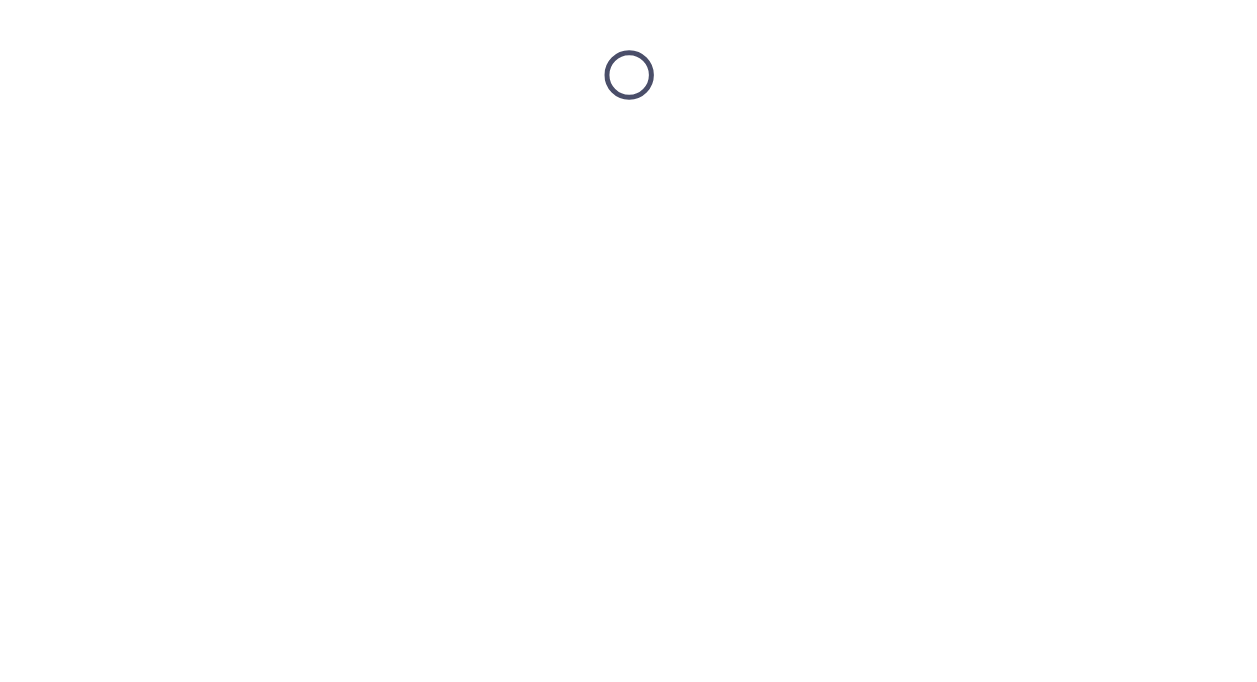scroll, scrollTop: 0, scrollLeft: 0, axis: both 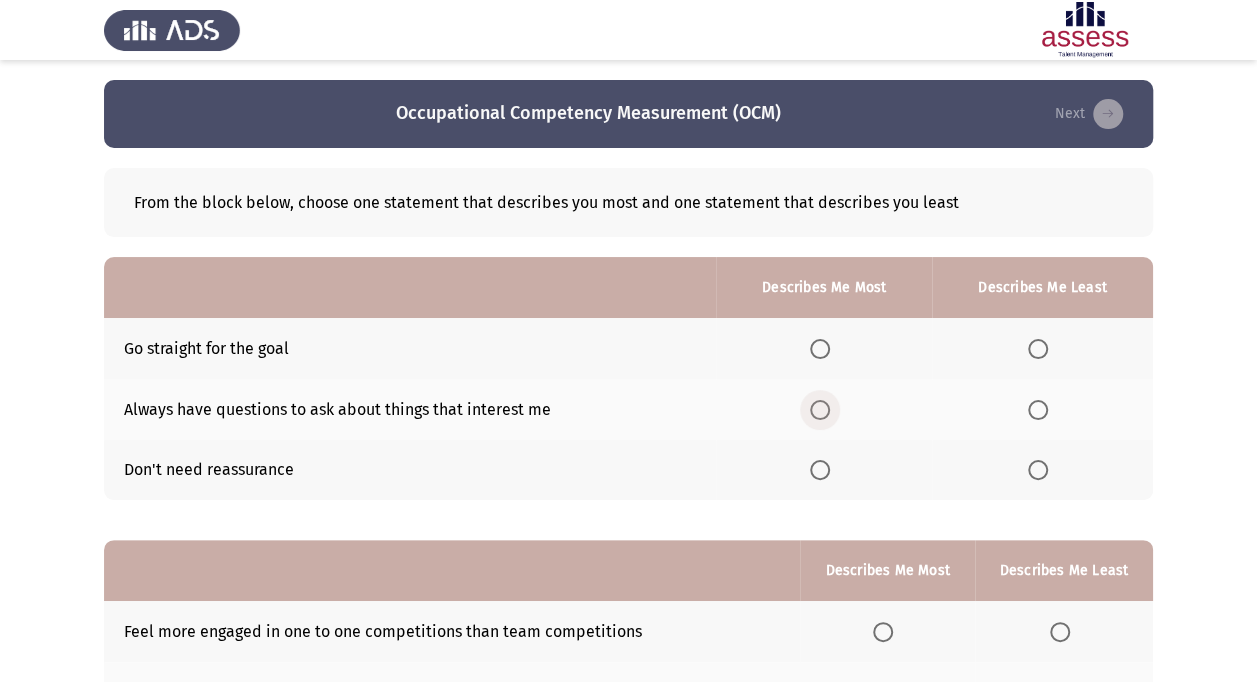 click at bounding box center [820, 410] 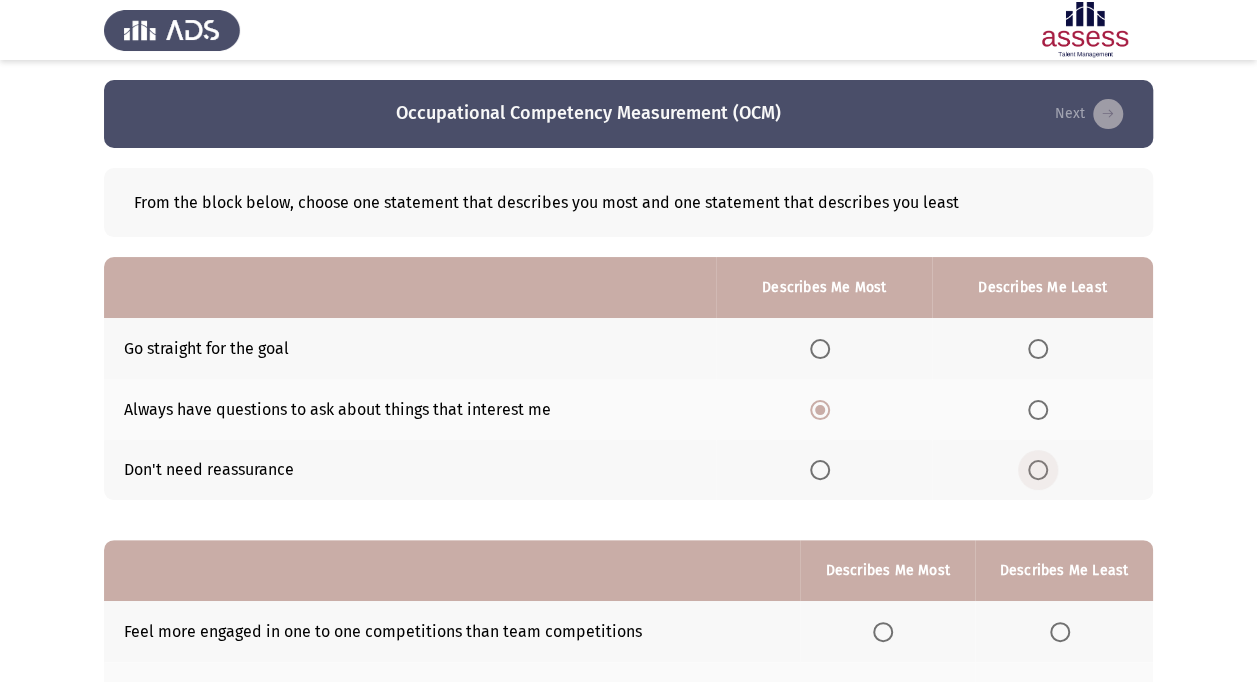 drag, startPoint x: 1050, startPoint y: 476, endPoint x: 1040, endPoint y: 469, distance: 12.206555 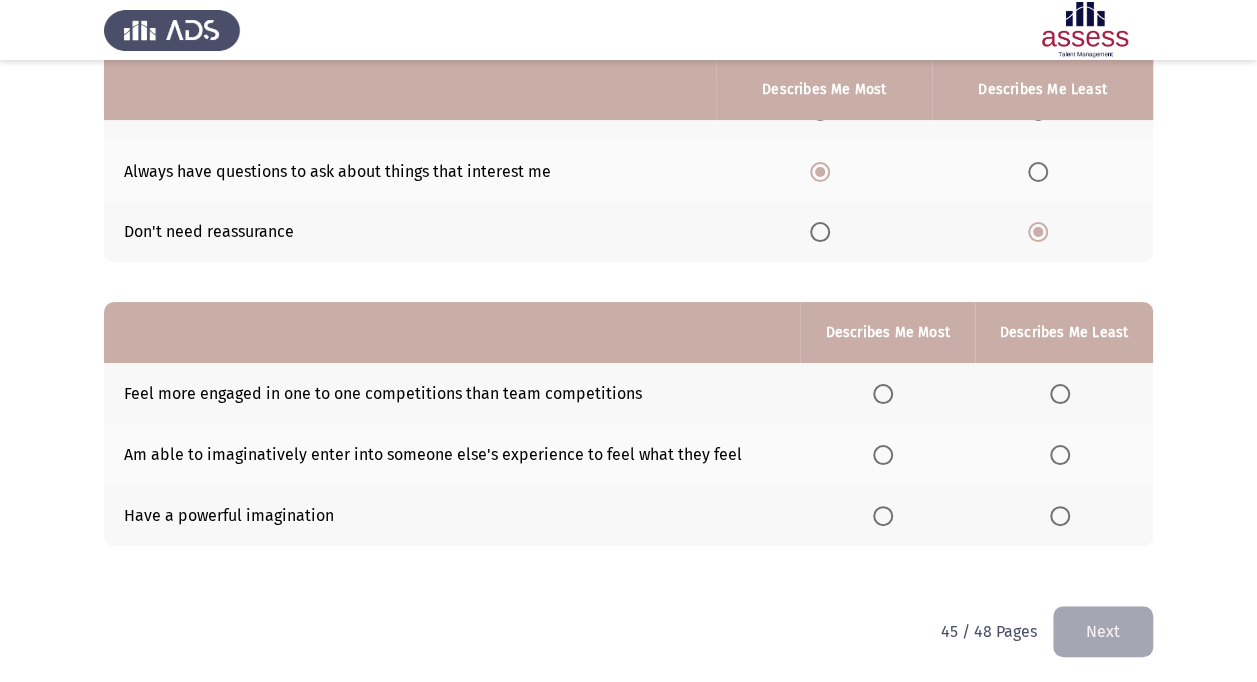 scroll, scrollTop: 239, scrollLeft: 0, axis: vertical 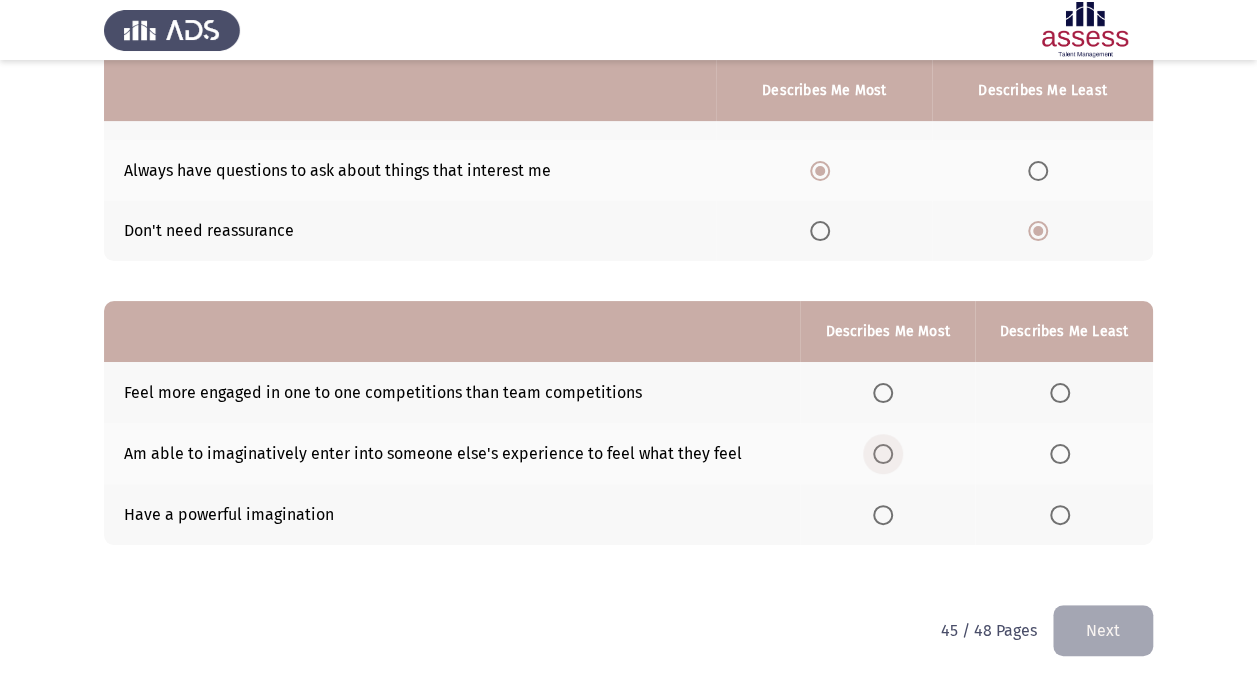 click at bounding box center [883, 454] 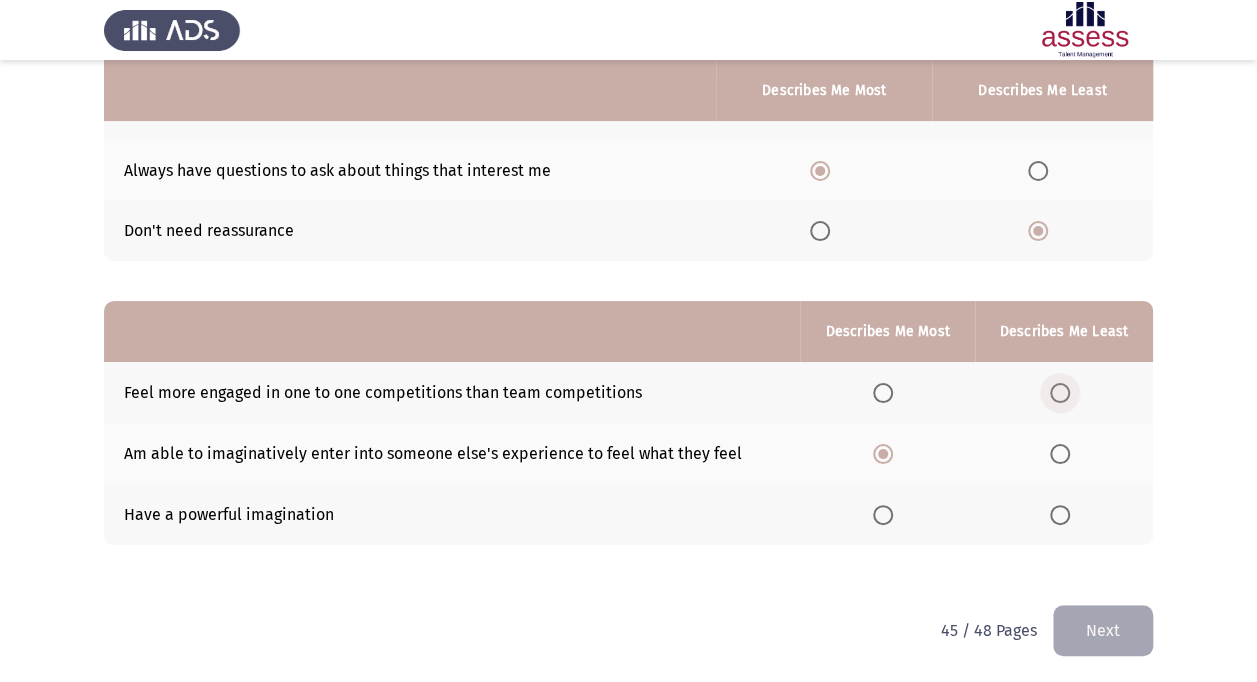 click at bounding box center [1060, 393] 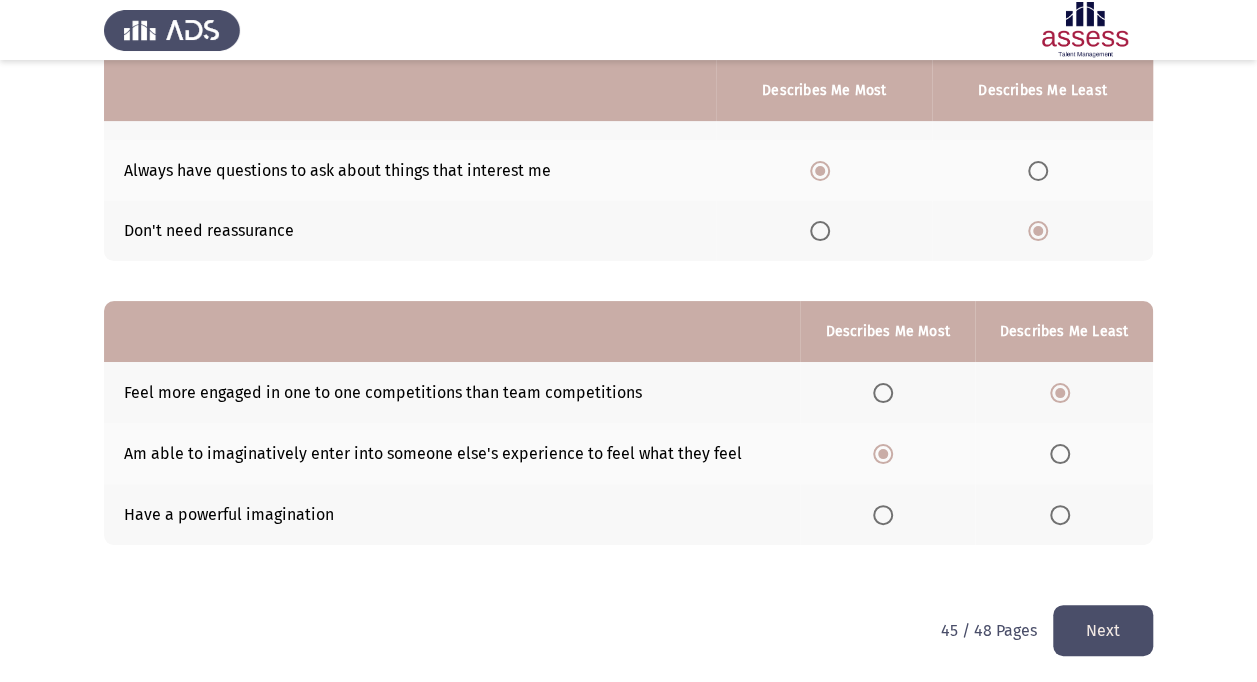 click on "Next" 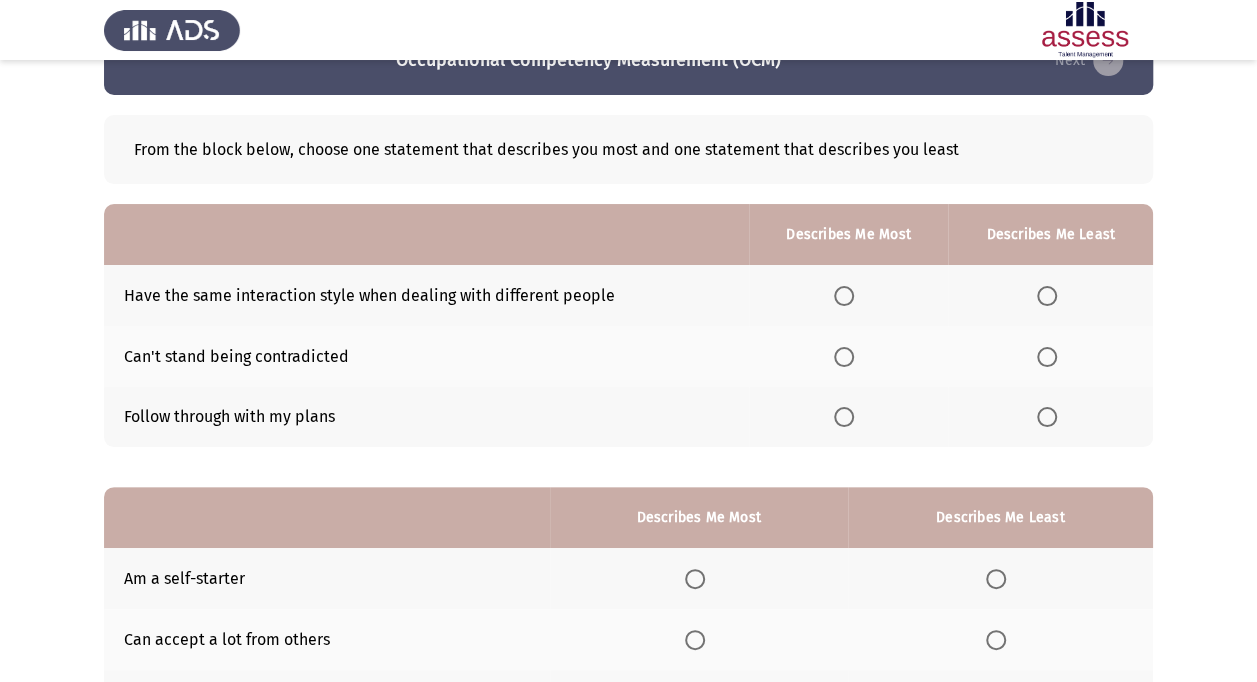 scroll, scrollTop: 74, scrollLeft: 0, axis: vertical 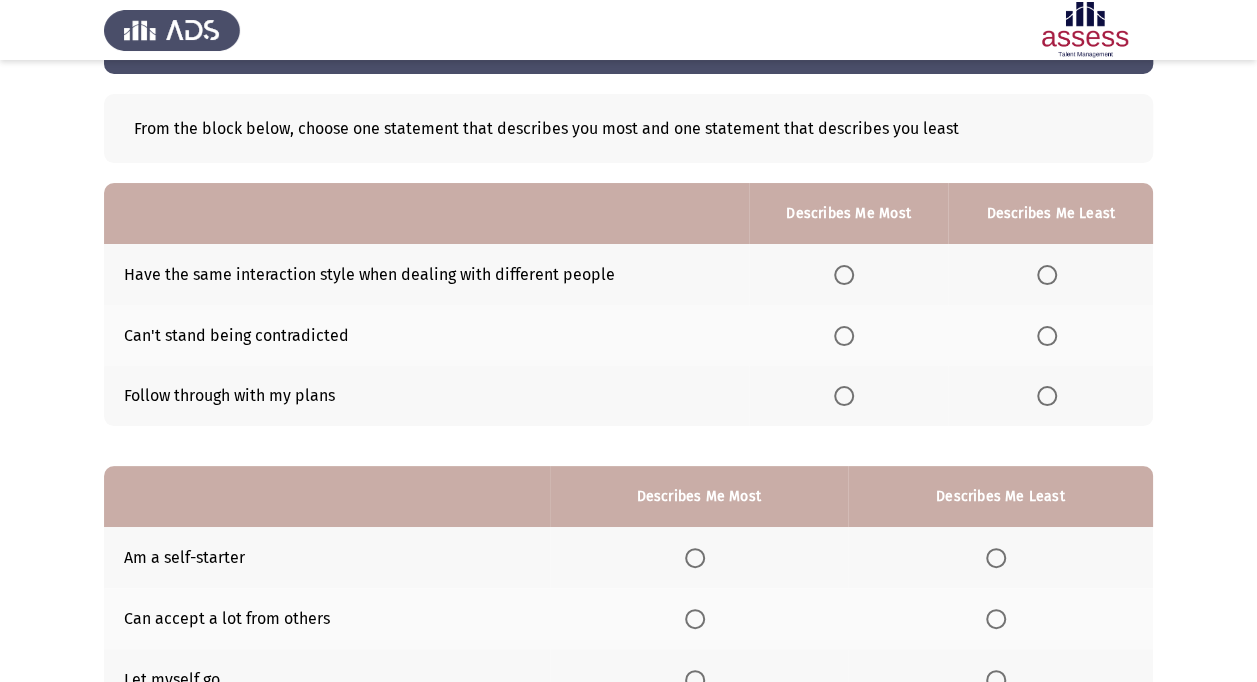 click at bounding box center [1047, 275] 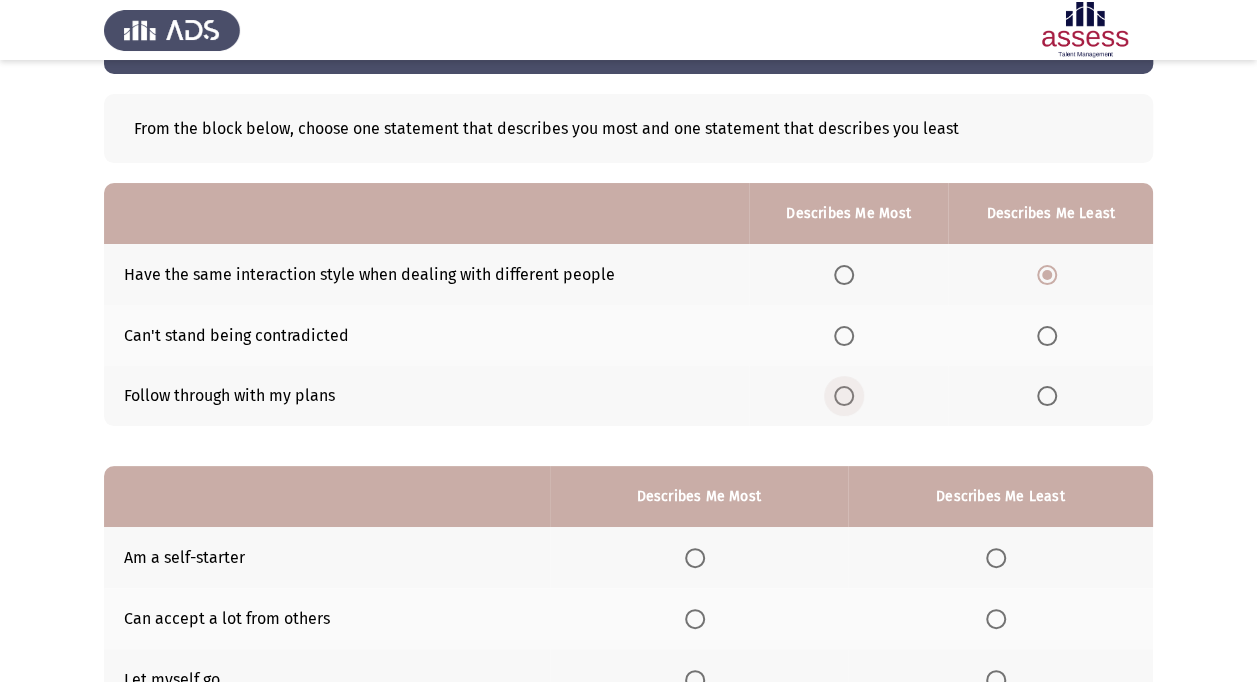 click at bounding box center (844, 396) 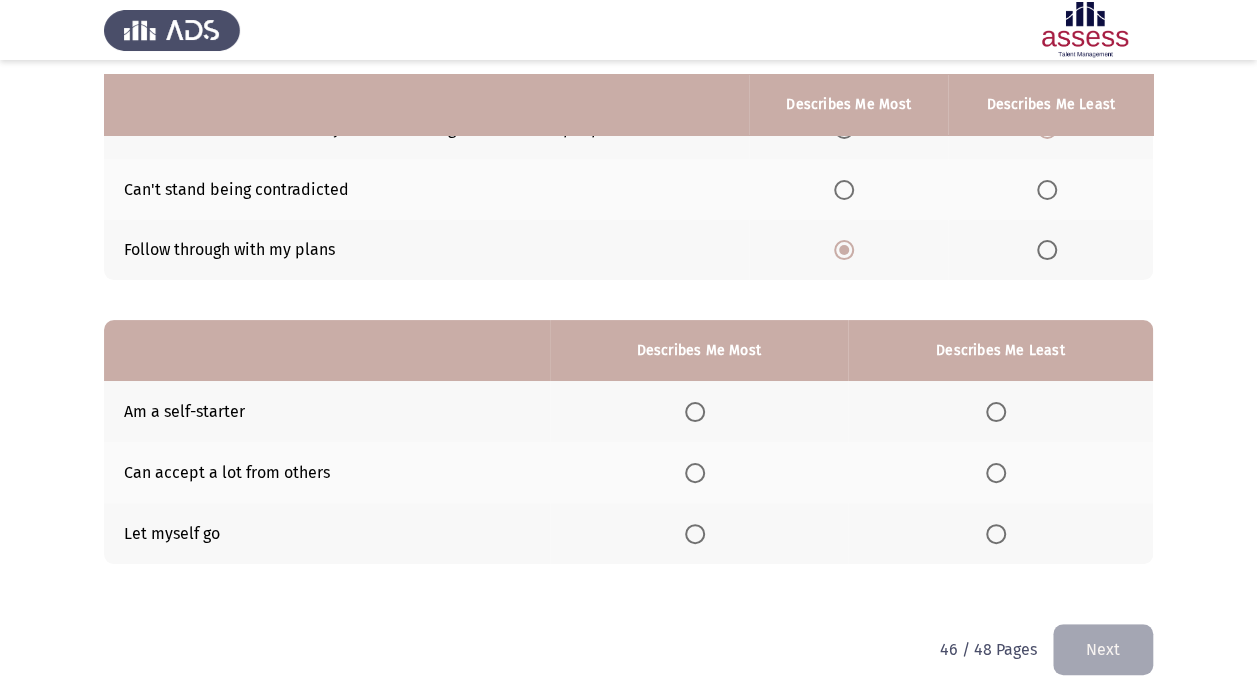 scroll, scrollTop: 235, scrollLeft: 0, axis: vertical 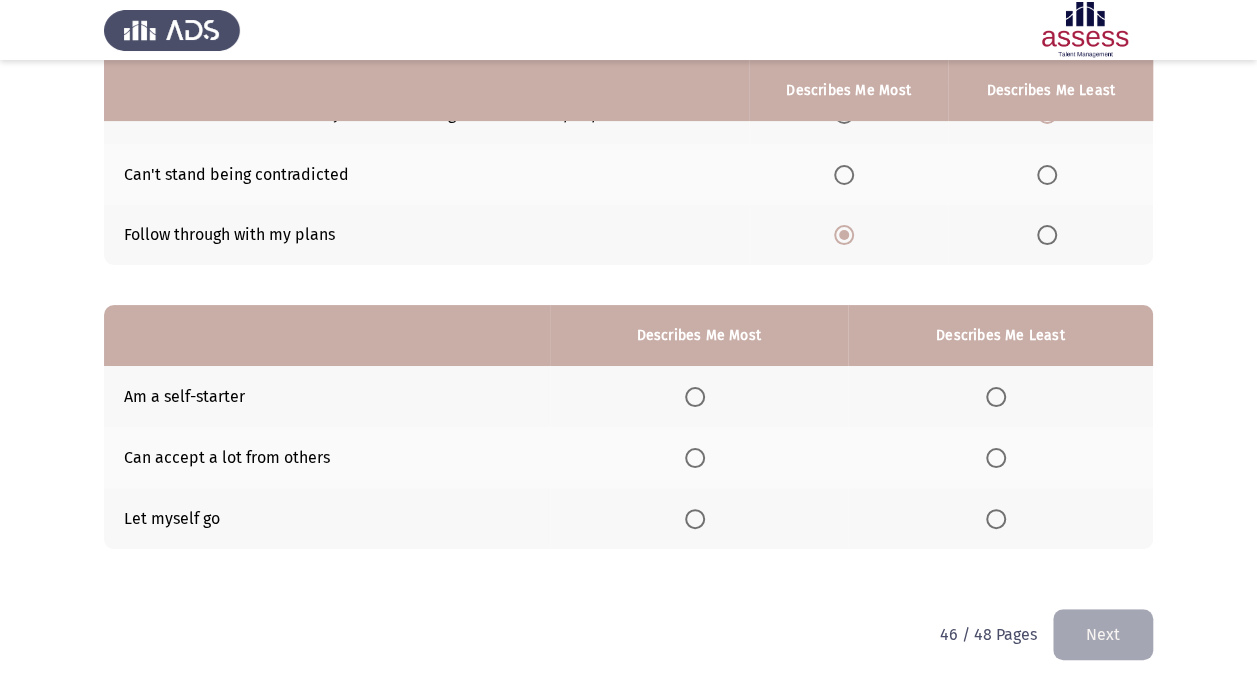 click at bounding box center [996, 519] 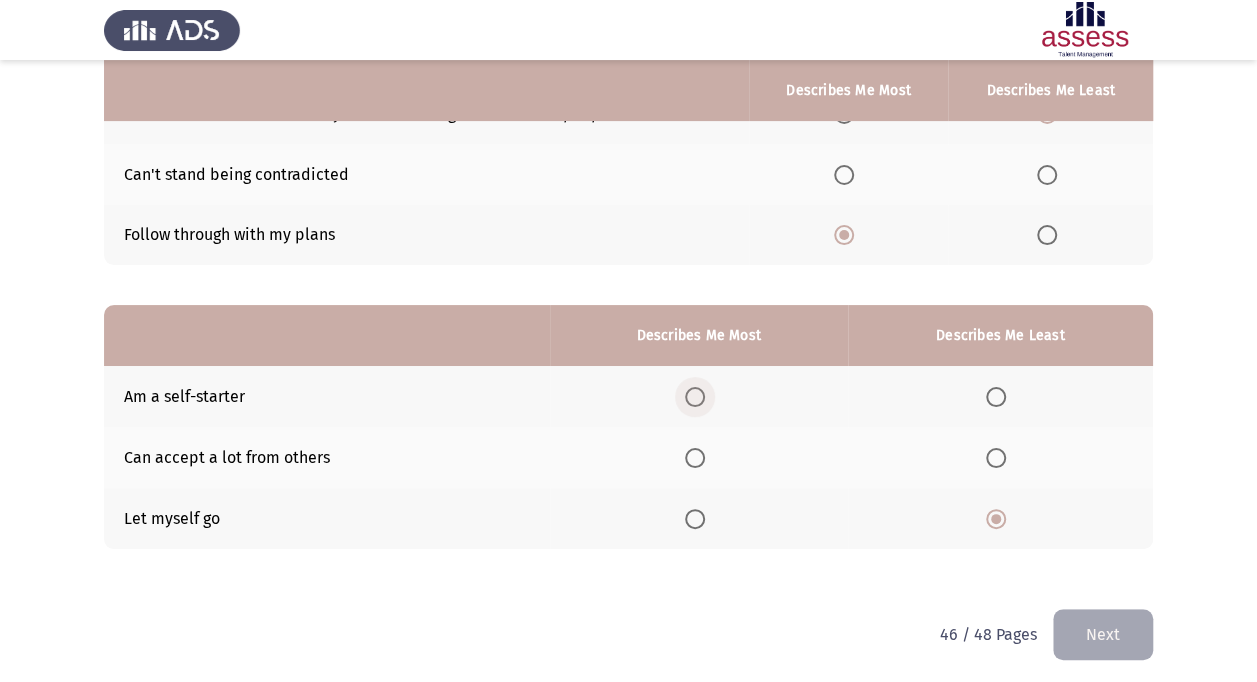 click at bounding box center [695, 397] 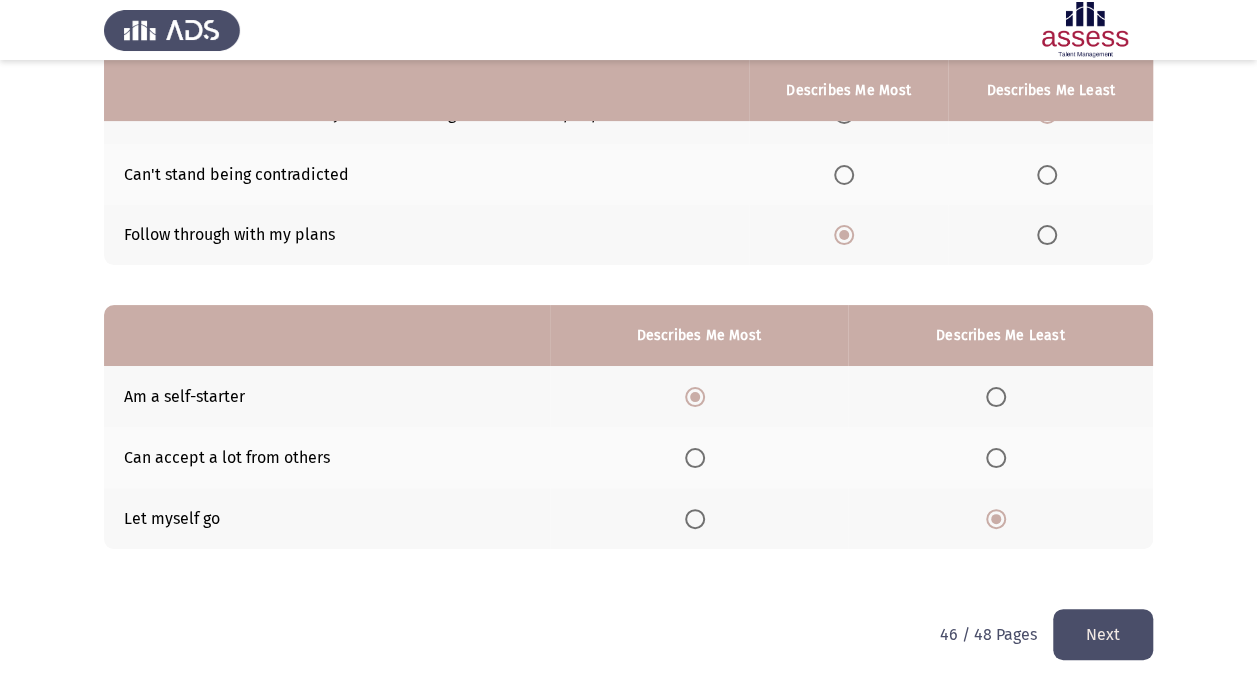 click on "Next" 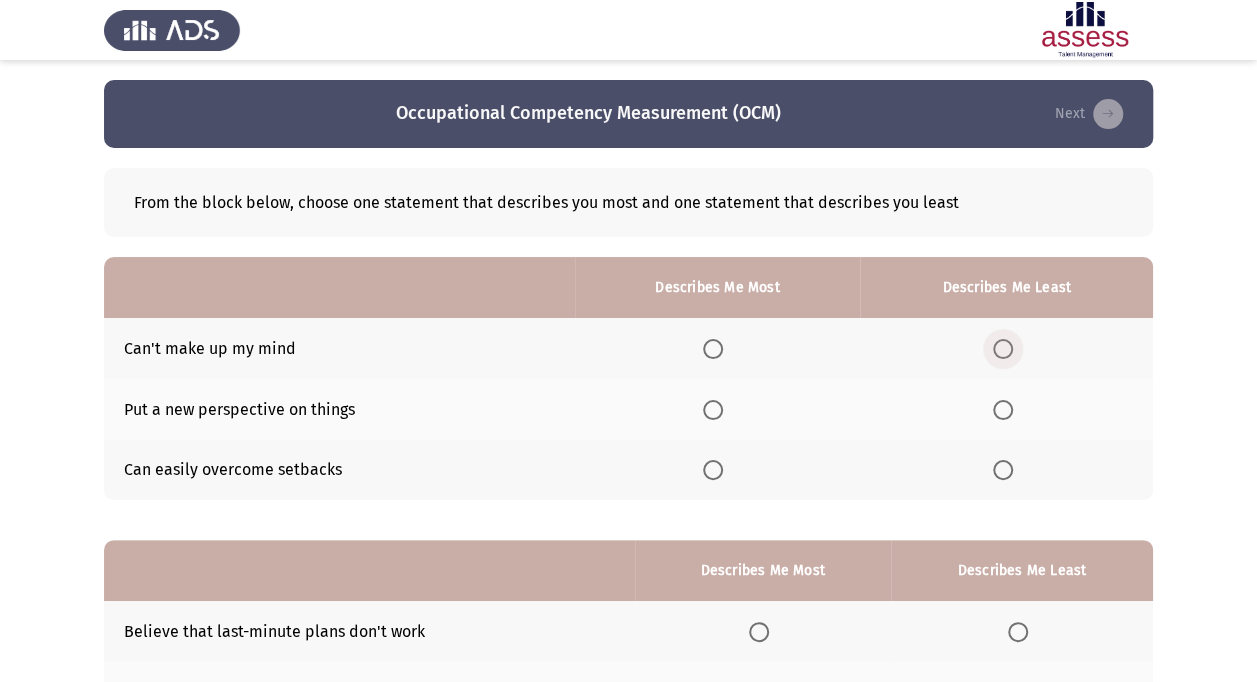 click at bounding box center [1003, 349] 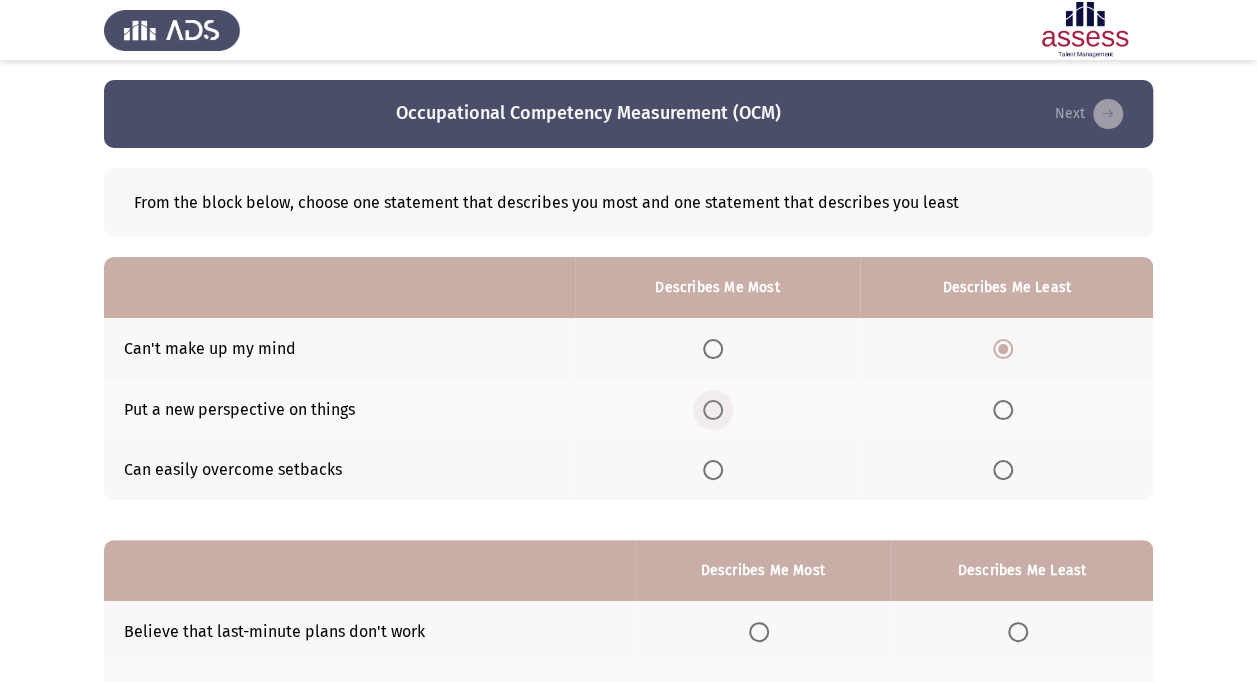click at bounding box center (713, 410) 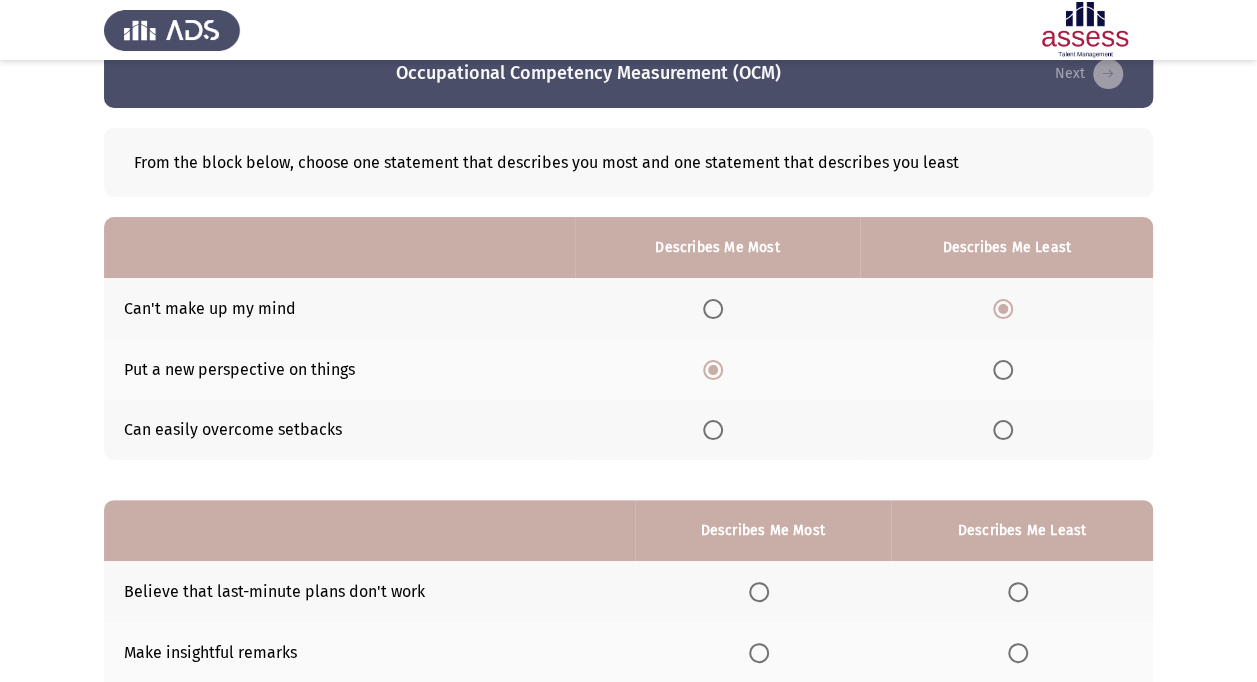 scroll, scrollTop: 46, scrollLeft: 0, axis: vertical 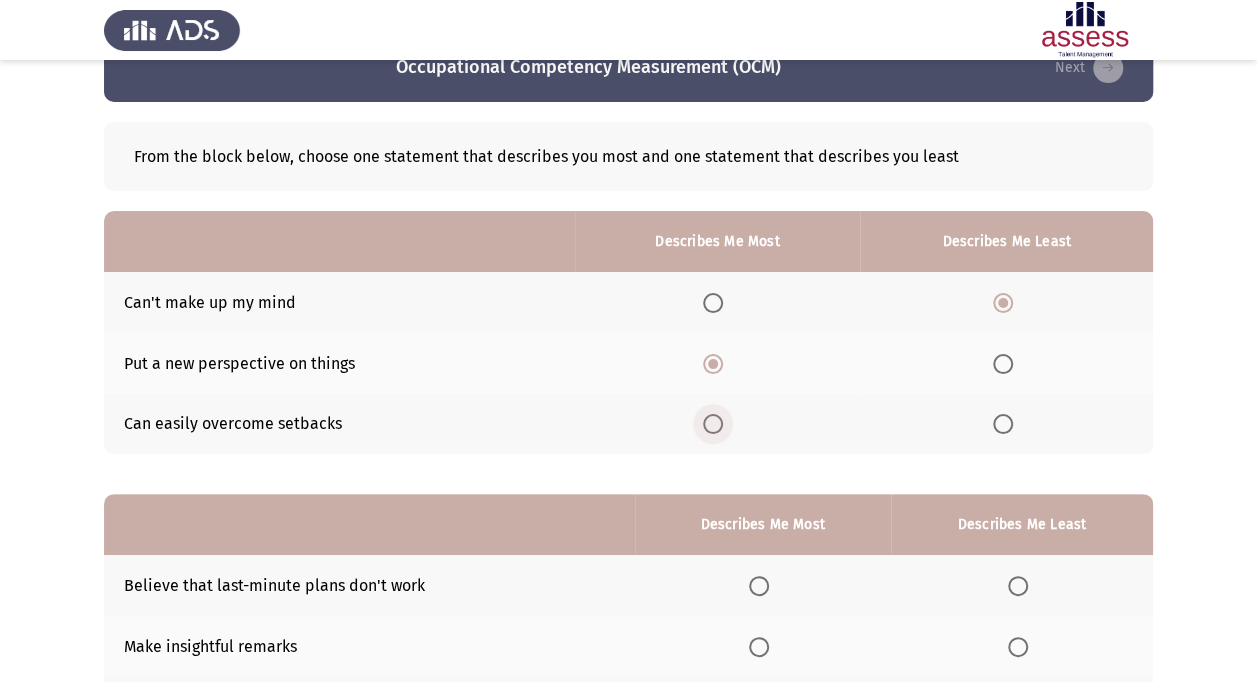 click at bounding box center (713, 424) 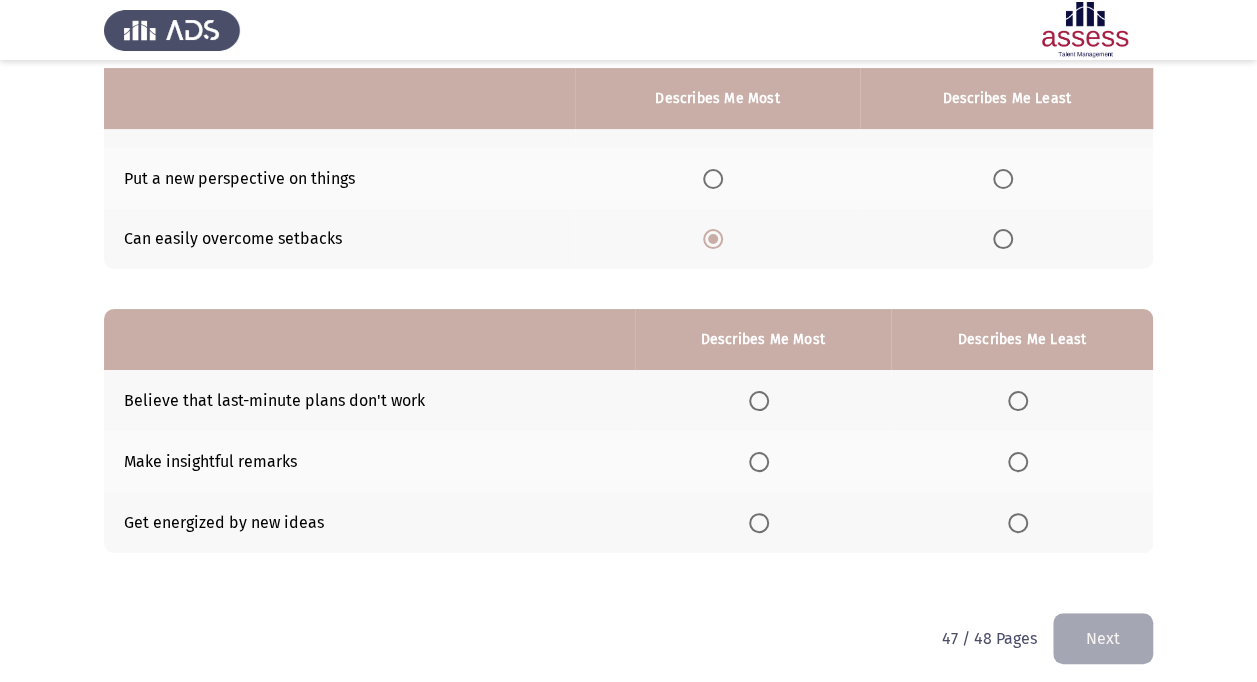scroll, scrollTop: 239, scrollLeft: 0, axis: vertical 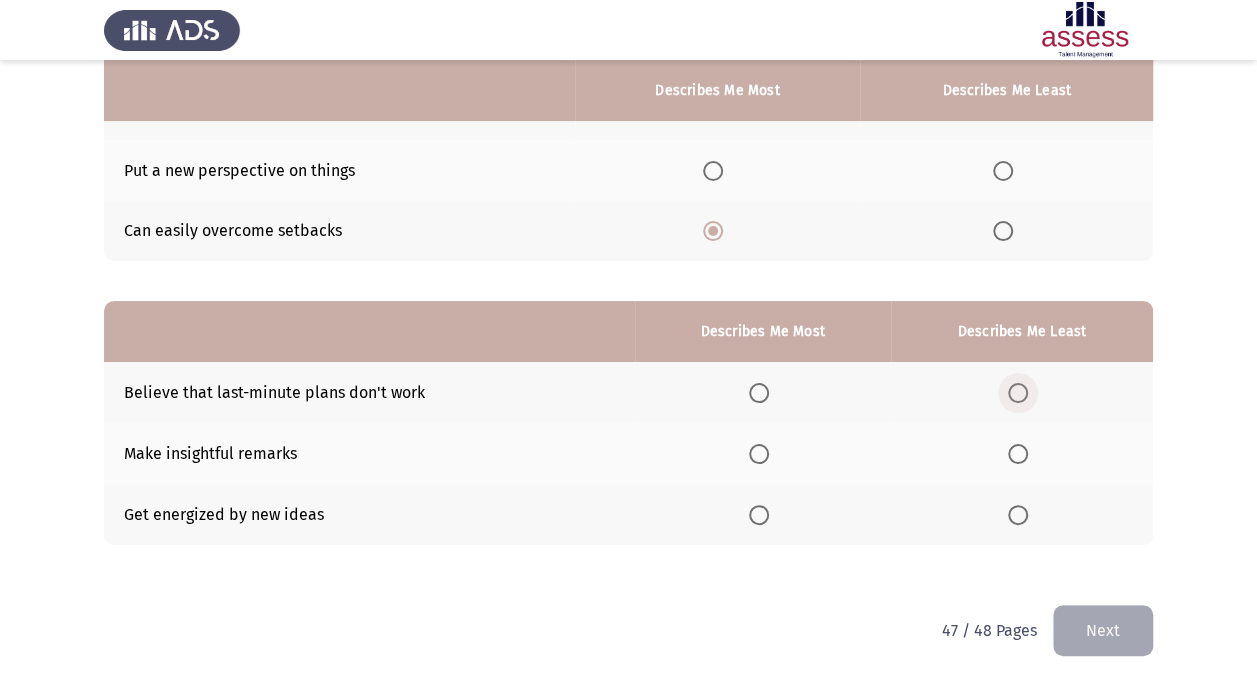 click at bounding box center [1018, 393] 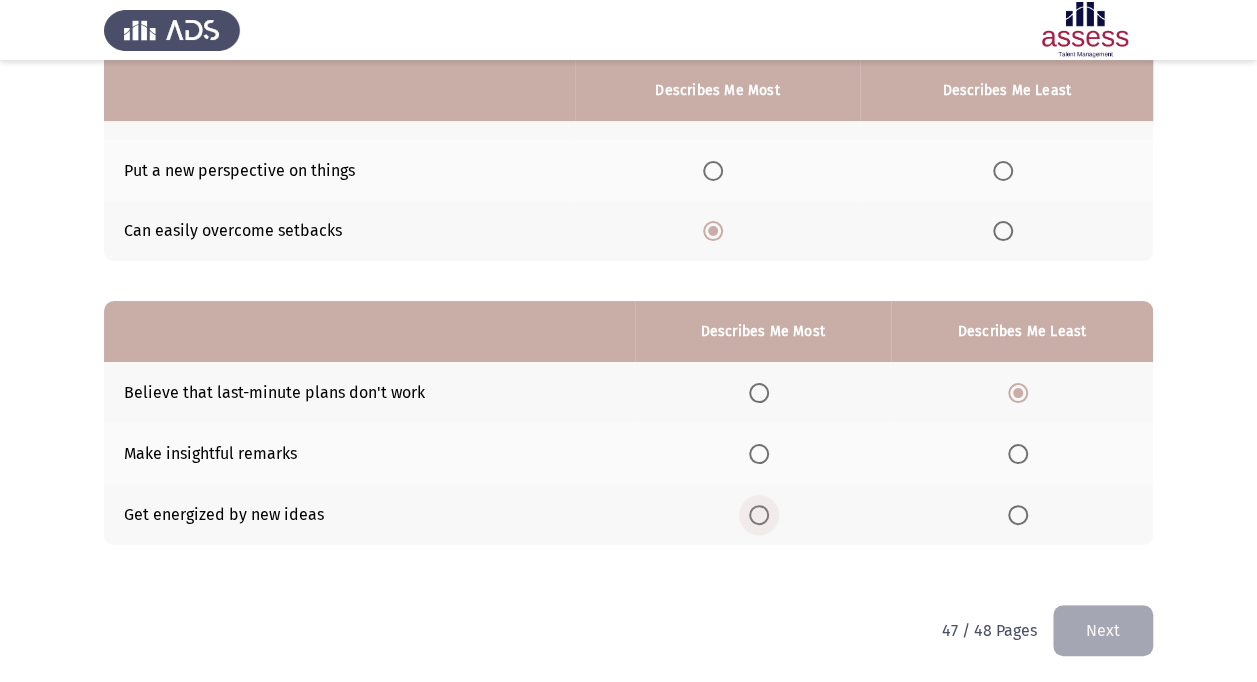 click at bounding box center [759, 515] 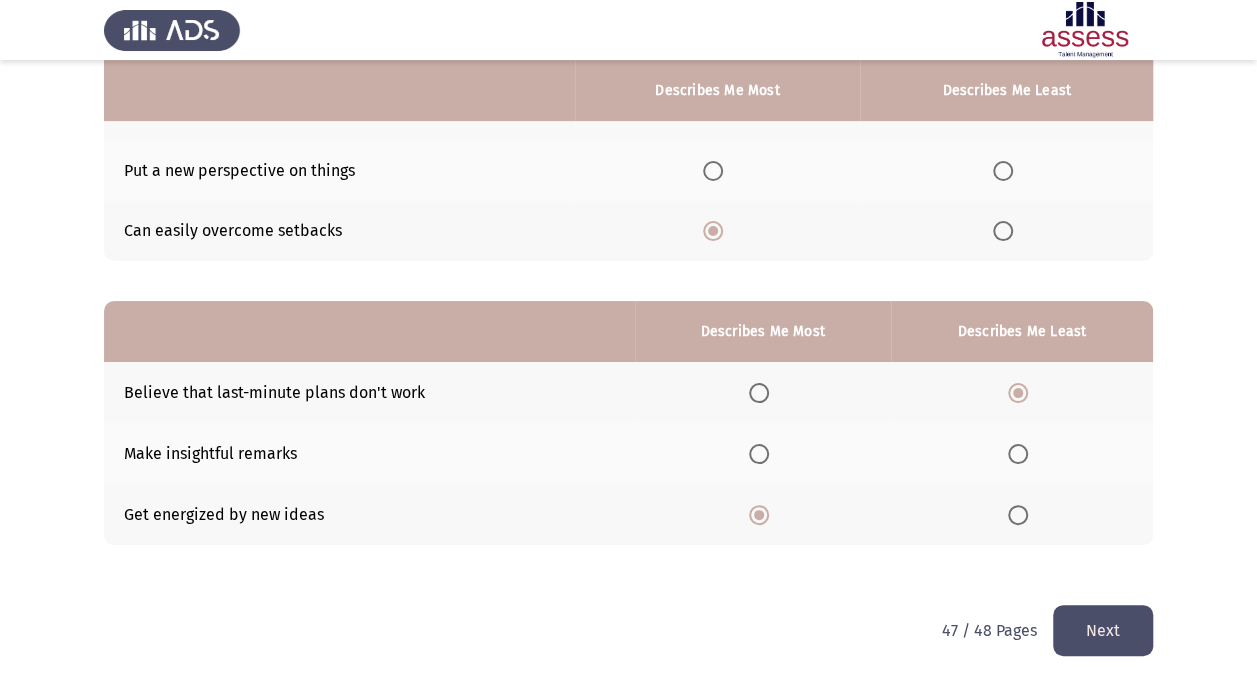click on "Next" 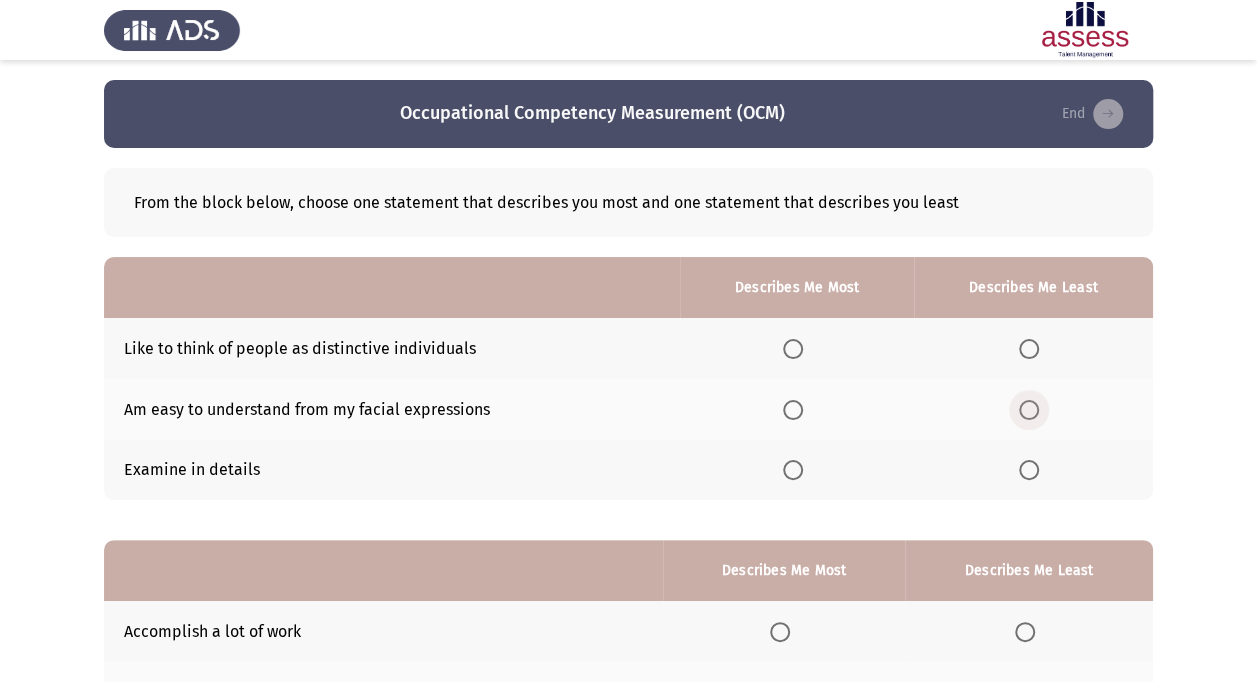 click at bounding box center [1029, 410] 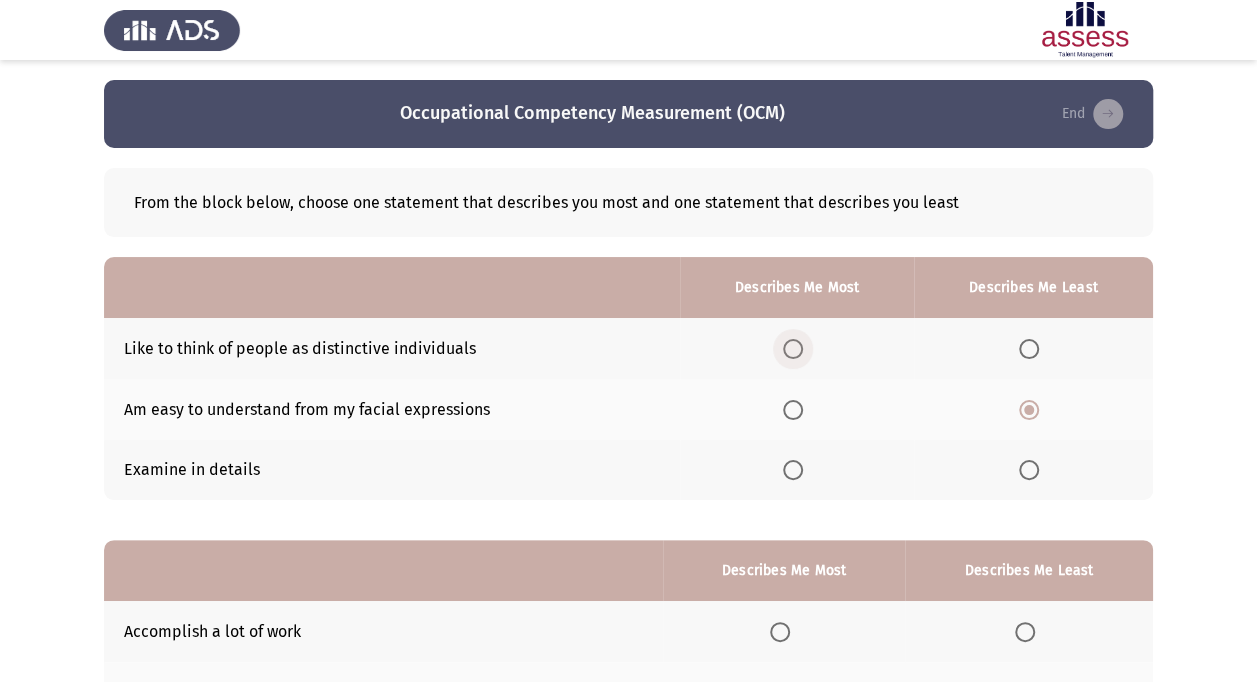 click at bounding box center [793, 349] 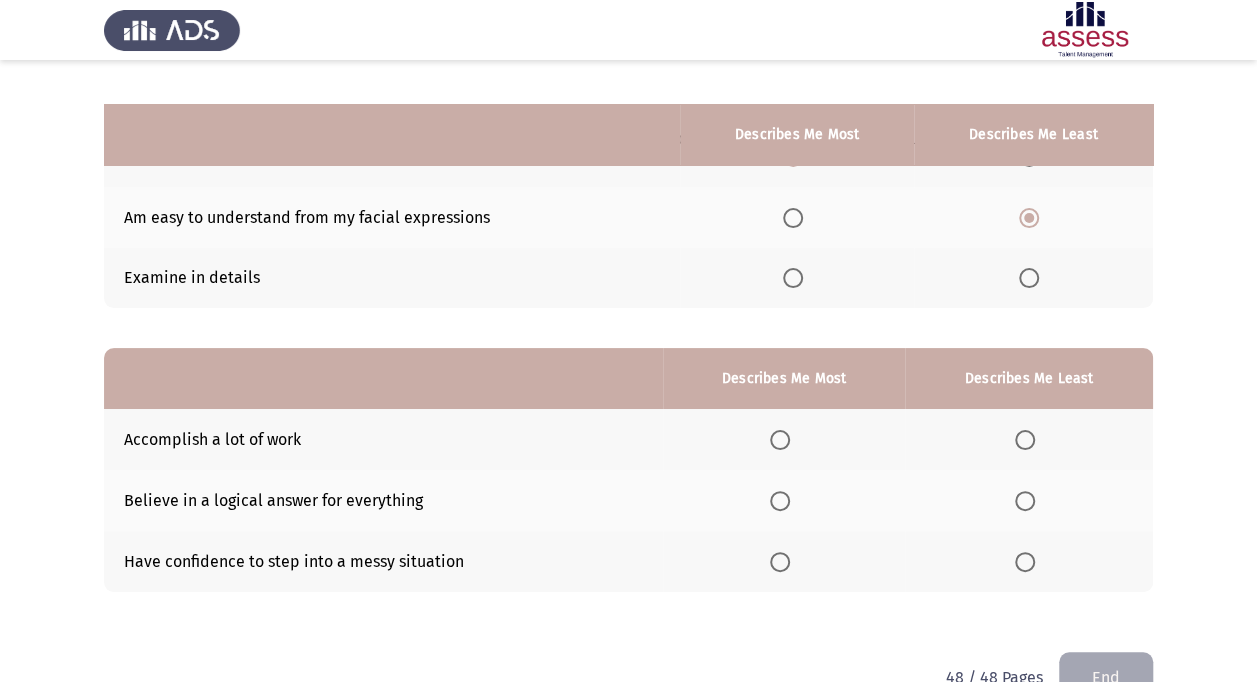 scroll, scrollTop: 239, scrollLeft: 0, axis: vertical 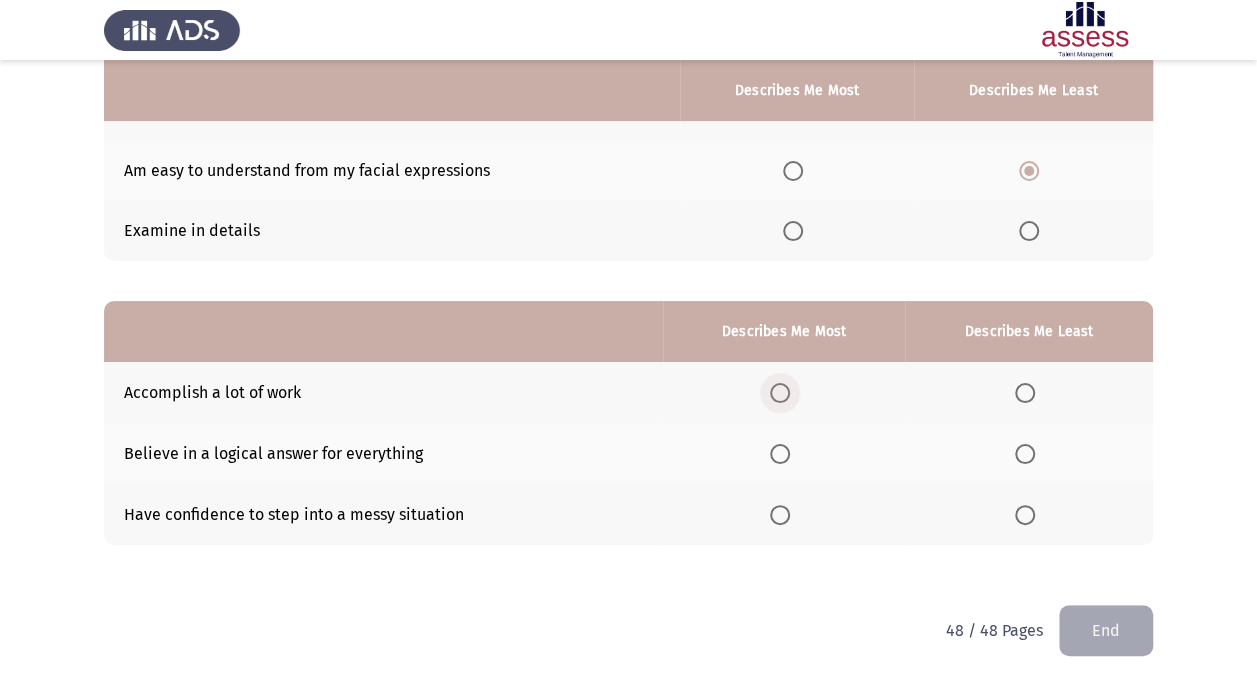 click at bounding box center (780, 393) 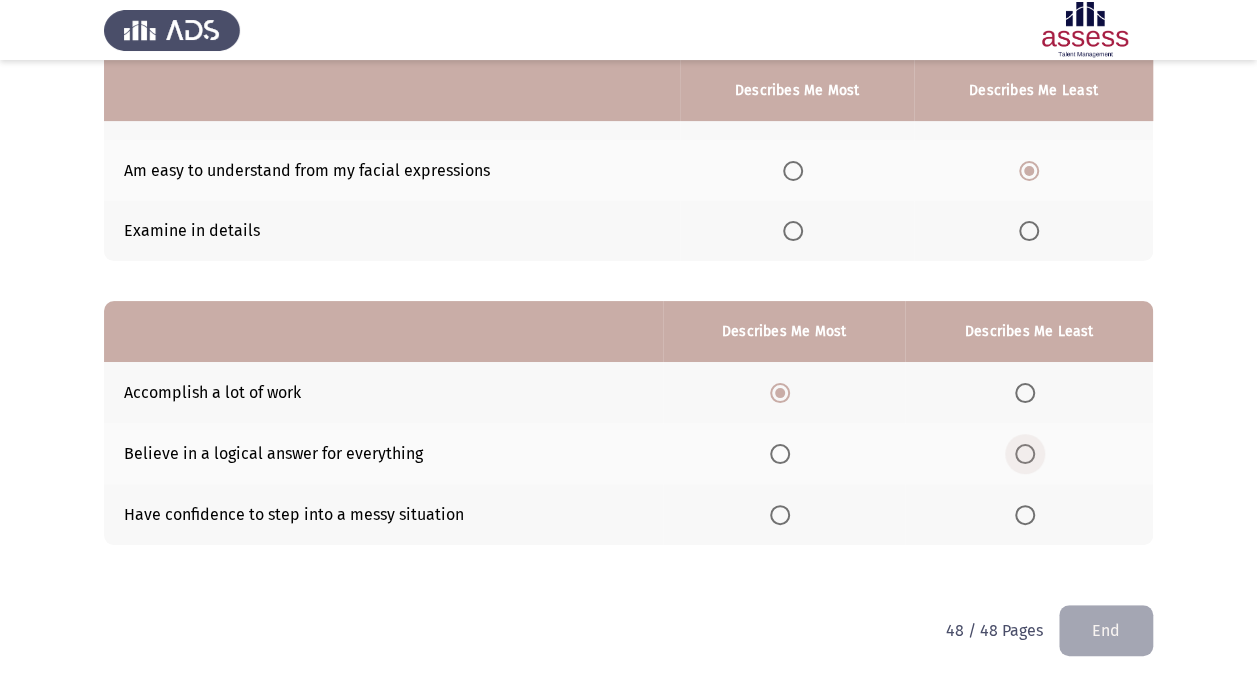 click at bounding box center [1025, 454] 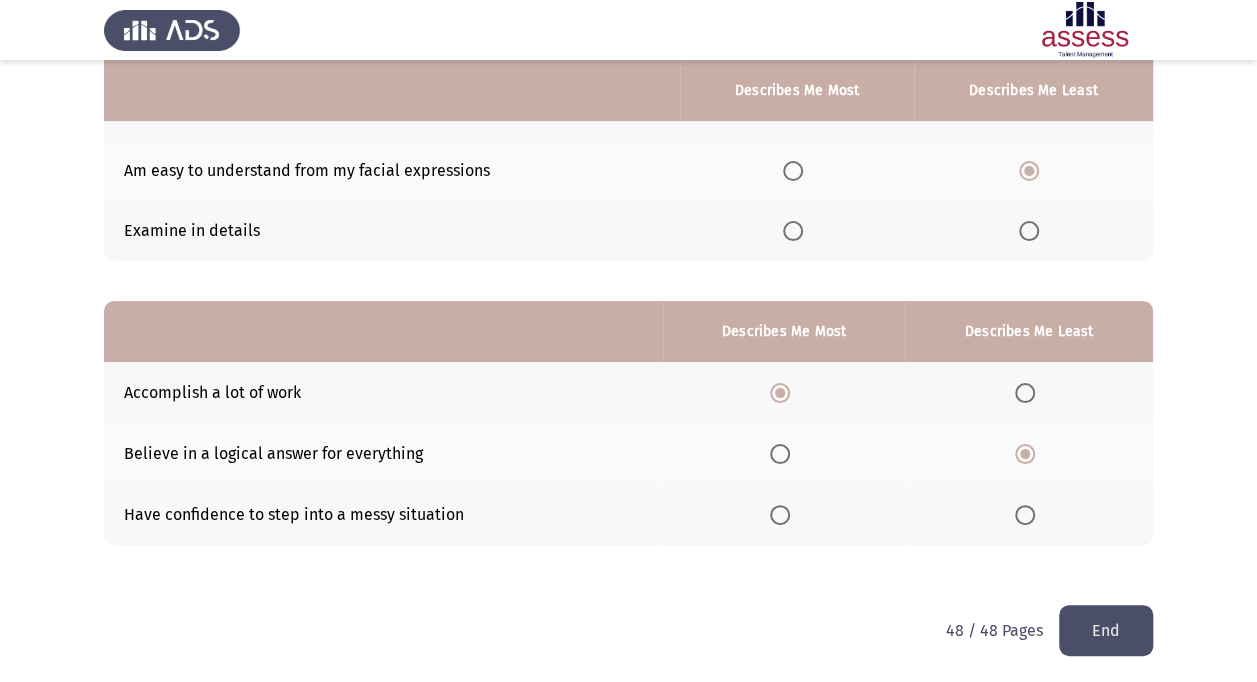 click on "End" 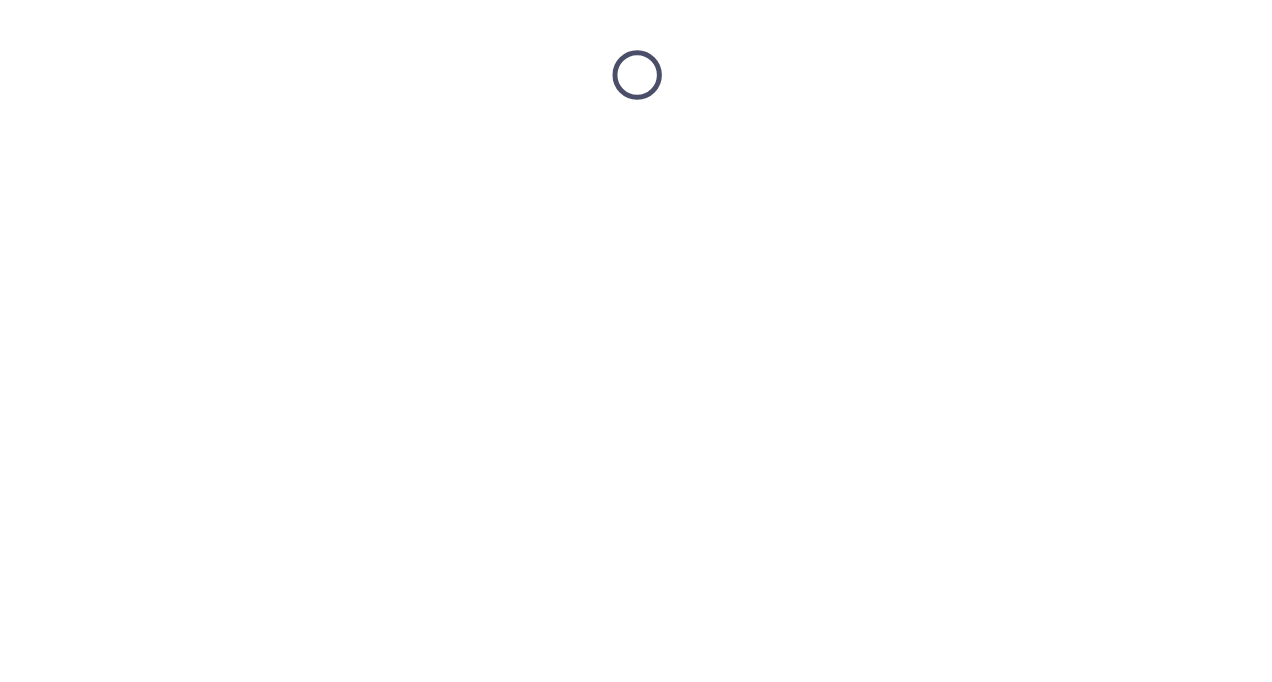 scroll, scrollTop: 0, scrollLeft: 0, axis: both 